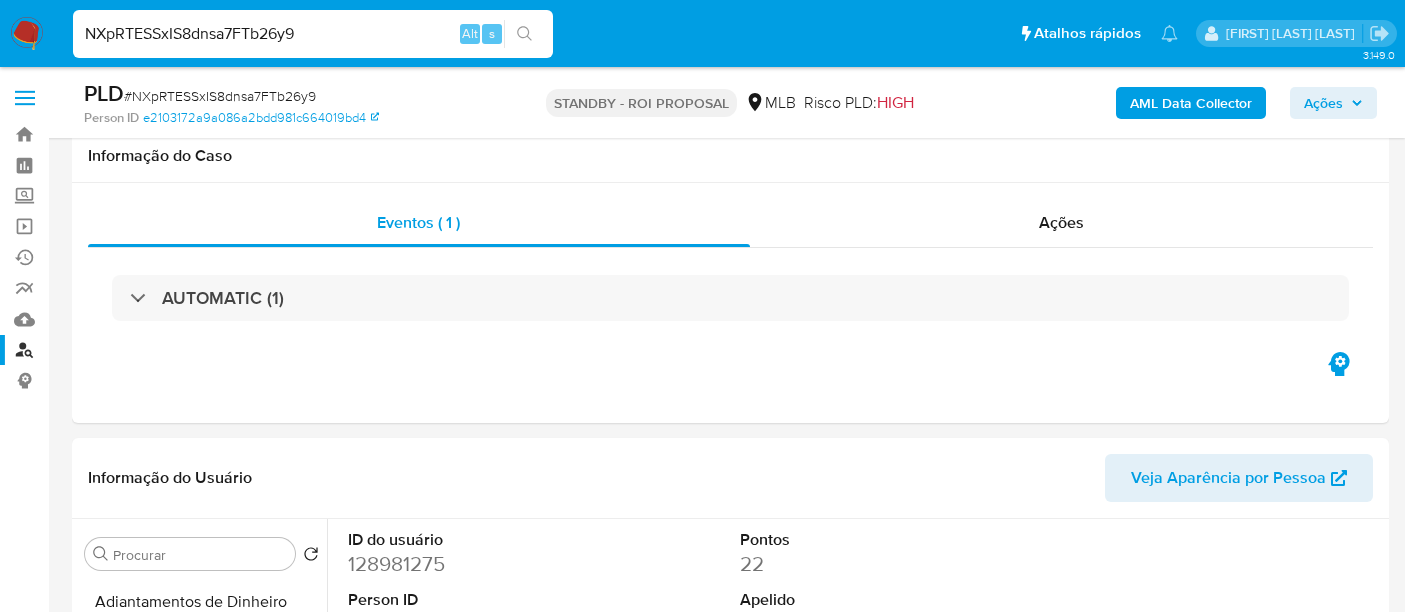 select on "10" 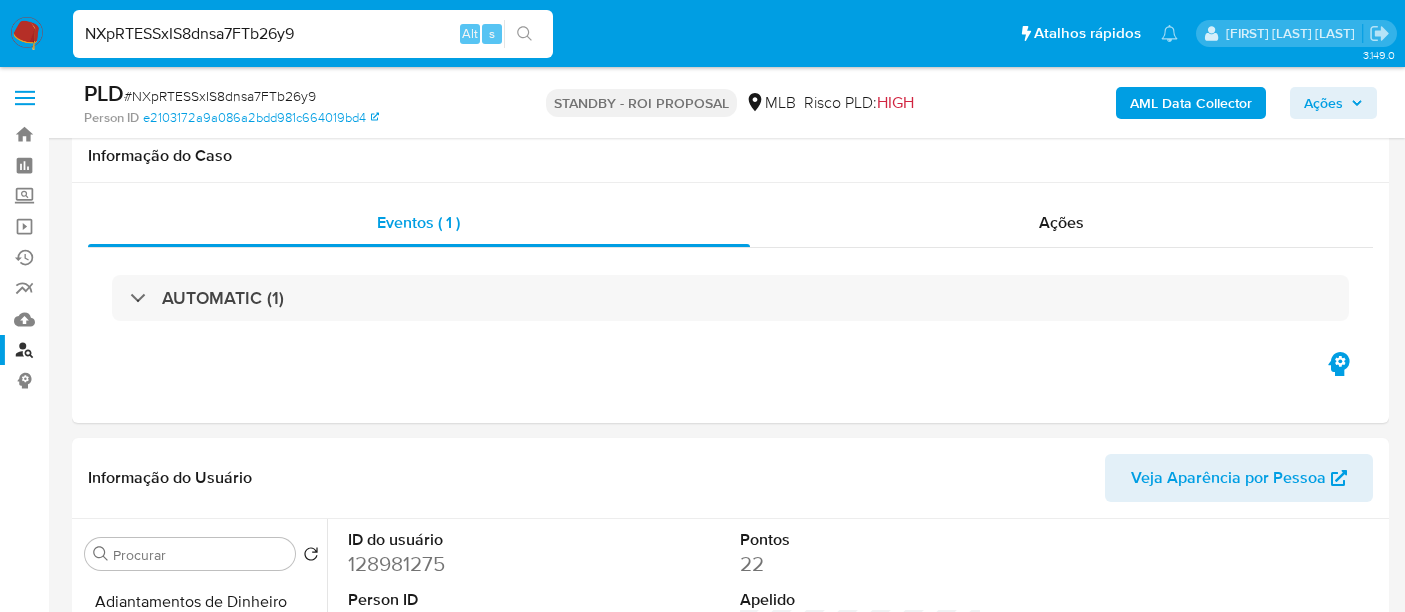 scroll, scrollTop: 444, scrollLeft: 0, axis: vertical 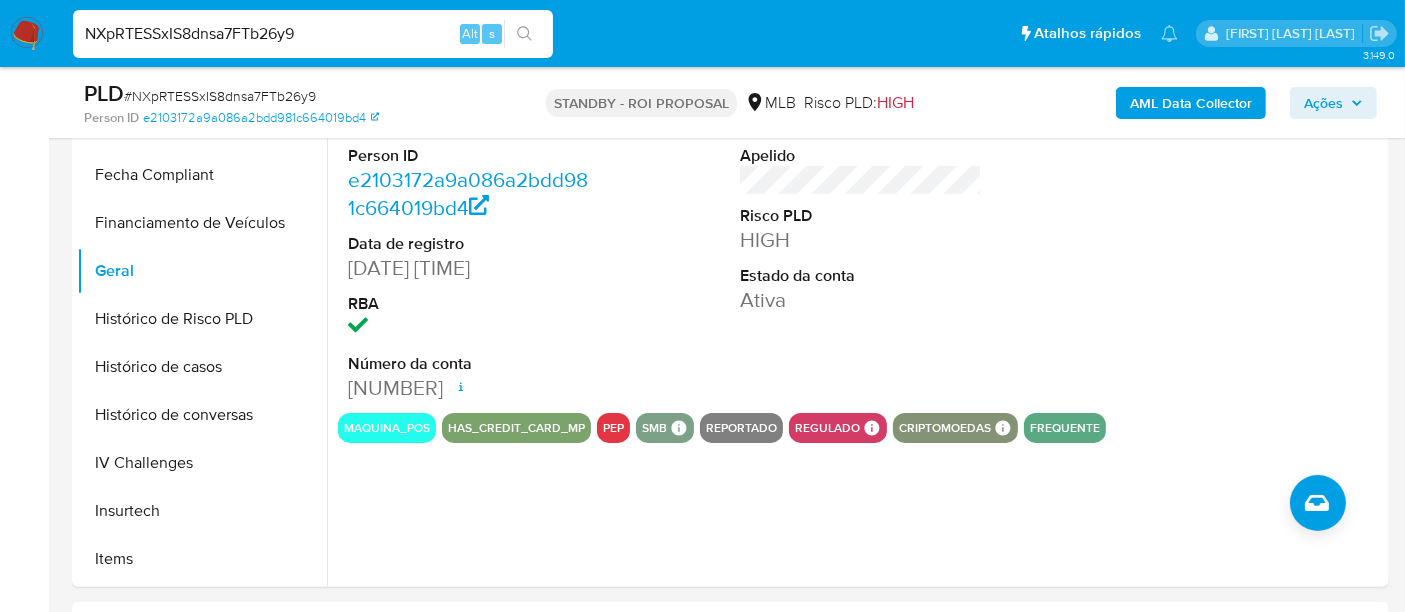 click on "NXpRTESSxIS8dnsa7FTb26y9" at bounding box center (313, 34) 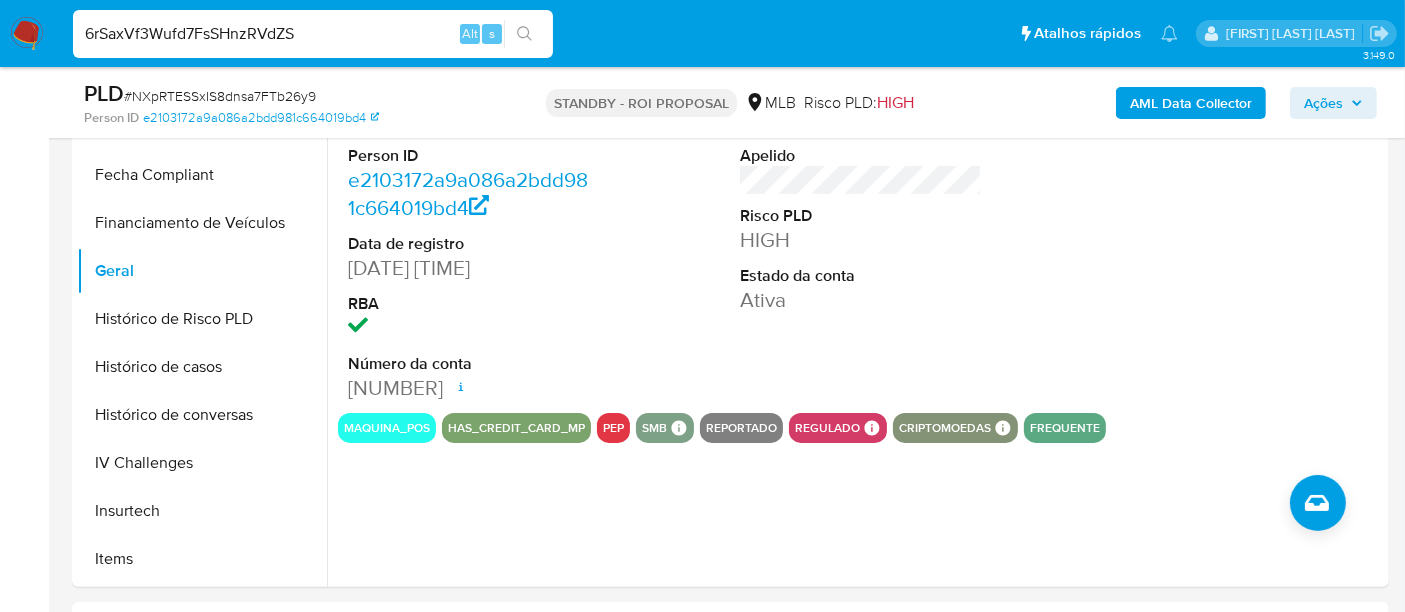type on "6rSaxVf3Wufd7FsSHnzRVdZS" 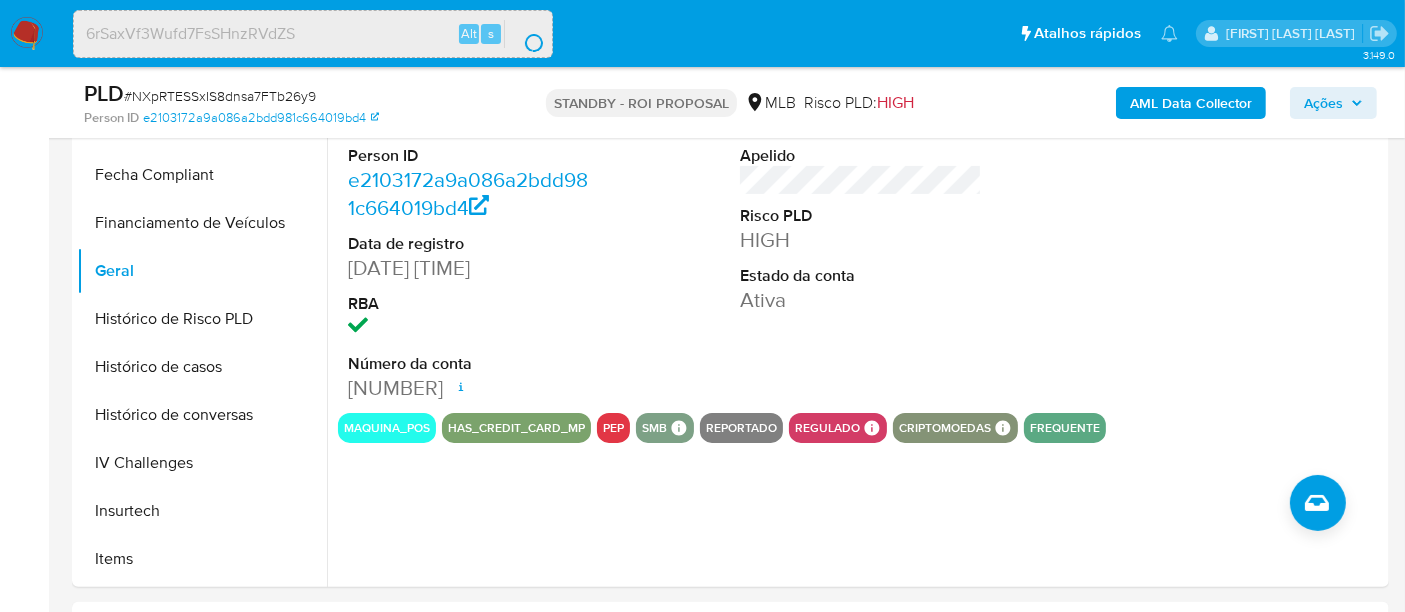 scroll, scrollTop: 0, scrollLeft: 0, axis: both 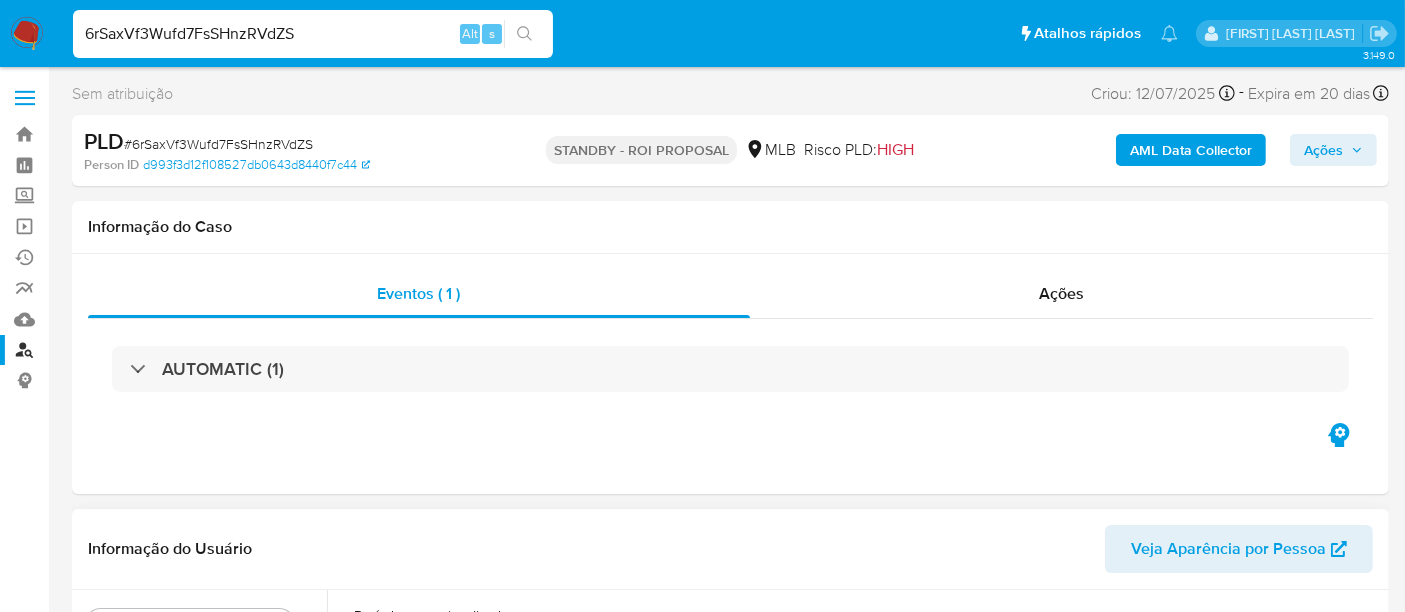 select on "10" 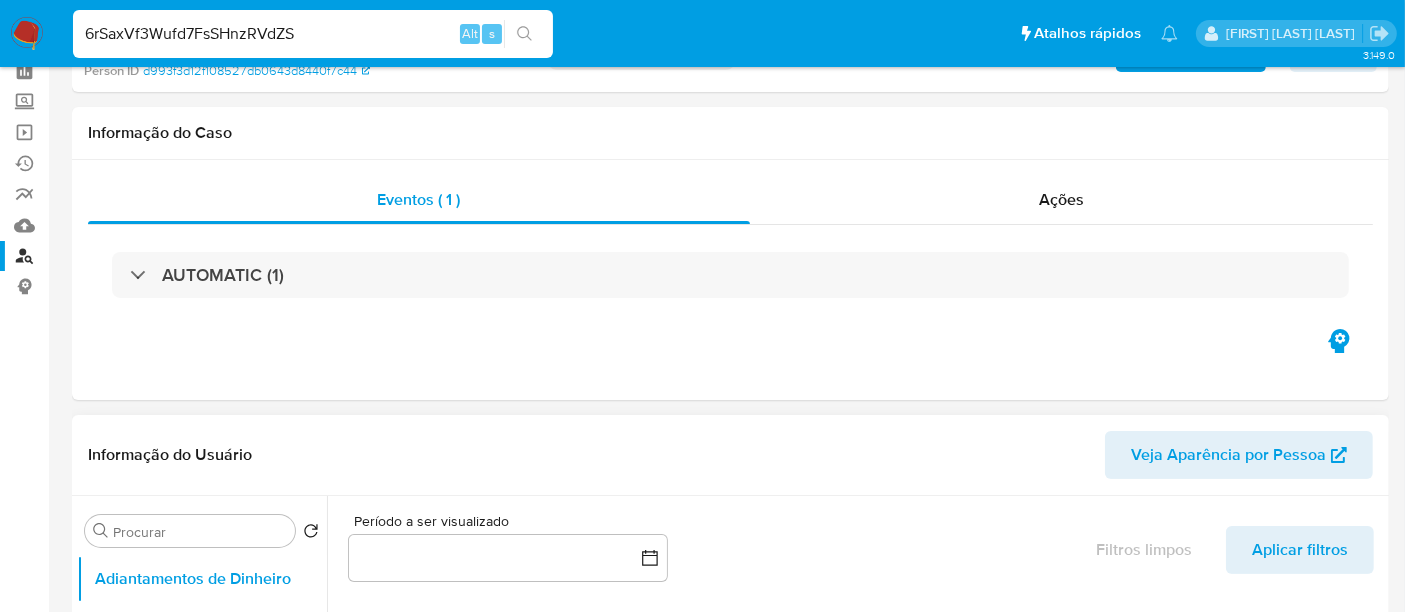 scroll, scrollTop: 444, scrollLeft: 0, axis: vertical 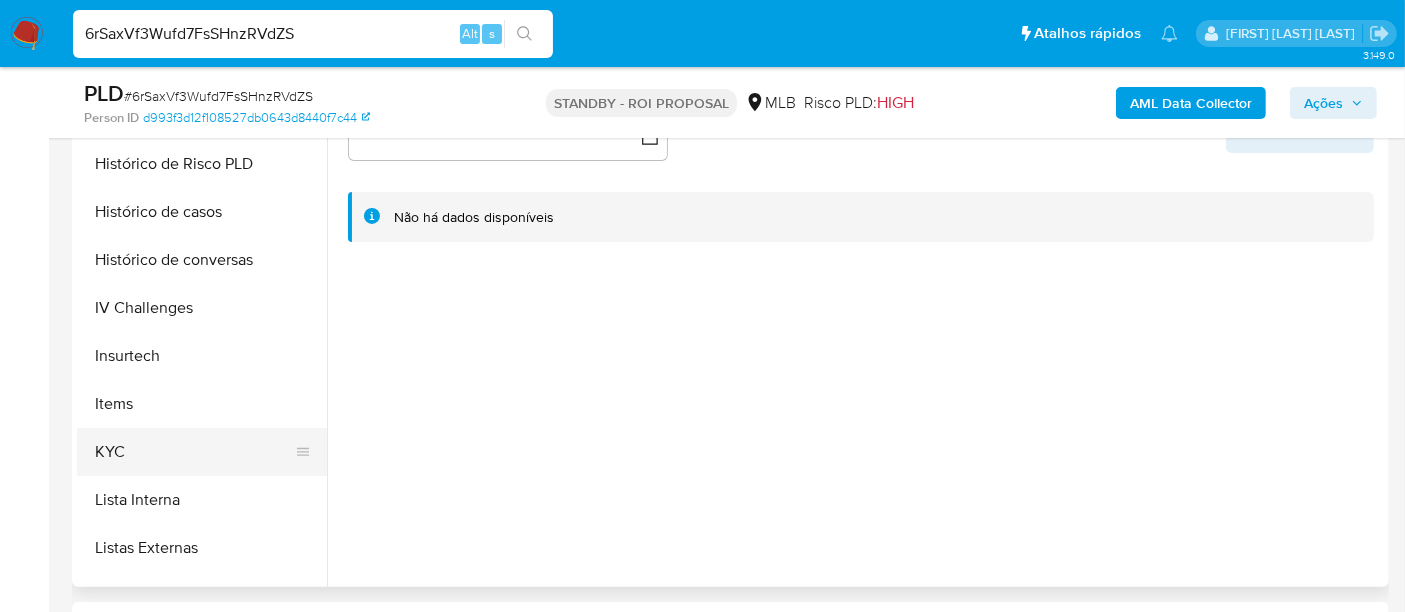 click on "KYC" at bounding box center [194, 452] 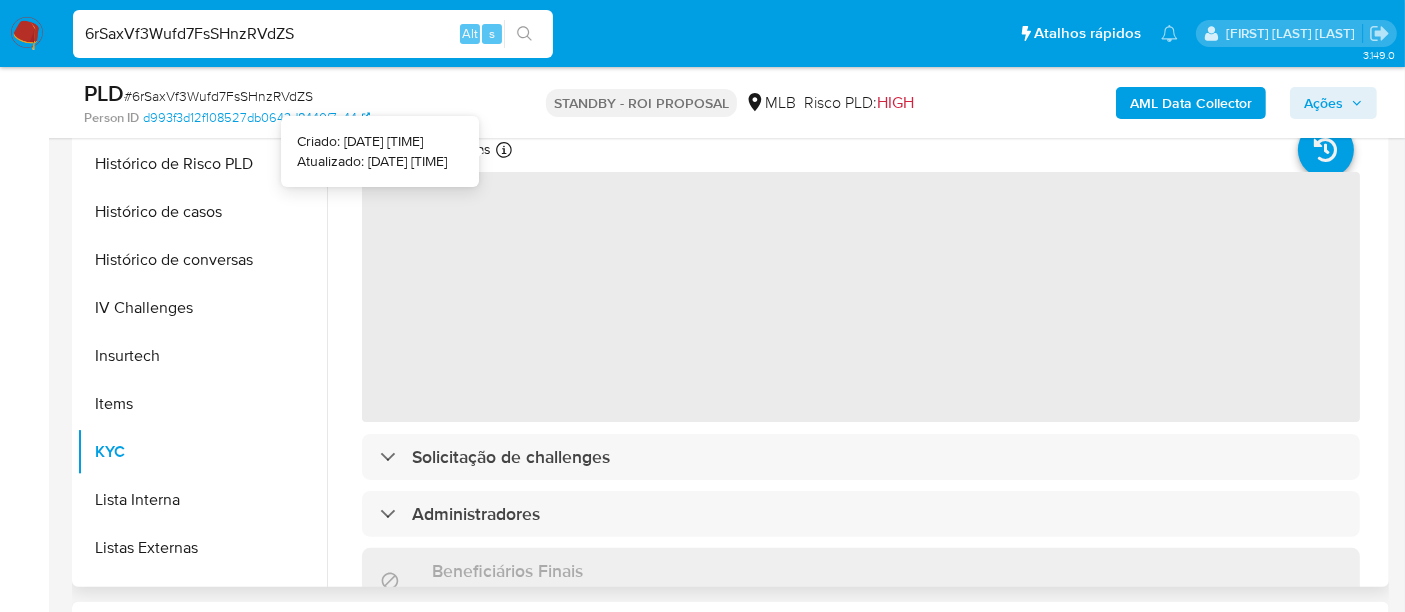 type 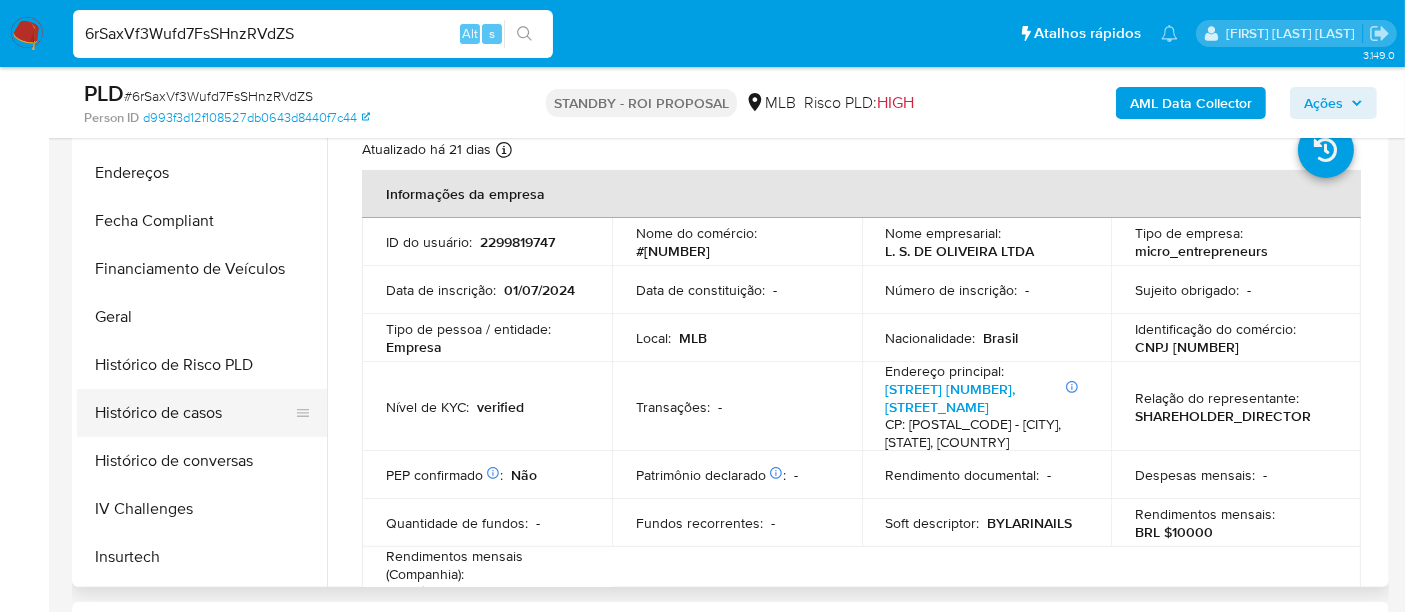scroll, scrollTop: 444, scrollLeft: 0, axis: vertical 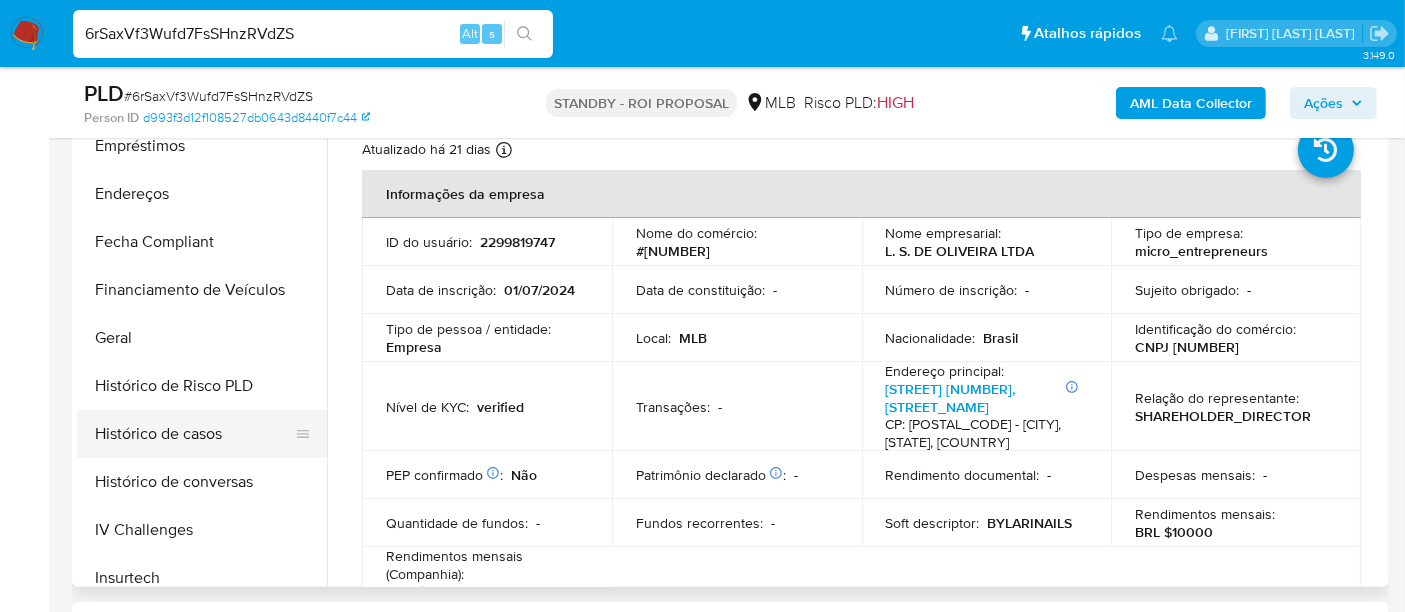 click on "Histórico de casos" at bounding box center (194, 434) 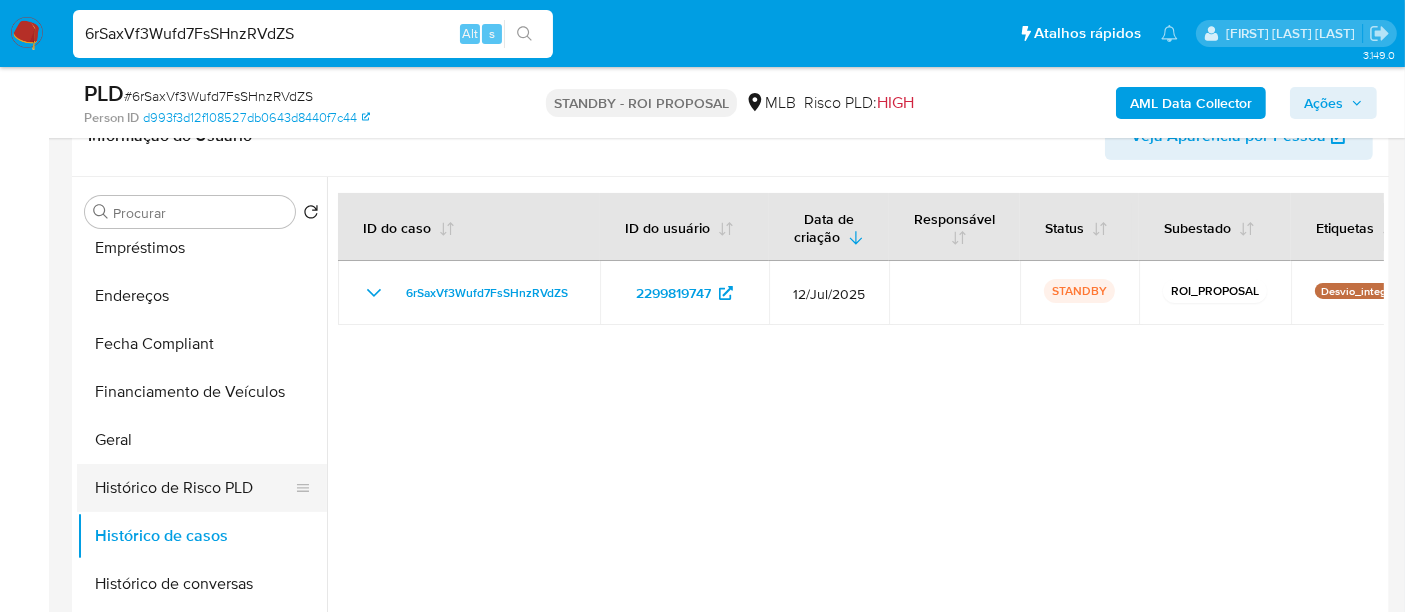 scroll, scrollTop: 333, scrollLeft: 0, axis: vertical 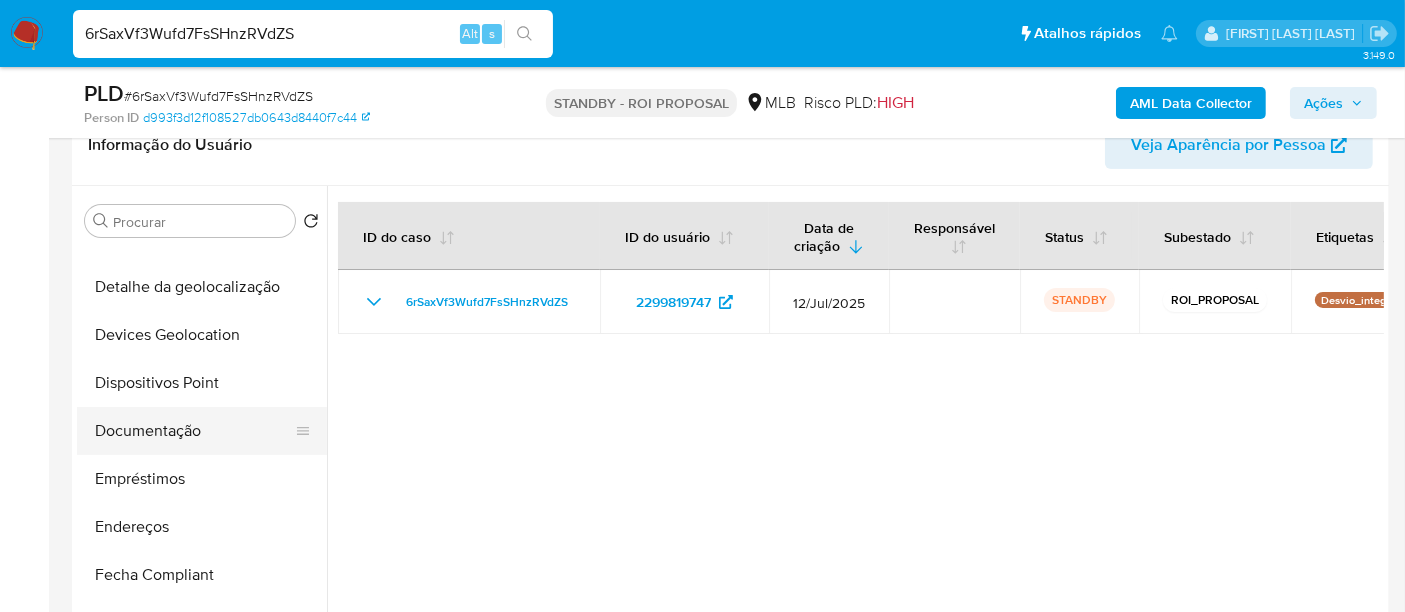 click on "Documentação" at bounding box center [194, 431] 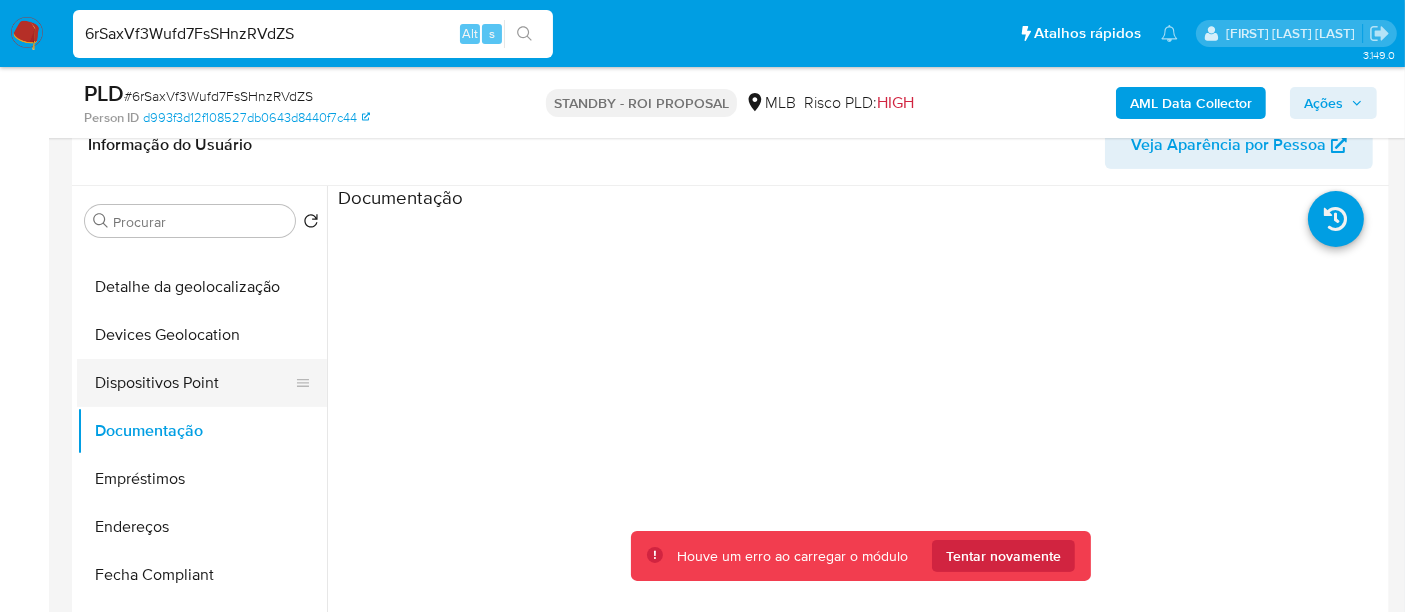 drag, startPoint x: 141, startPoint y: 381, endPoint x: 156, endPoint y: 404, distance: 27.45906 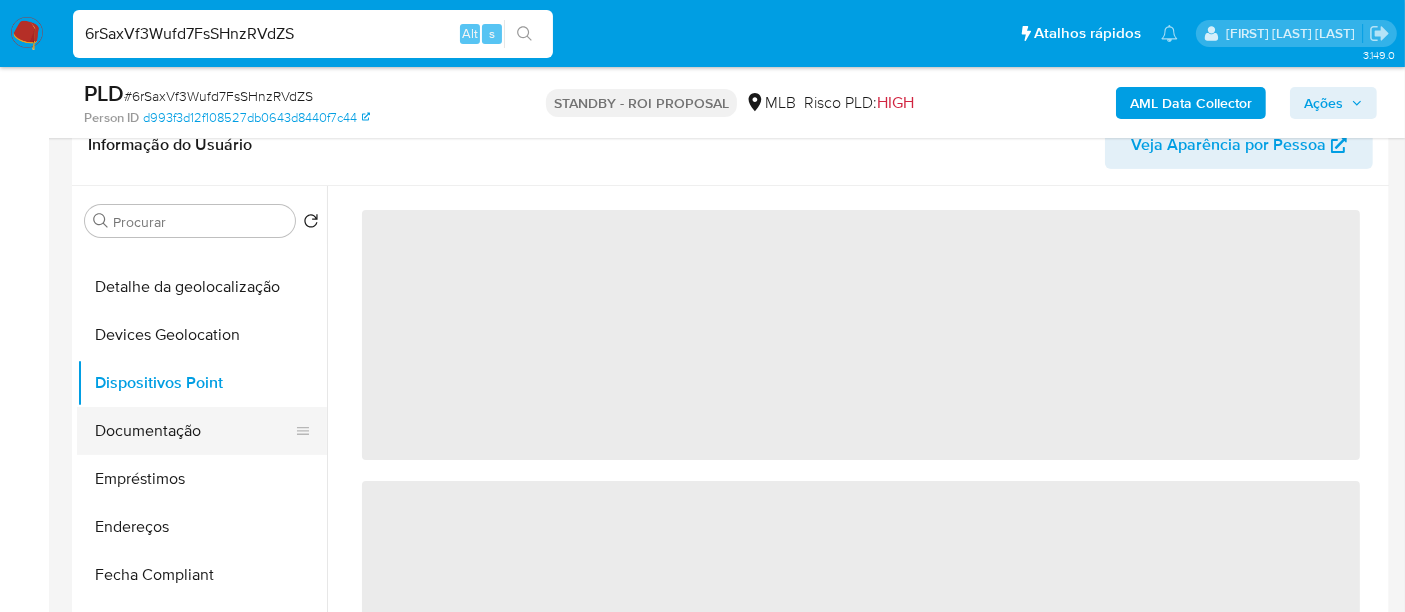 click on "Documentação" at bounding box center [194, 431] 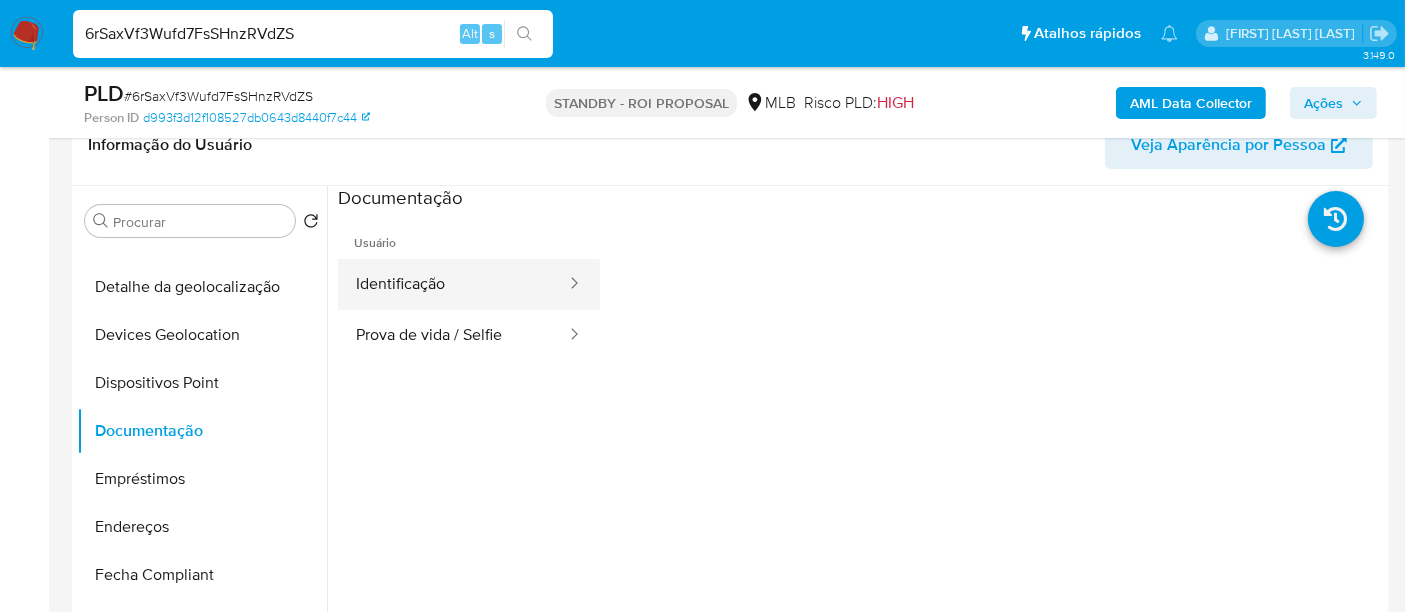 click on "Identificação" at bounding box center [453, 284] 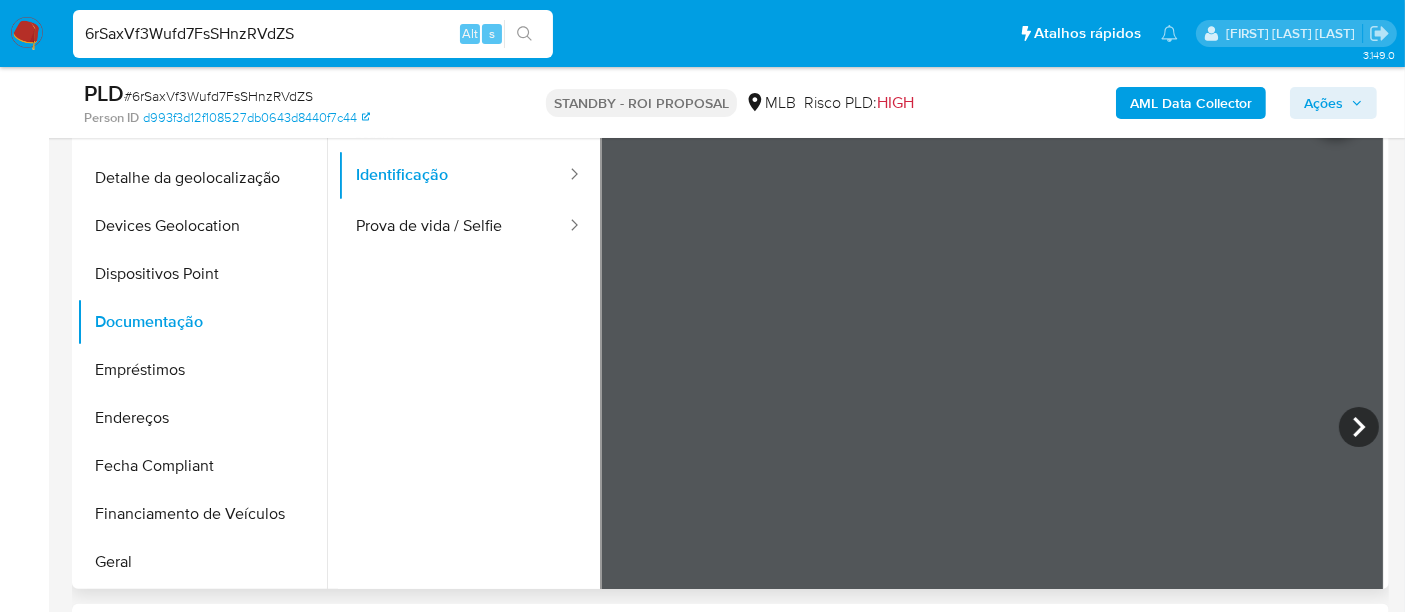 scroll, scrollTop: 444, scrollLeft: 0, axis: vertical 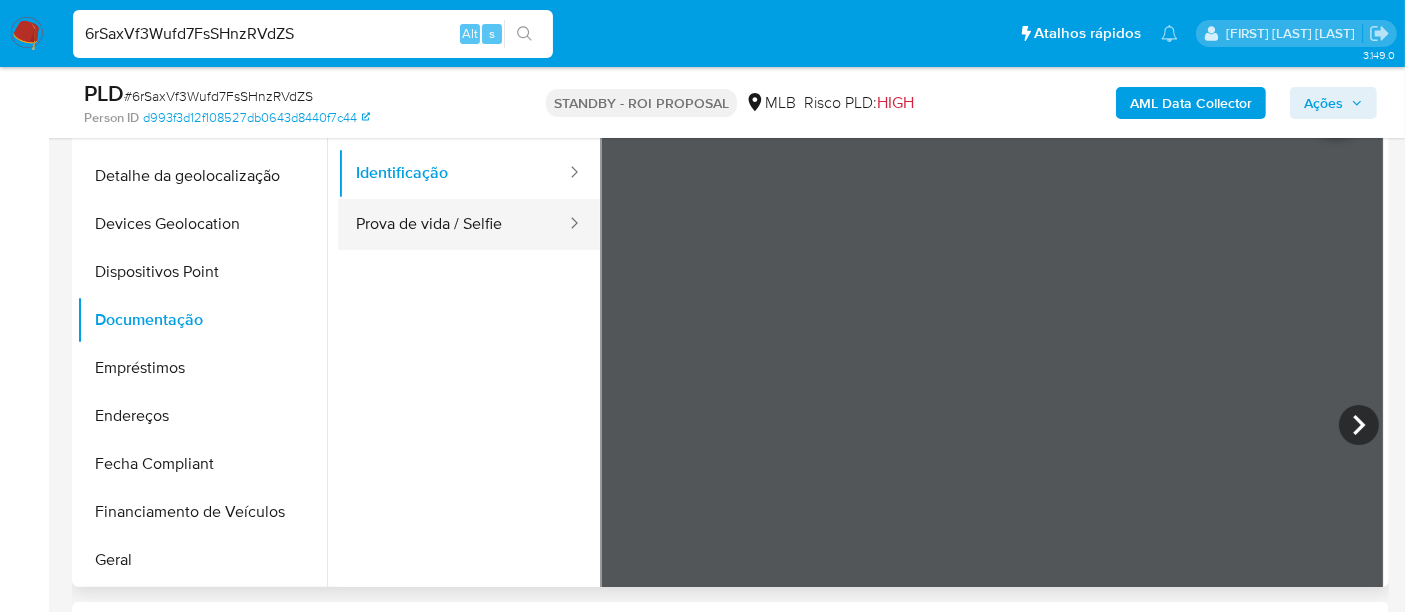 click on "Prova de vida / Selfie" at bounding box center (453, 224) 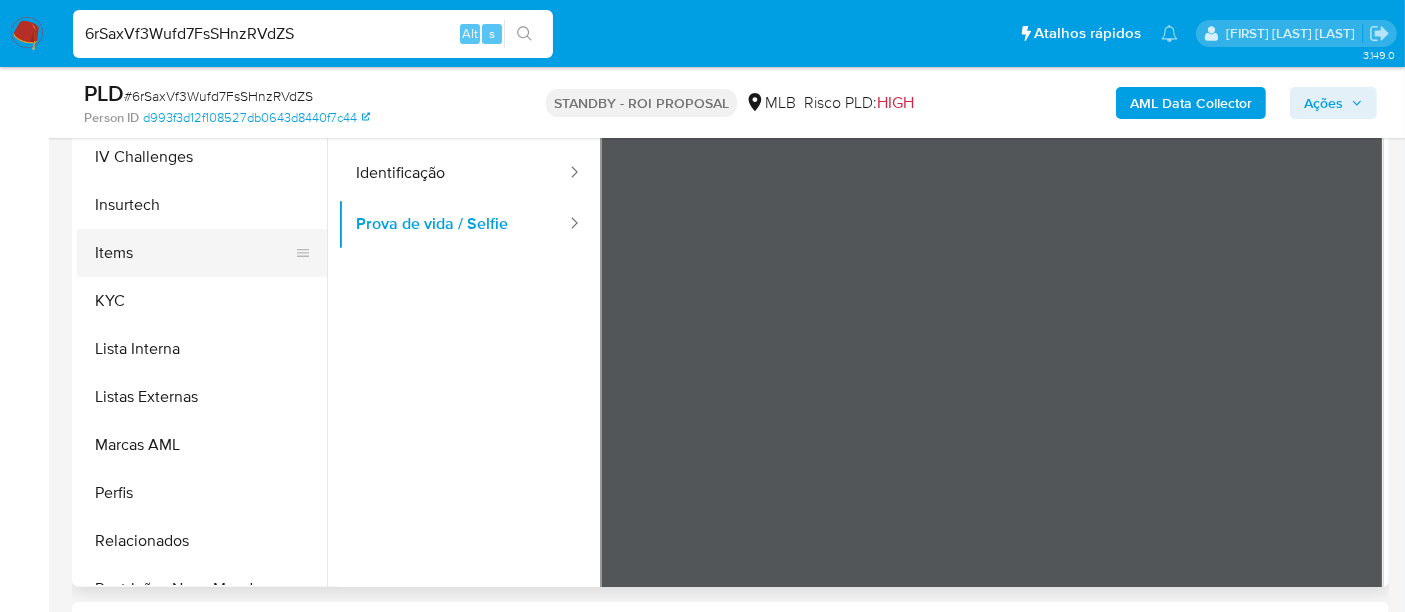 scroll, scrollTop: 844, scrollLeft: 0, axis: vertical 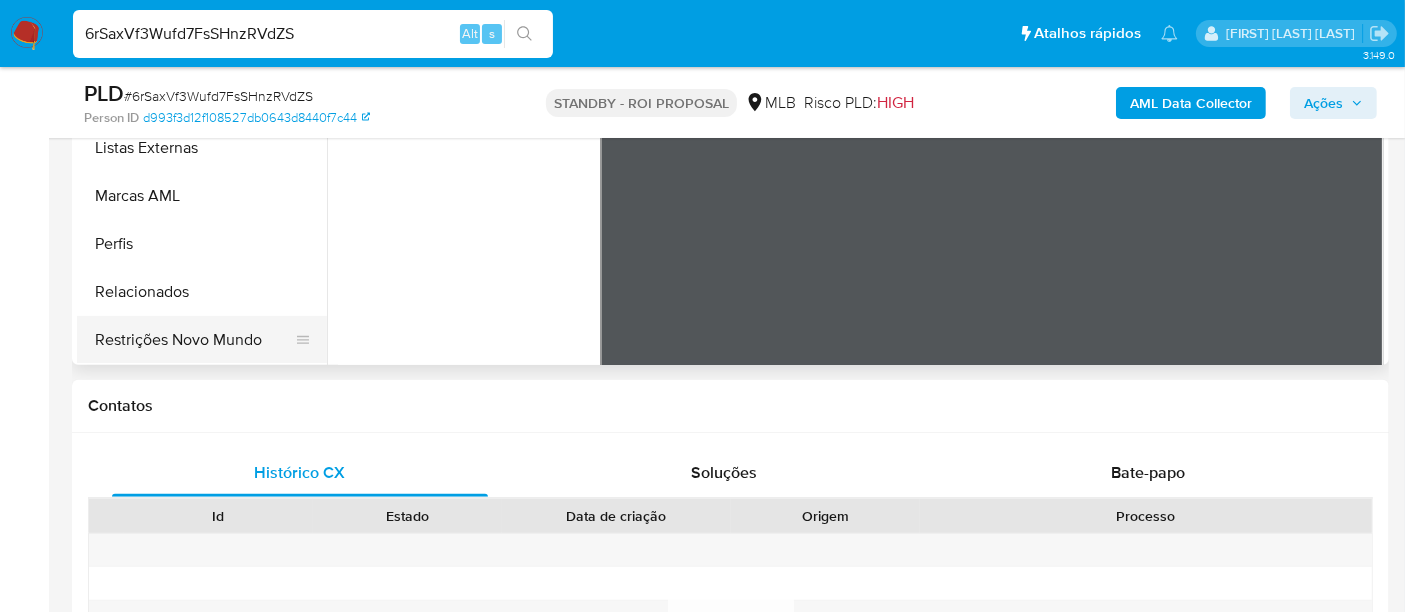 click on "Restrições Novo Mundo" at bounding box center (194, 340) 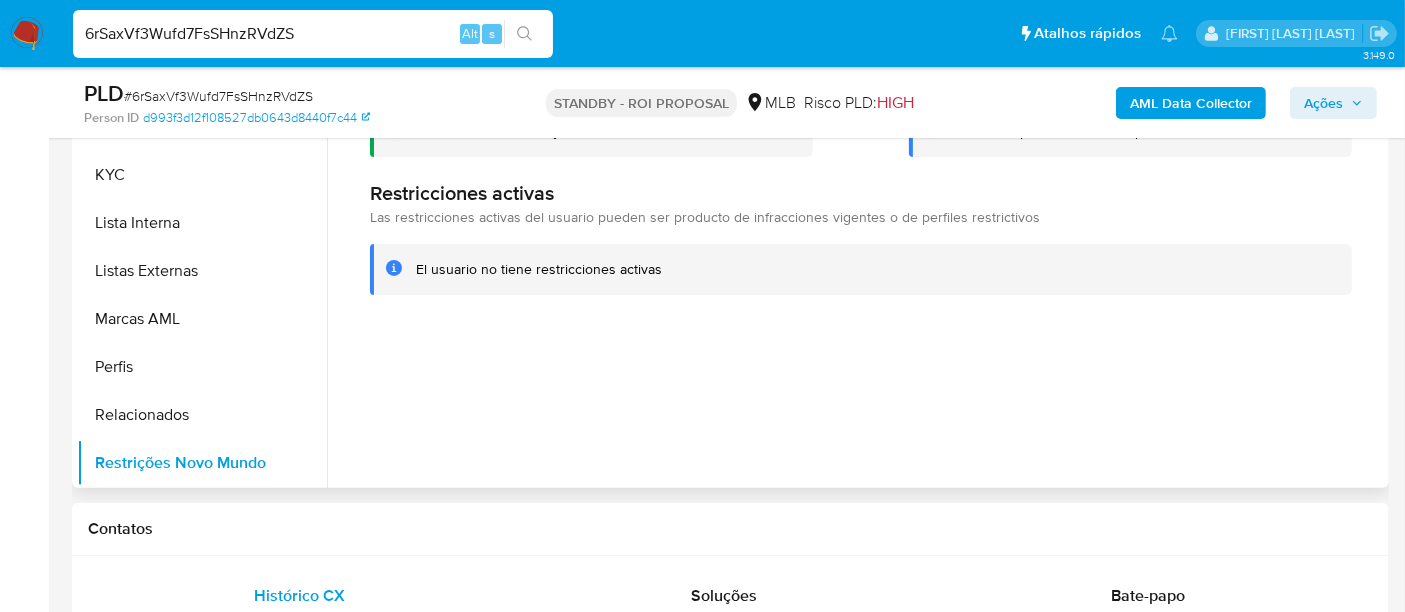 scroll, scrollTop: 444, scrollLeft: 0, axis: vertical 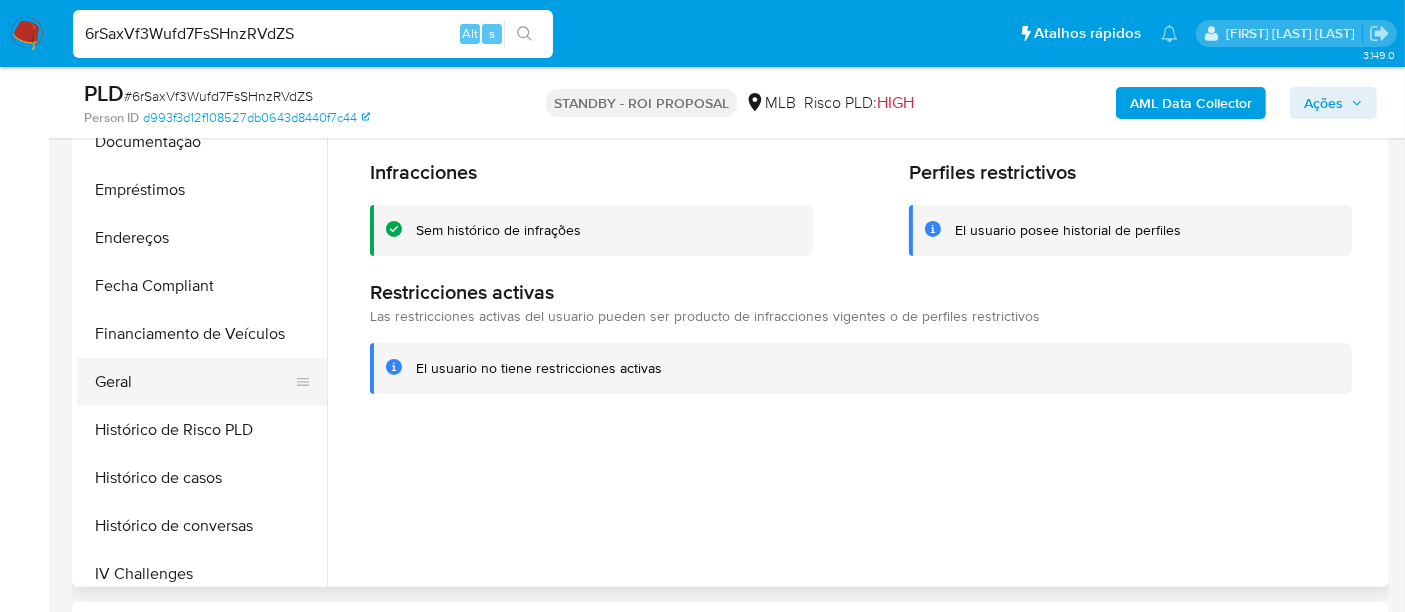 click on "Geral" at bounding box center (194, 382) 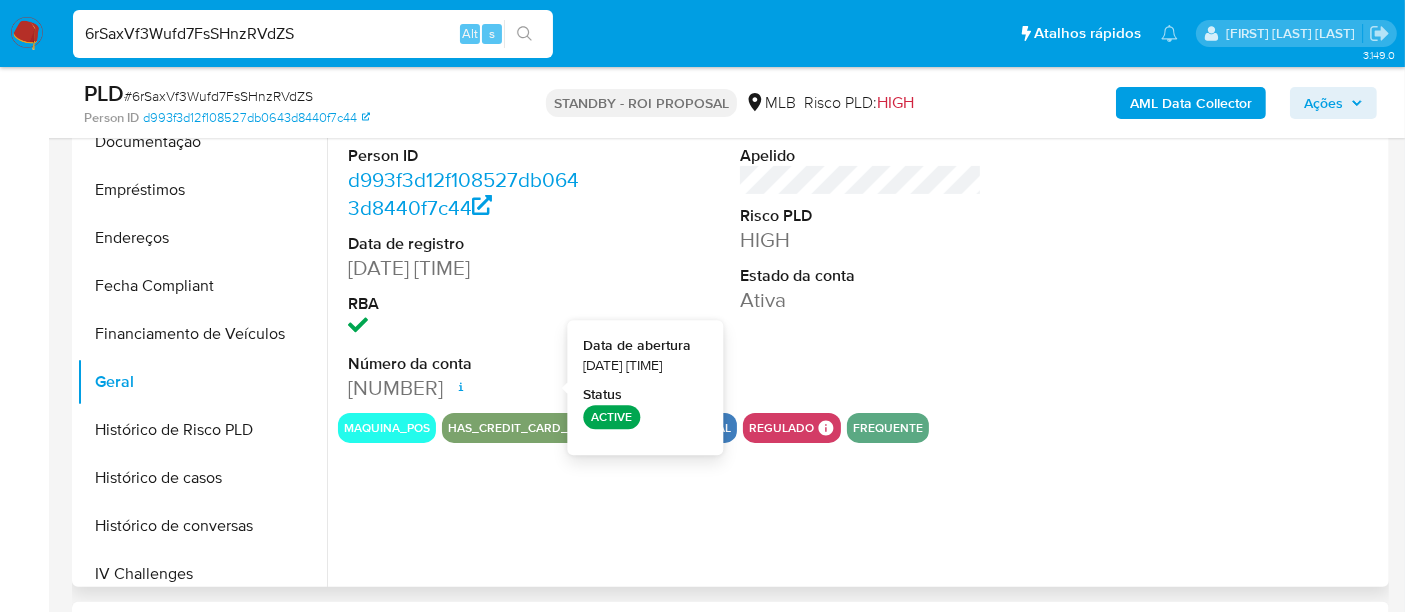 type 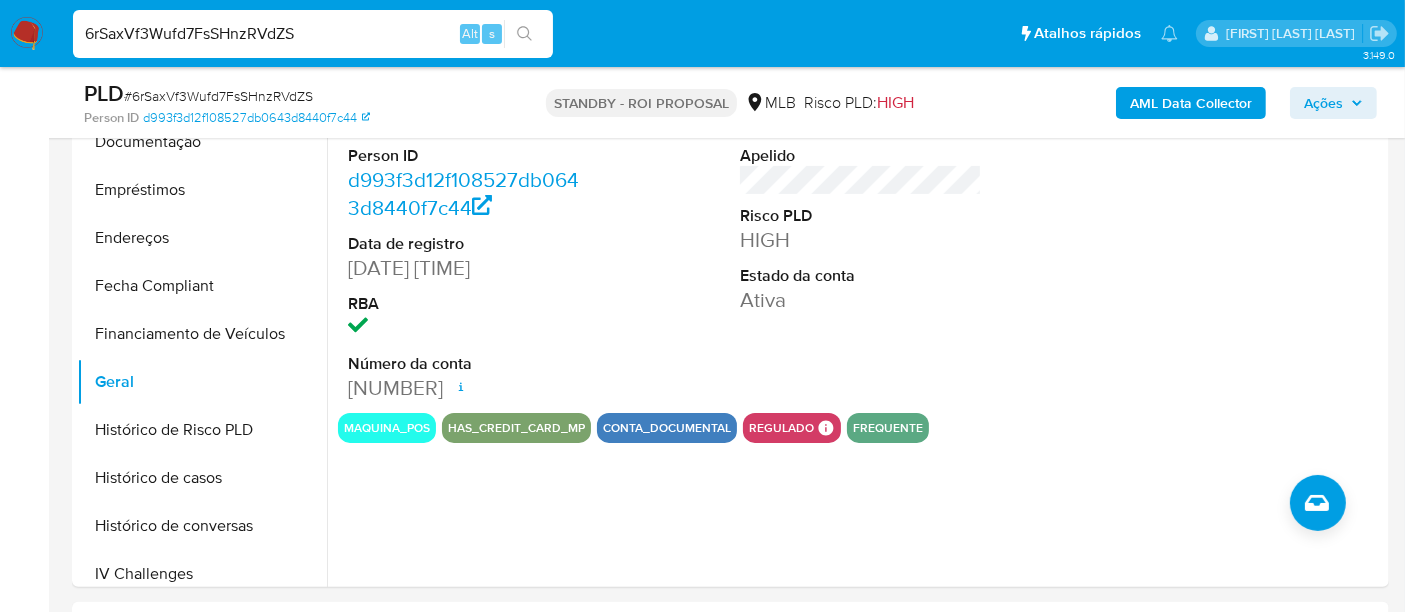 click on "6rSaxVf3Wufd7FsSHnzRVdZS" at bounding box center [313, 34] 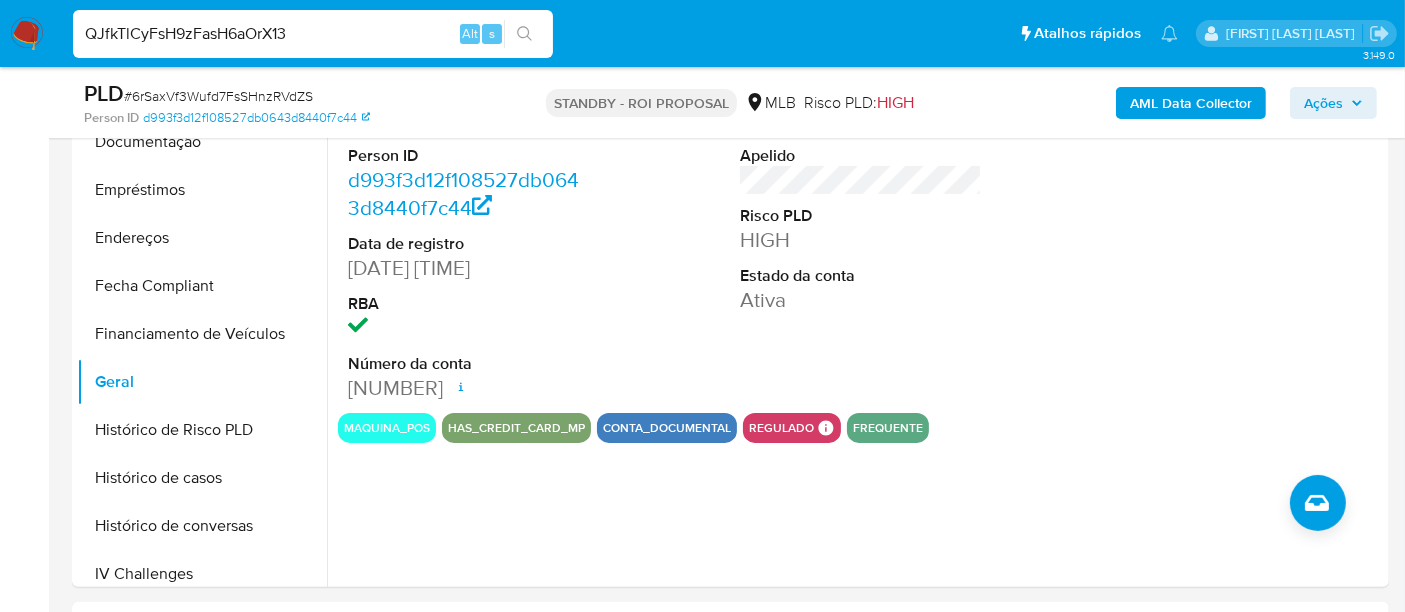 type on "QJfkTlCyFsH9zFasH6aOrX13" 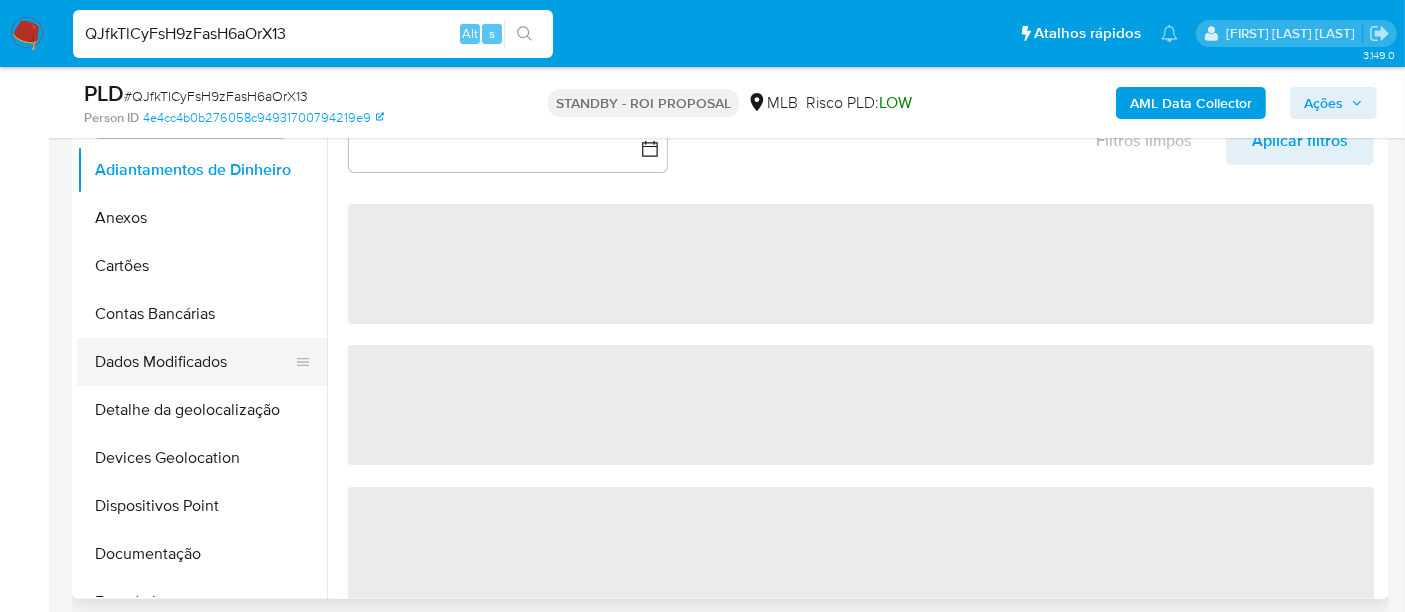 scroll, scrollTop: 444, scrollLeft: 0, axis: vertical 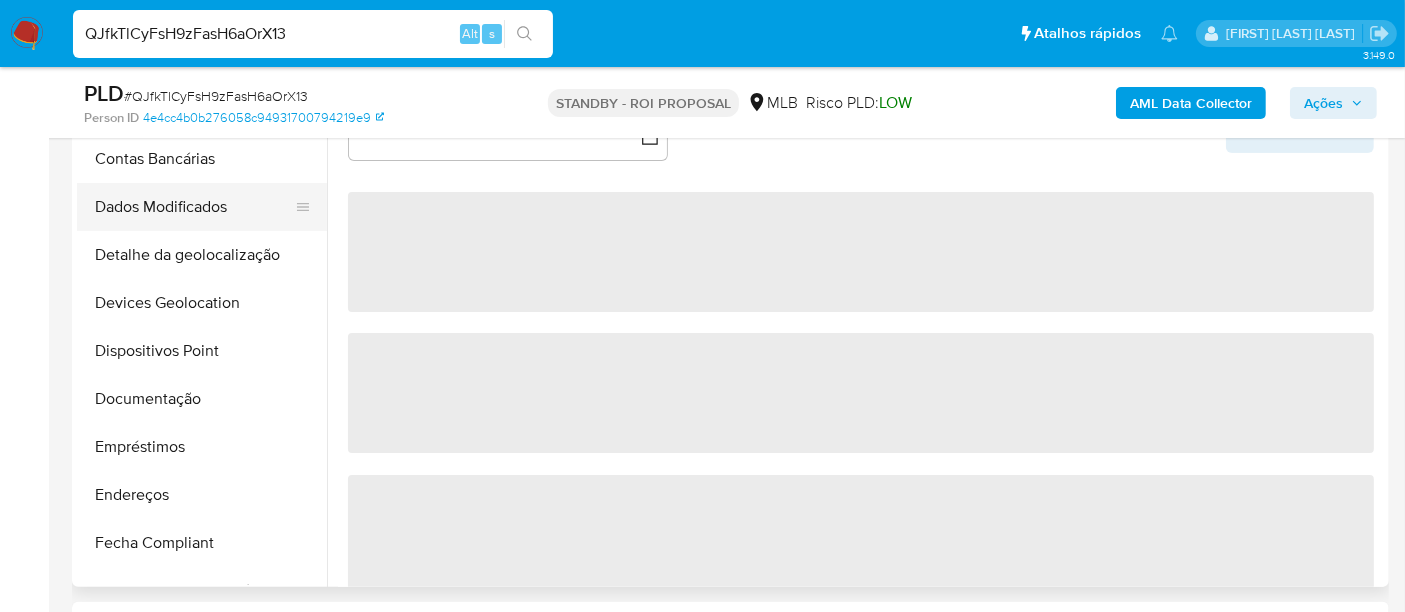 select on "10" 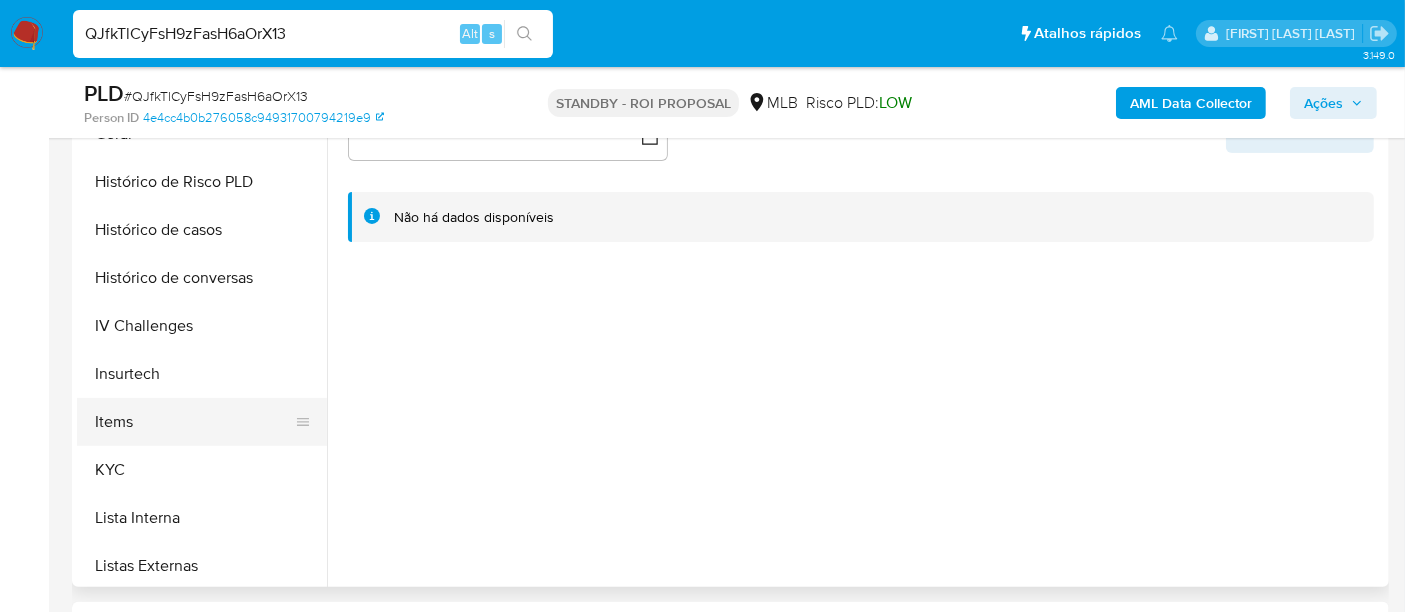 scroll, scrollTop: 666, scrollLeft: 0, axis: vertical 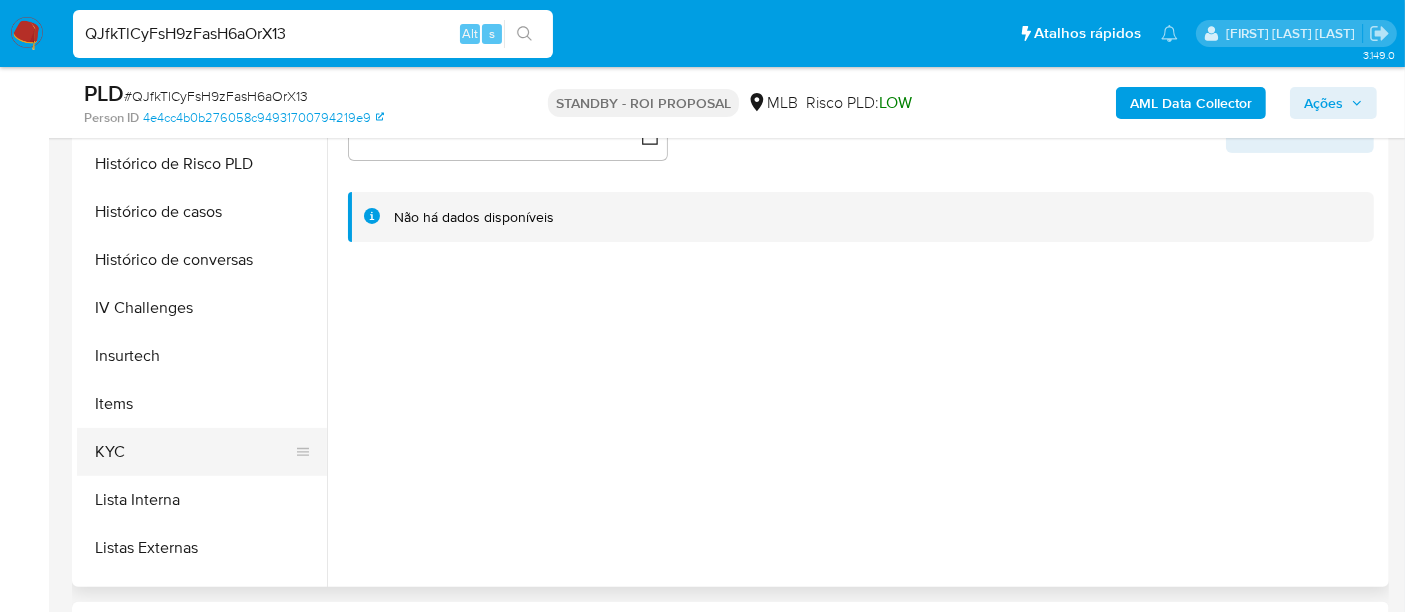 click on "KYC" at bounding box center [194, 452] 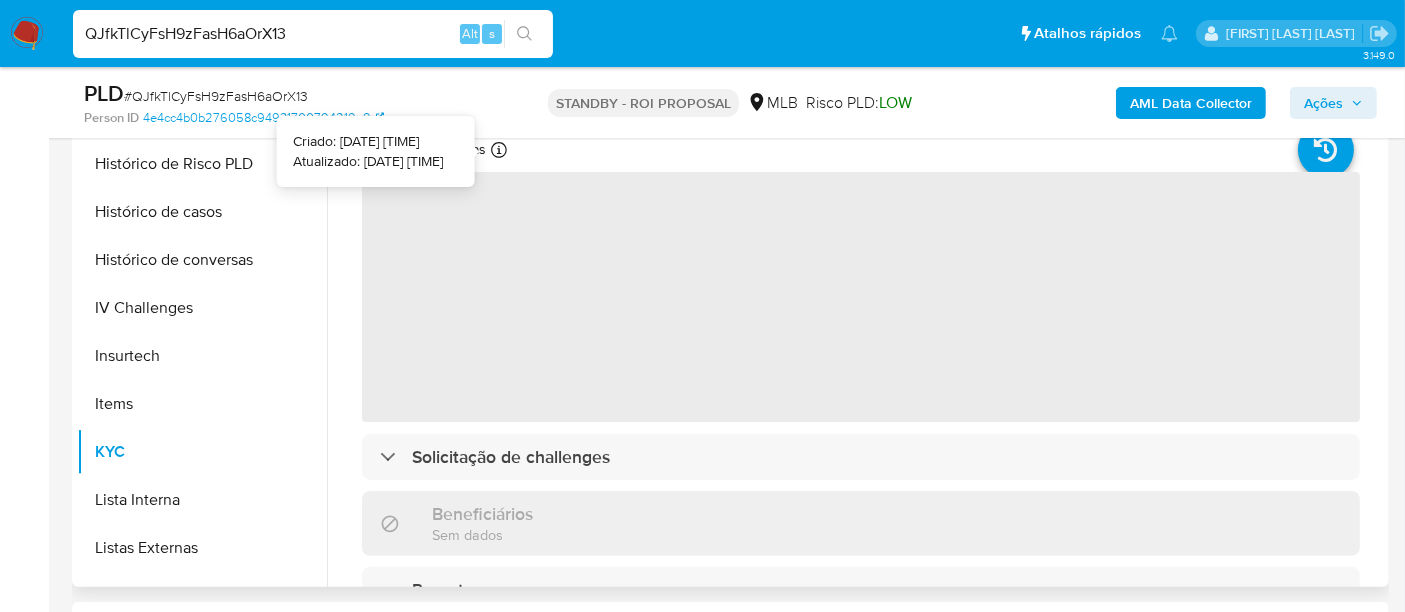 type 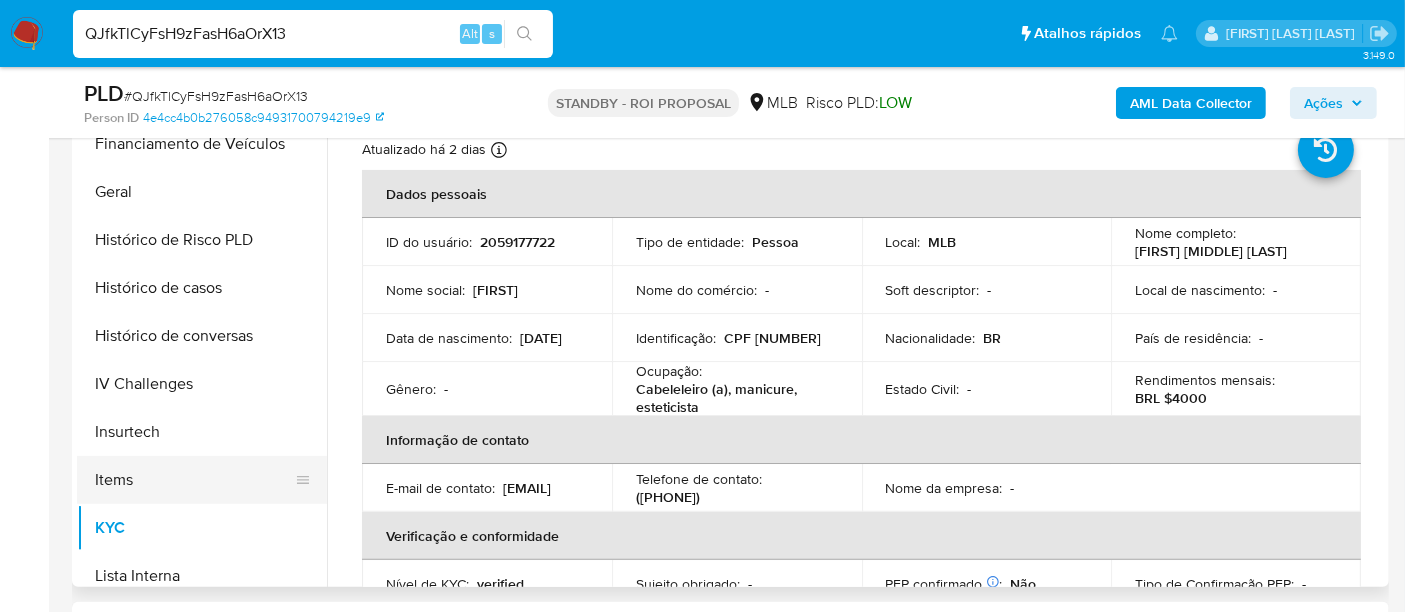 scroll, scrollTop: 555, scrollLeft: 0, axis: vertical 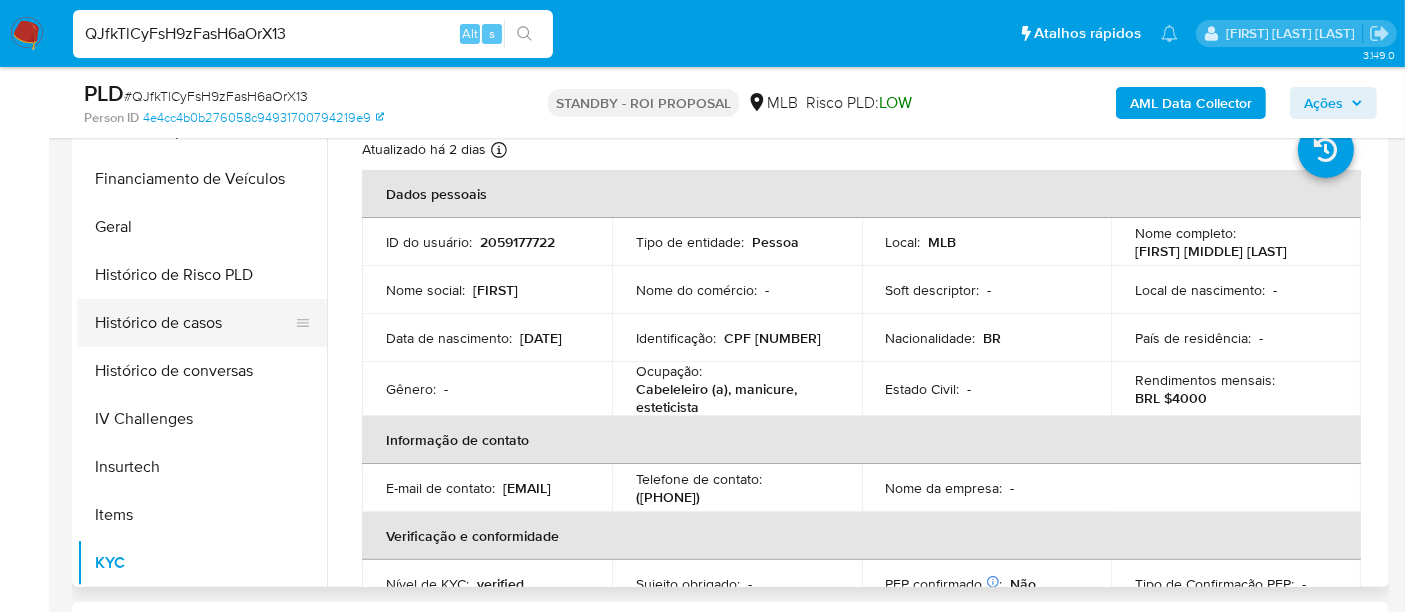 click on "Histórico de casos" at bounding box center [194, 323] 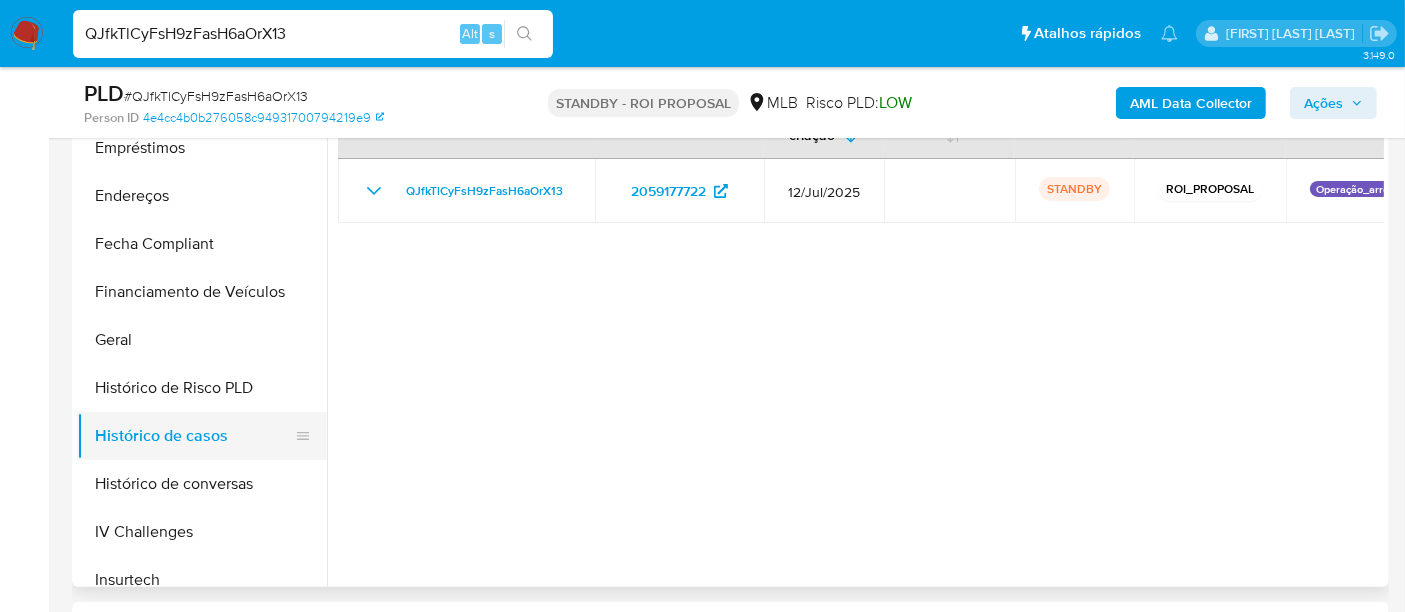 scroll, scrollTop: 222, scrollLeft: 0, axis: vertical 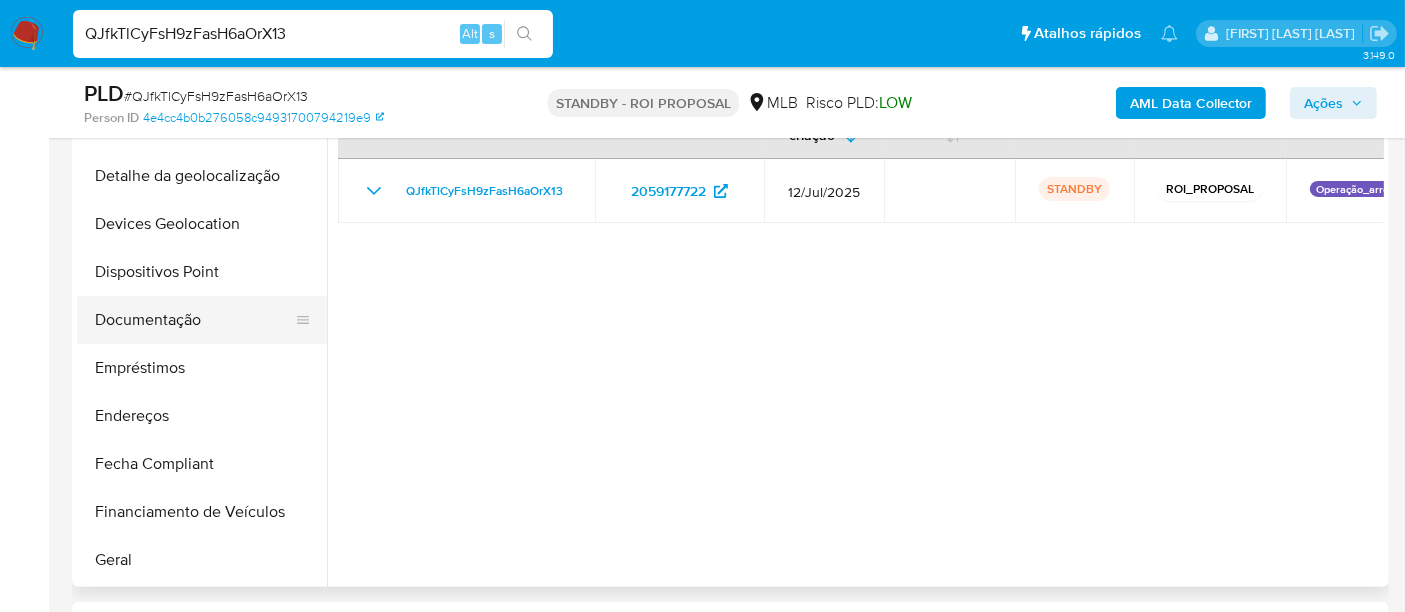 click on "Documentação" at bounding box center [194, 320] 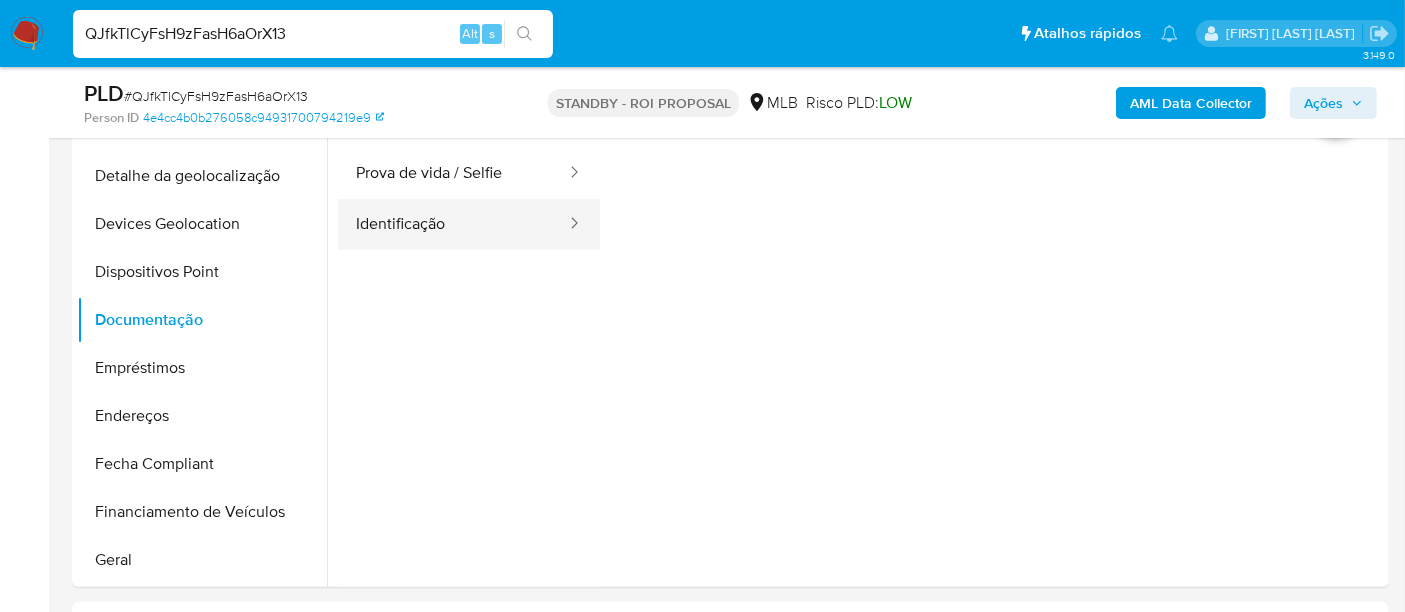 click on "Identificação" at bounding box center [453, 224] 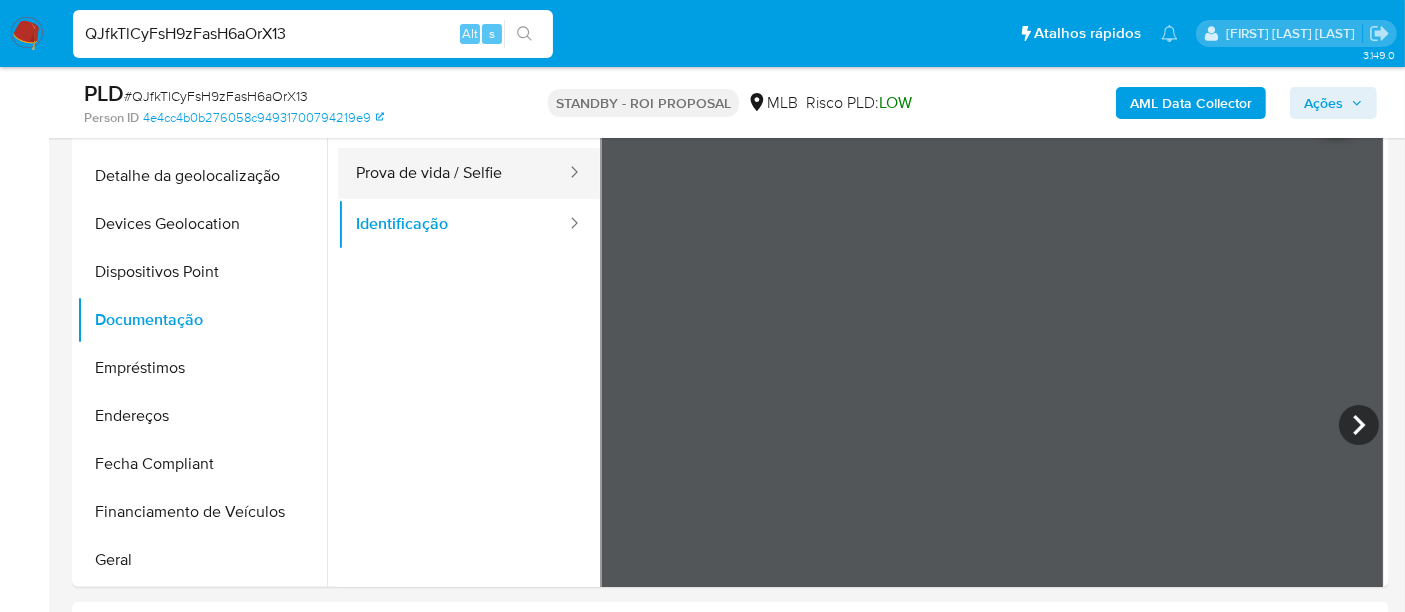 click on "Prova de vida / Selfie" at bounding box center (453, 173) 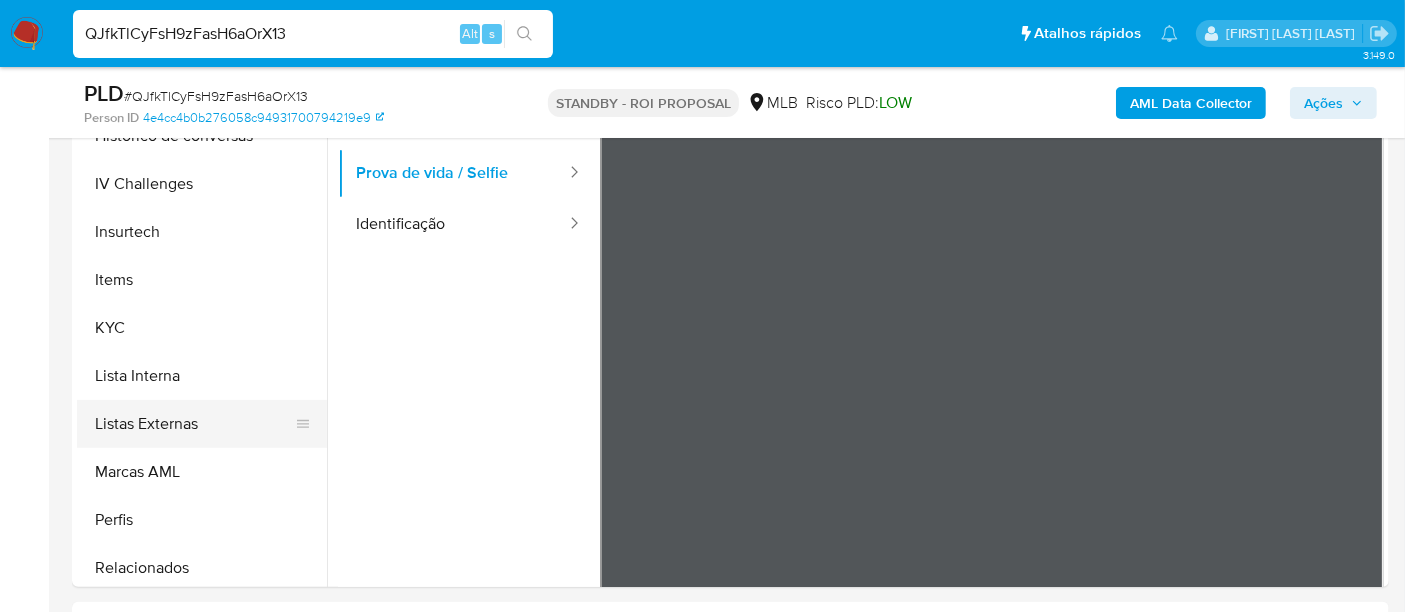 scroll, scrollTop: 844, scrollLeft: 0, axis: vertical 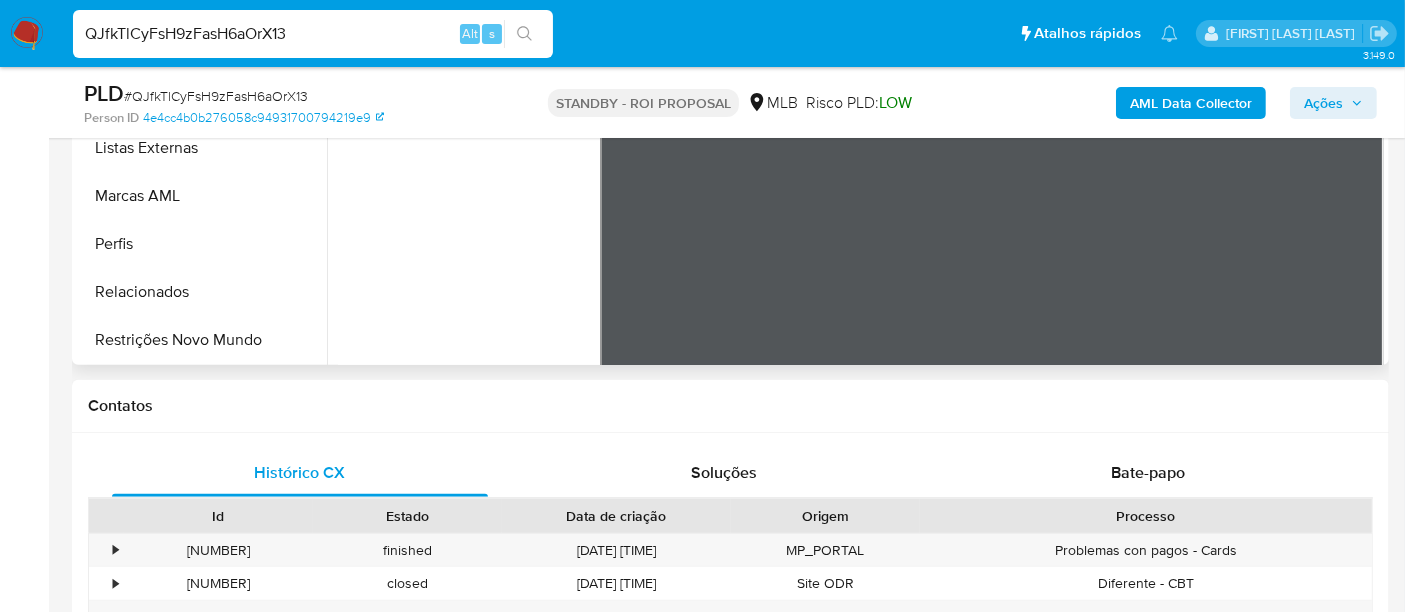 drag, startPoint x: 217, startPoint y: 344, endPoint x: 425, endPoint y: 361, distance: 208.69356 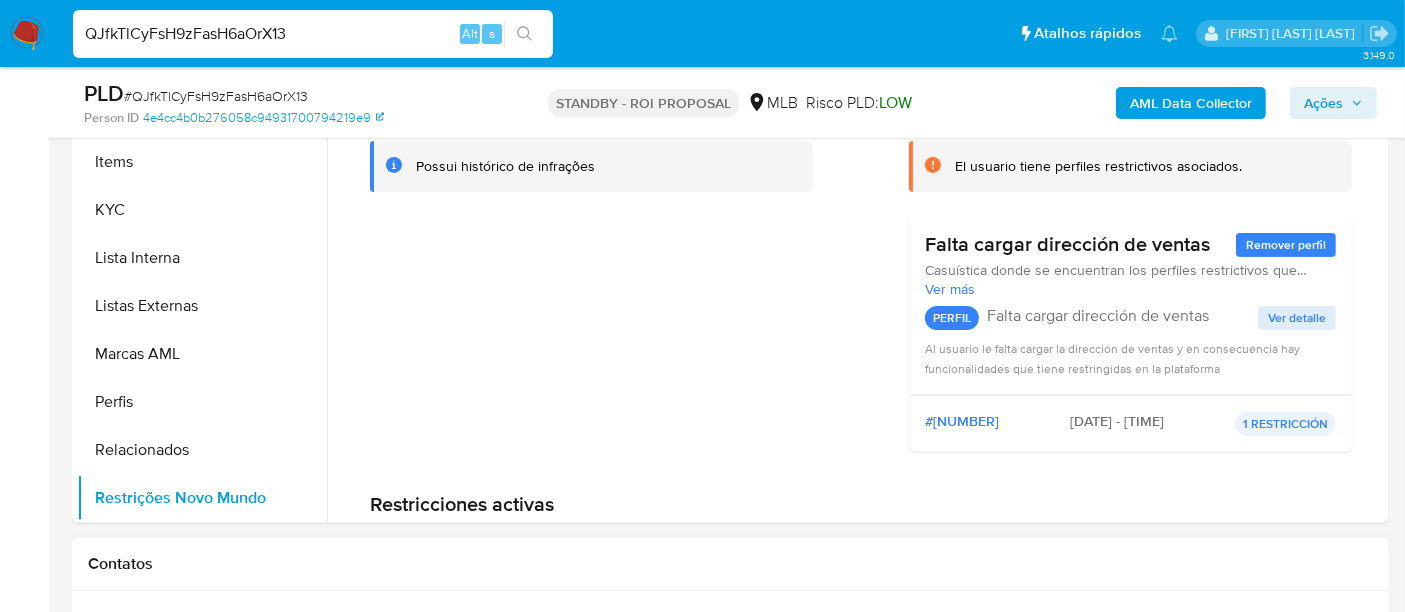scroll, scrollTop: 333, scrollLeft: 0, axis: vertical 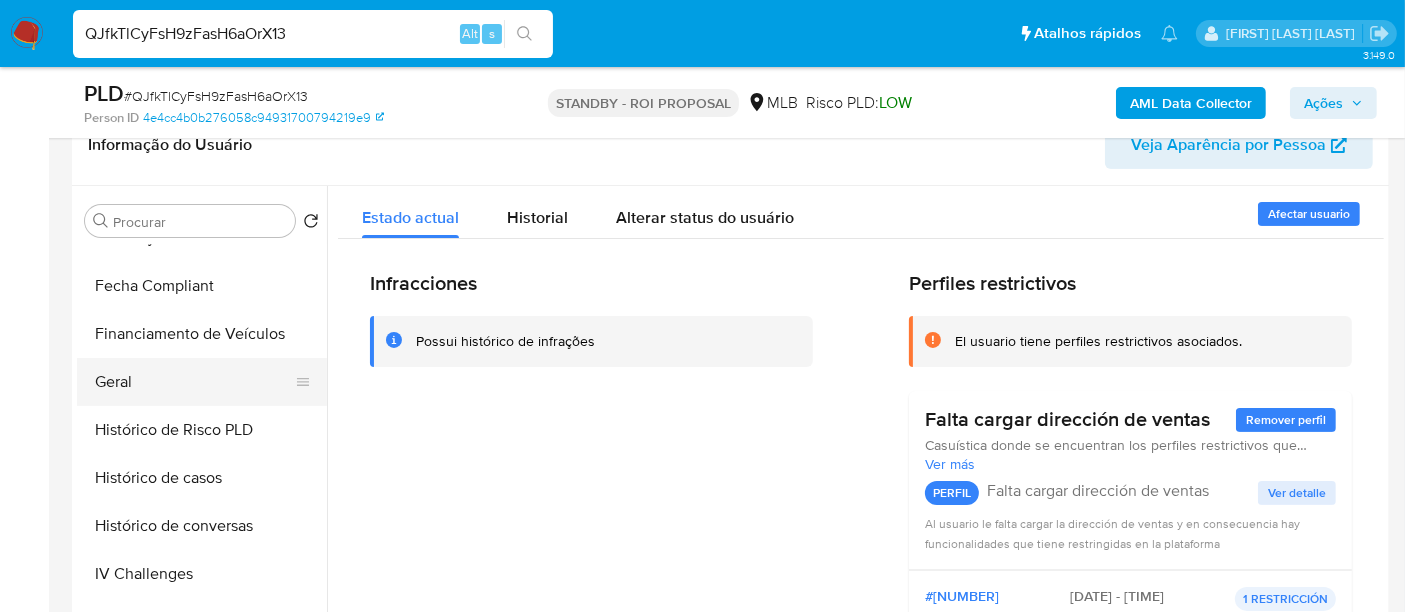 click on "Geral" at bounding box center (194, 382) 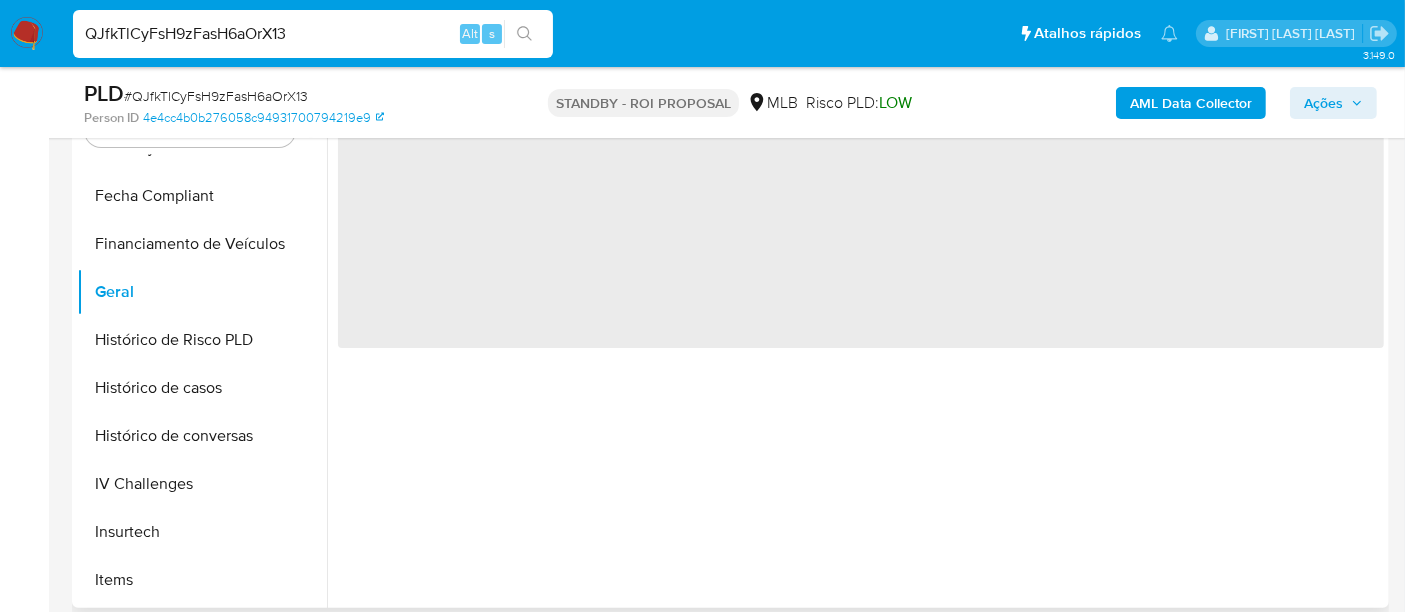 scroll, scrollTop: 444, scrollLeft: 0, axis: vertical 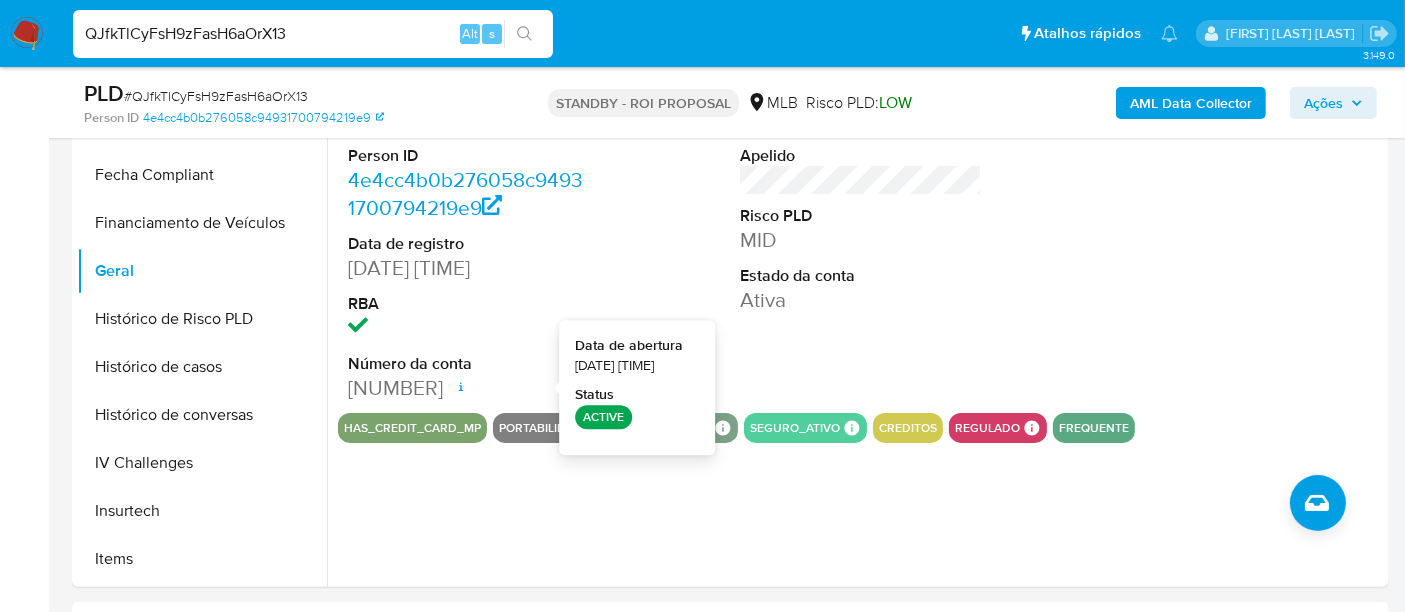 type 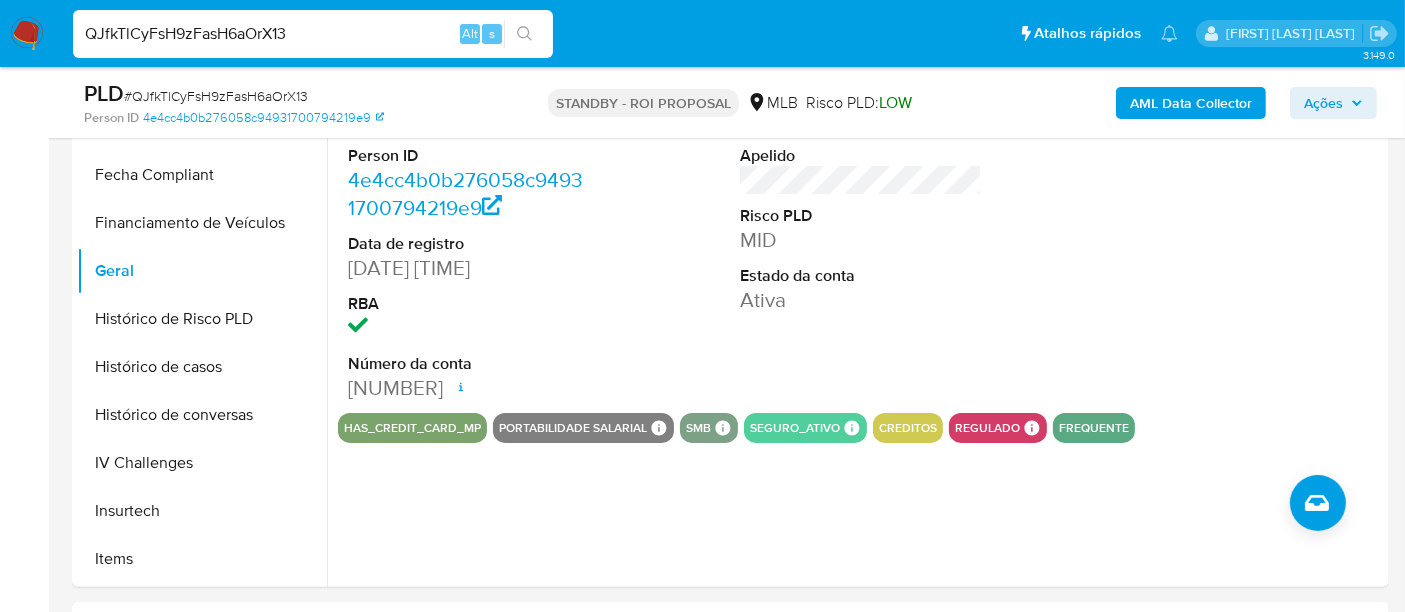 click on "QJfkTlCyFsH9zFasH6aOrX13" at bounding box center (313, 34) 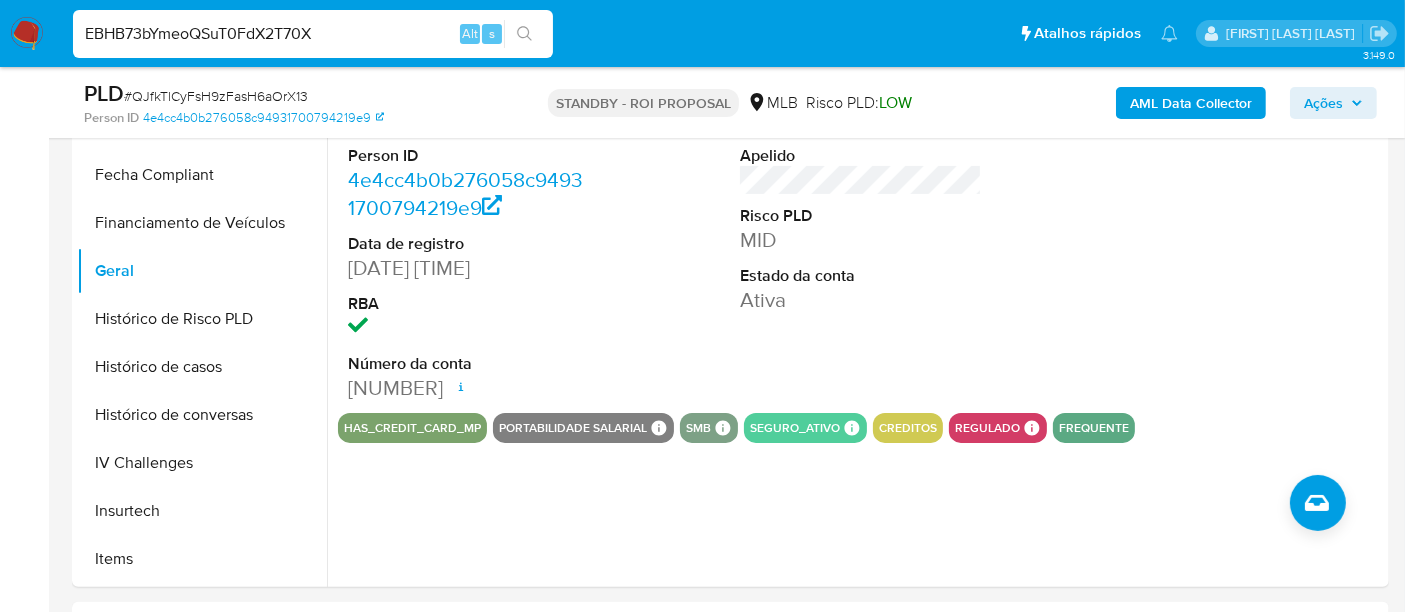 type on "EBHB73bYmeoQSuT0FdX2T70X" 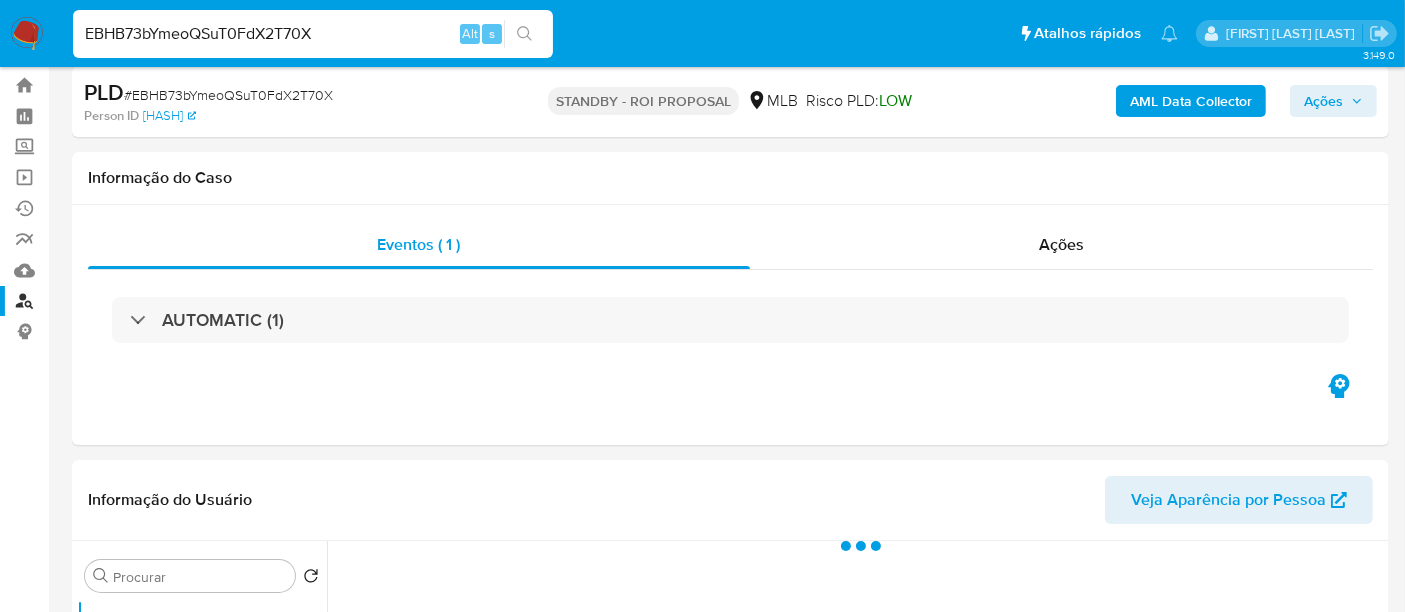 scroll, scrollTop: 333, scrollLeft: 0, axis: vertical 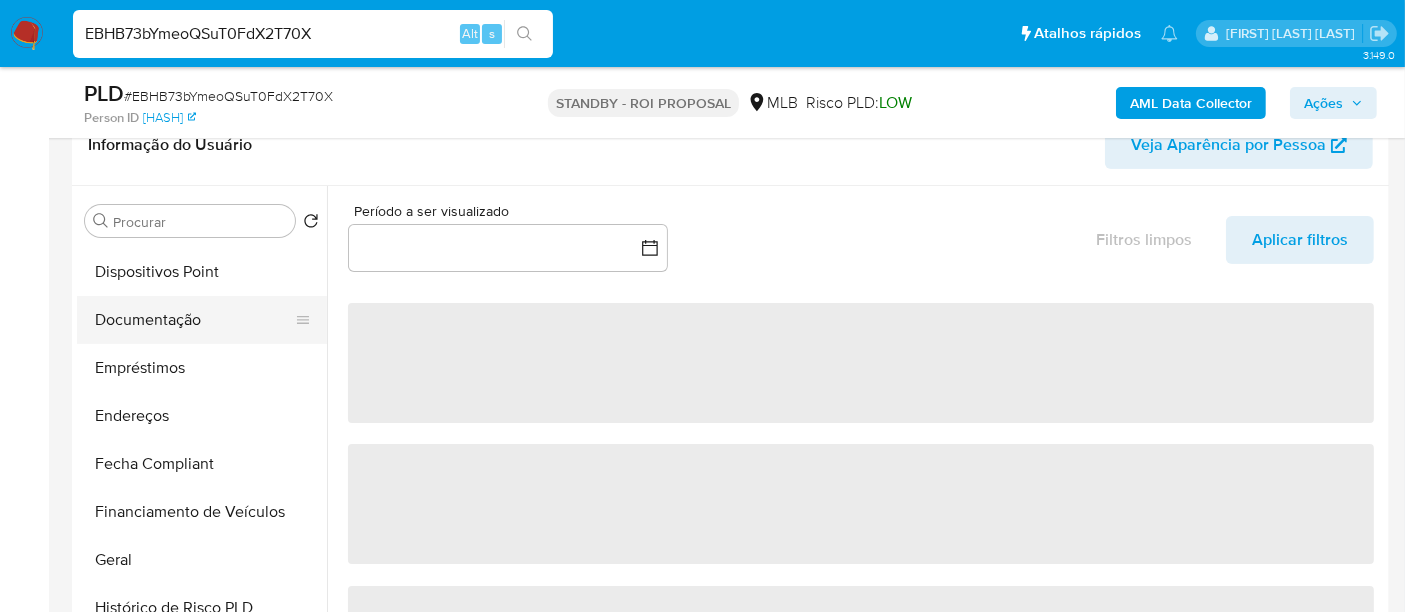 select on "10" 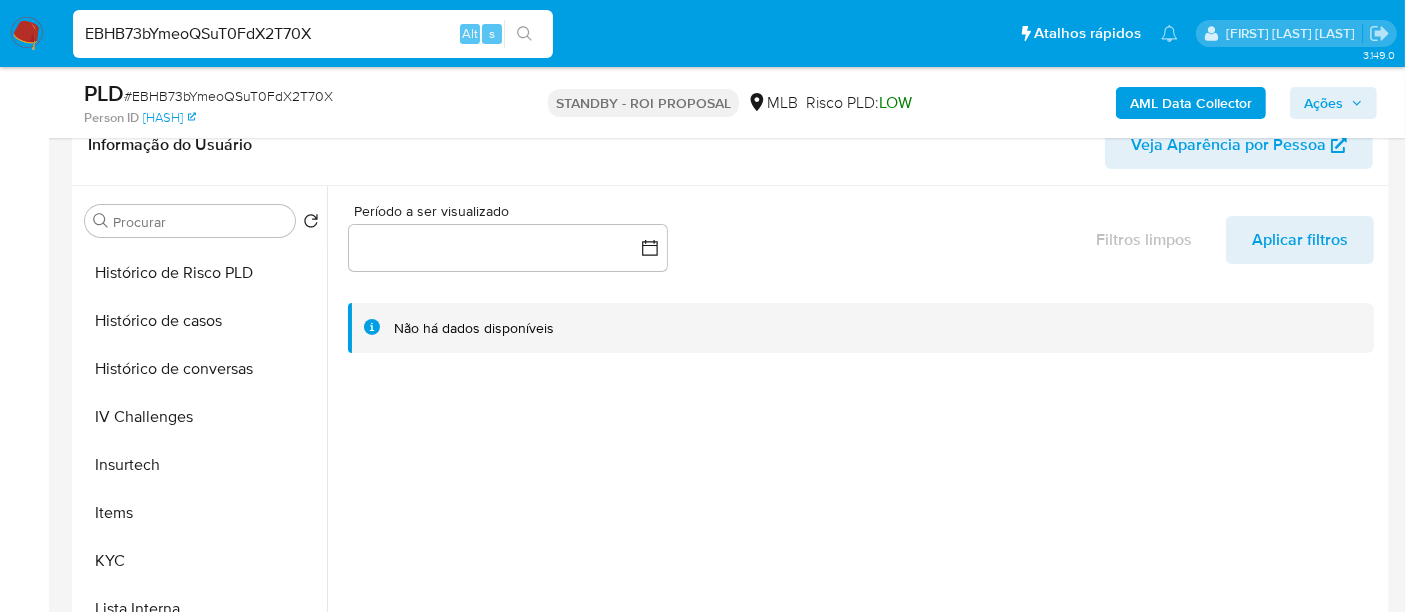 scroll, scrollTop: 844, scrollLeft: 0, axis: vertical 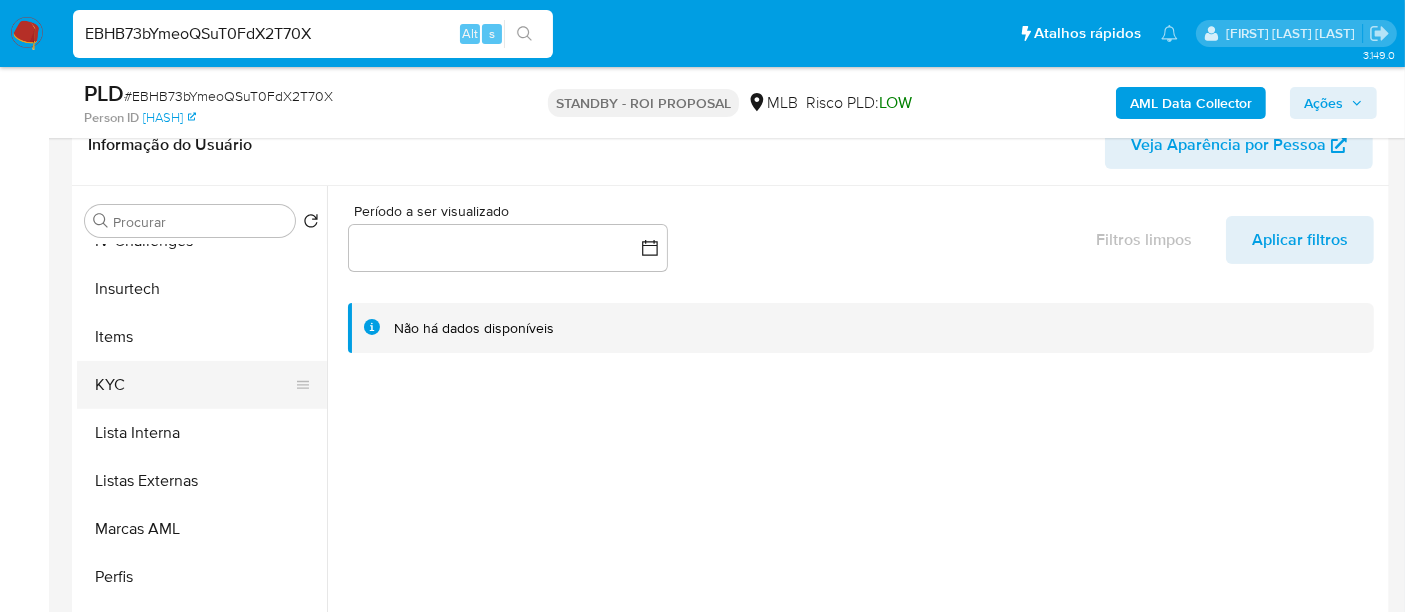 click on "KYC" at bounding box center [194, 385] 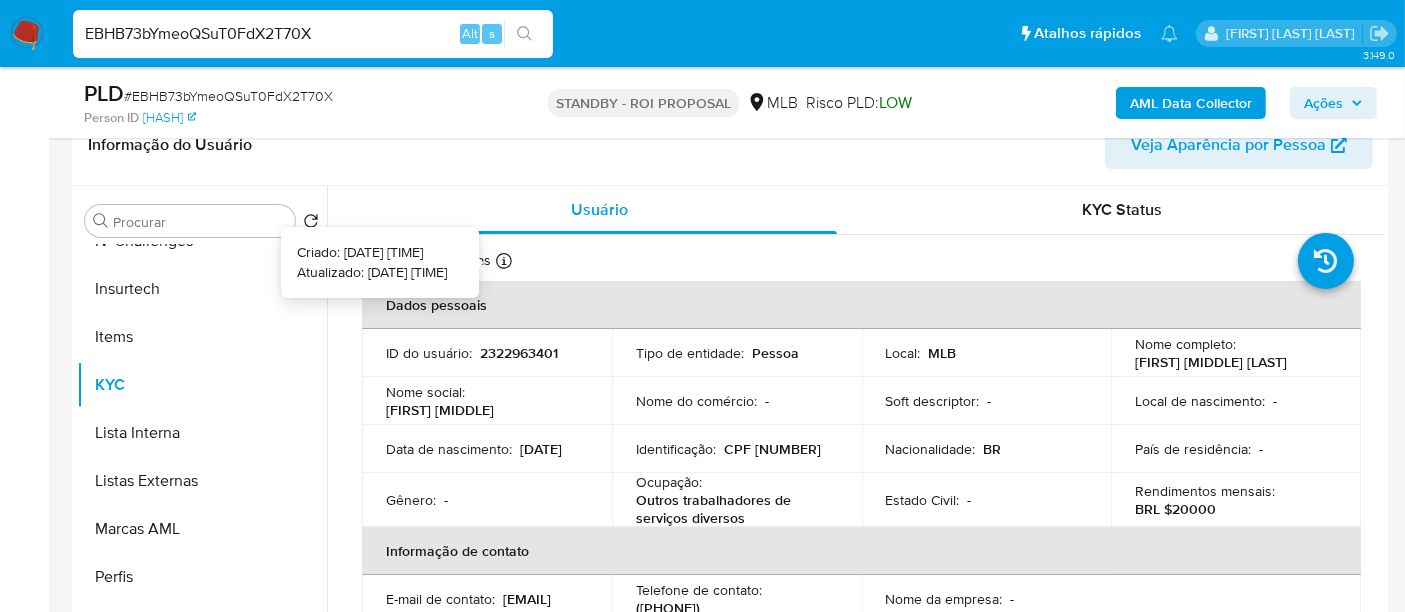 type 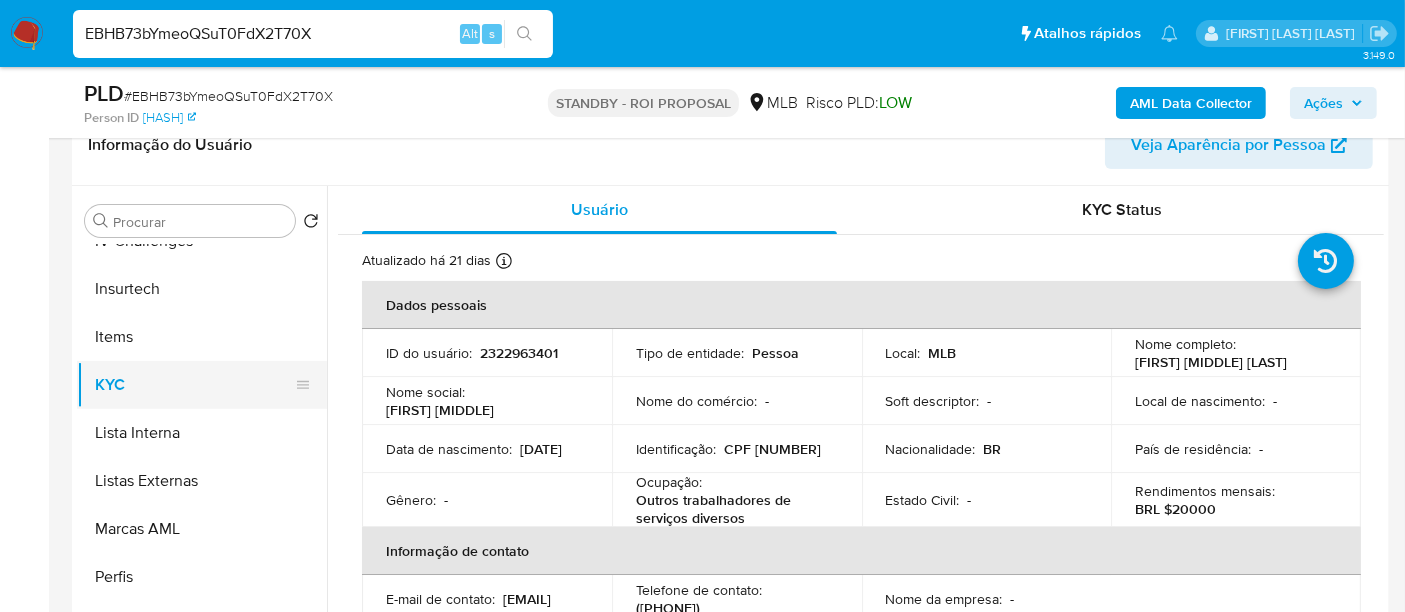 scroll, scrollTop: 622, scrollLeft: 0, axis: vertical 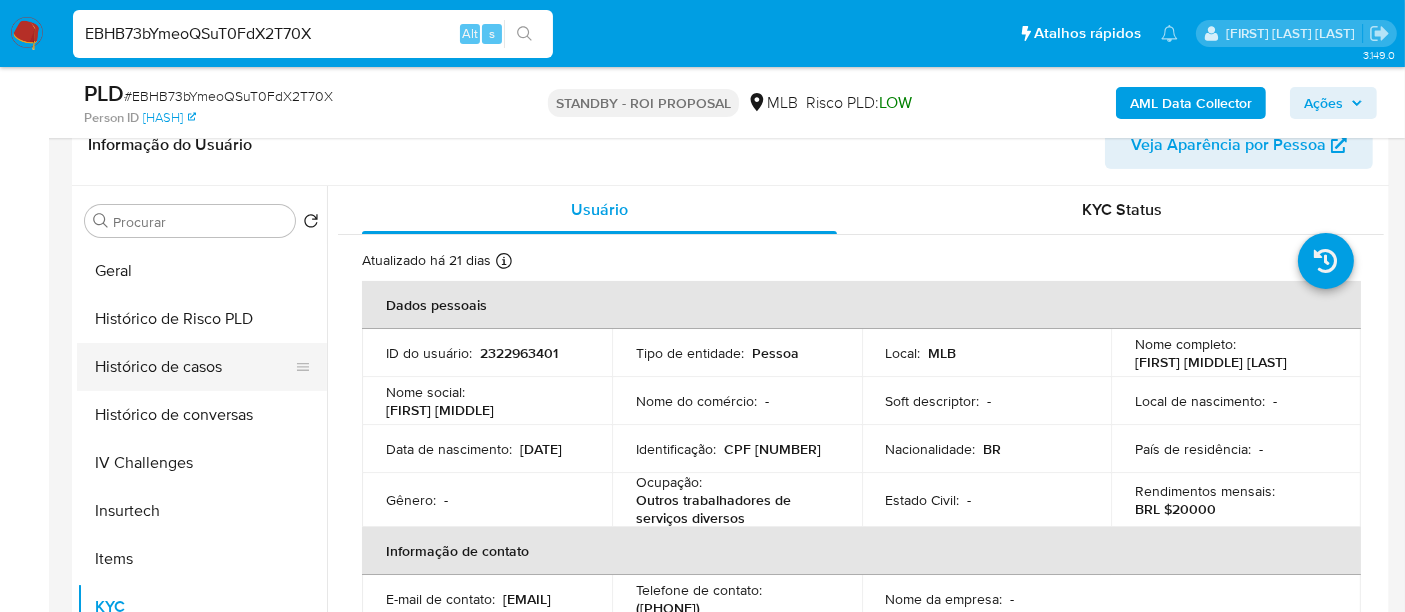 click on "Histórico de casos" at bounding box center (194, 367) 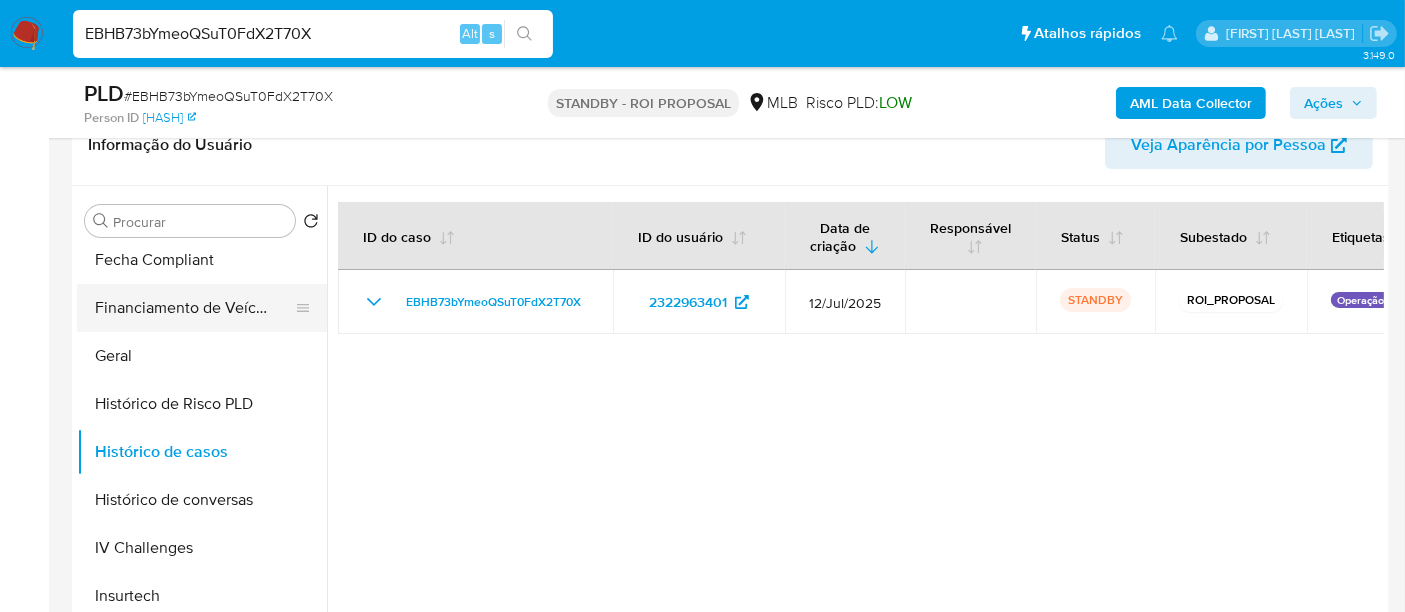 scroll, scrollTop: 400, scrollLeft: 0, axis: vertical 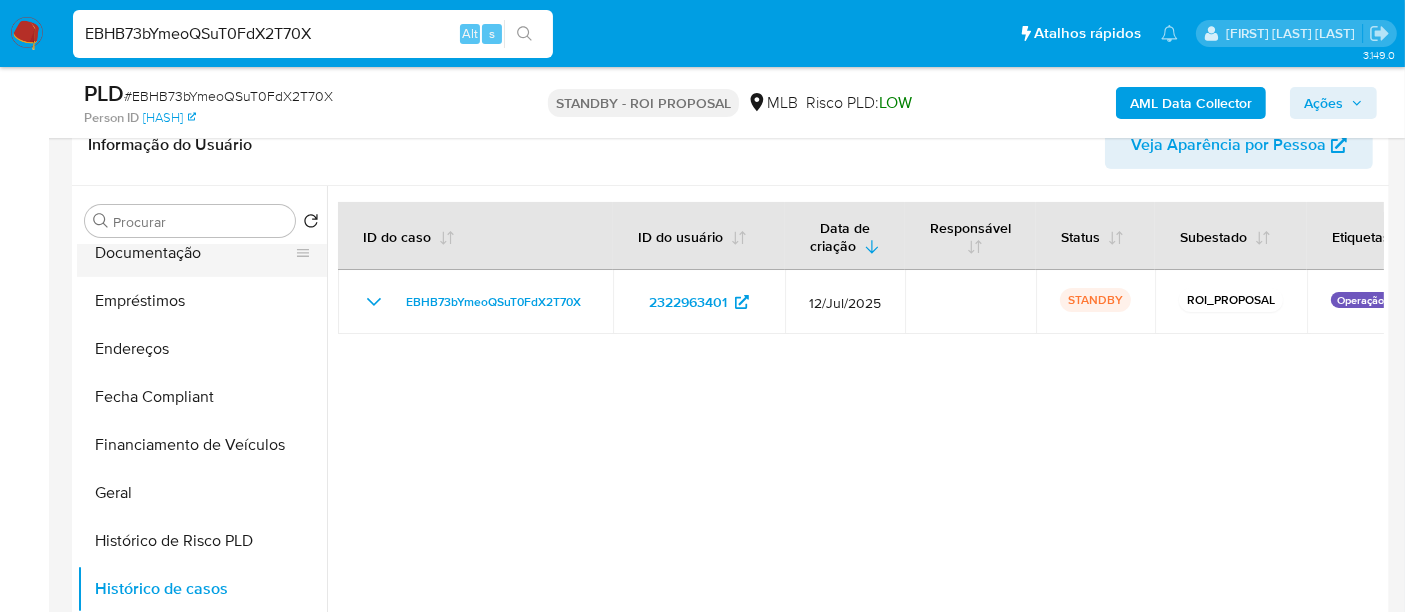 click on "Documentação" at bounding box center [194, 253] 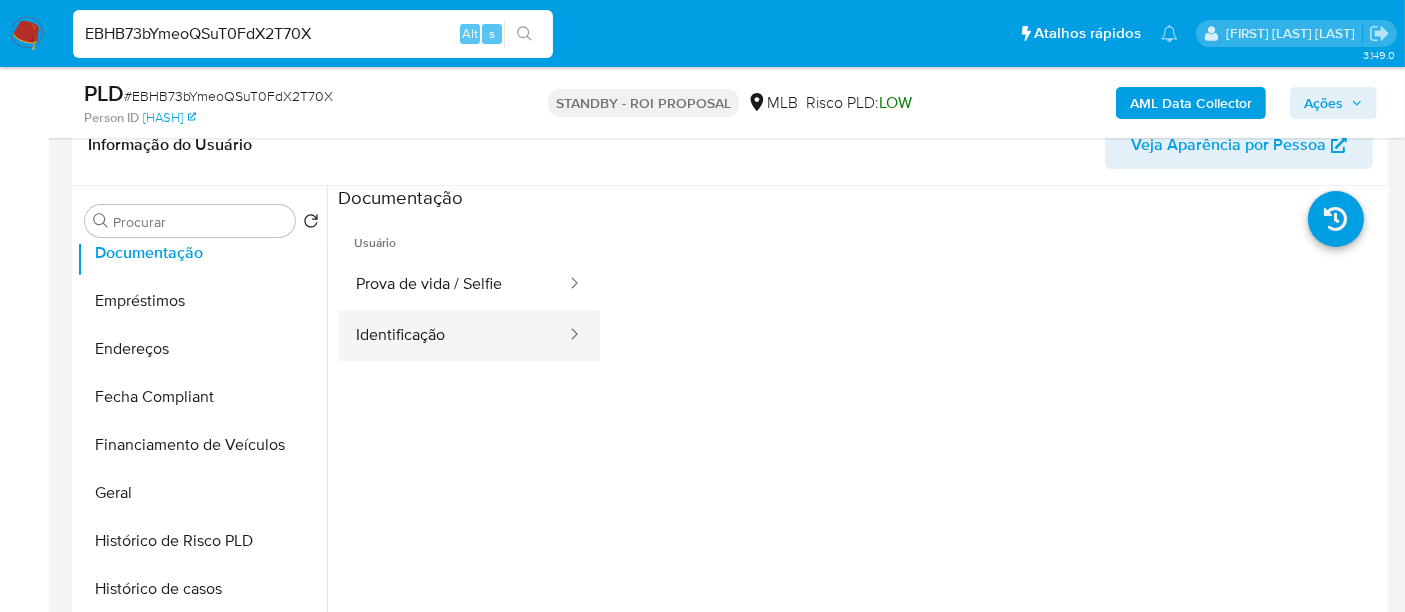 click on "Identificação" at bounding box center (453, 335) 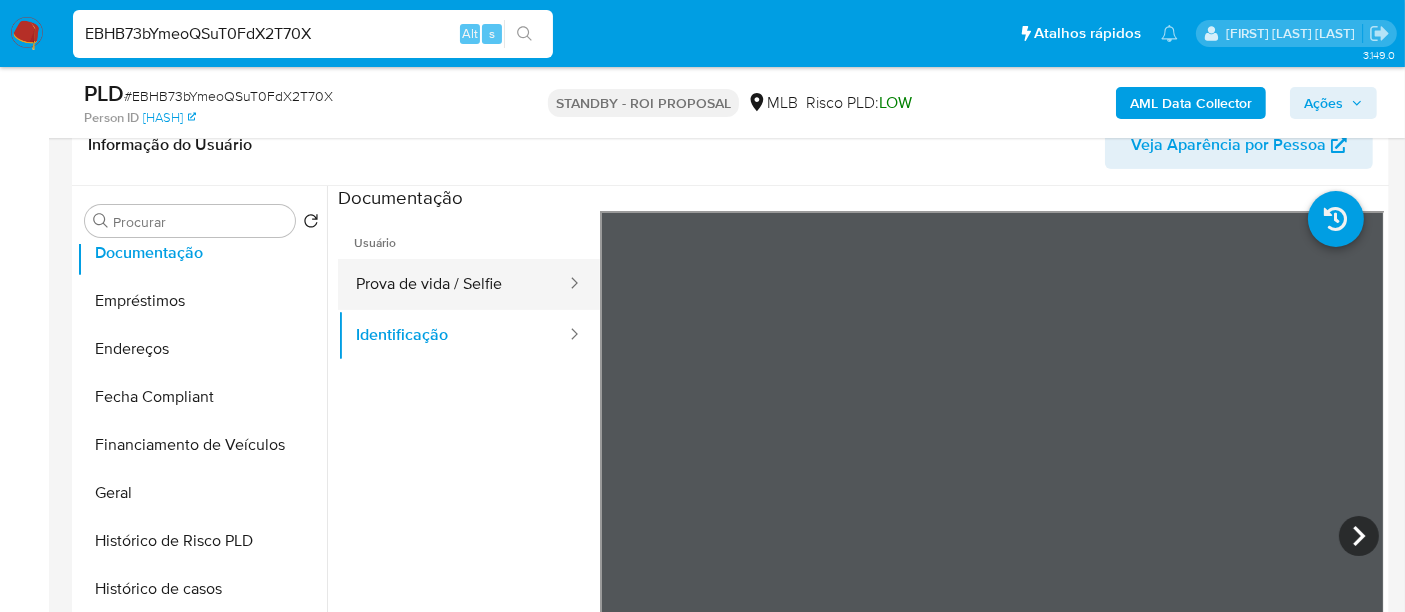 click on "Prova de vida / Selfie" at bounding box center [453, 284] 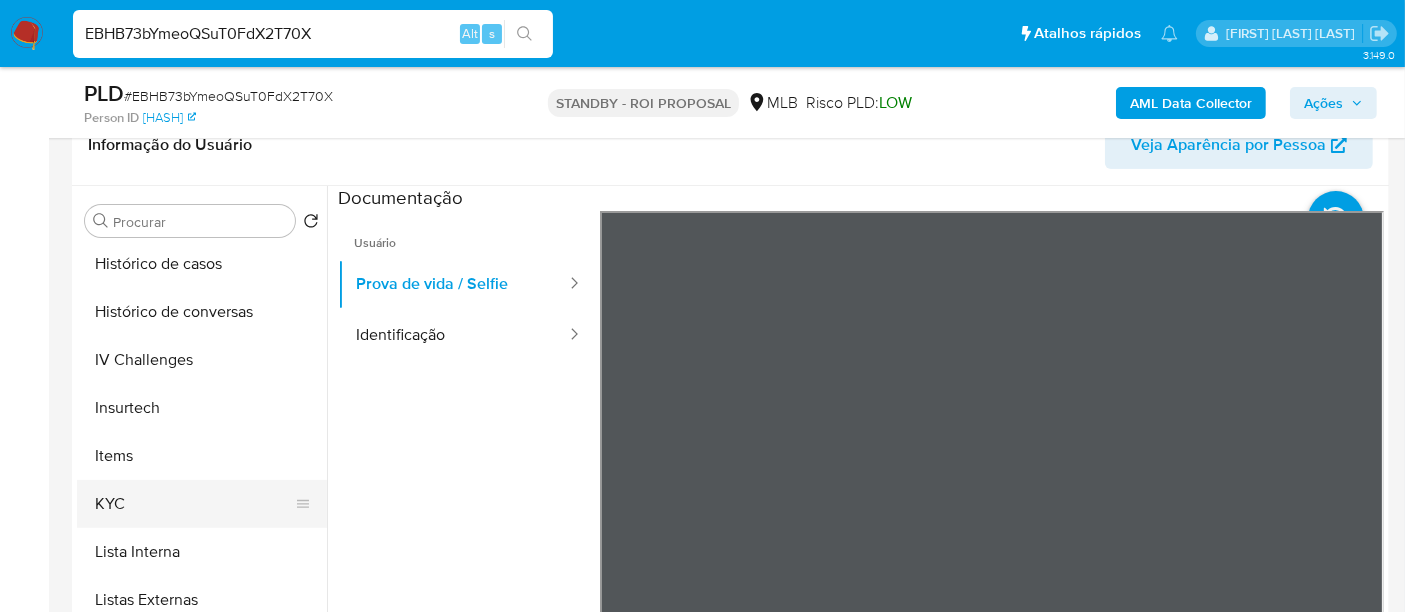 scroll, scrollTop: 844, scrollLeft: 0, axis: vertical 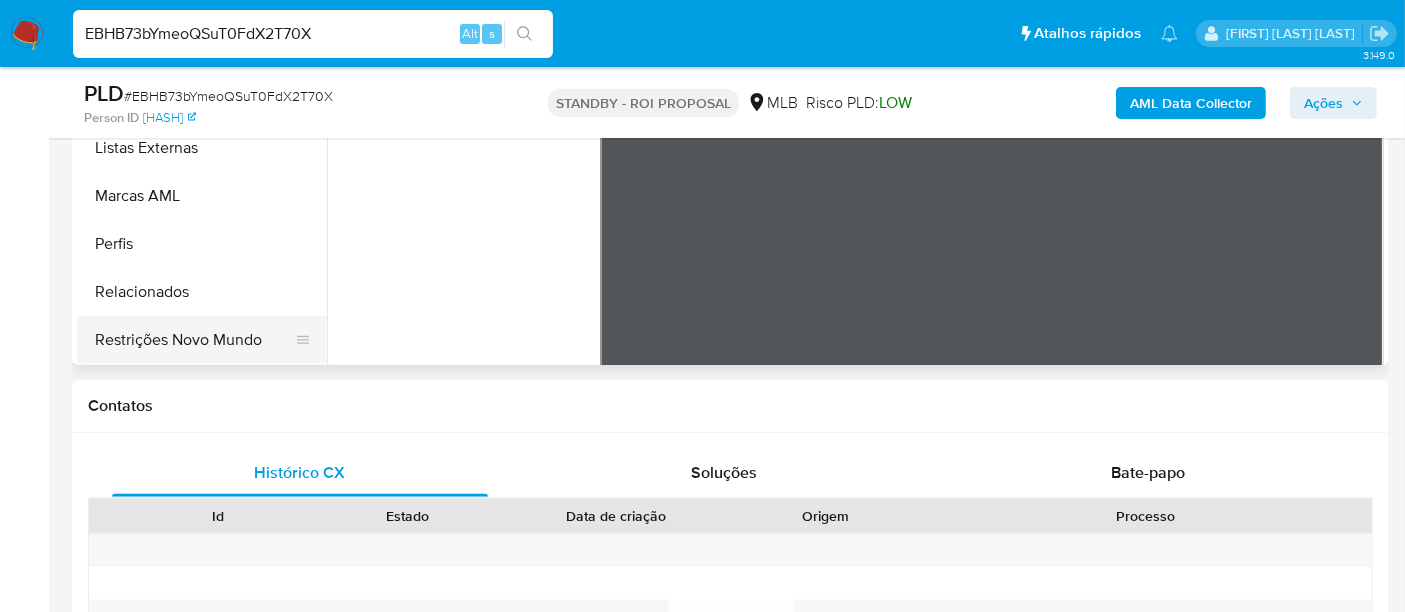 click on "Restrições Novo Mundo" at bounding box center (194, 340) 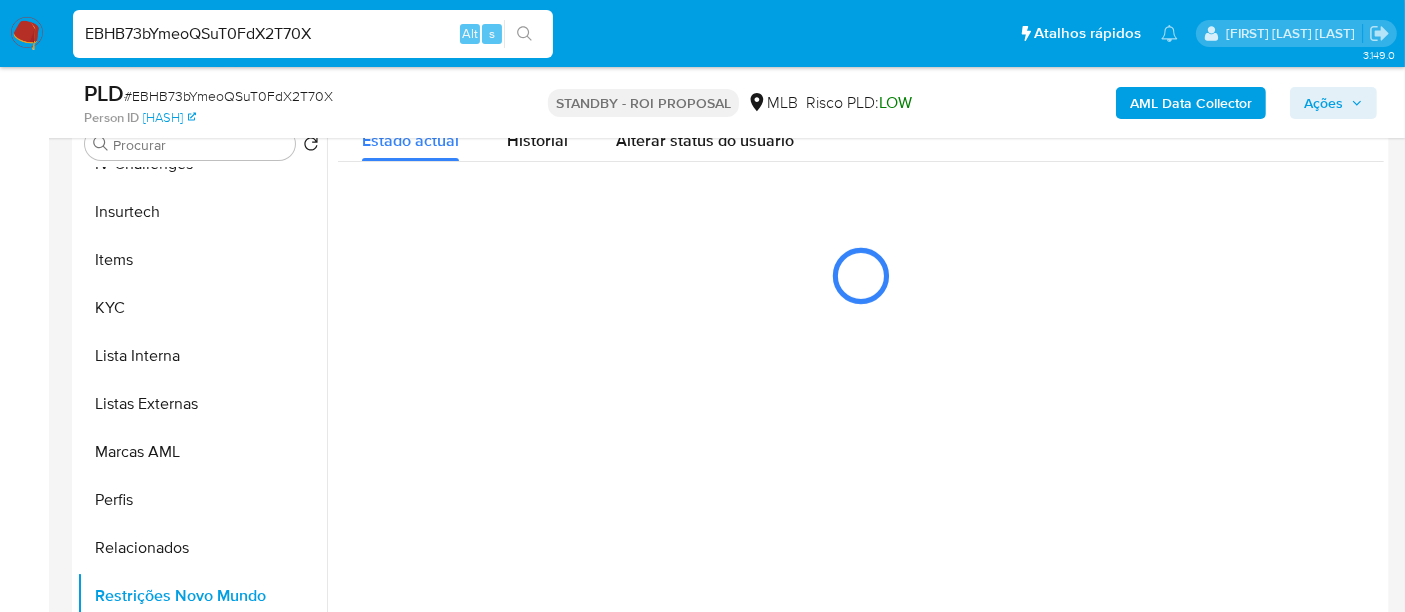 scroll, scrollTop: 444, scrollLeft: 0, axis: vertical 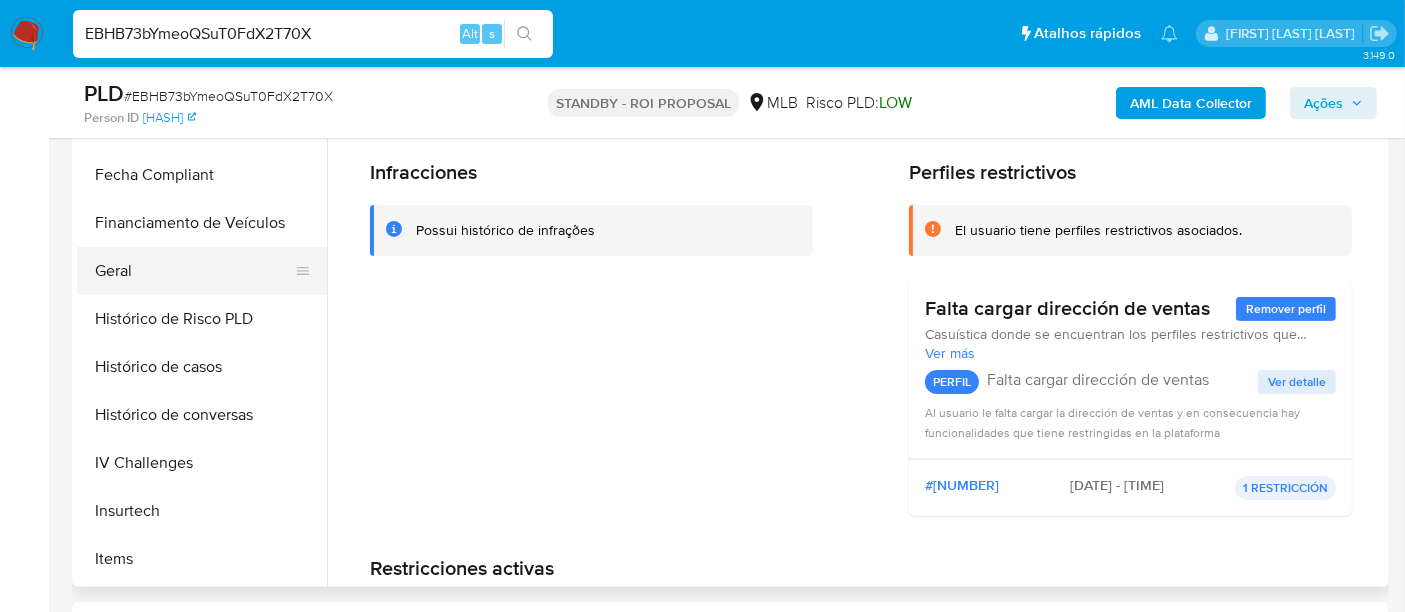 click on "Geral" at bounding box center (194, 271) 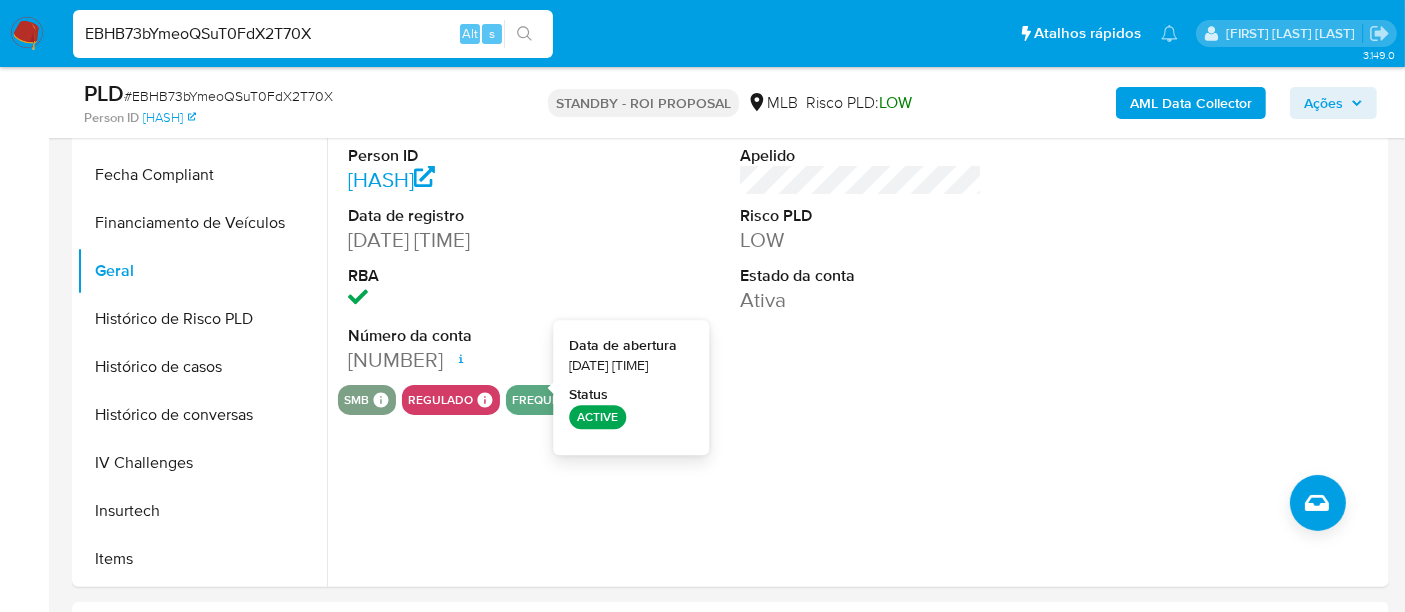 type 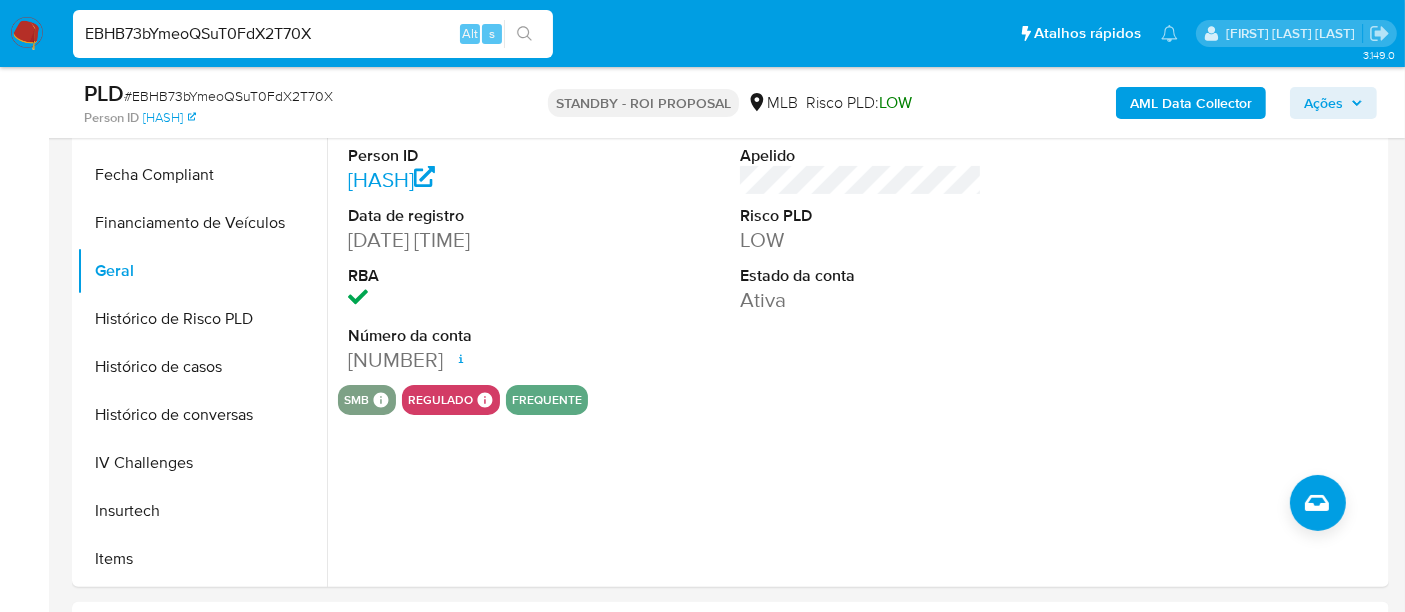 click on "EBHB73bYmeoQSuT0FdX2T70X" at bounding box center (313, 34) 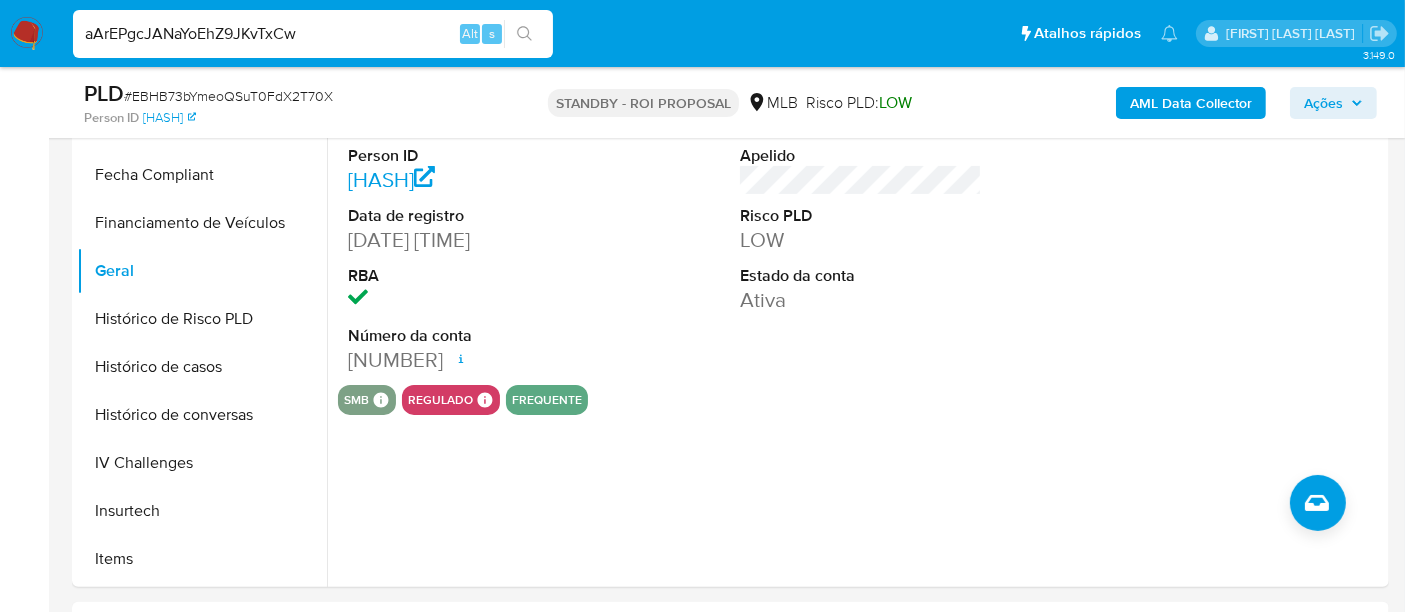 type on "aArEPgcJANaYoEhZ9JKvTxCw" 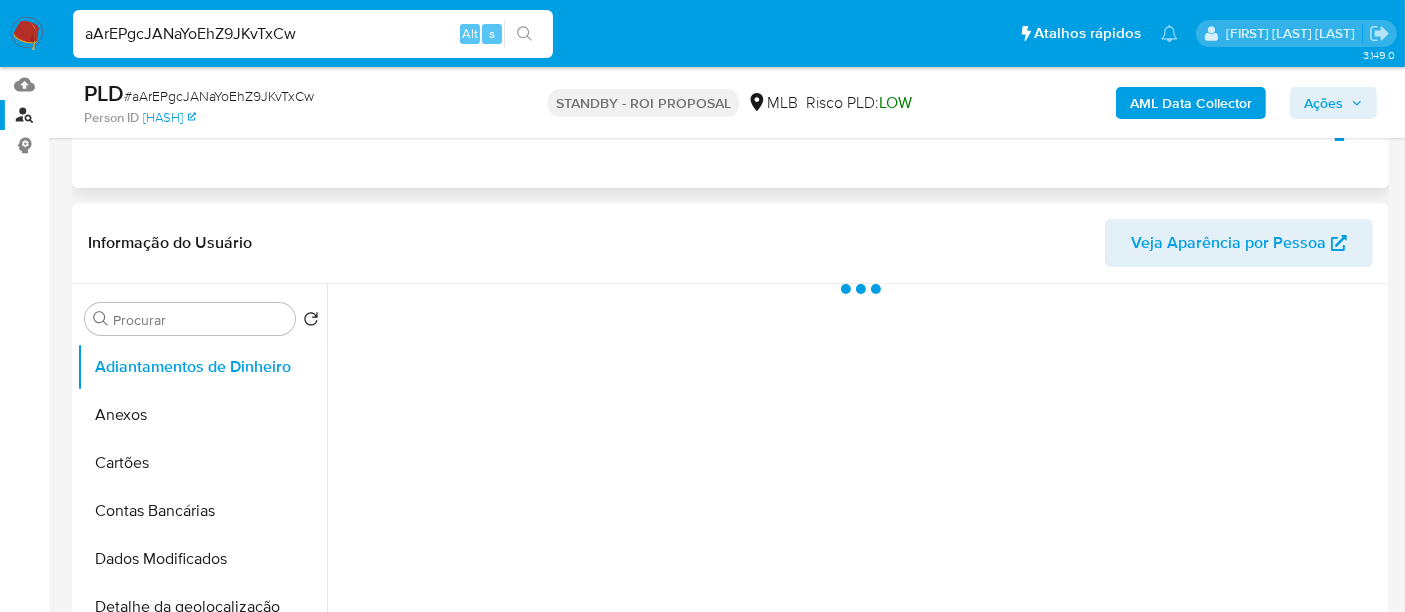 scroll, scrollTop: 333, scrollLeft: 0, axis: vertical 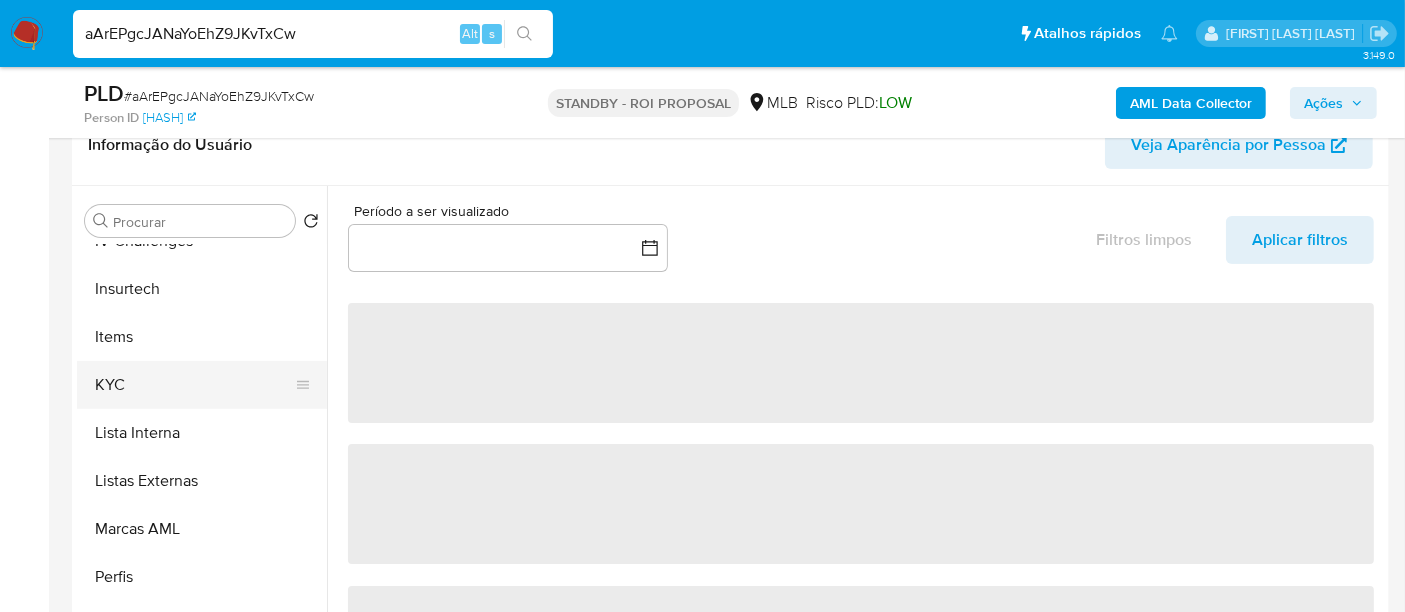 select on "10" 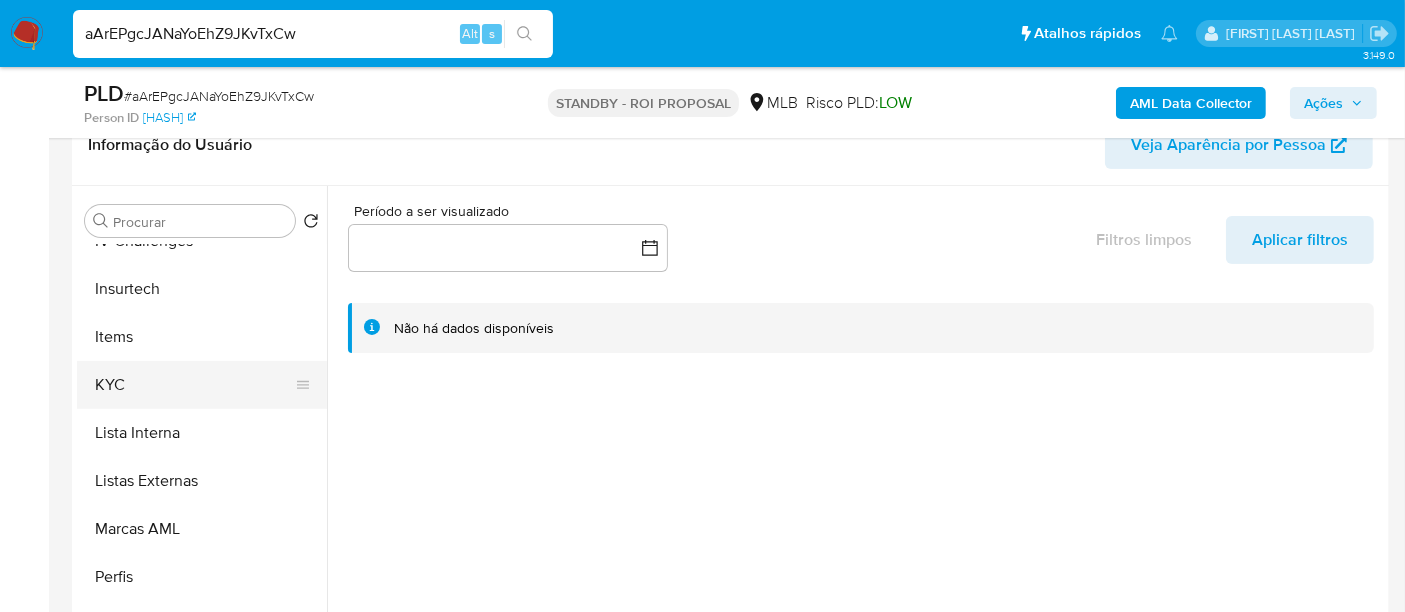 click on "KYC" at bounding box center (194, 385) 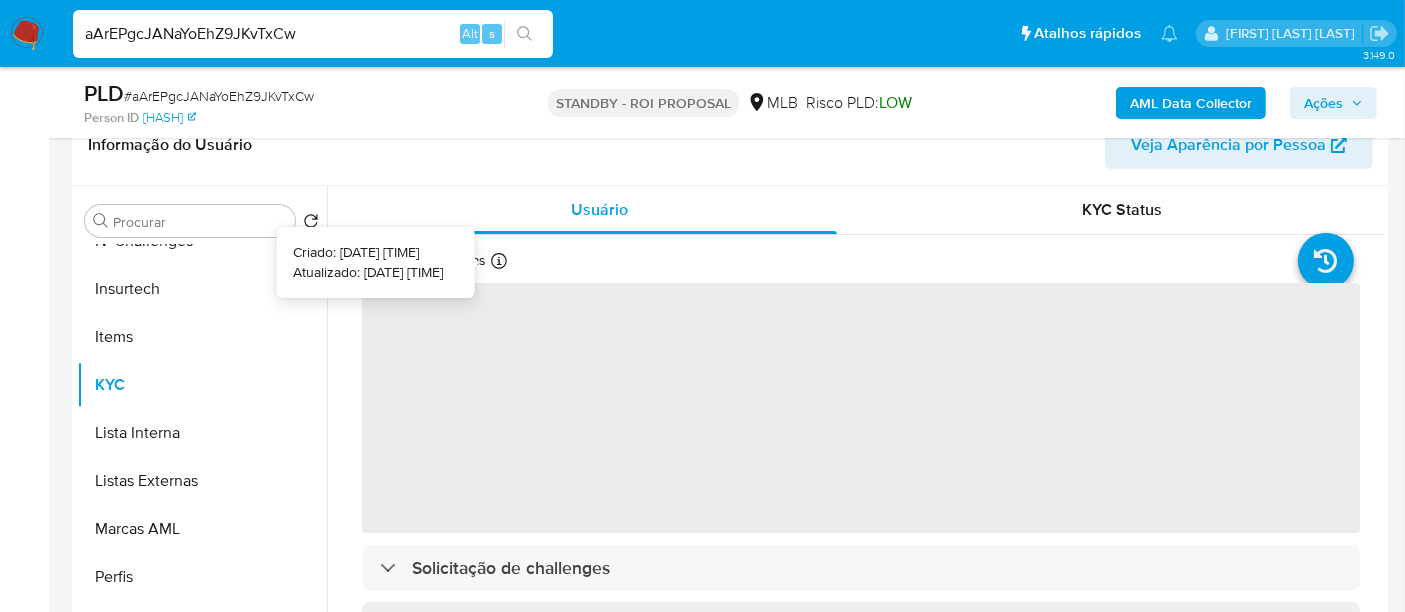 type 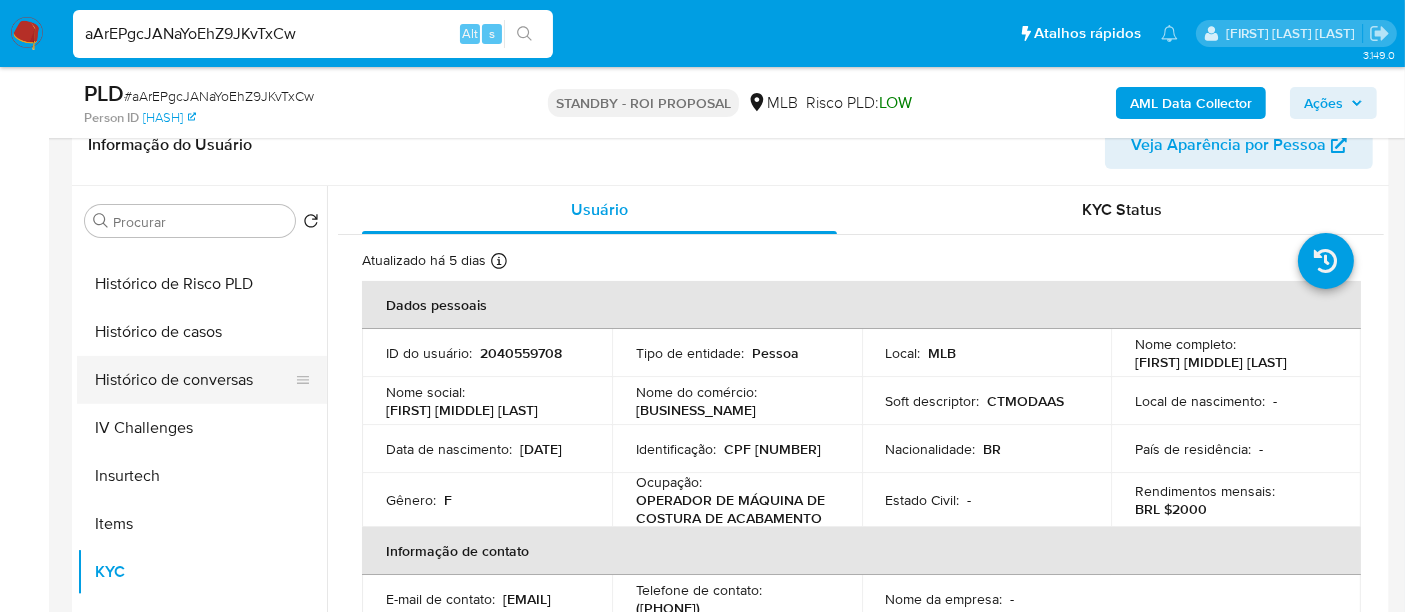 scroll, scrollTop: 622, scrollLeft: 0, axis: vertical 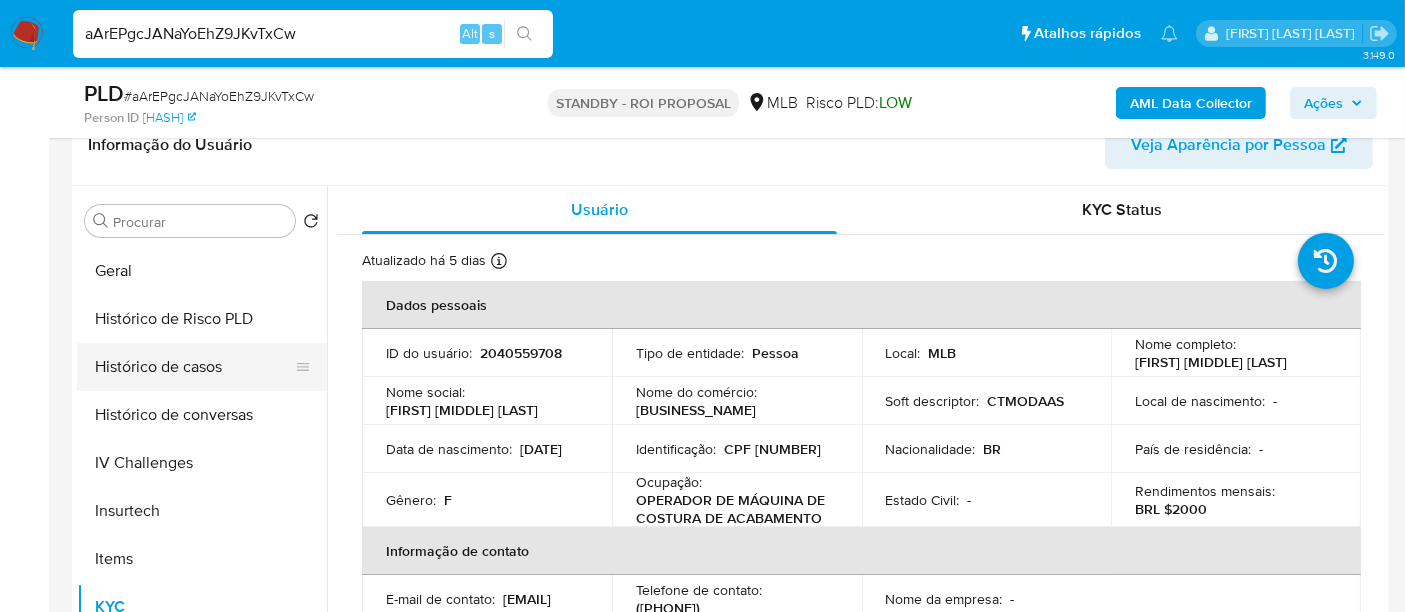 click on "Histórico de casos" at bounding box center (194, 367) 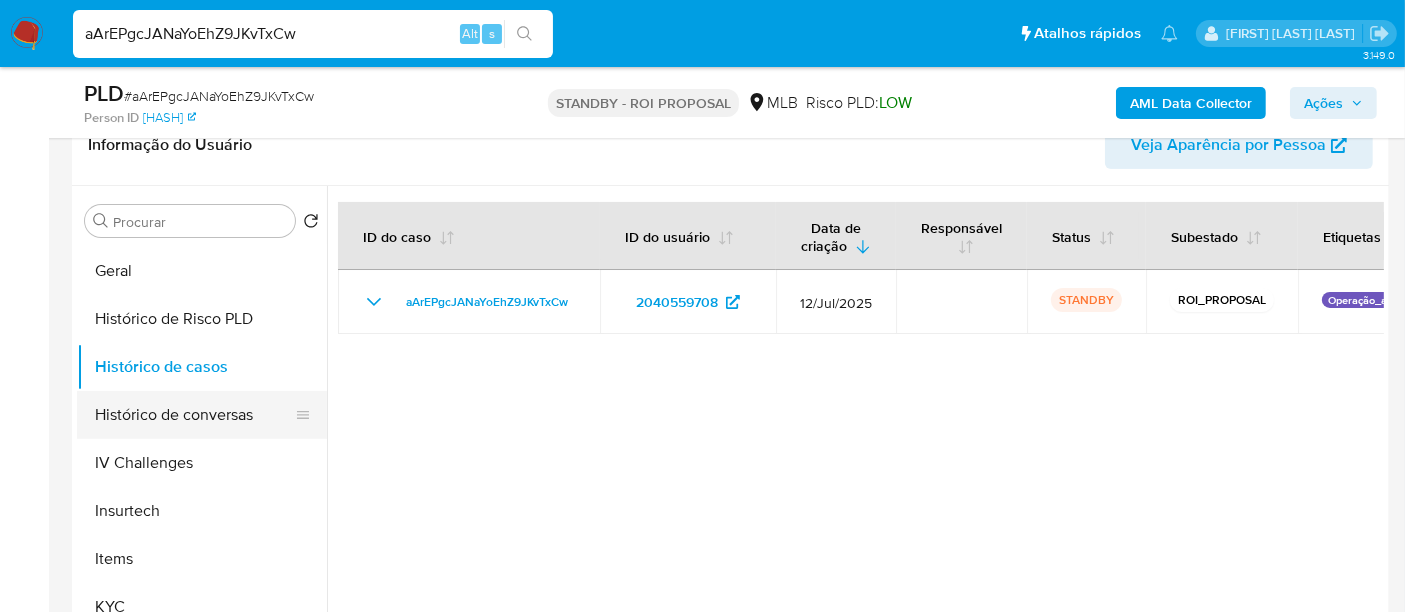 scroll, scrollTop: 288, scrollLeft: 0, axis: vertical 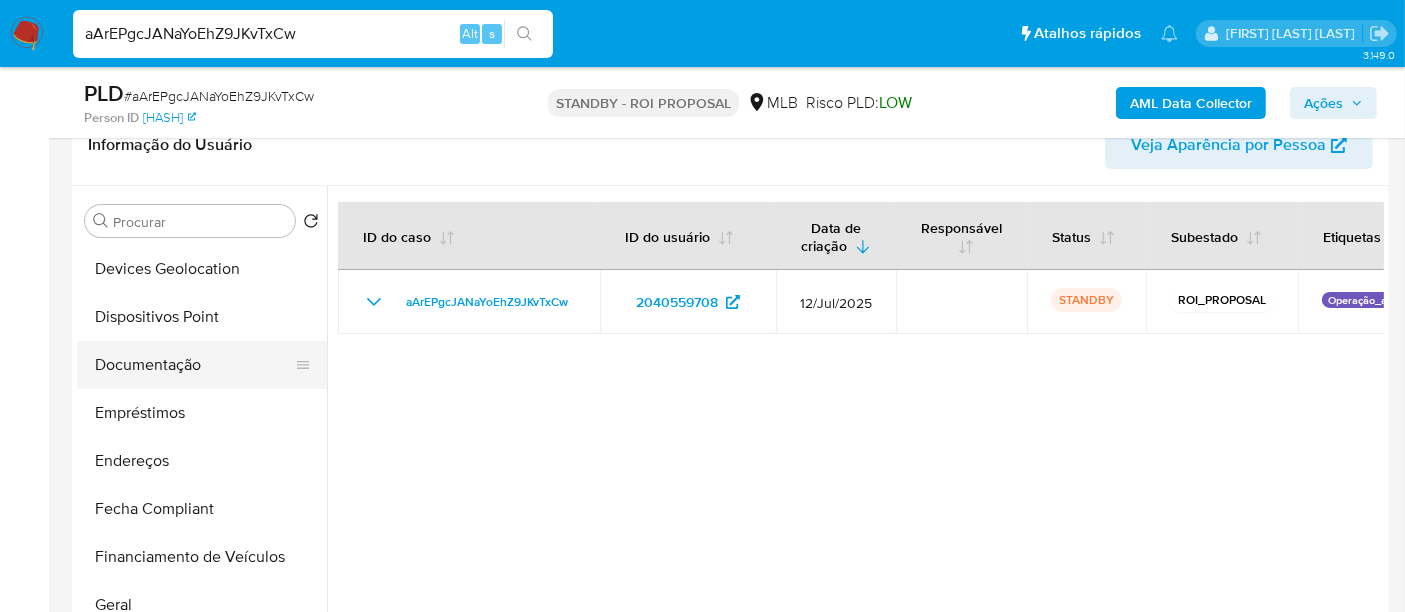 click on "Documentação" at bounding box center (194, 365) 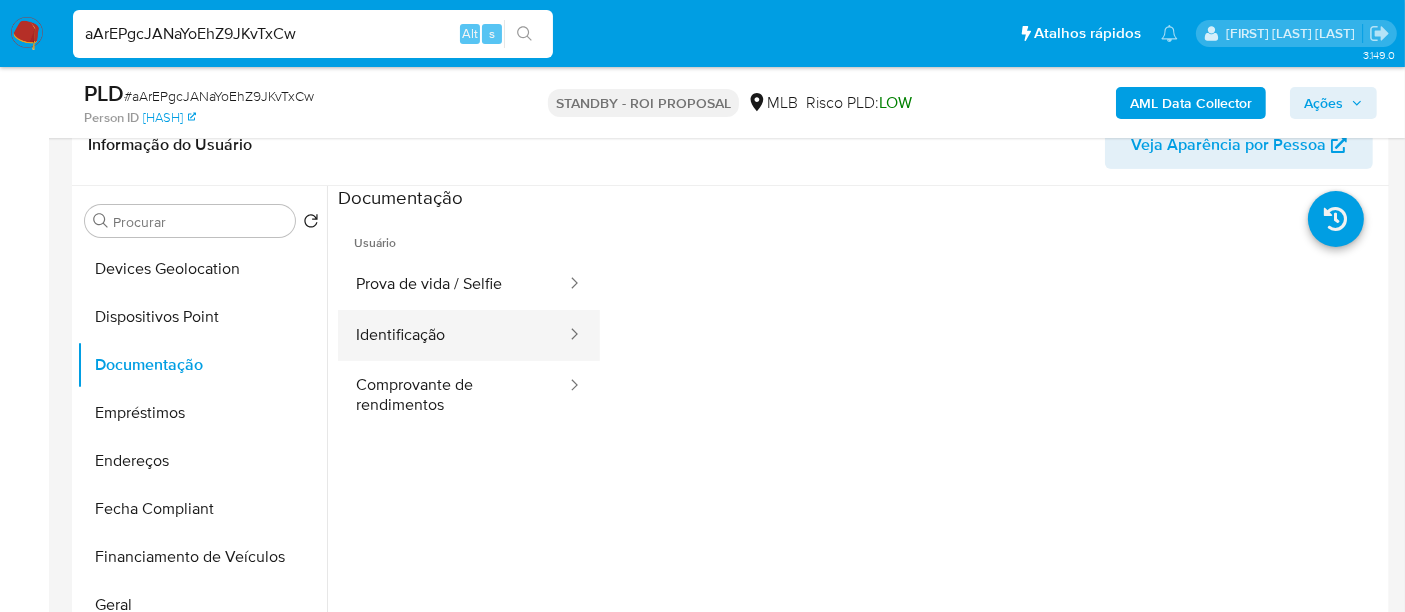 click on "Identificação" at bounding box center [453, 335] 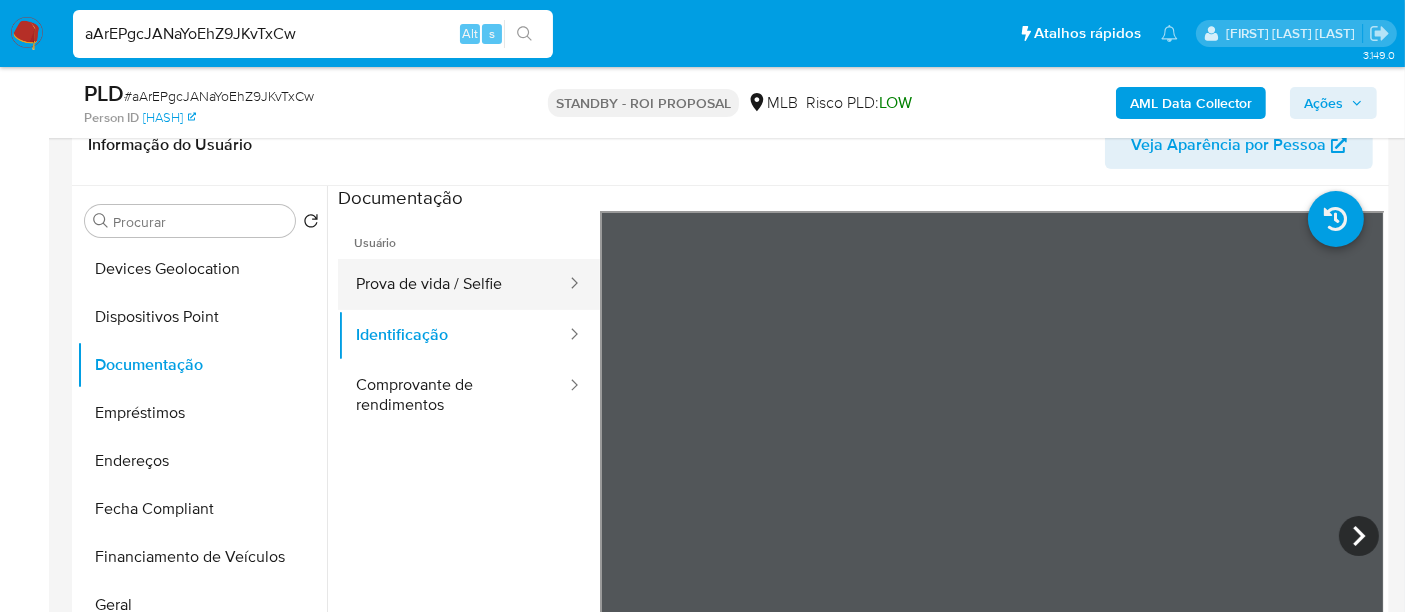 click on "Prova de vida / Selfie" at bounding box center [453, 284] 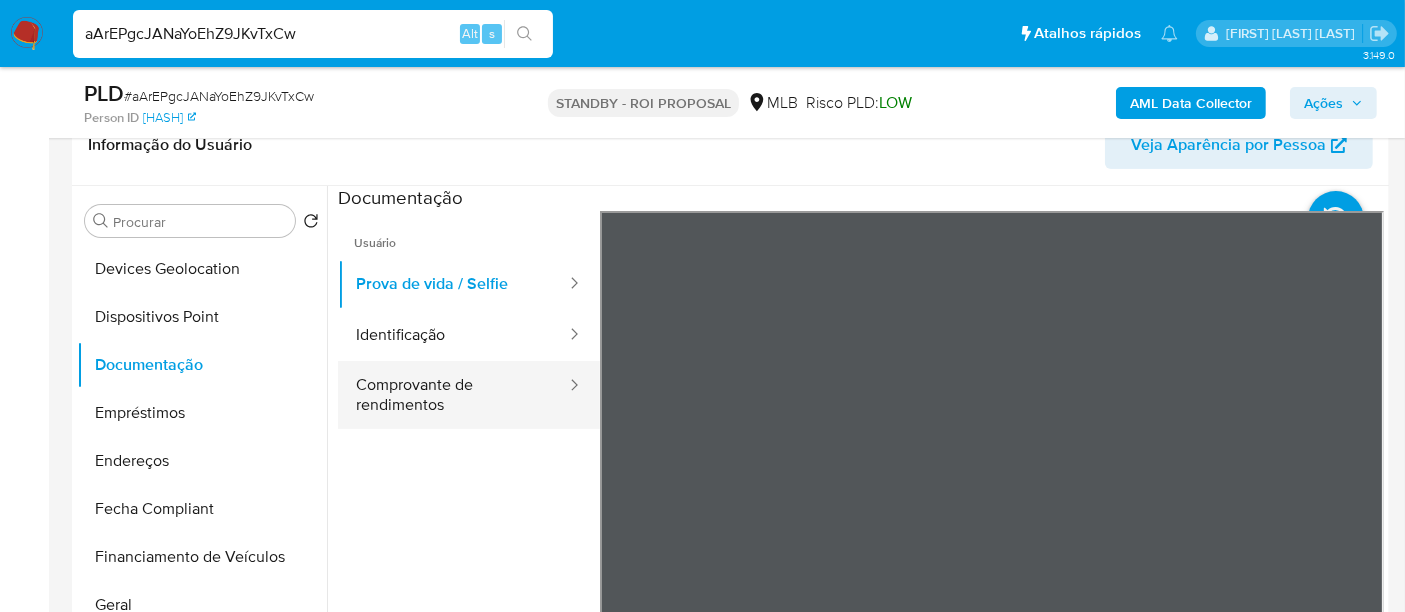 click on "Comprovante de rendimentos" at bounding box center [453, 395] 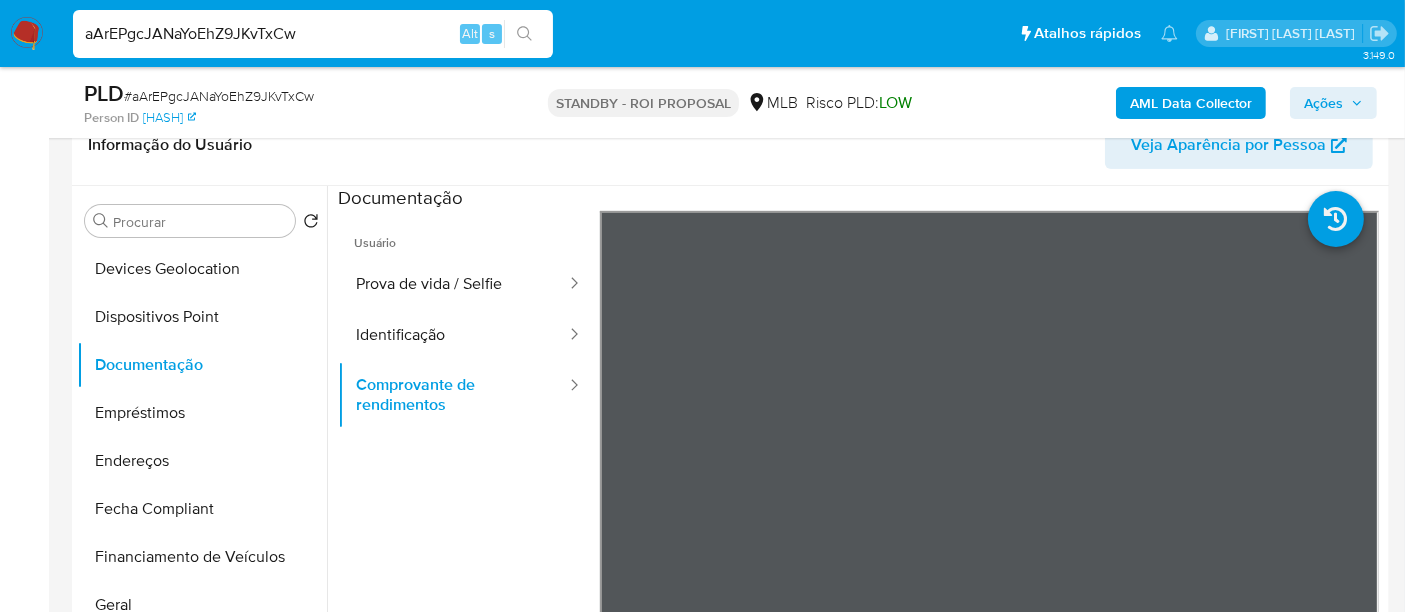 scroll, scrollTop: 111, scrollLeft: 0, axis: vertical 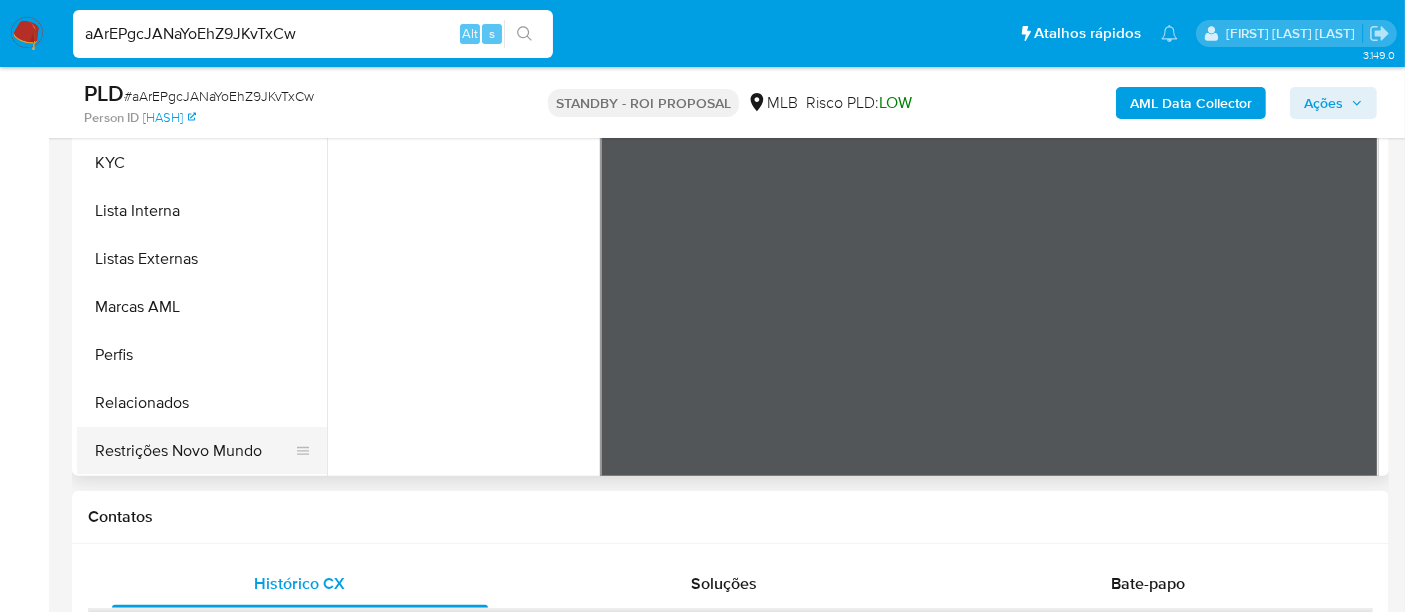 click on "Restrições Novo Mundo" at bounding box center (194, 451) 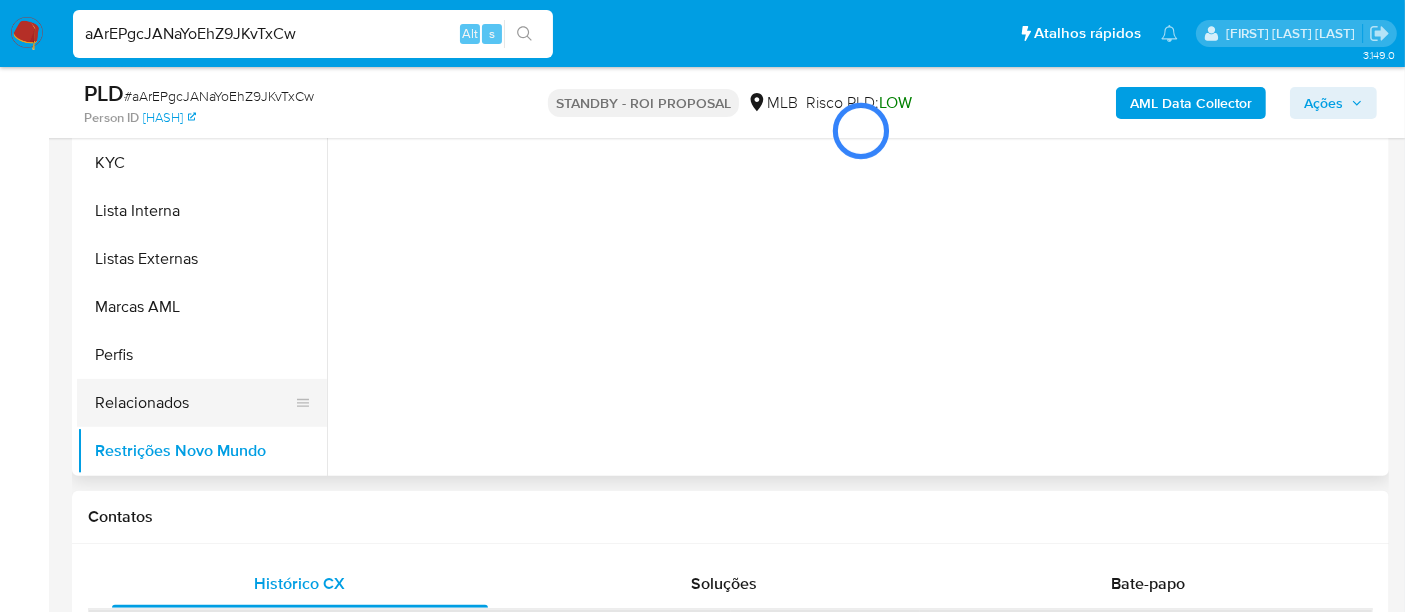 scroll, scrollTop: 0, scrollLeft: 0, axis: both 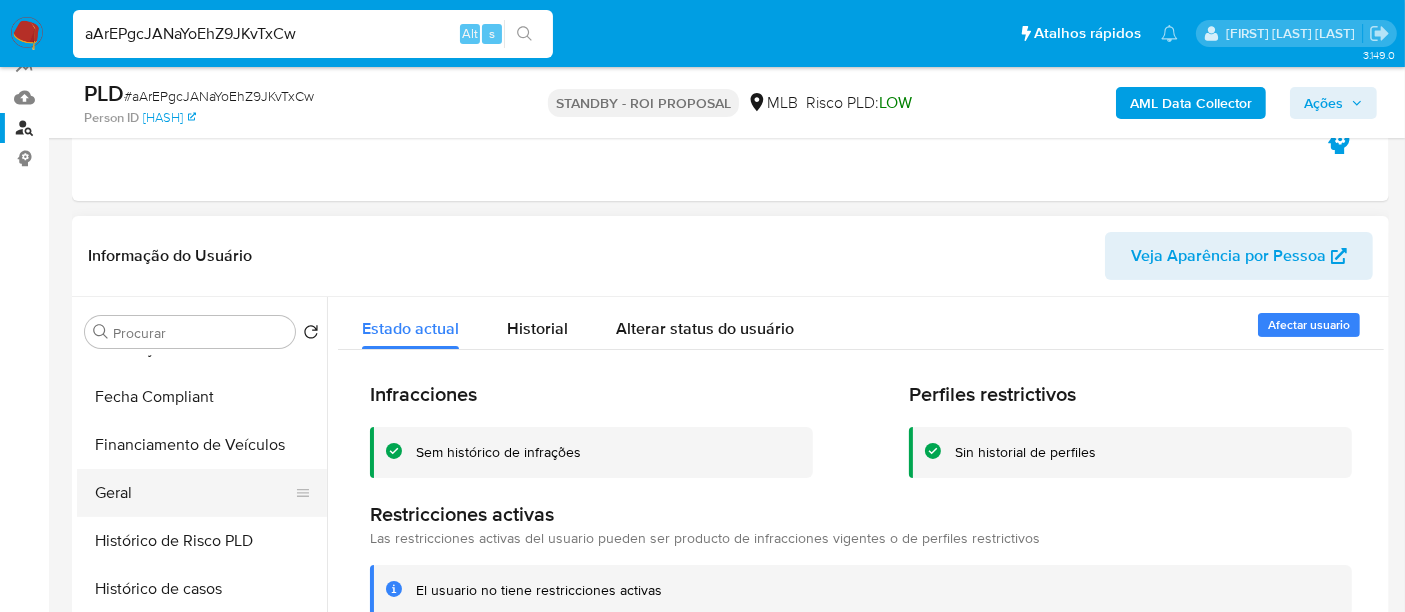 click on "Geral" at bounding box center [194, 493] 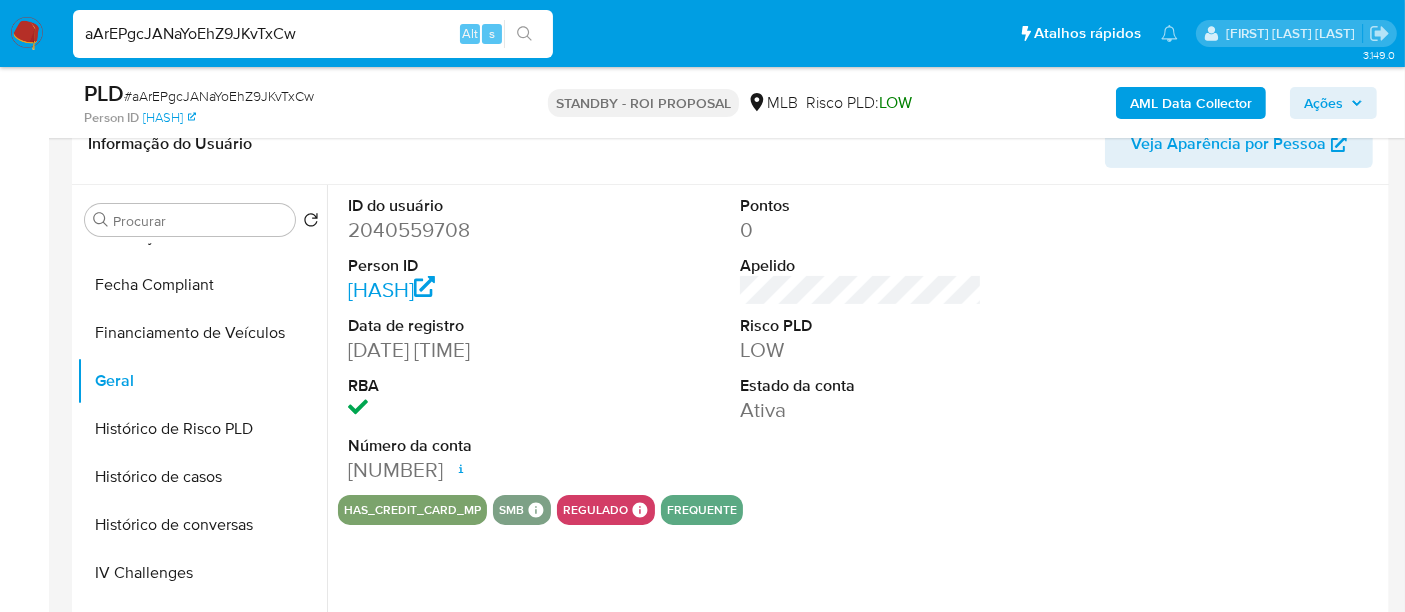 scroll, scrollTop: 444, scrollLeft: 0, axis: vertical 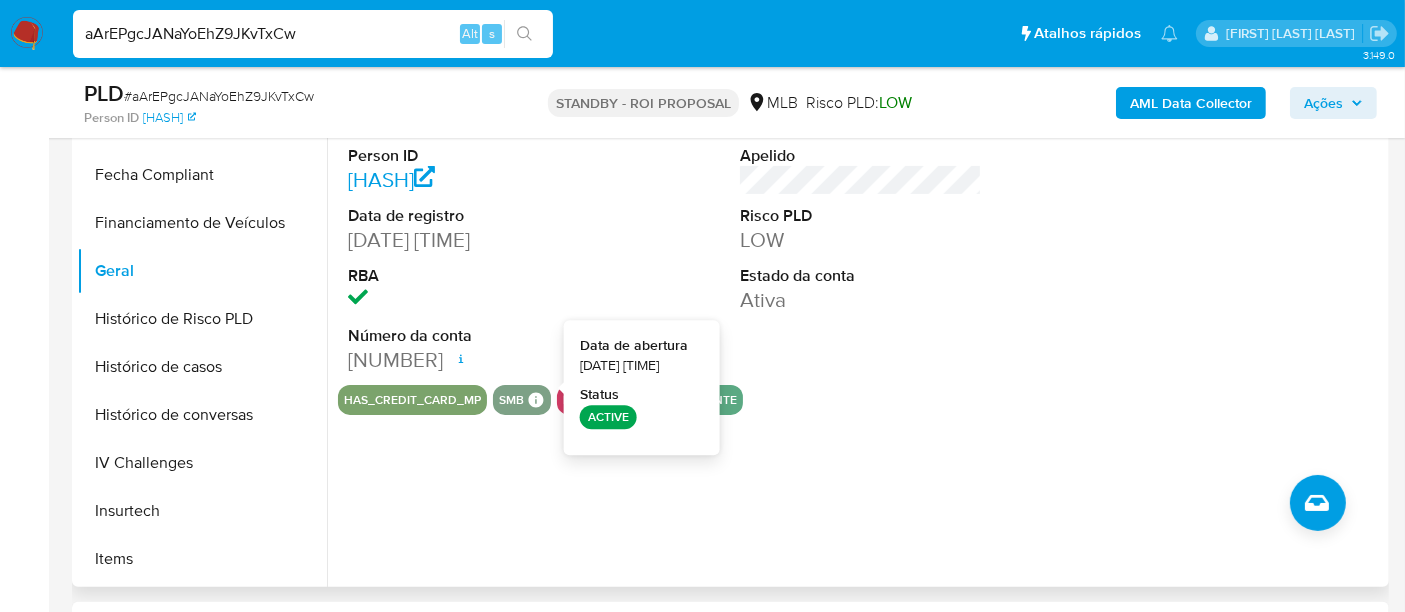 type 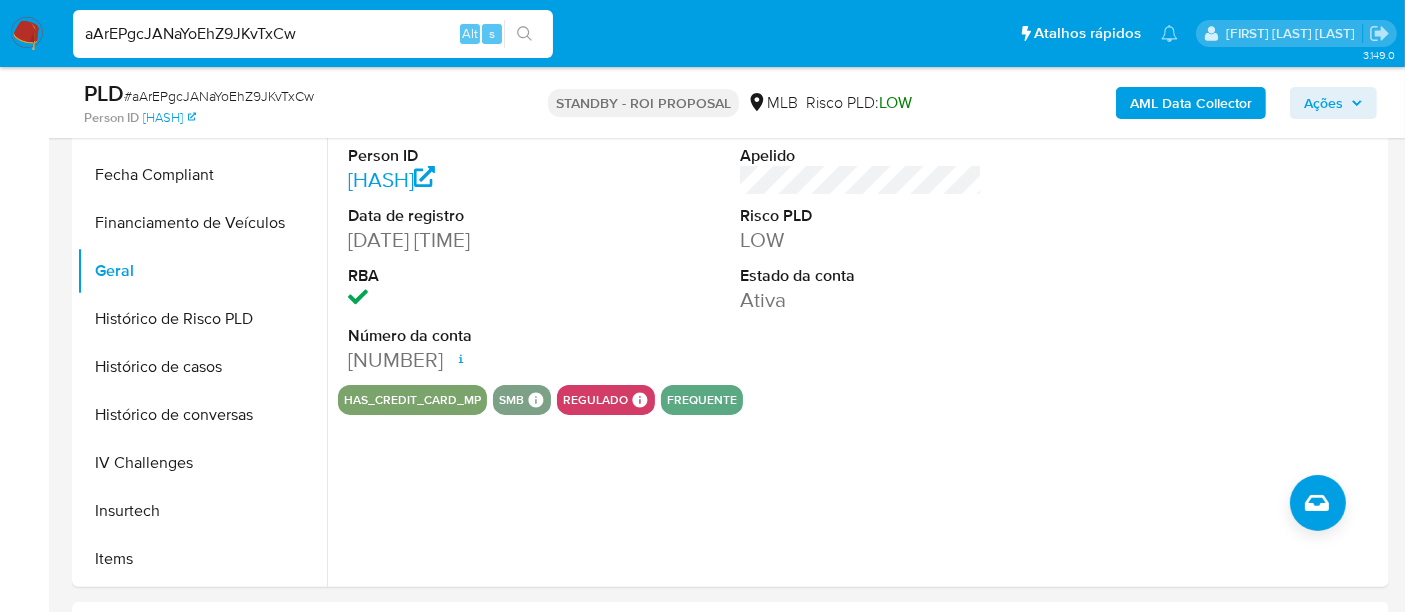 click on "aArEPgcJANaYoEhZ9JKvTxCw" at bounding box center (313, 34) 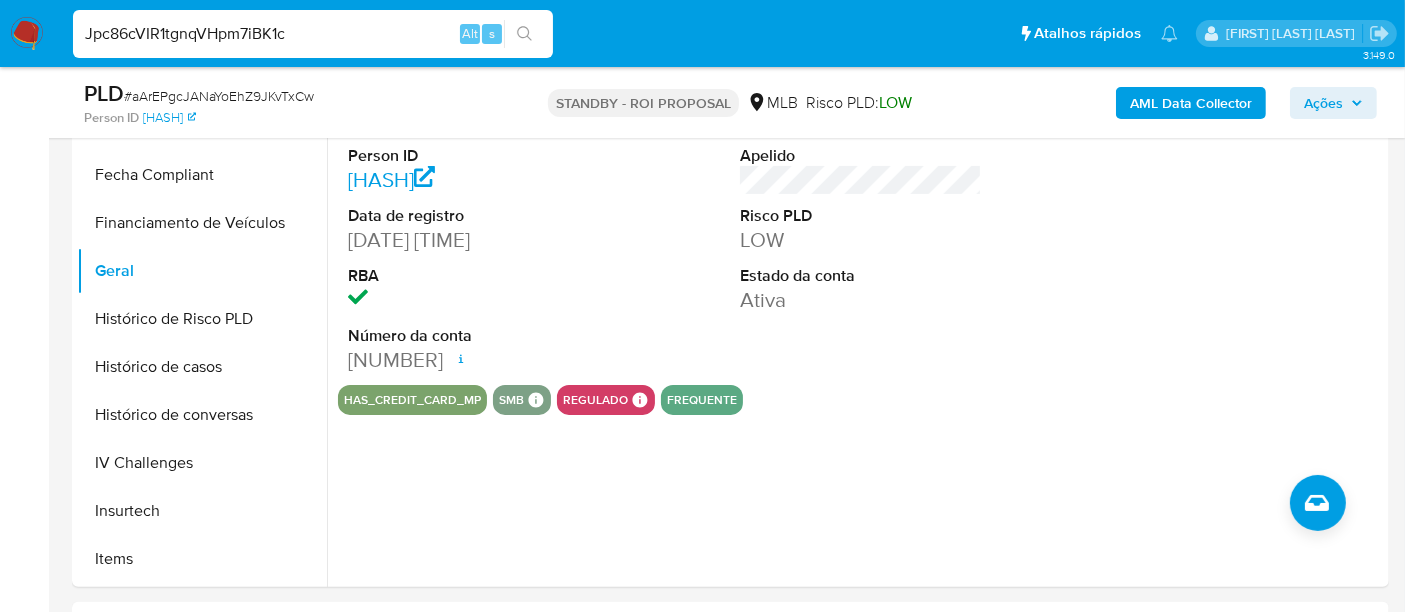 type on "Jpc86cVIR1tgnqVHpm7iBK1c" 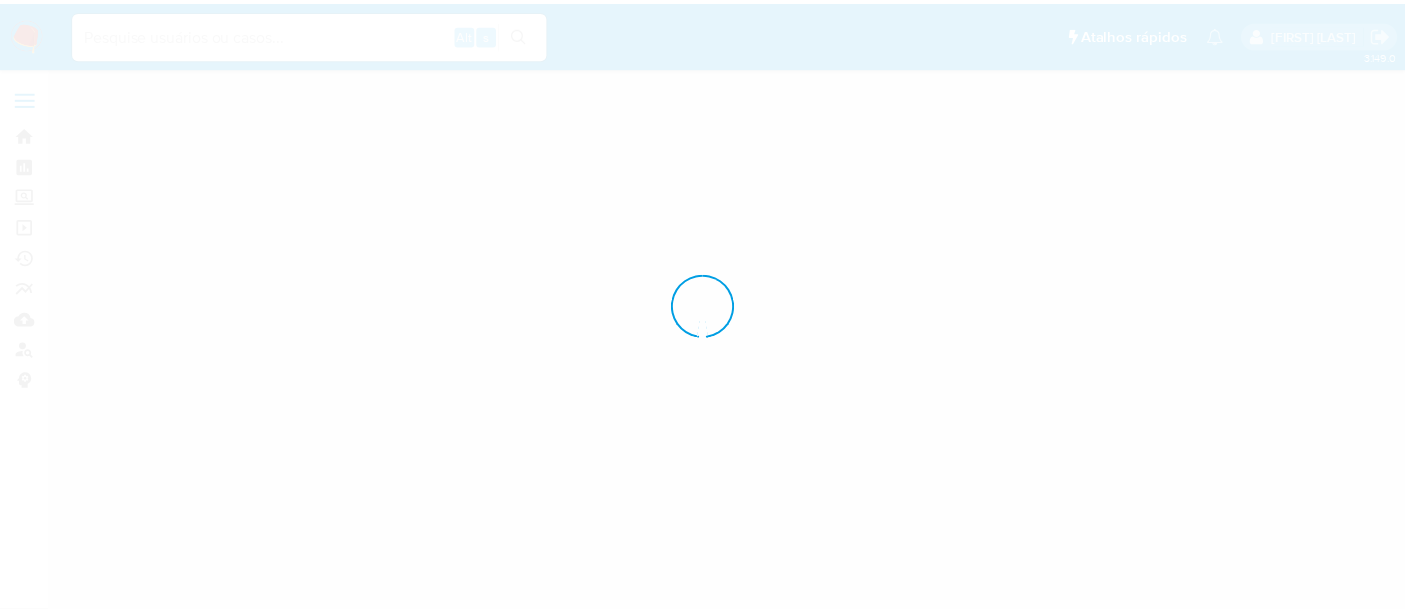 scroll, scrollTop: 0, scrollLeft: 0, axis: both 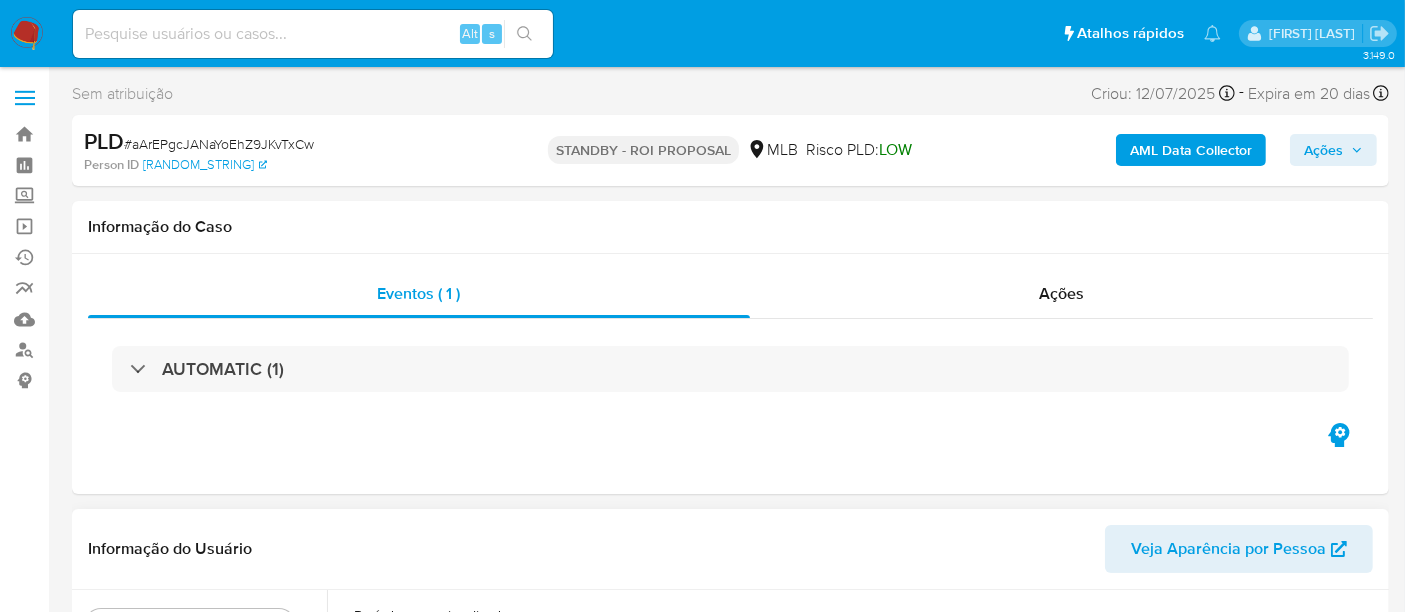 select on "10" 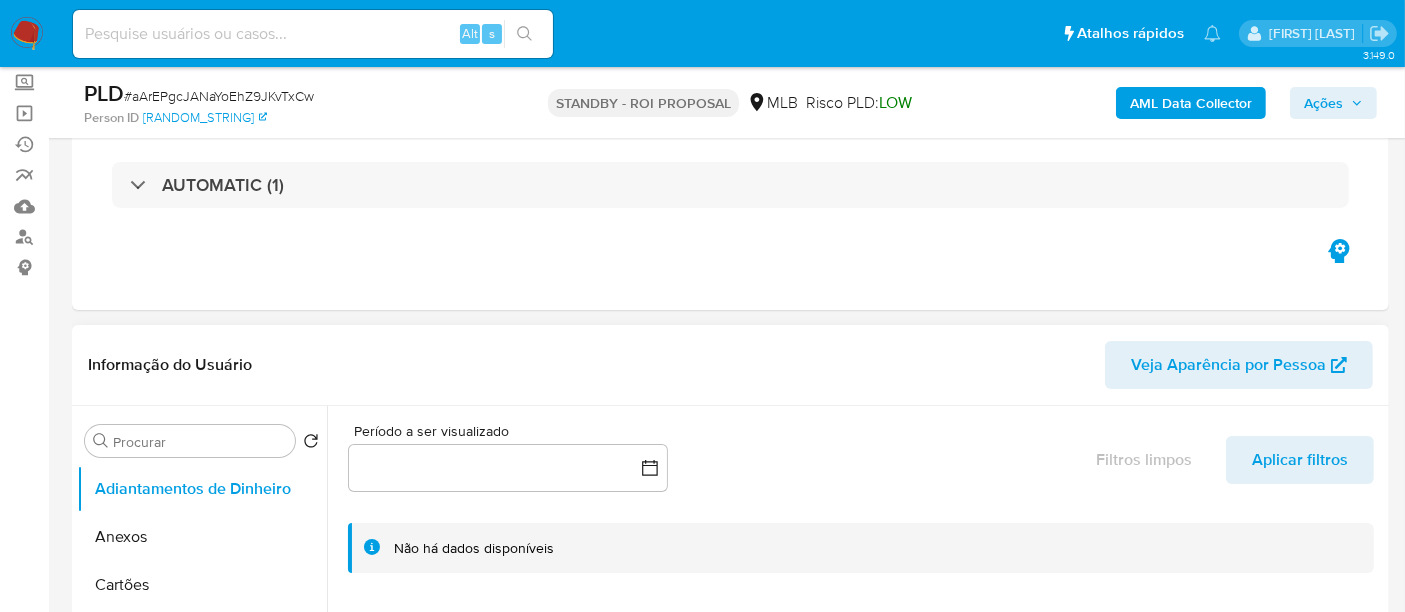 scroll, scrollTop: 222, scrollLeft: 0, axis: vertical 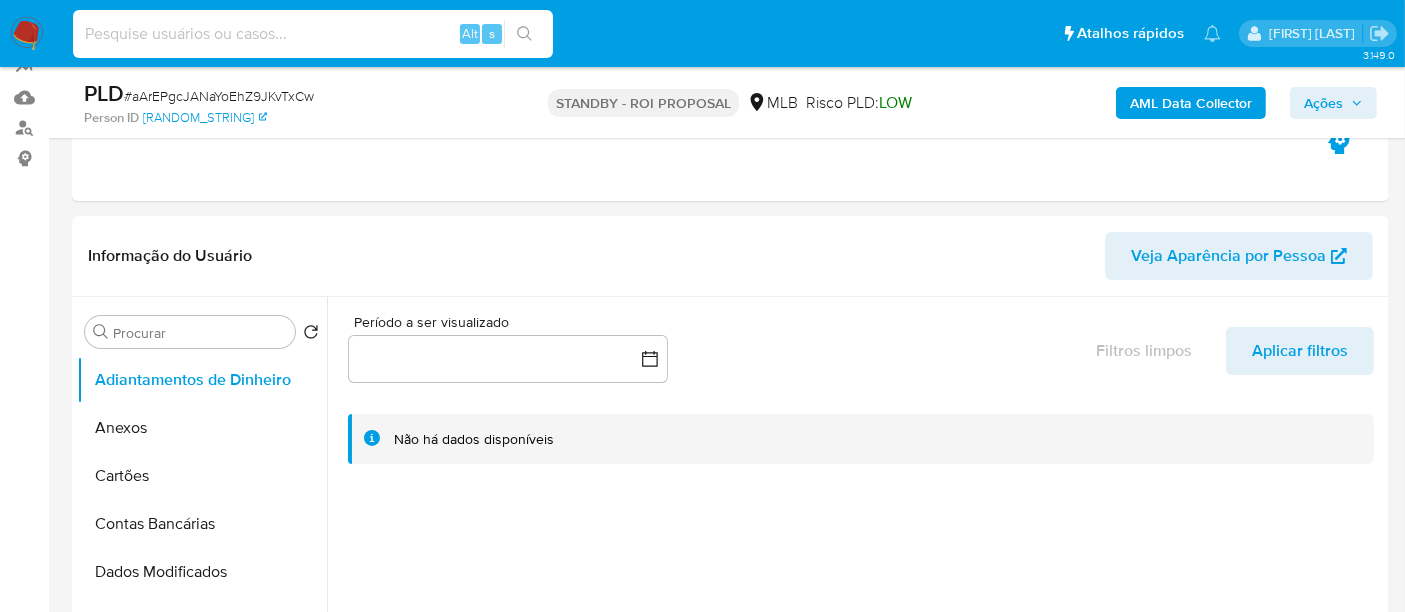 click at bounding box center [313, 34] 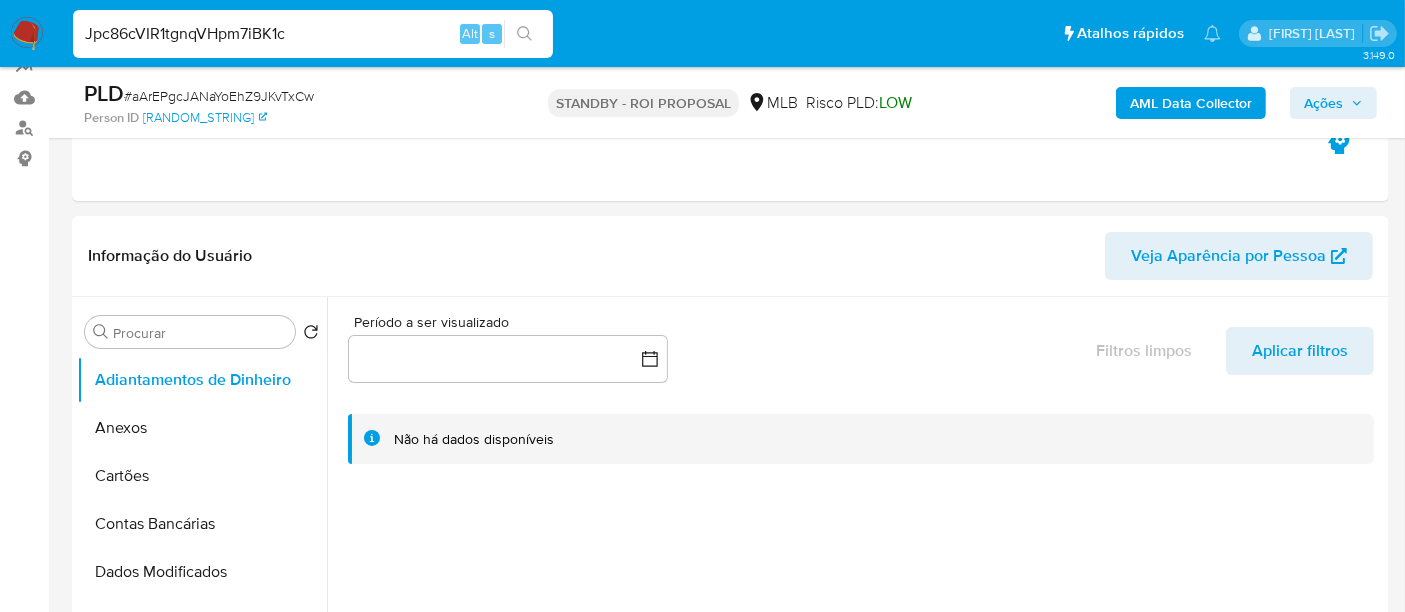 type on "Jpc86cVIR1tgnqVHpm7iBK1c" 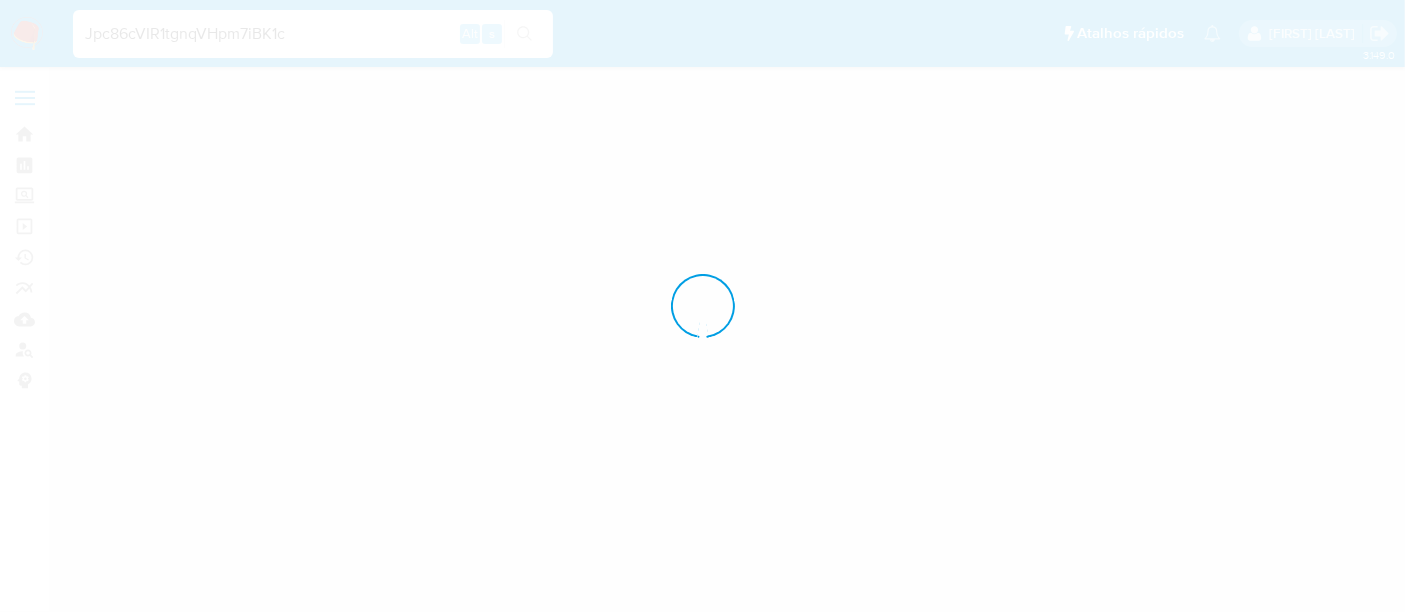scroll, scrollTop: 0, scrollLeft: 0, axis: both 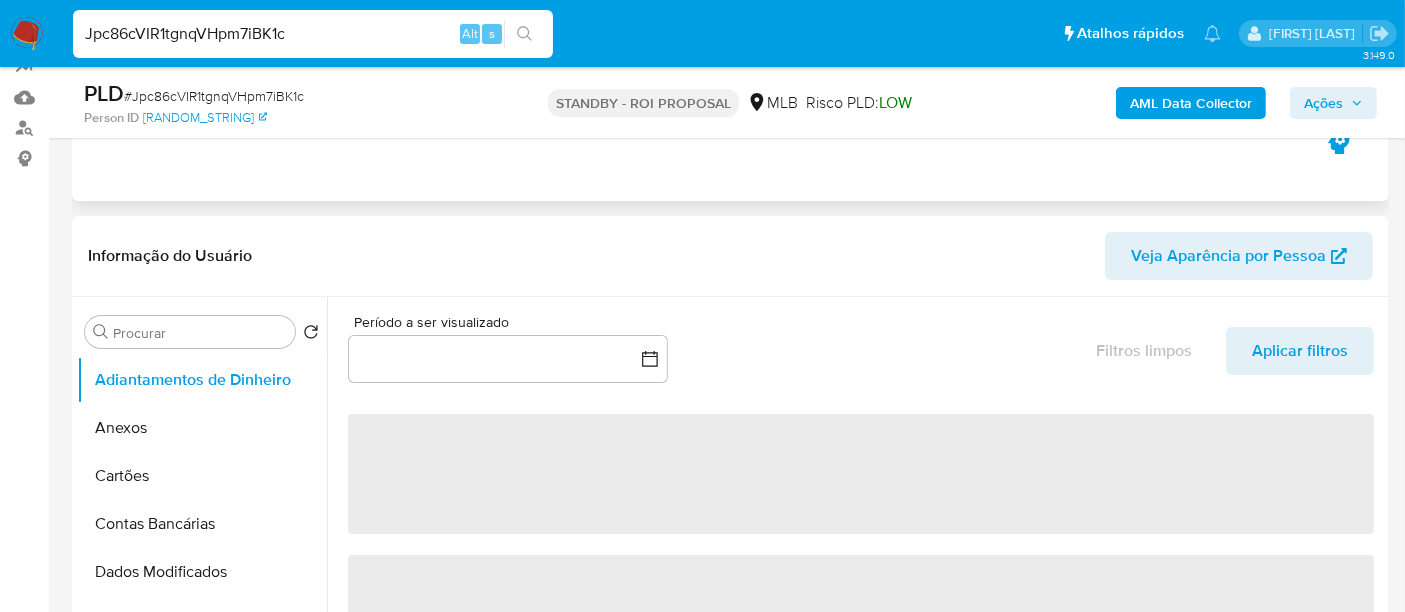 select on "10" 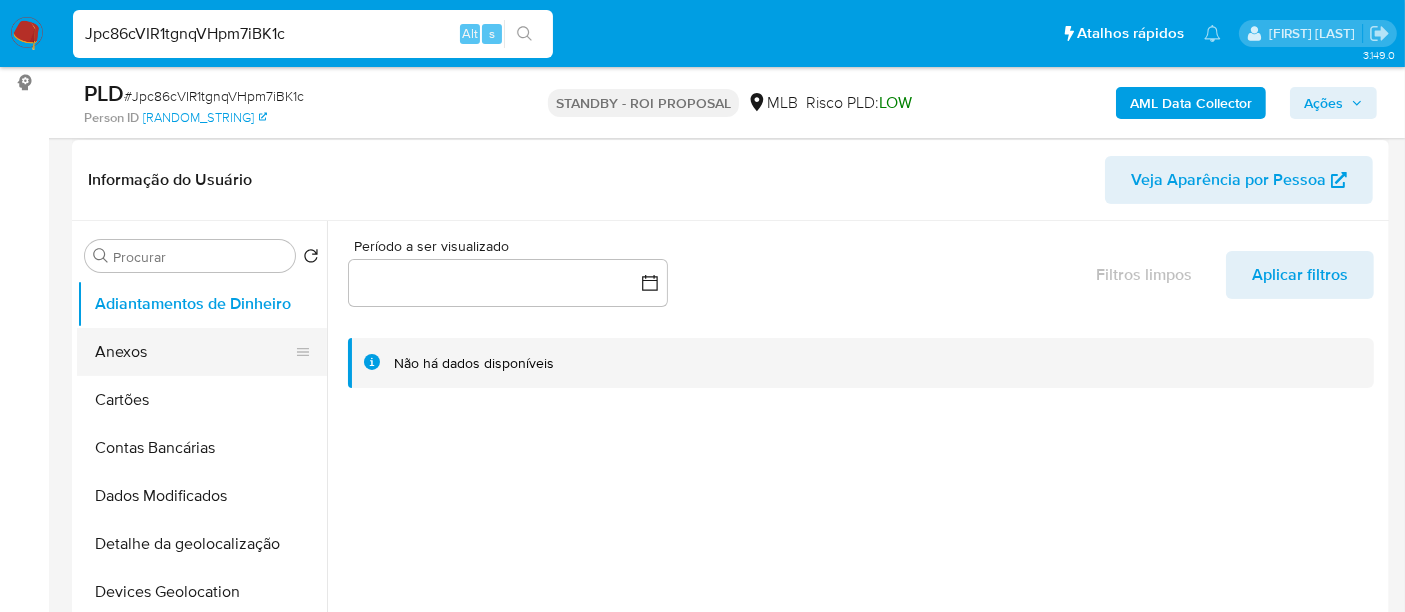scroll, scrollTop: 333, scrollLeft: 0, axis: vertical 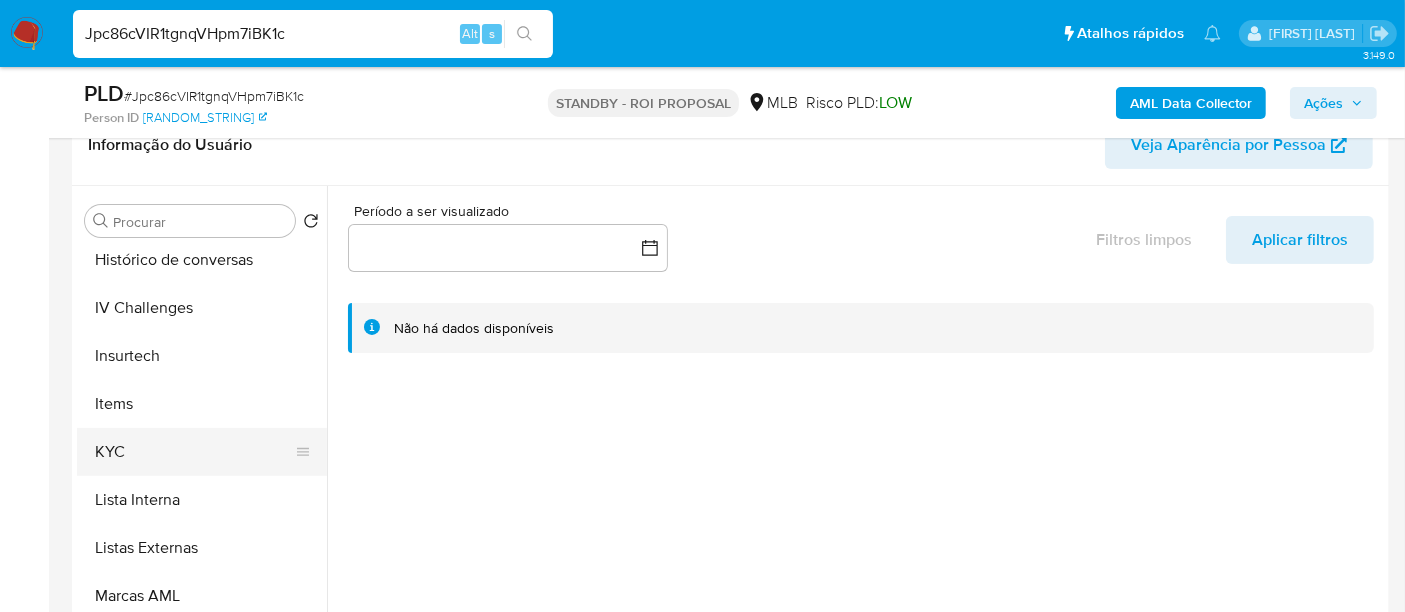 click on "KYC" at bounding box center (194, 452) 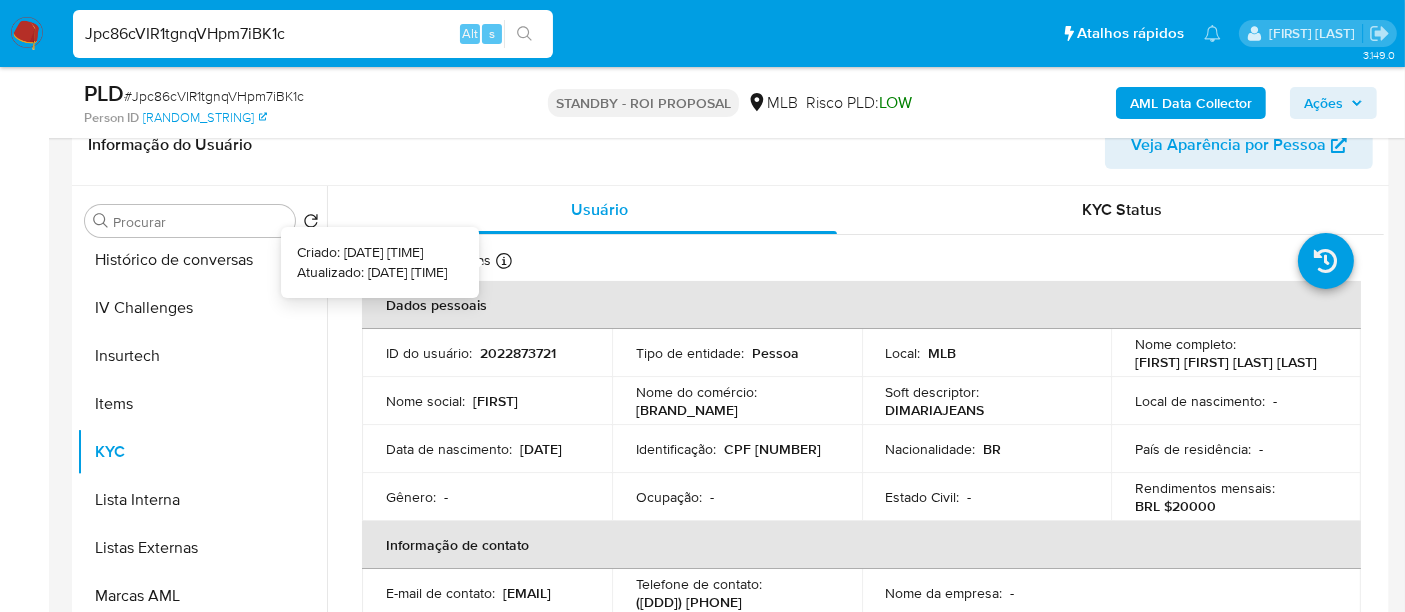 type 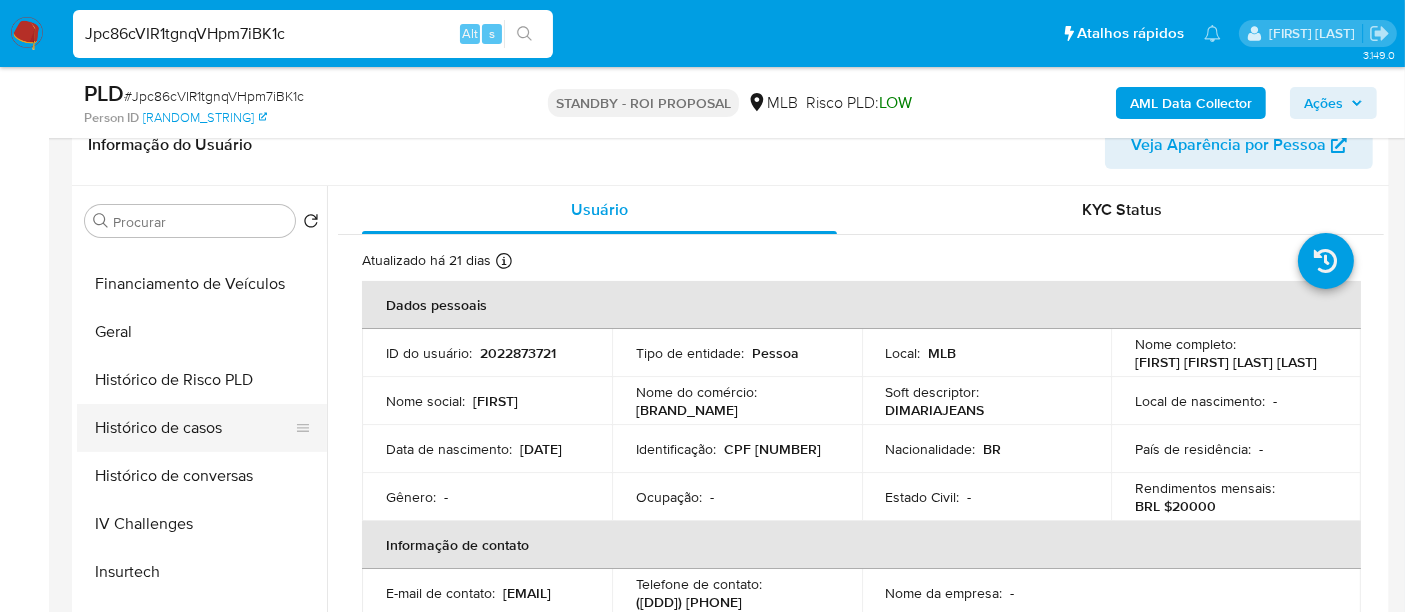 scroll, scrollTop: 555, scrollLeft: 0, axis: vertical 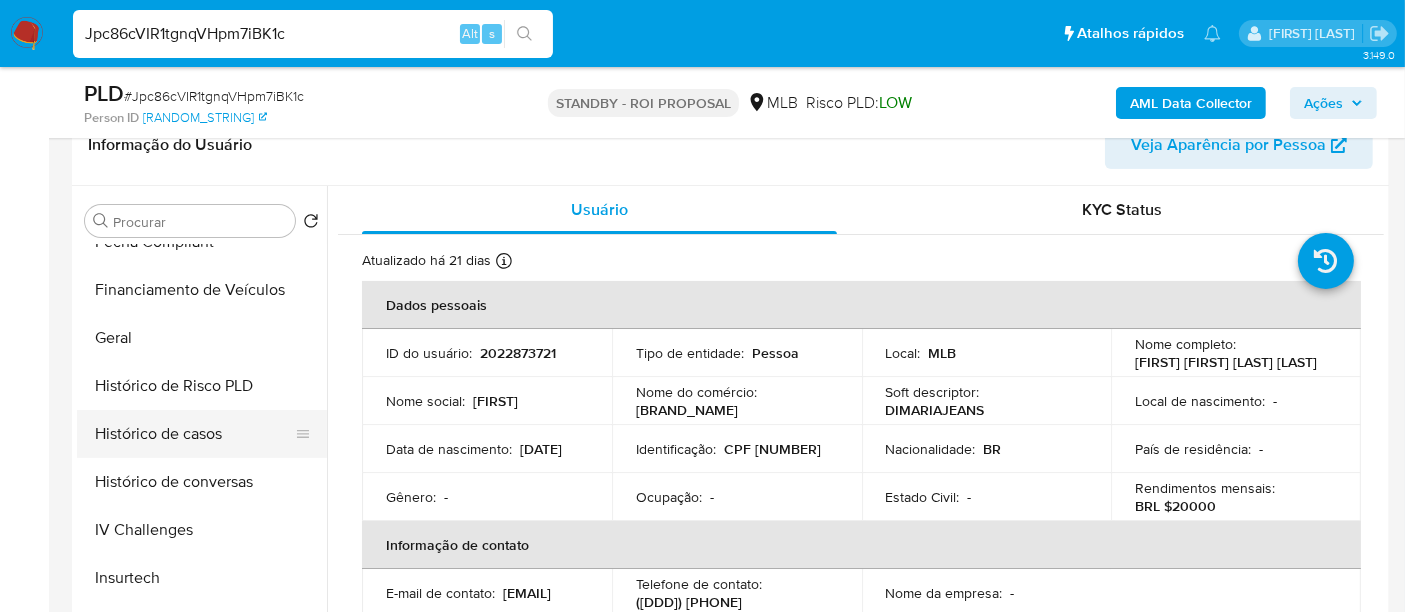 click on "Histórico de casos" at bounding box center (194, 434) 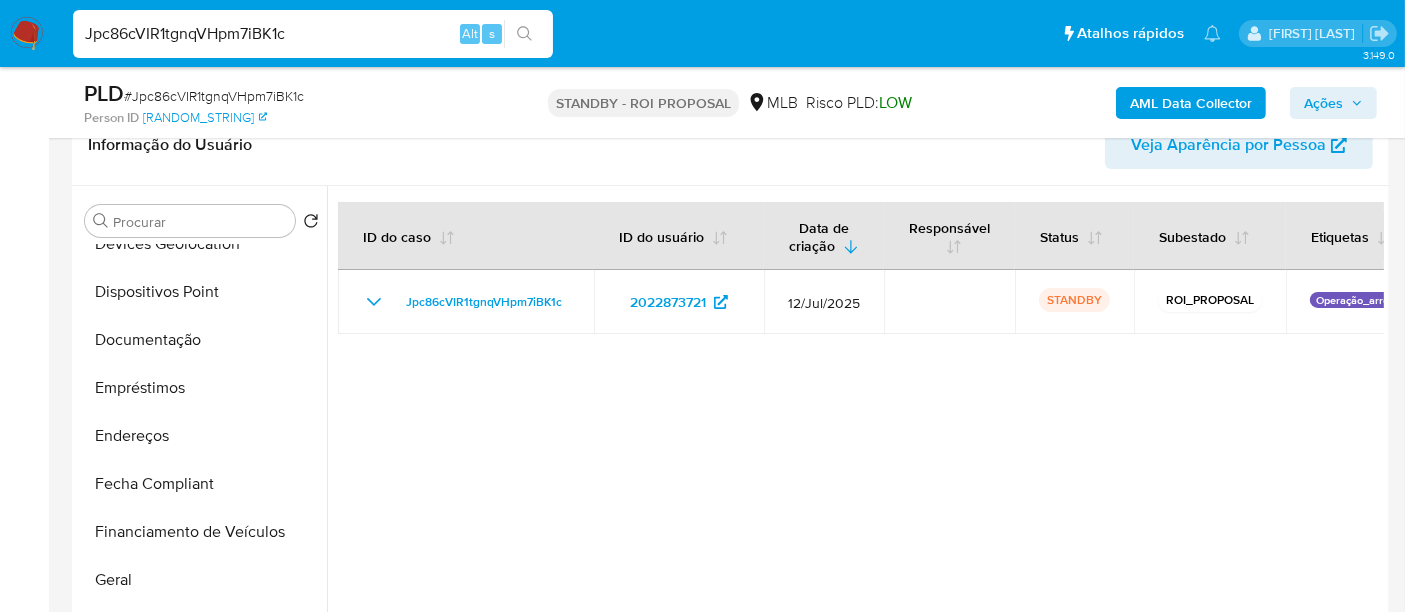scroll, scrollTop: 222, scrollLeft: 0, axis: vertical 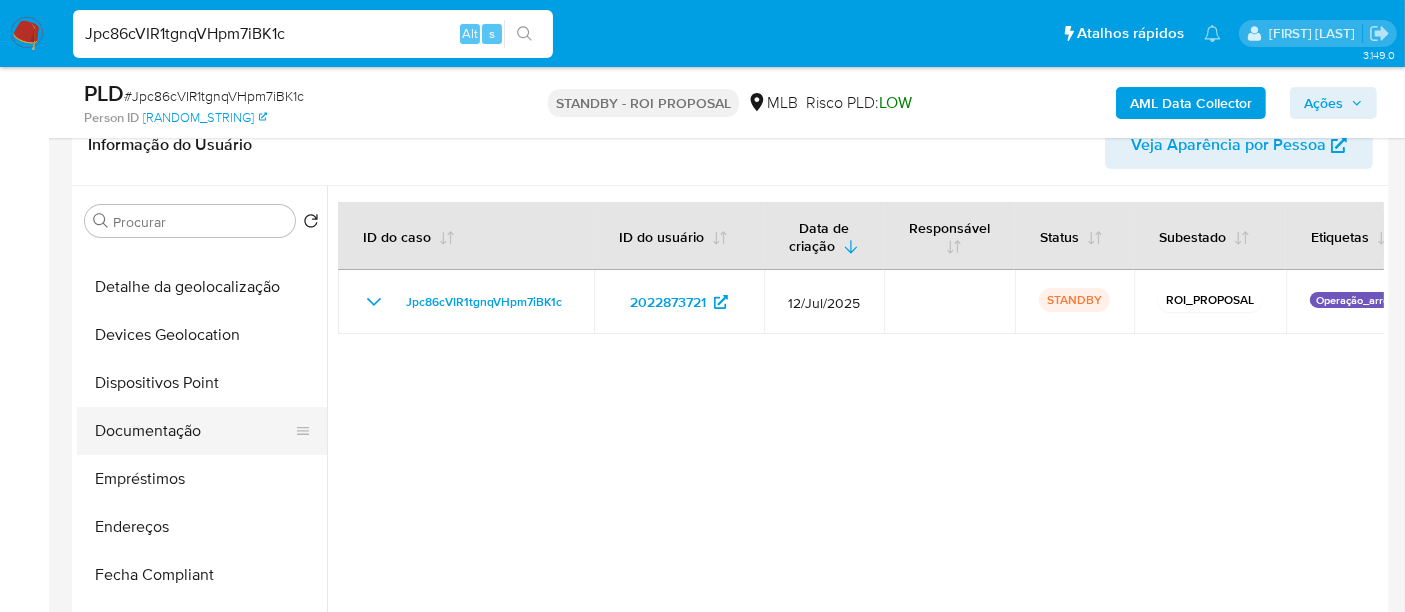 click on "Documentação" at bounding box center [194, 431] 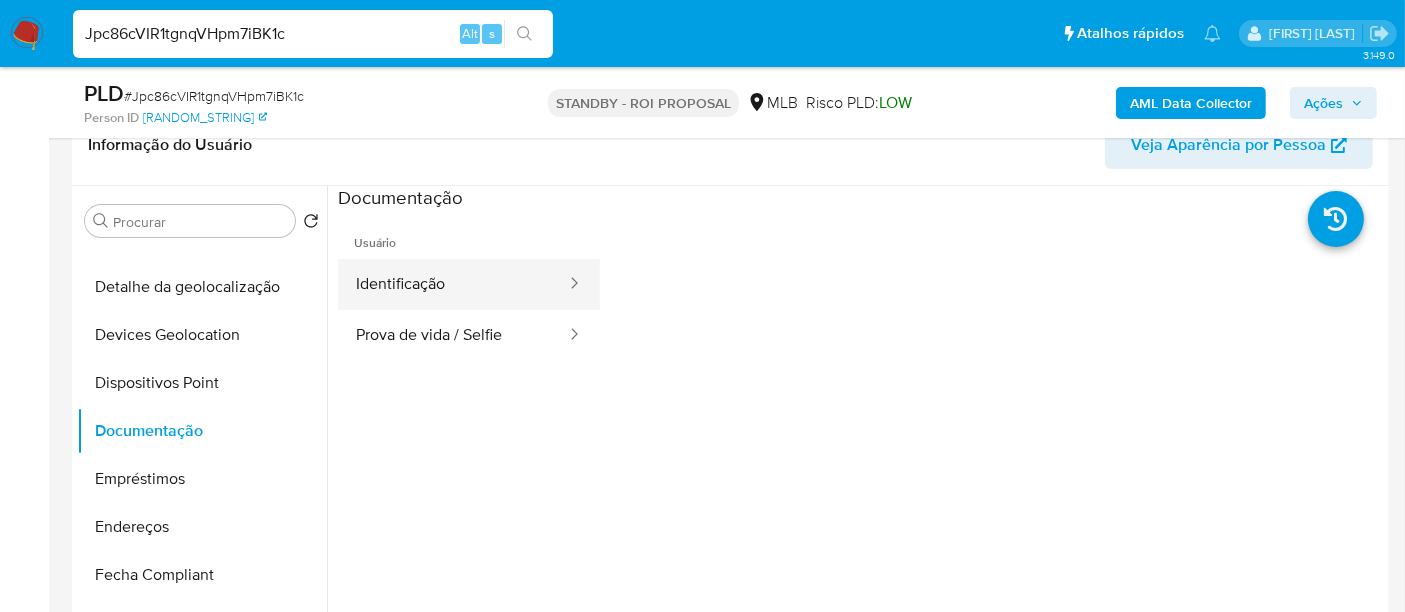 click on "Identificação" at bounding box center [453, 284] 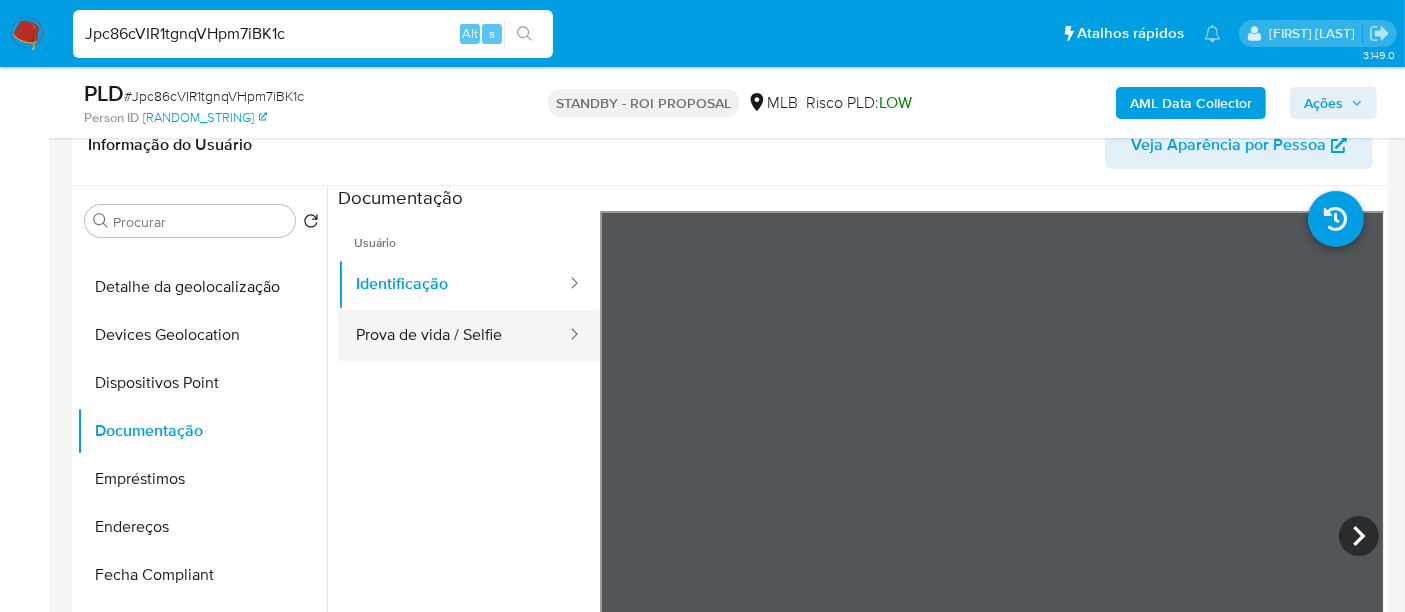 click on "Prova de vida / Selfie" at bounding box center [453, 335] 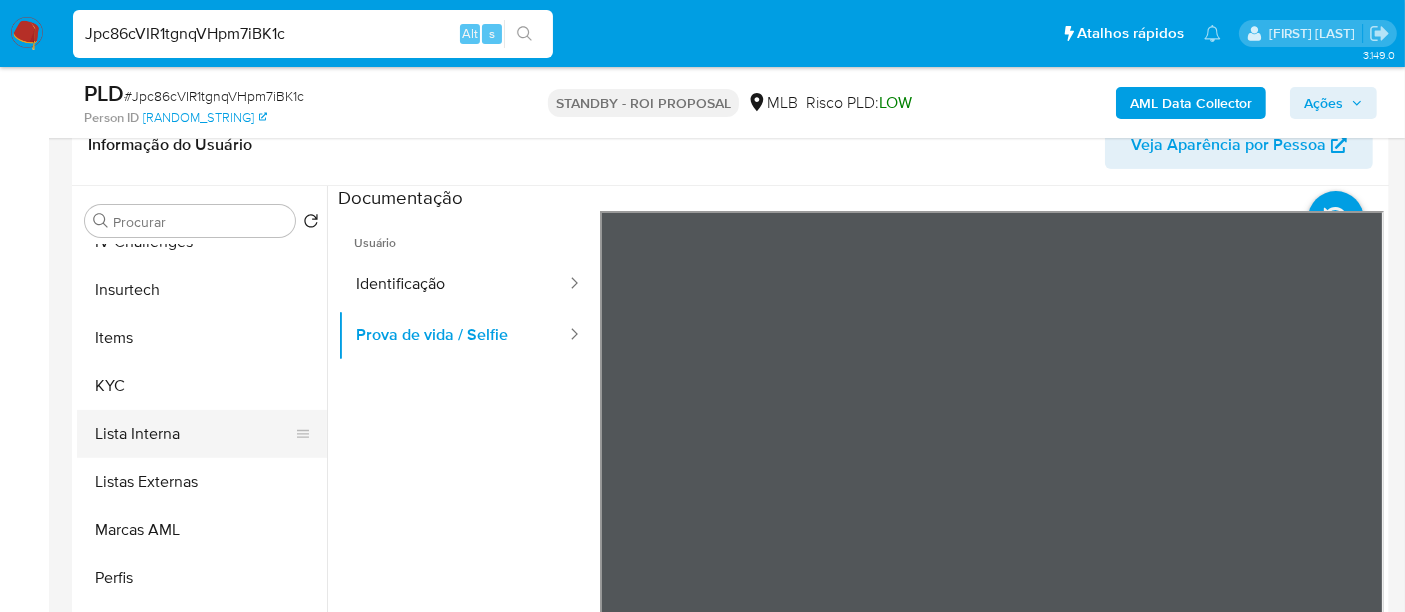 scroll, scrollTop: 844, scrollLeft: 0, axis: vertical 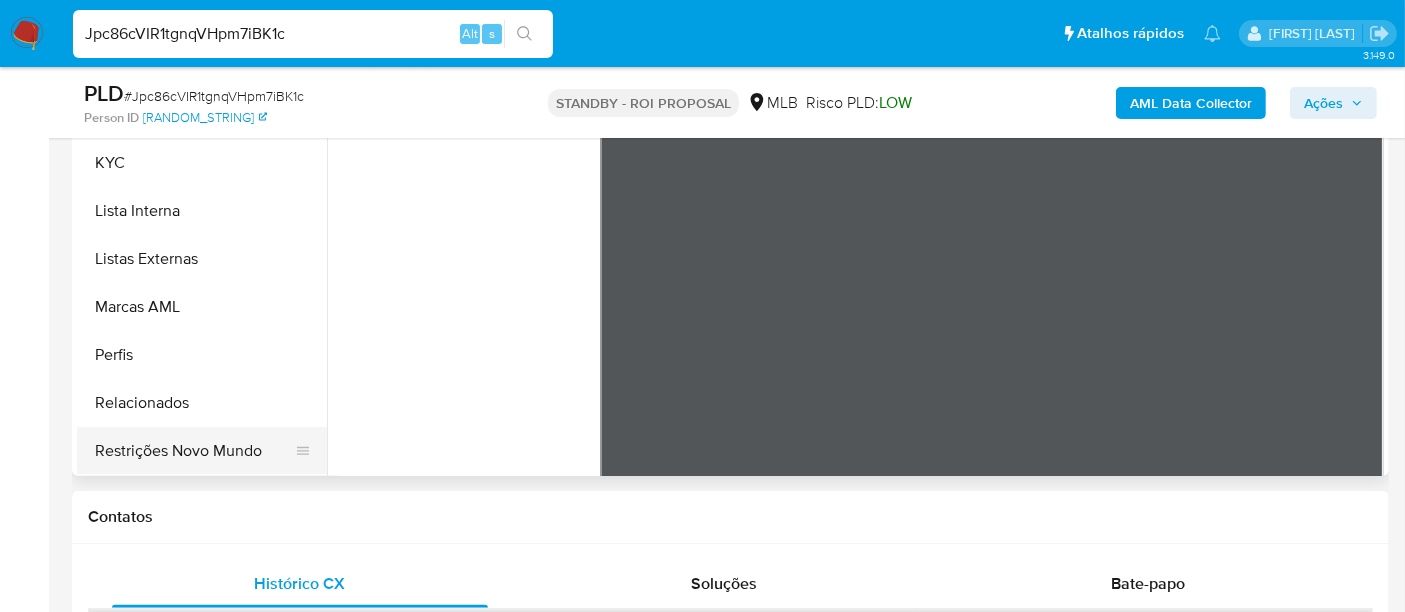 click on "Restrições Novo Mundo" at bounding box center (194, 451) 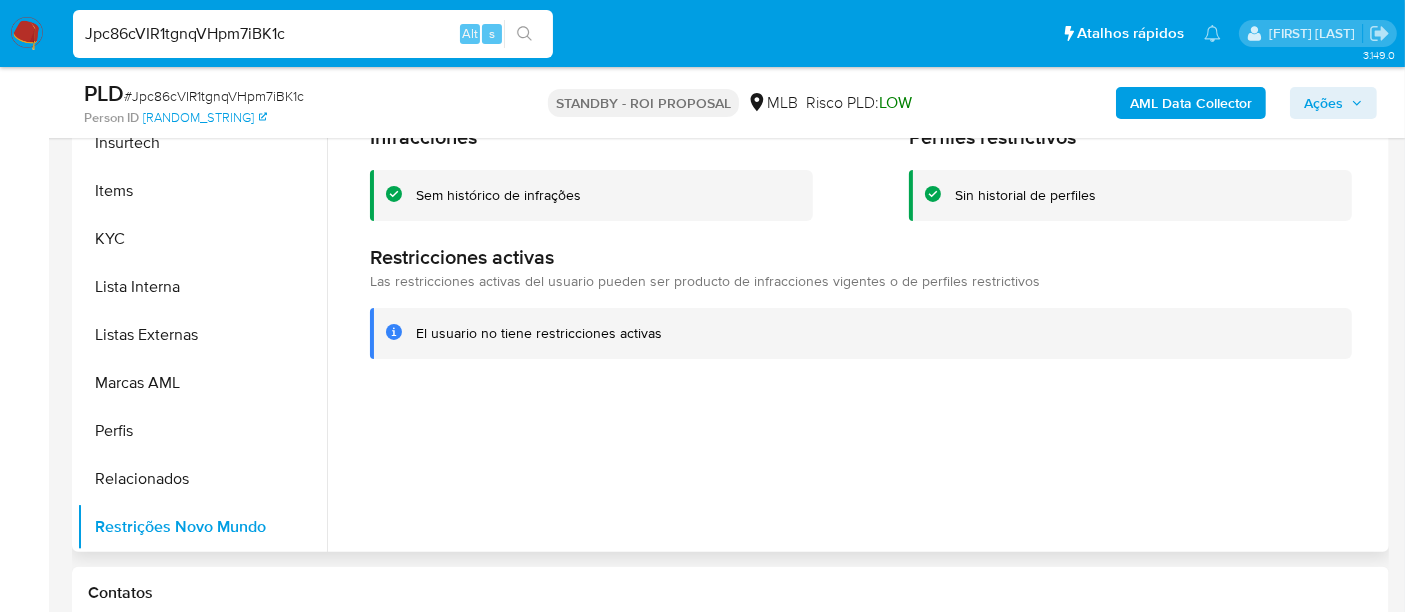 scroll, scrollTop: 444, scrollLeft: 0, axis: vertical 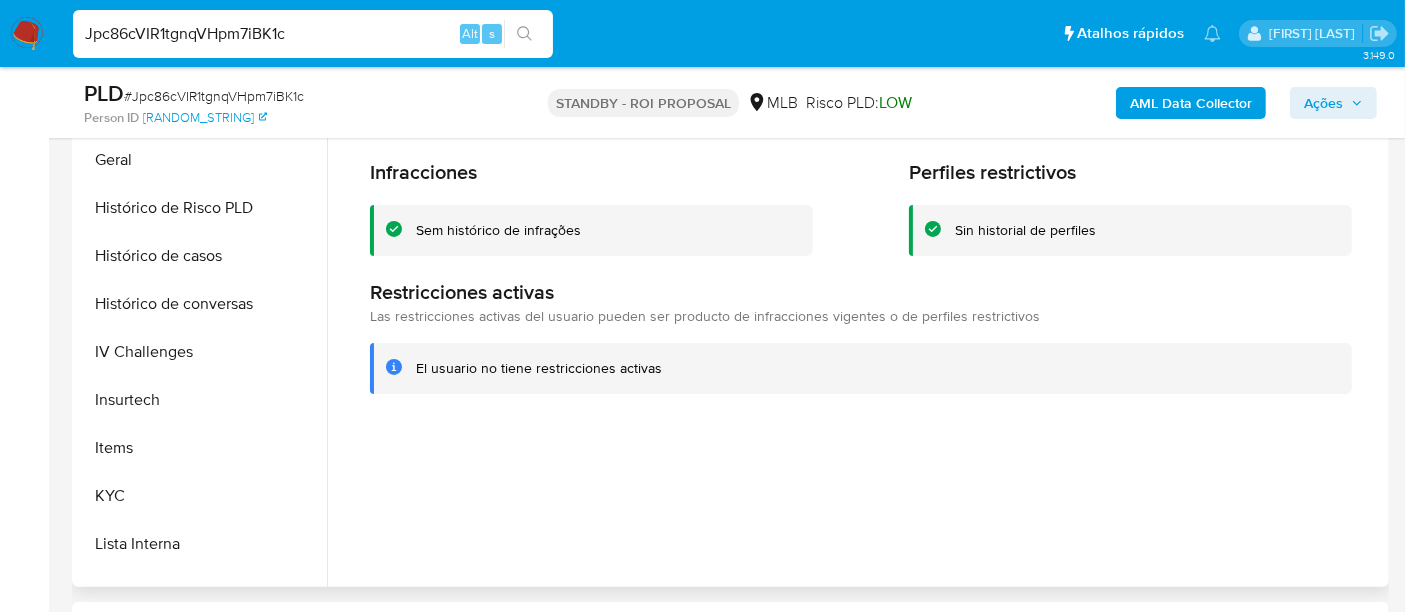 type 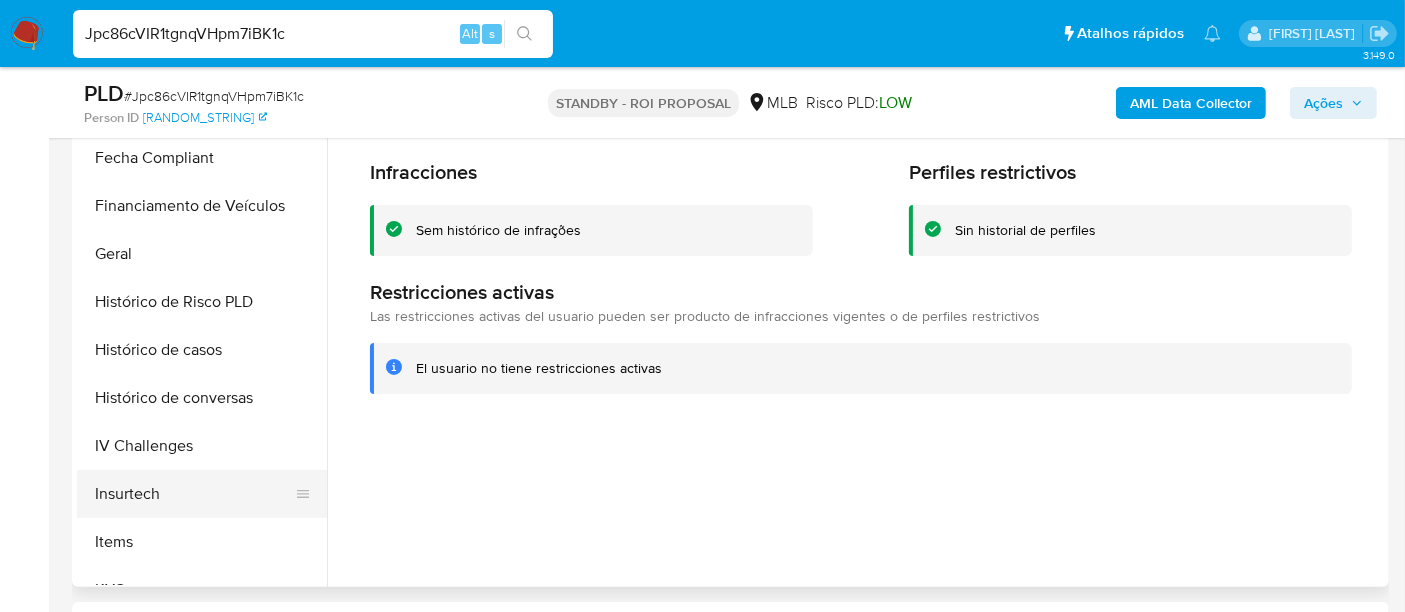 scroll, scrollTop: 400, scrollLeft: 0, axis: vertical 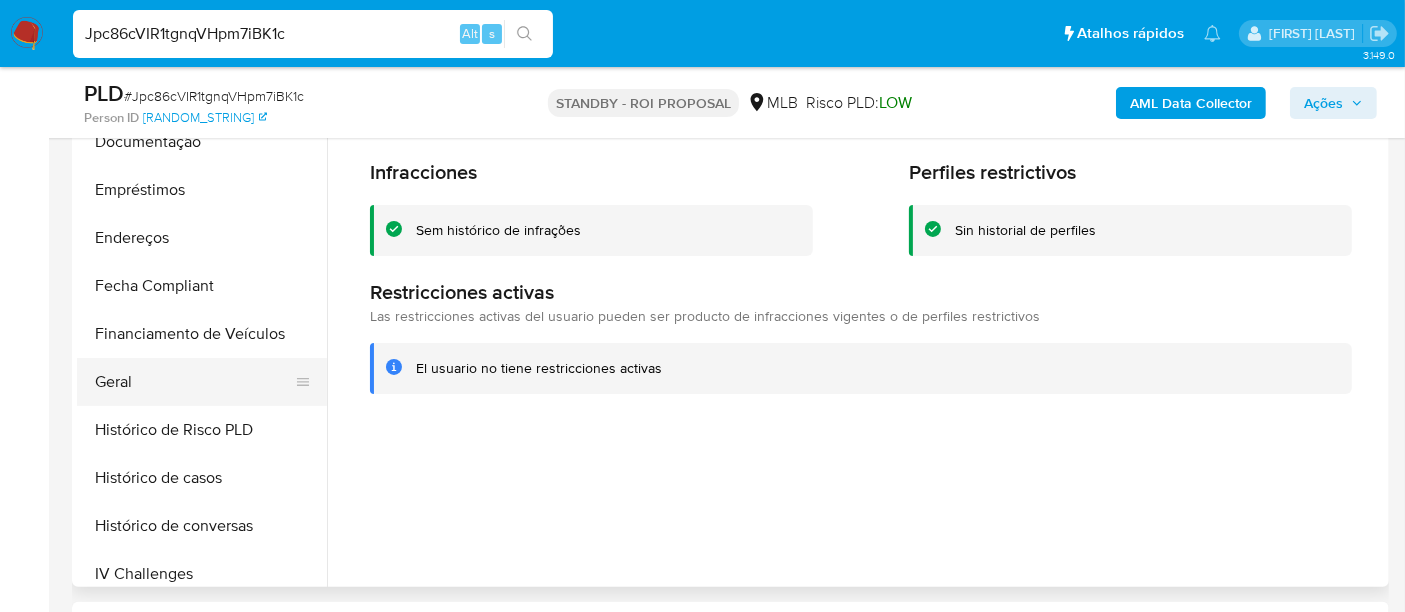 click on "Geral" at bounding box center (194, 382) 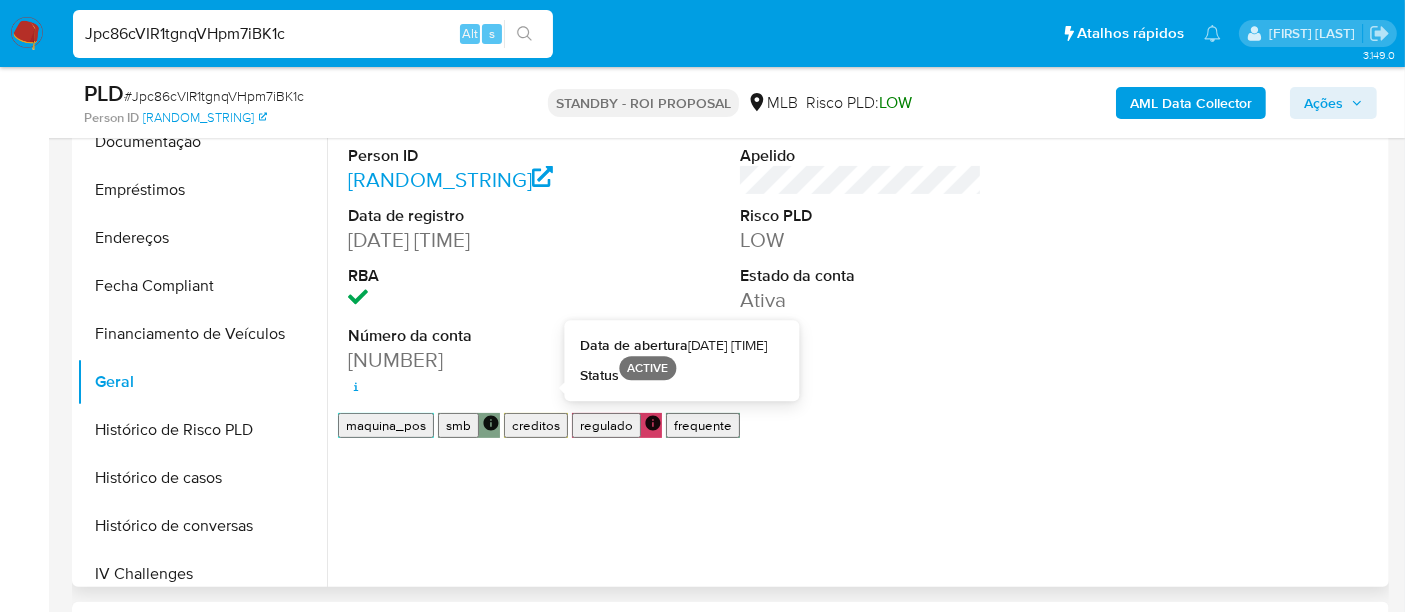 type 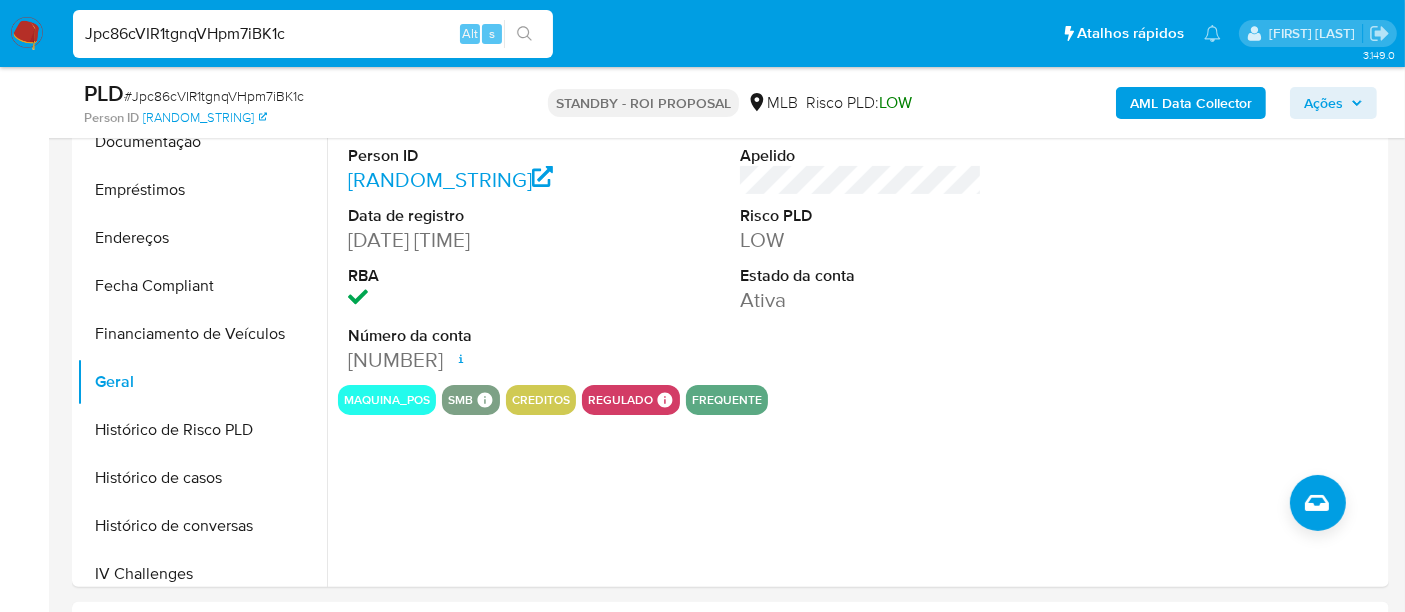 click on "Jpc86cVIR1tgnqVHpm7iBK1c Alt s" at bounding box center [313, 34] 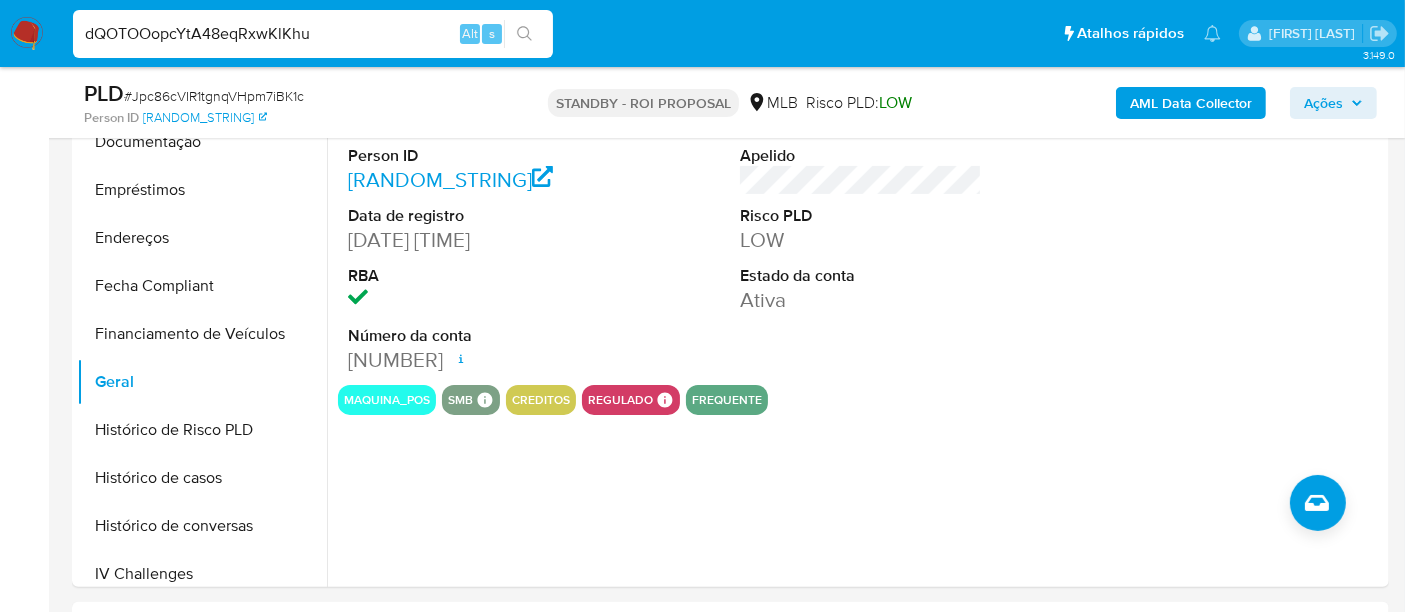 type on "dQOTOOopcYtA48eqRxwKlKhu" 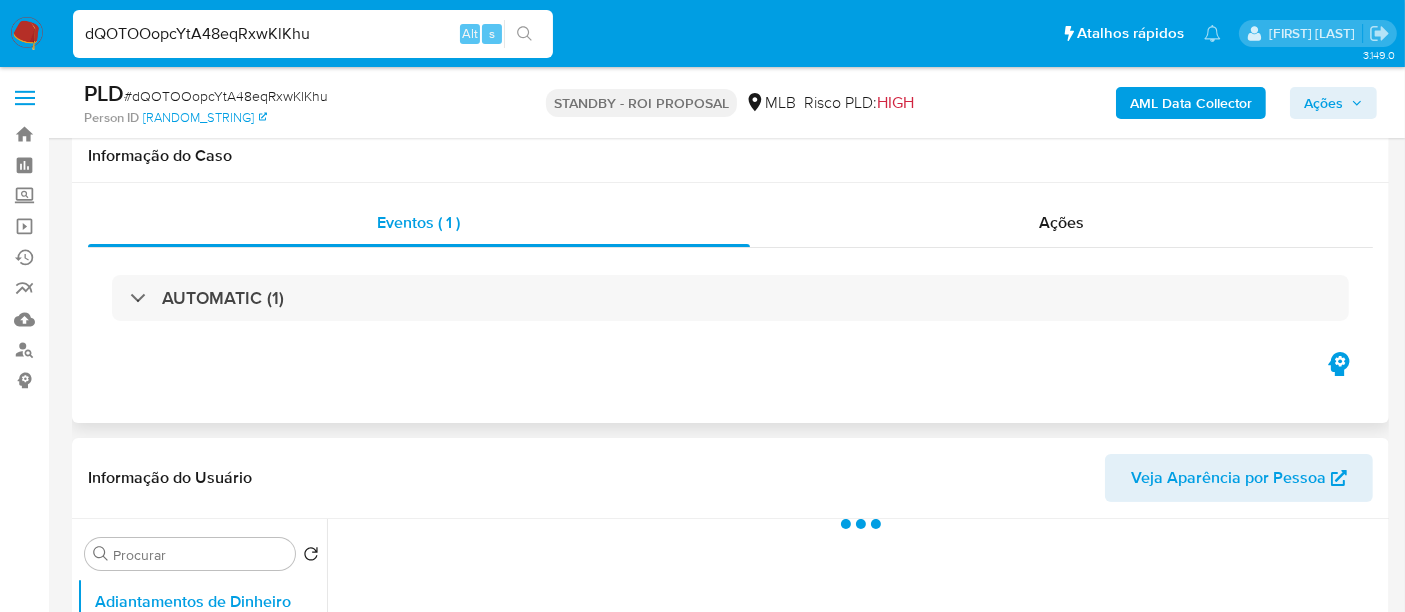 scroll, scrollTop: 444, scrollLeft: 0, axis: vertical 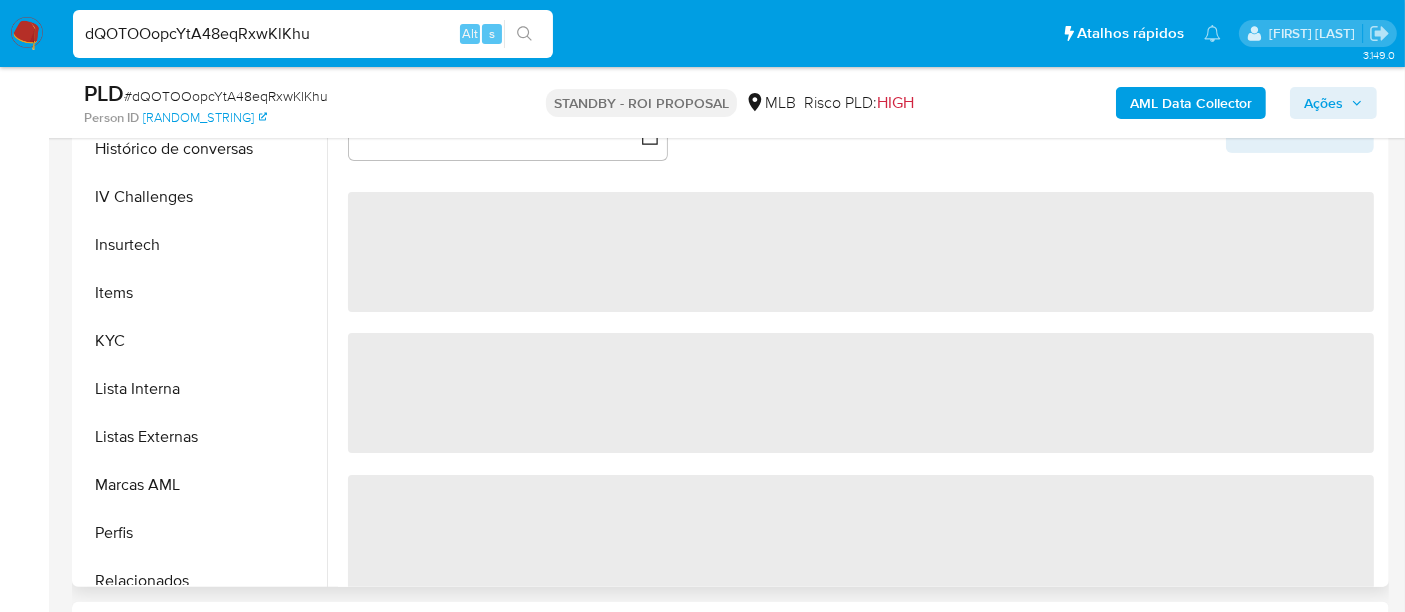 select on "10" 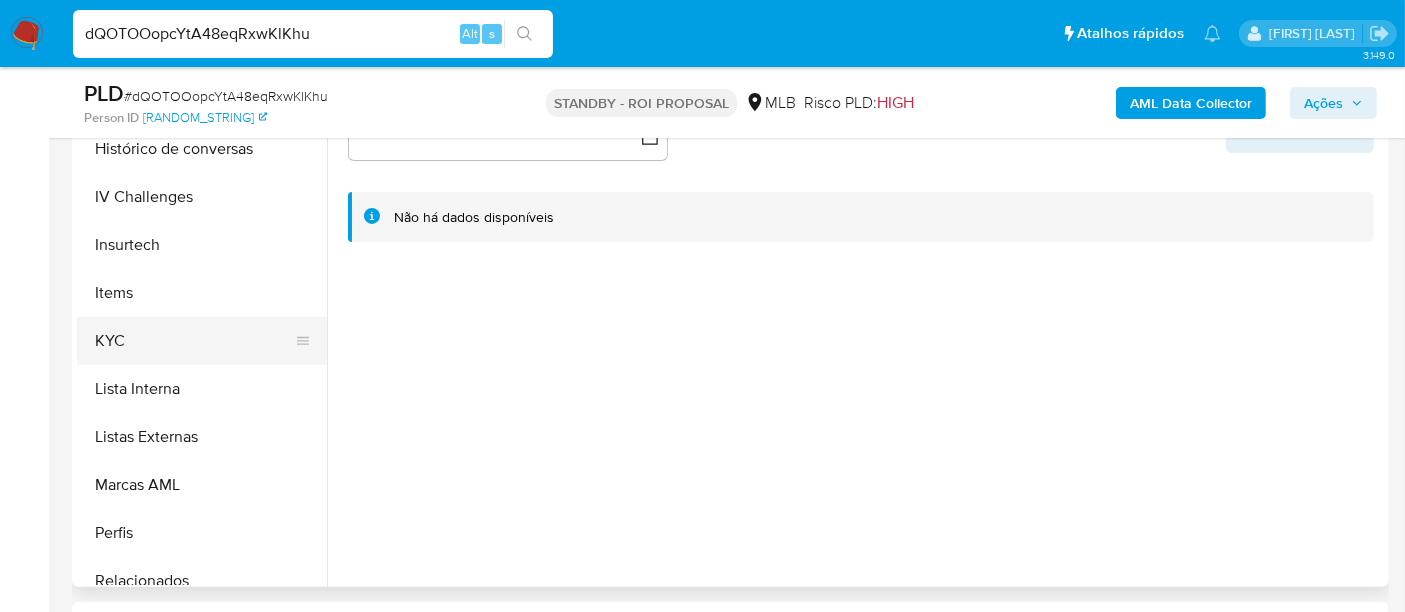 click on "KYC" at bounding box center [194, 341] 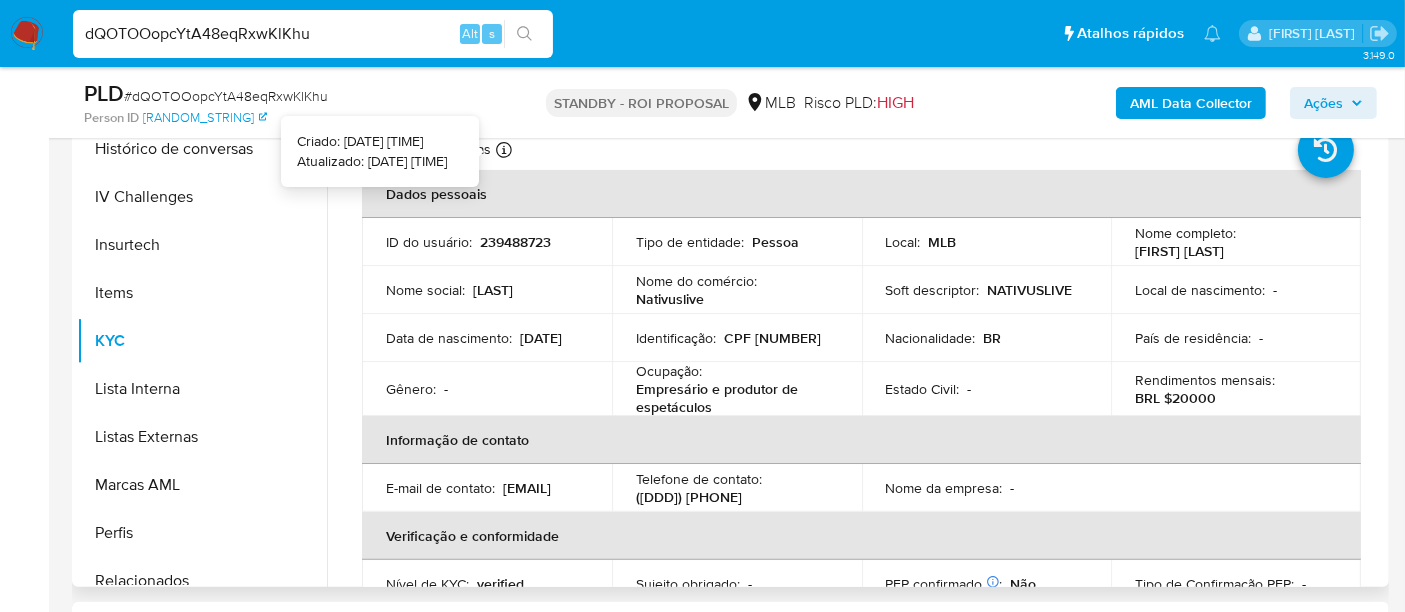 type 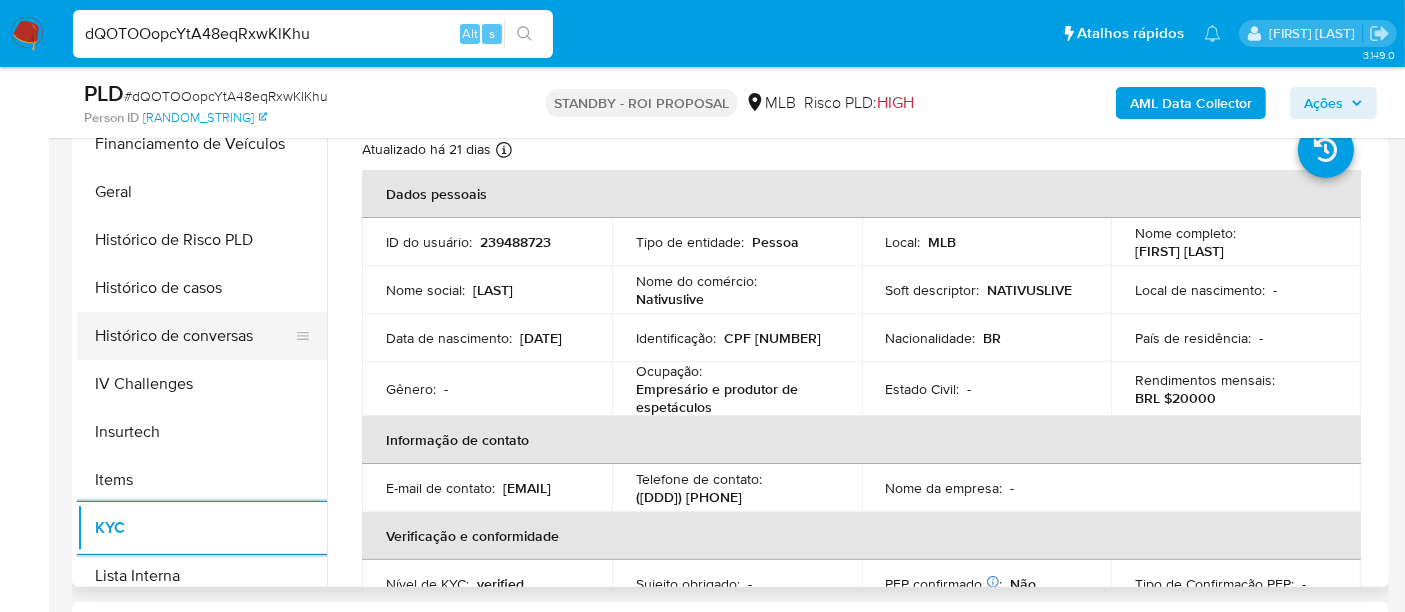 scroll, scrollTop: 555, scrollLeft: 0, axis: vertical 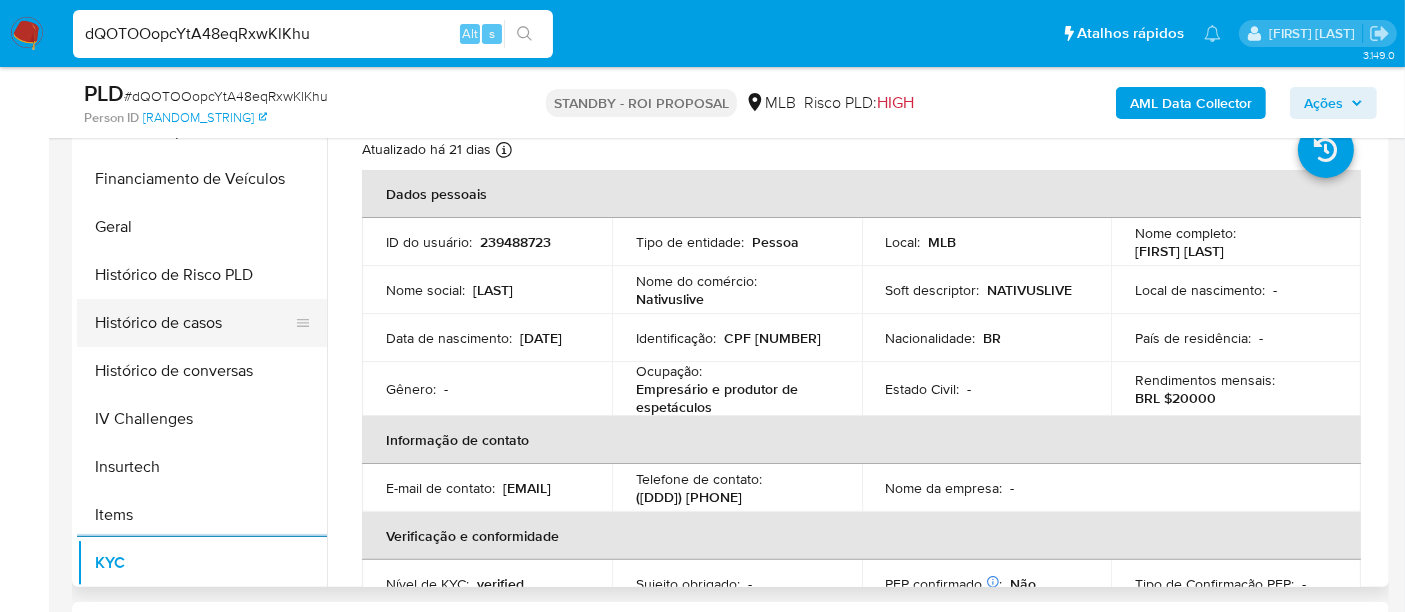 click on "Histórico de casos" at bounding box center [194, 323] 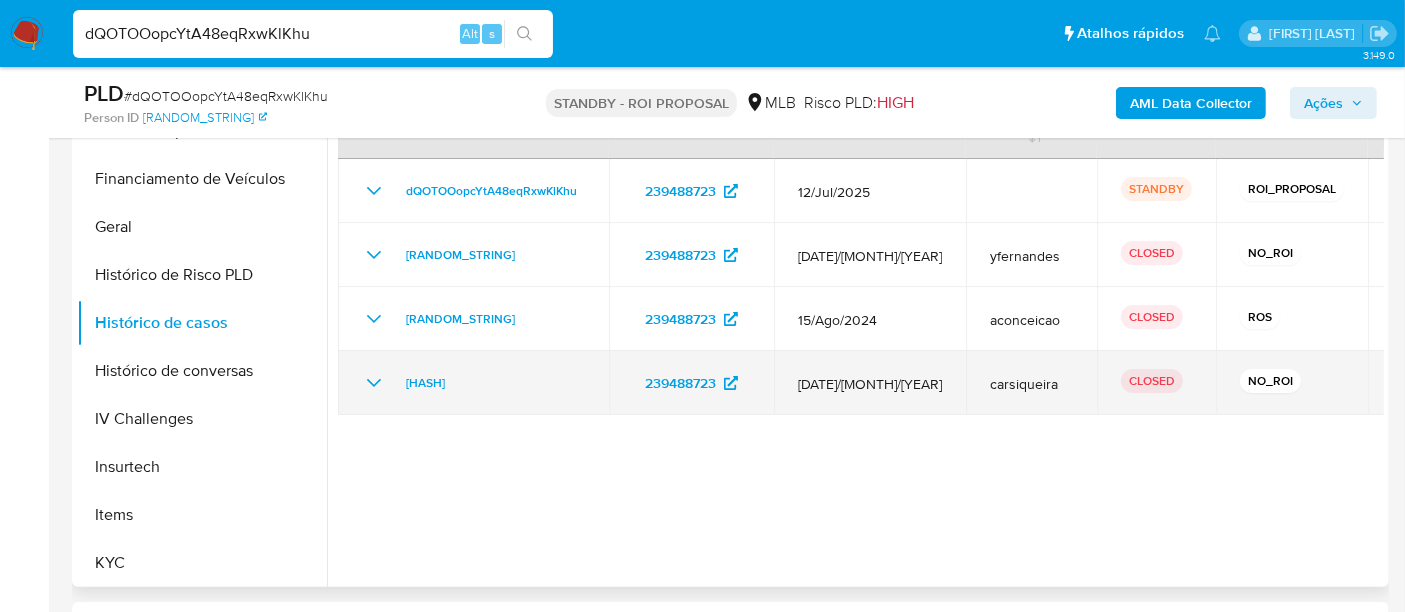 type 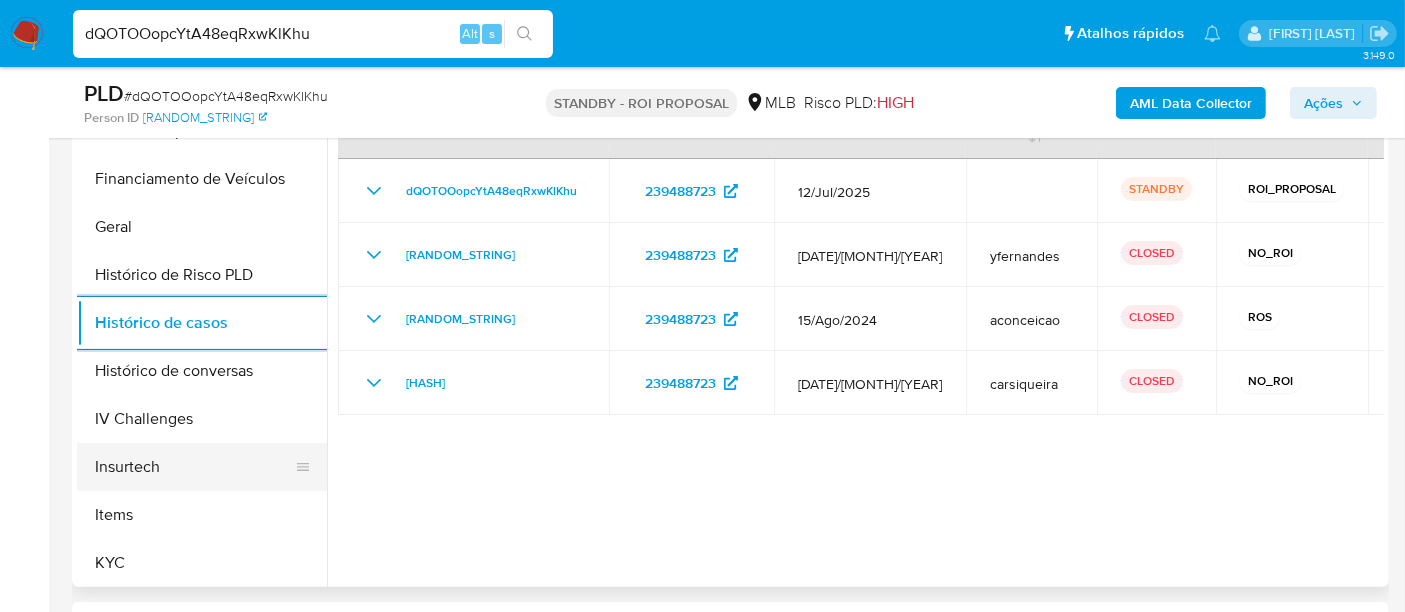 scroll, scrollTop: 333, scrollLeft: 0, axis: vertical 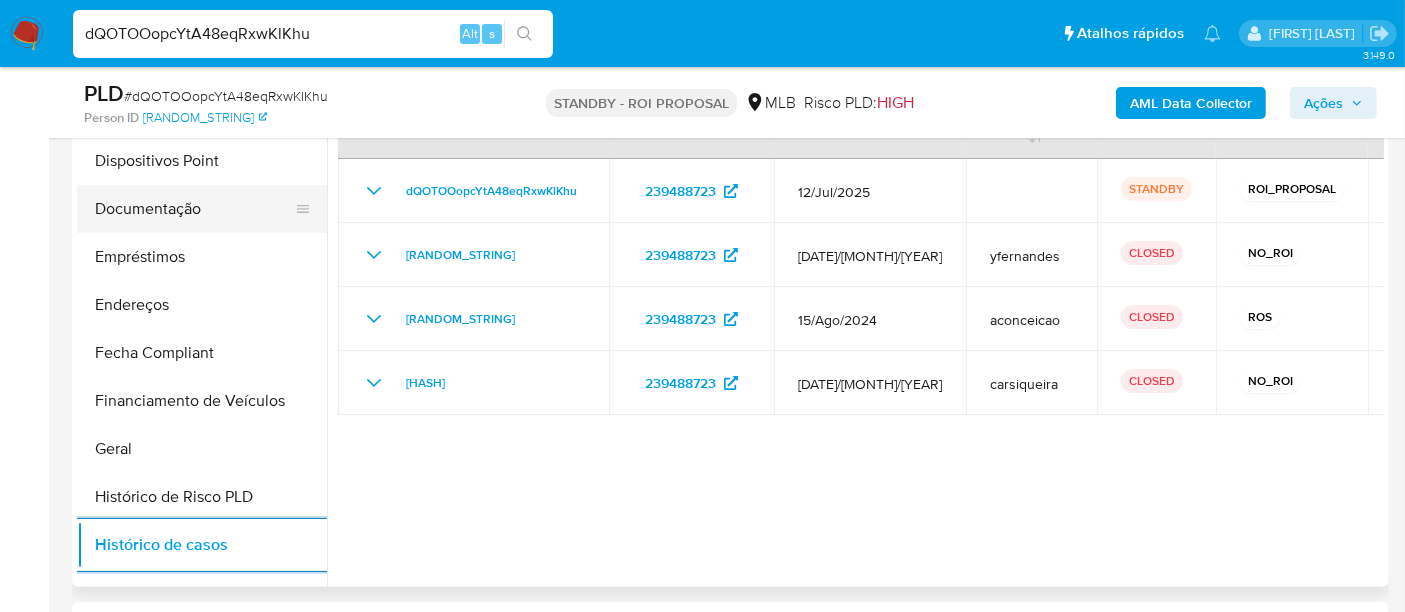 click on "Documentação" at bounding box center [194, 209] 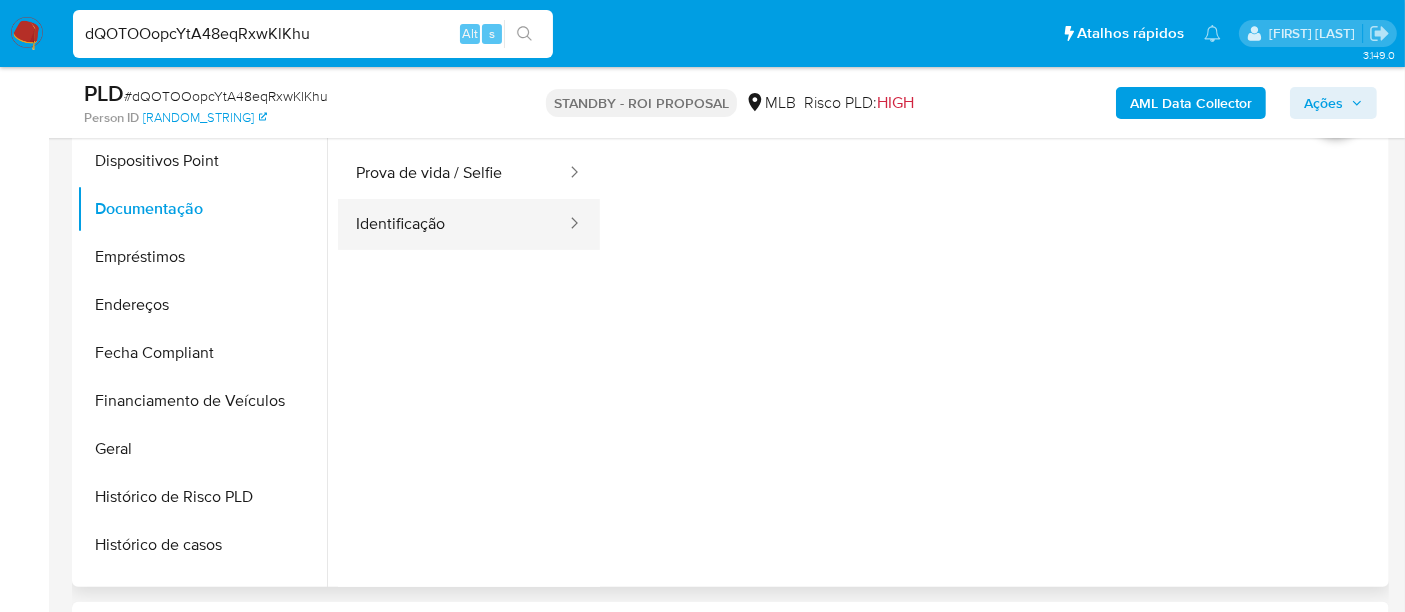 click on "Identificação" at bounding box center [453, 224] 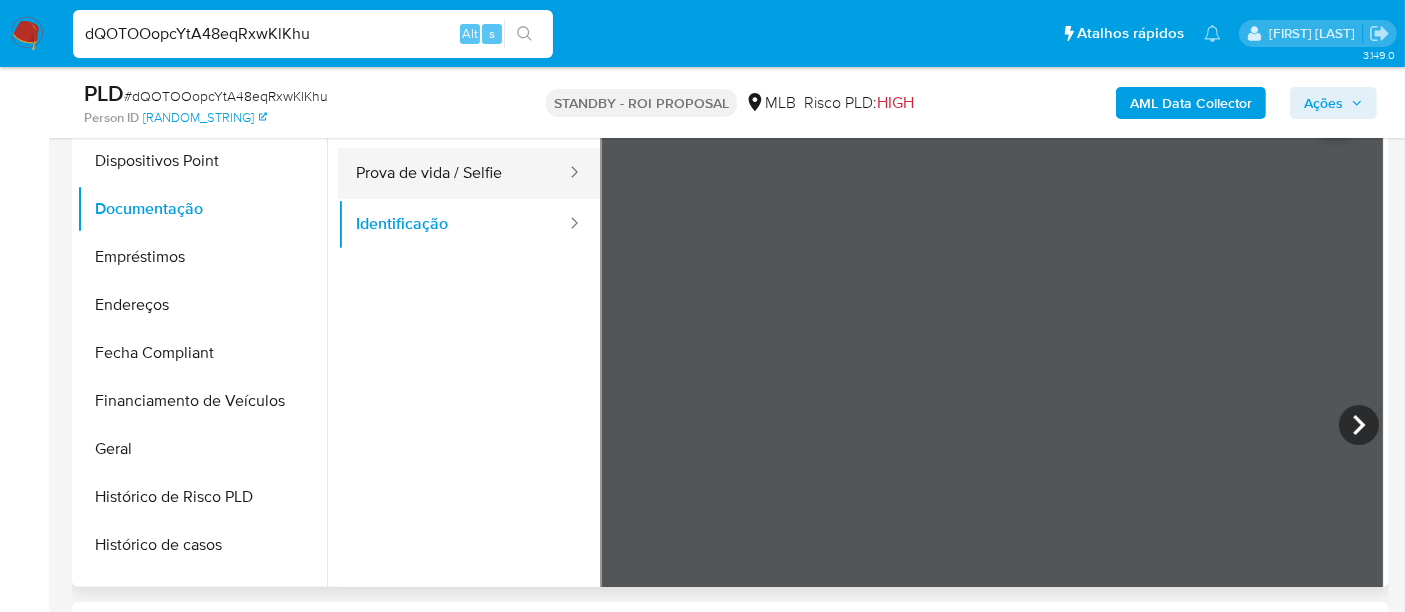 click on "Prova de vida / Selfie" at bounding box center (453, 173) 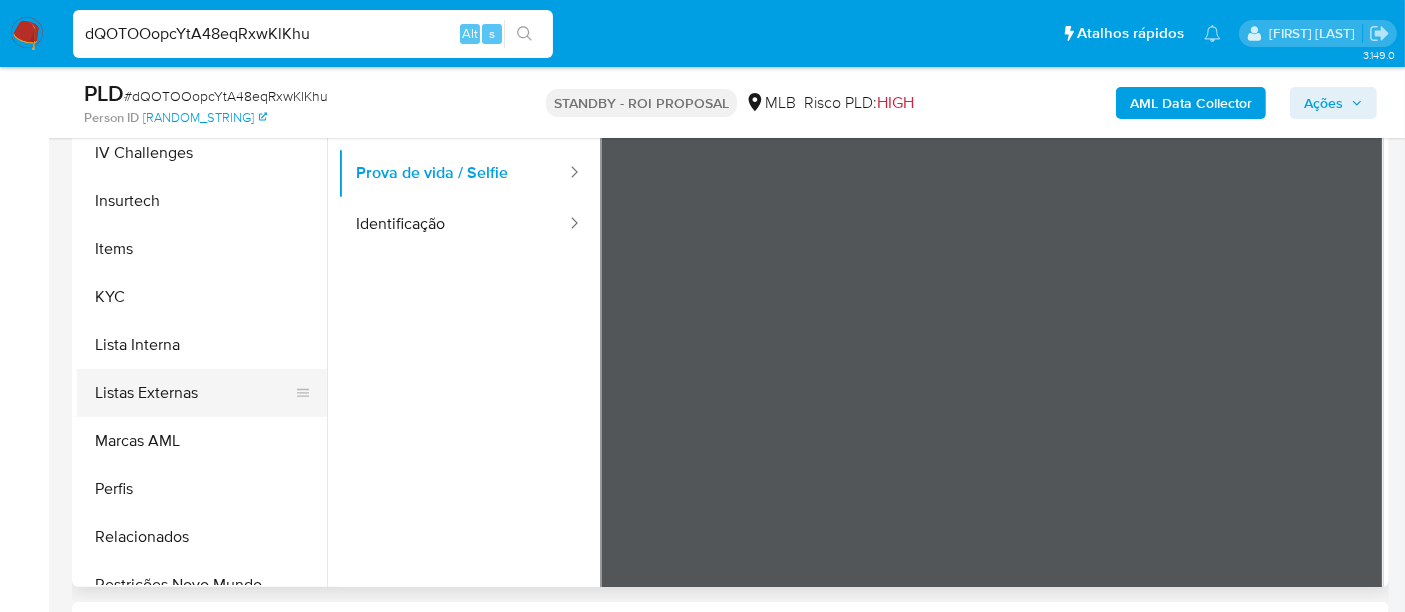 scroll, scrollTop: 844, scrollLeft: 0, axis: vertical 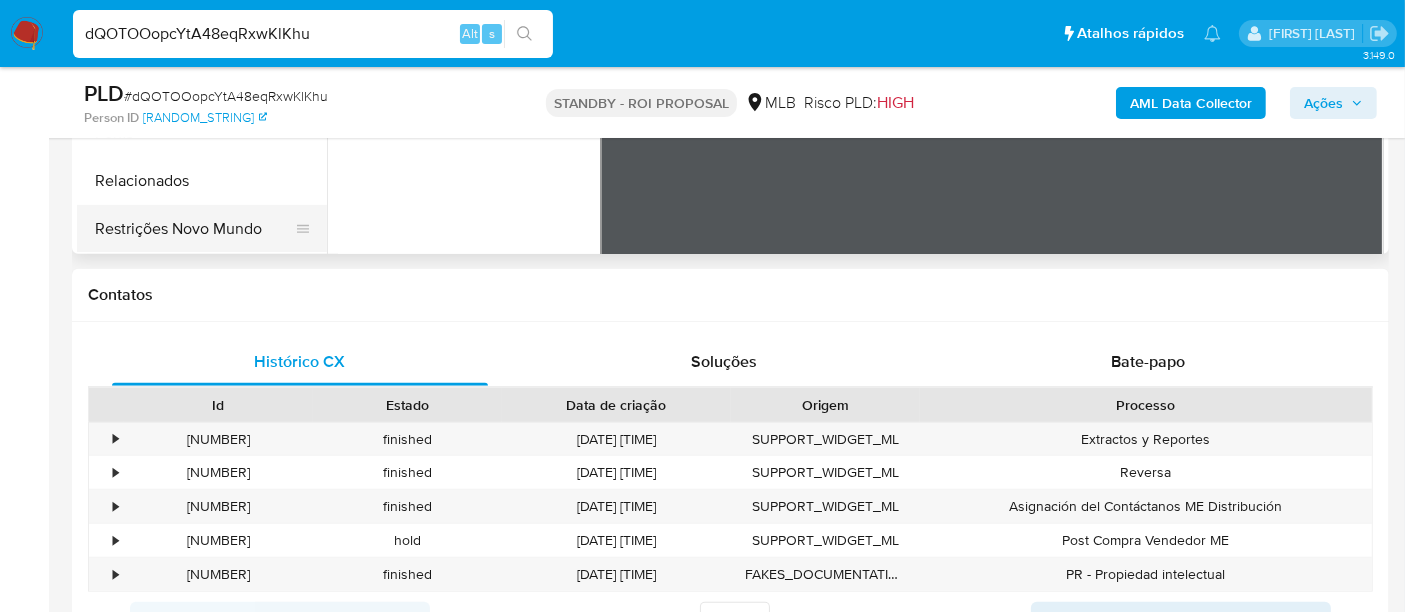 click on "Restrições Novo Mundo" at bounding box center [194, 229] 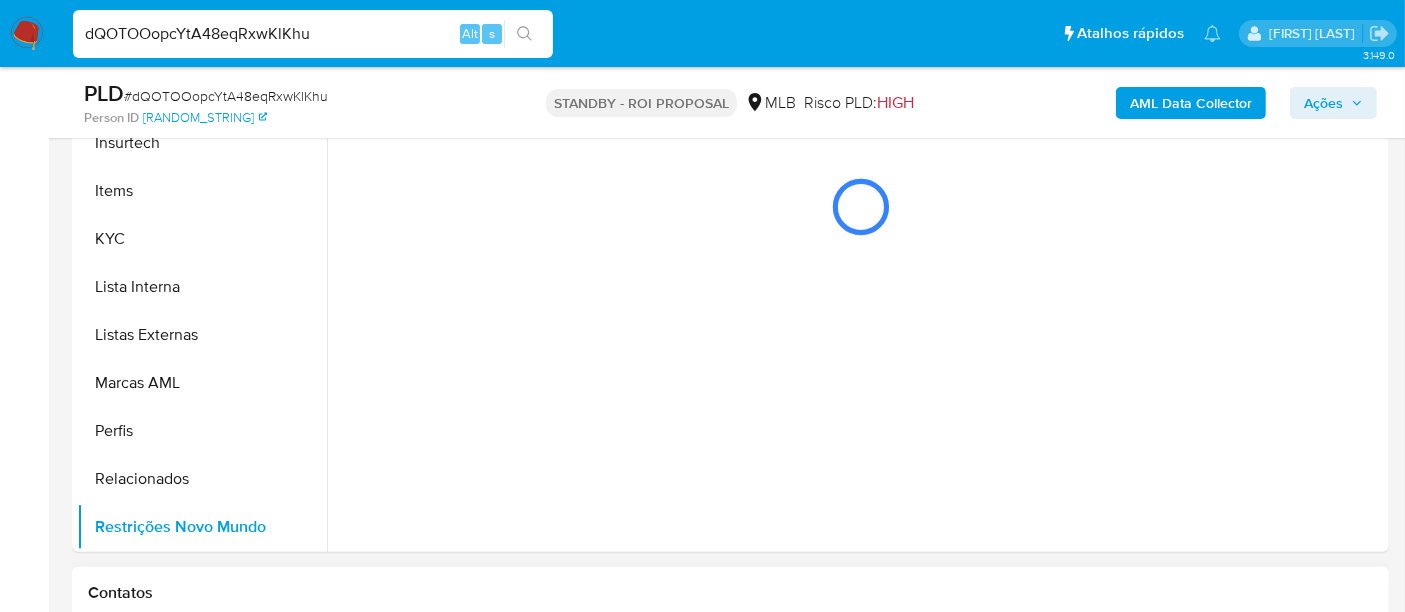 scroll, scrollTop: 444, scrollLeft: 0, axis: vertical 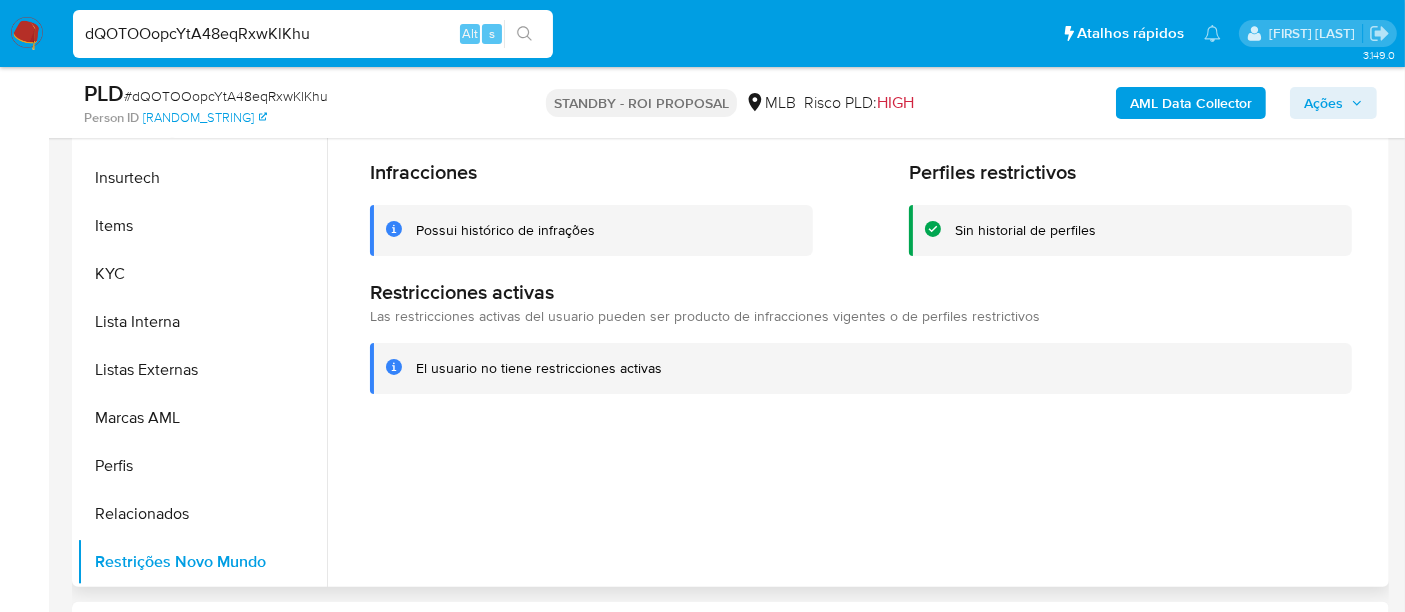 type 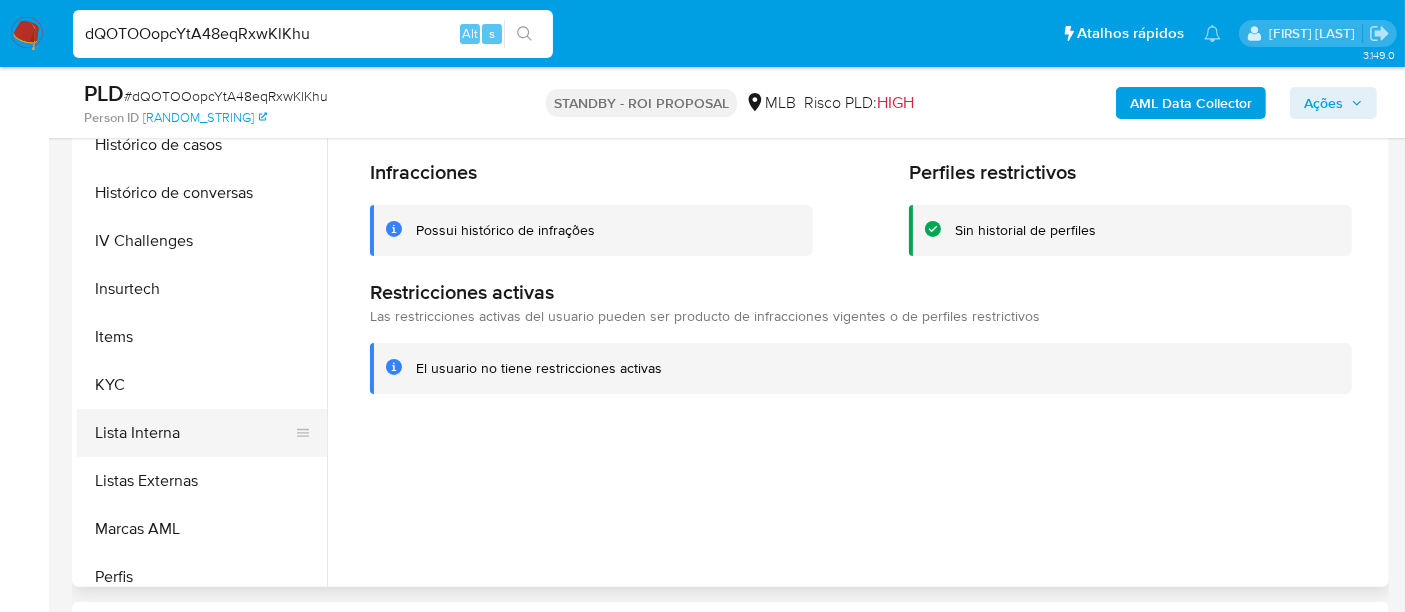 scroll, scrollTop: 511, scrollLeft: 0, axis: vertical 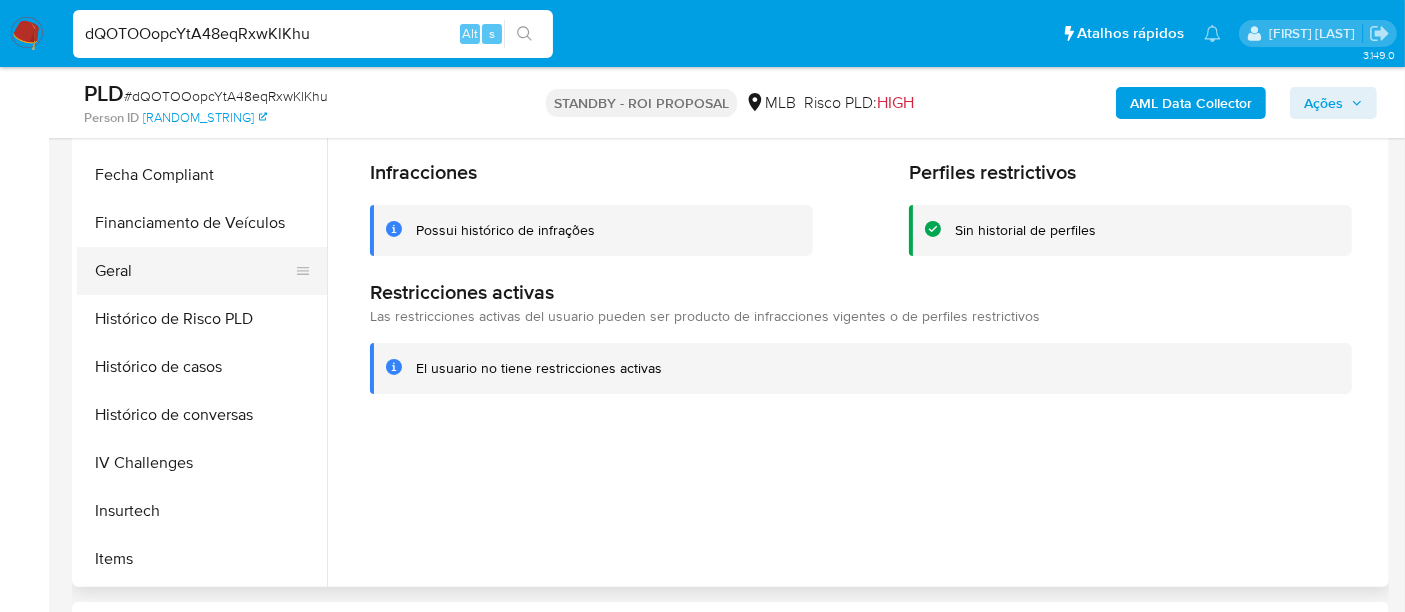 click on "Geral" at bounding box center [194, 271] 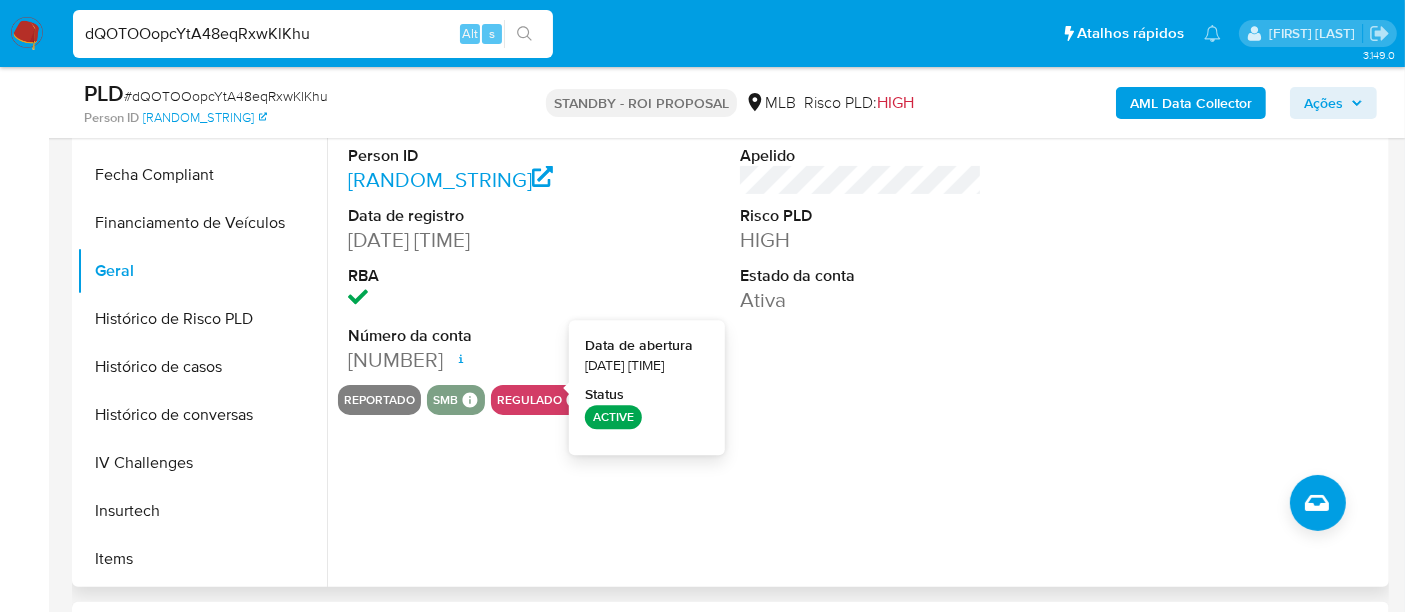 type 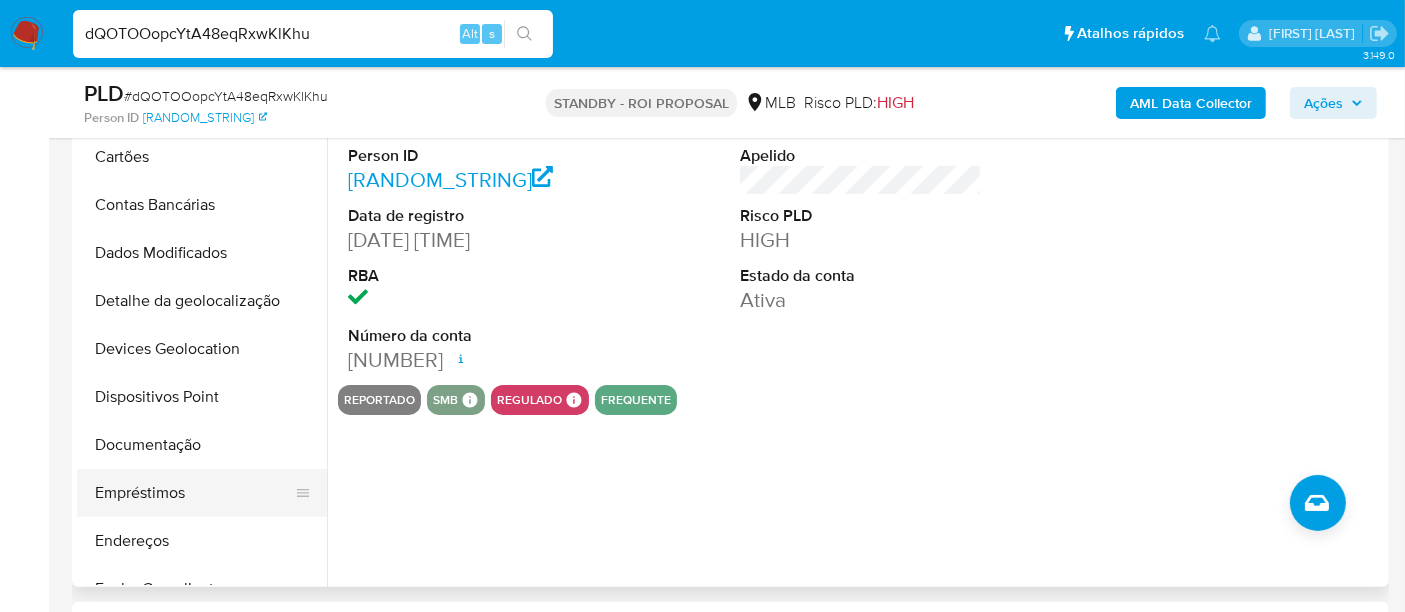 scroll, scrollTop: 177, scrollLeft: 0, axis: vertical 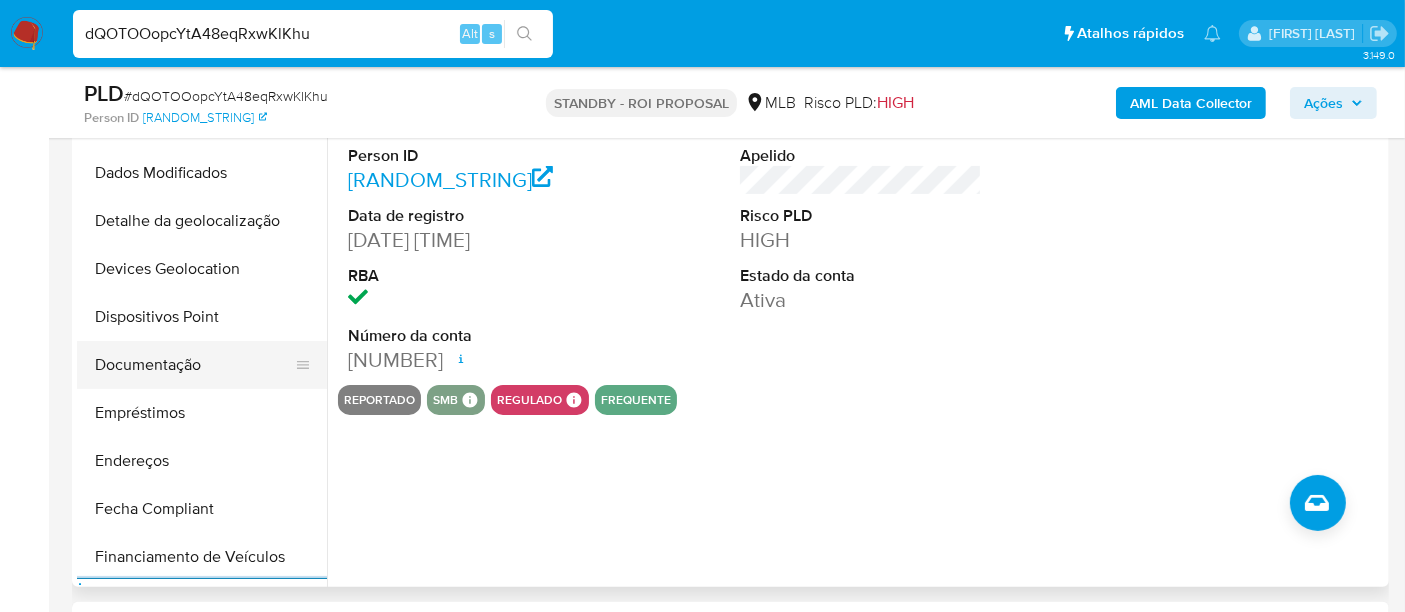 click on "Documentação" at bounding box center [194, 365] 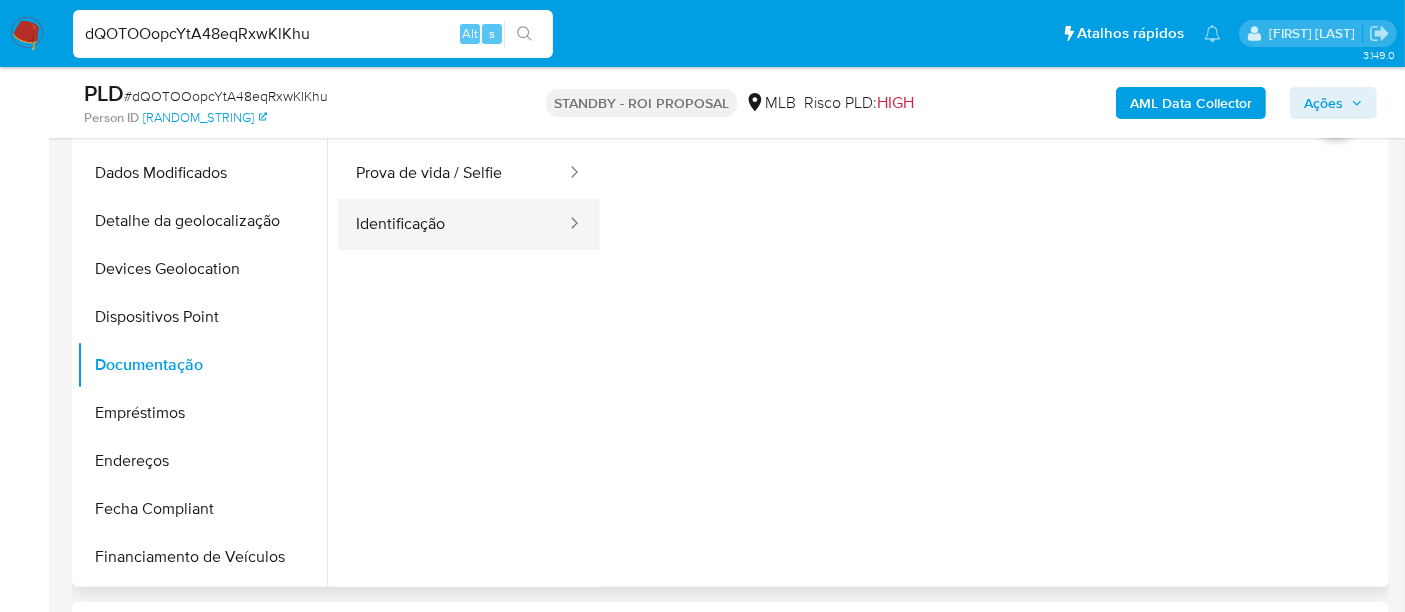 click on "Identificação" at bounding box center (453, 224) 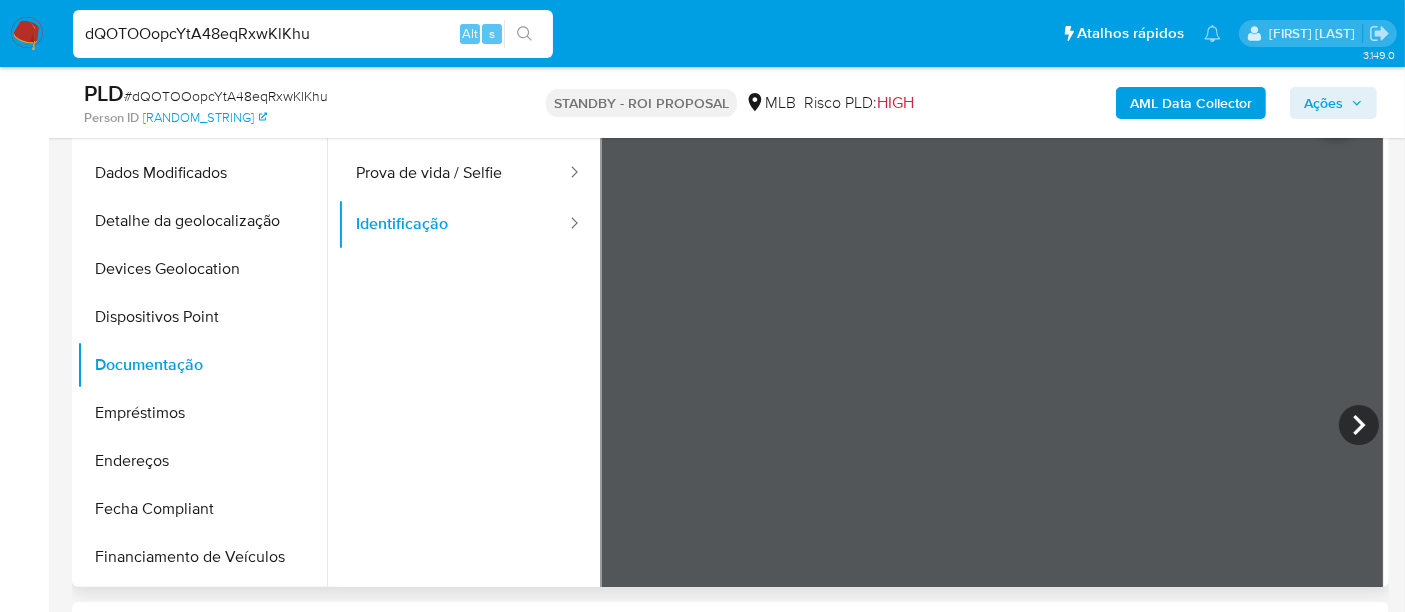 type 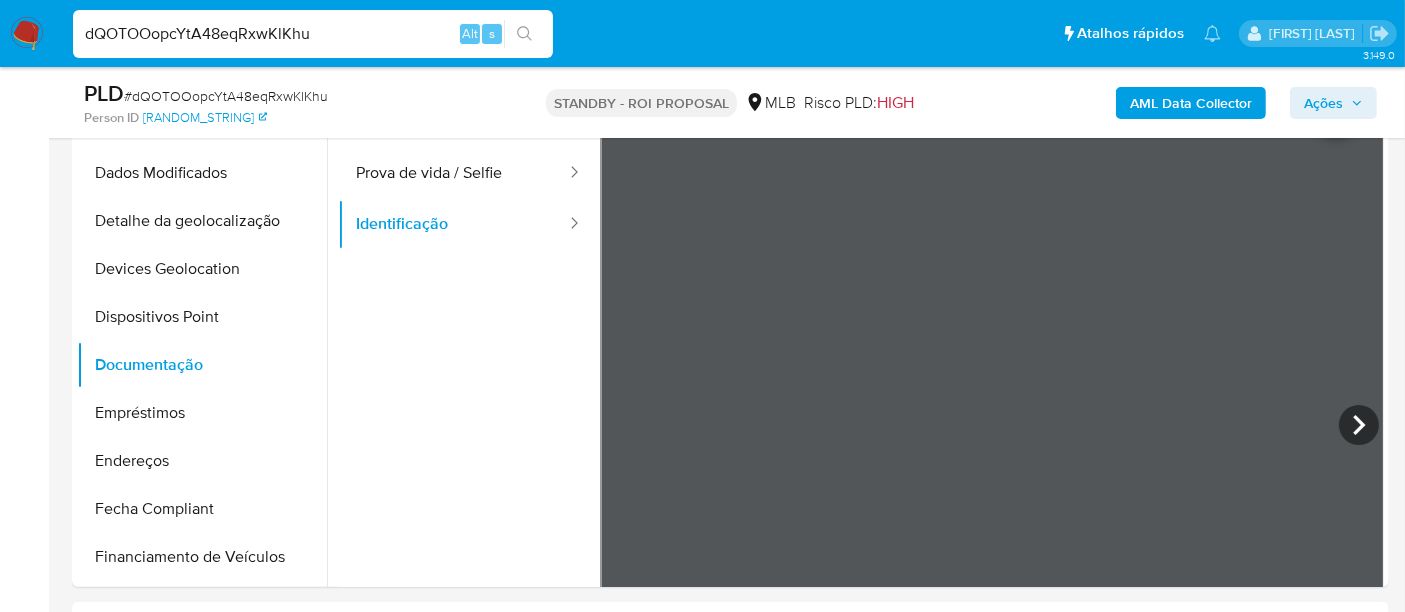 click on "dQOTOOopcYtA48eqRxwKlKhu" at bounding box center [313, 34] 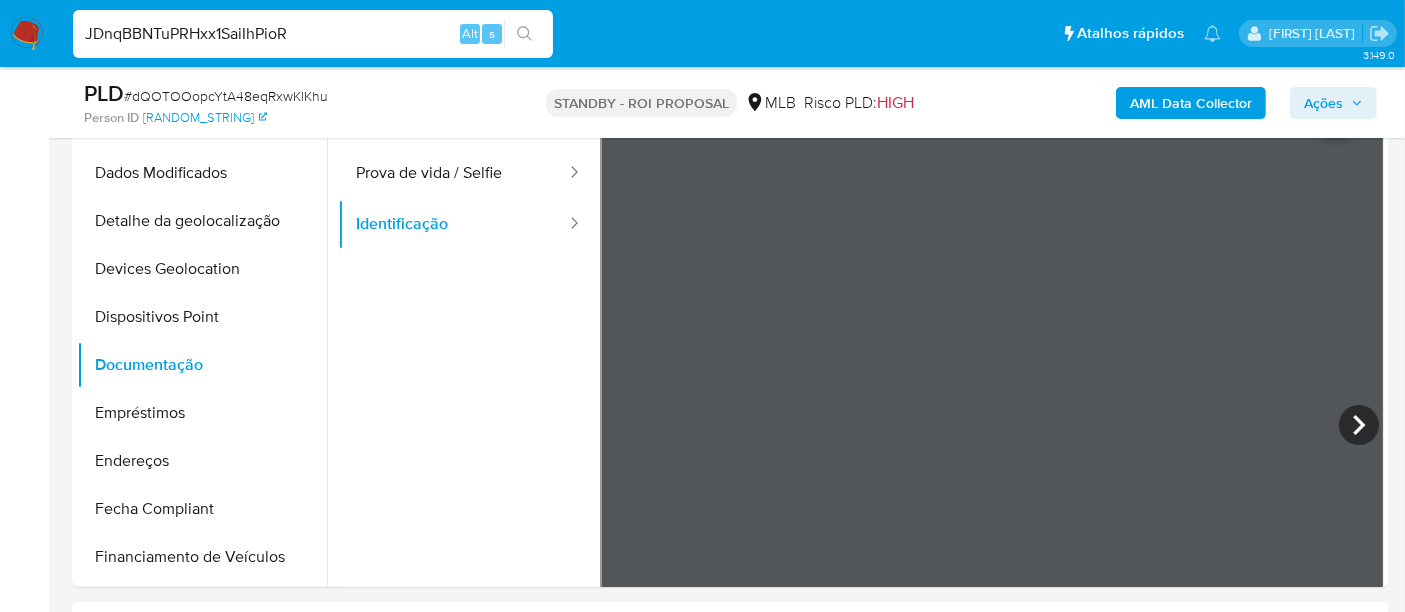 type on "JDnqBBNTuPRHxx1SaiIhPioR" 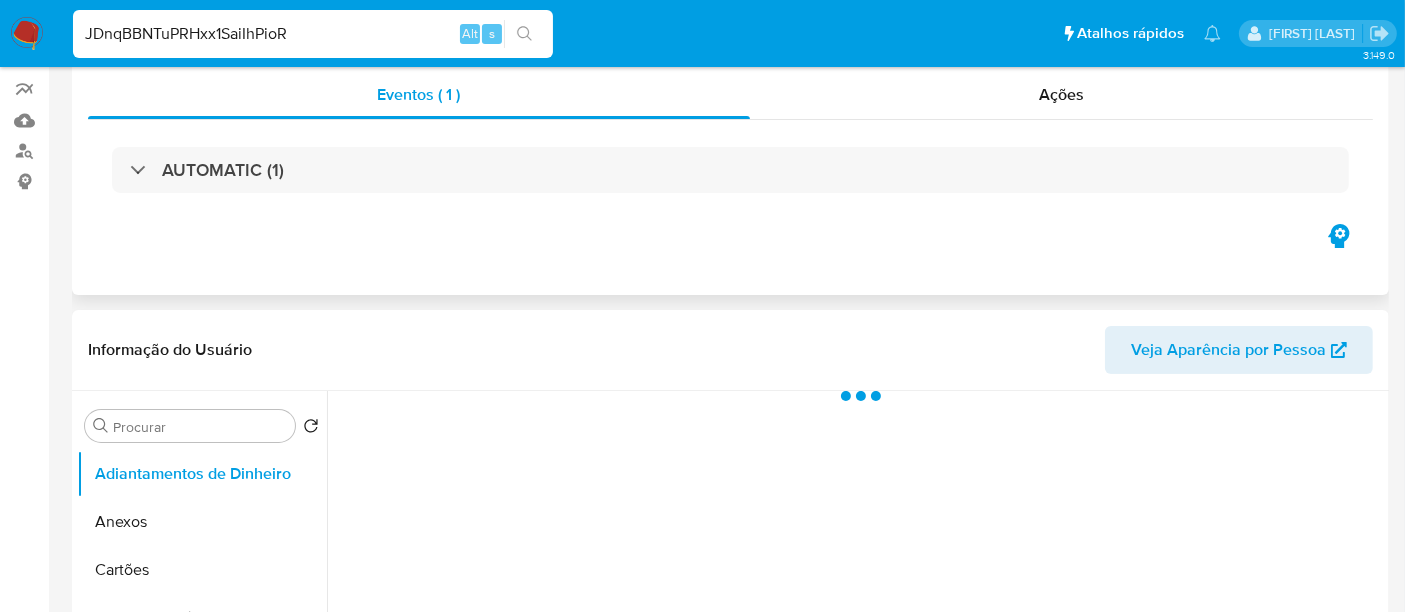 scroll, scrollTop: 444, scrollLeft: 0, axis: vertical 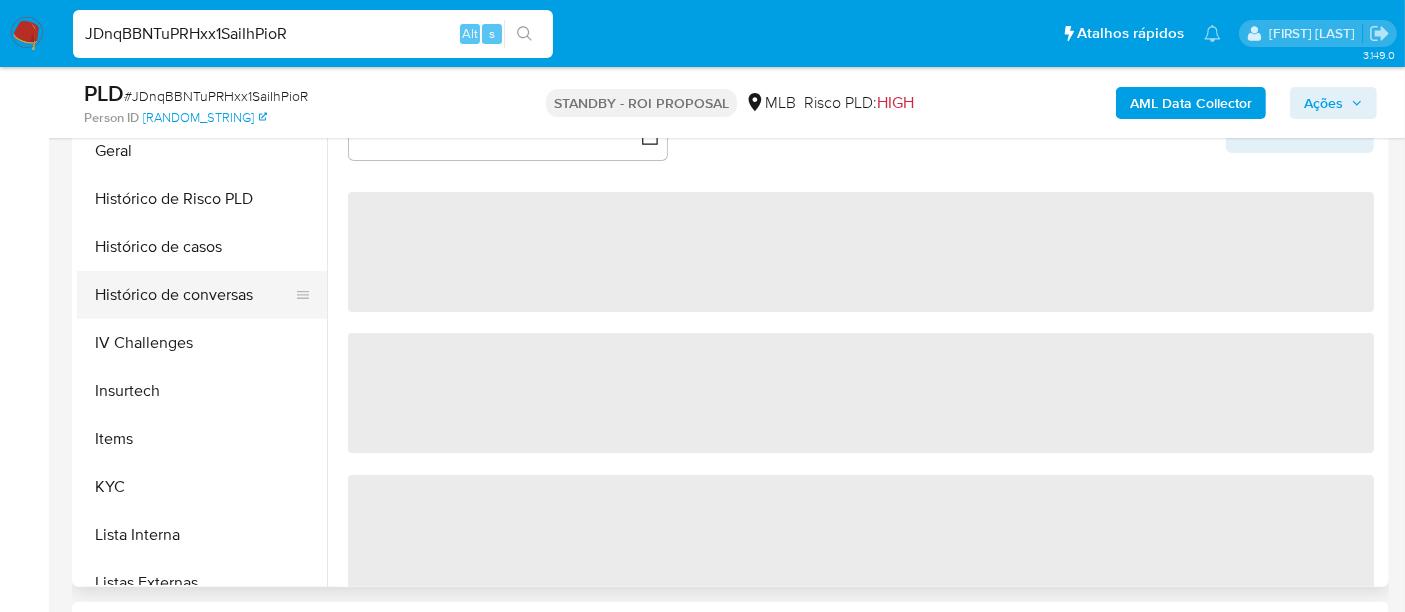 select on "10" 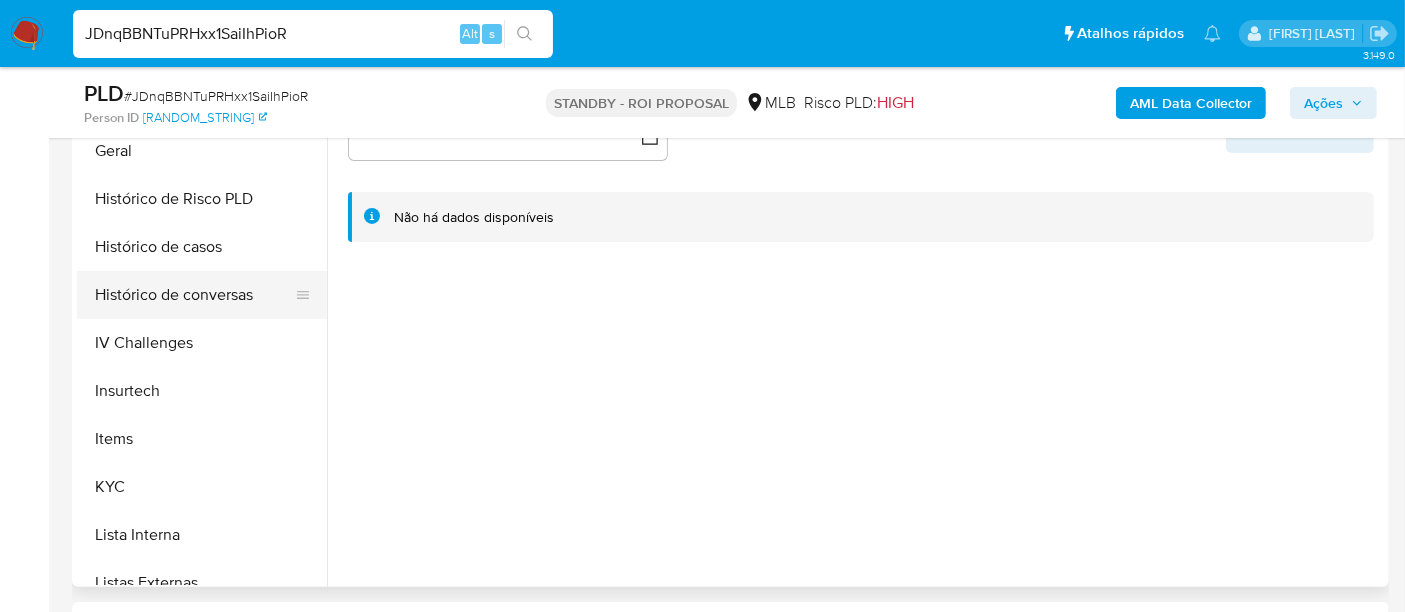 scroll, scrollTop: 844, scrollLeft: 0, axis: vertical 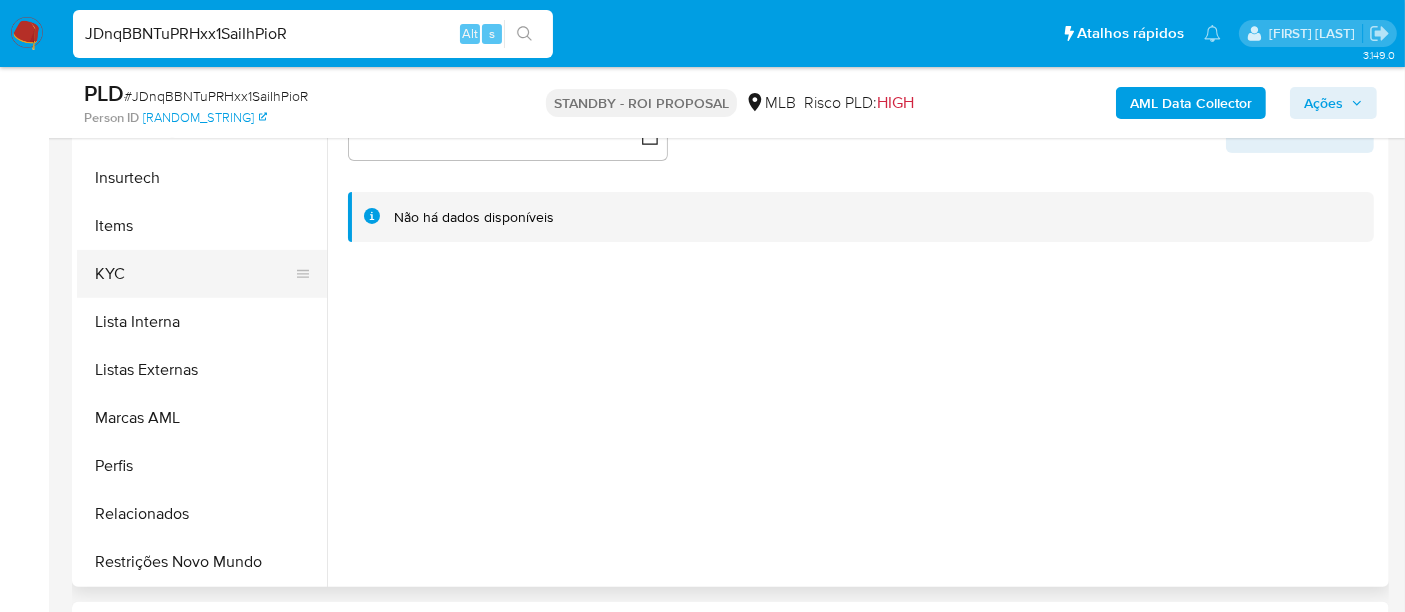 click on "KYC" at bounding box center [194, 274] 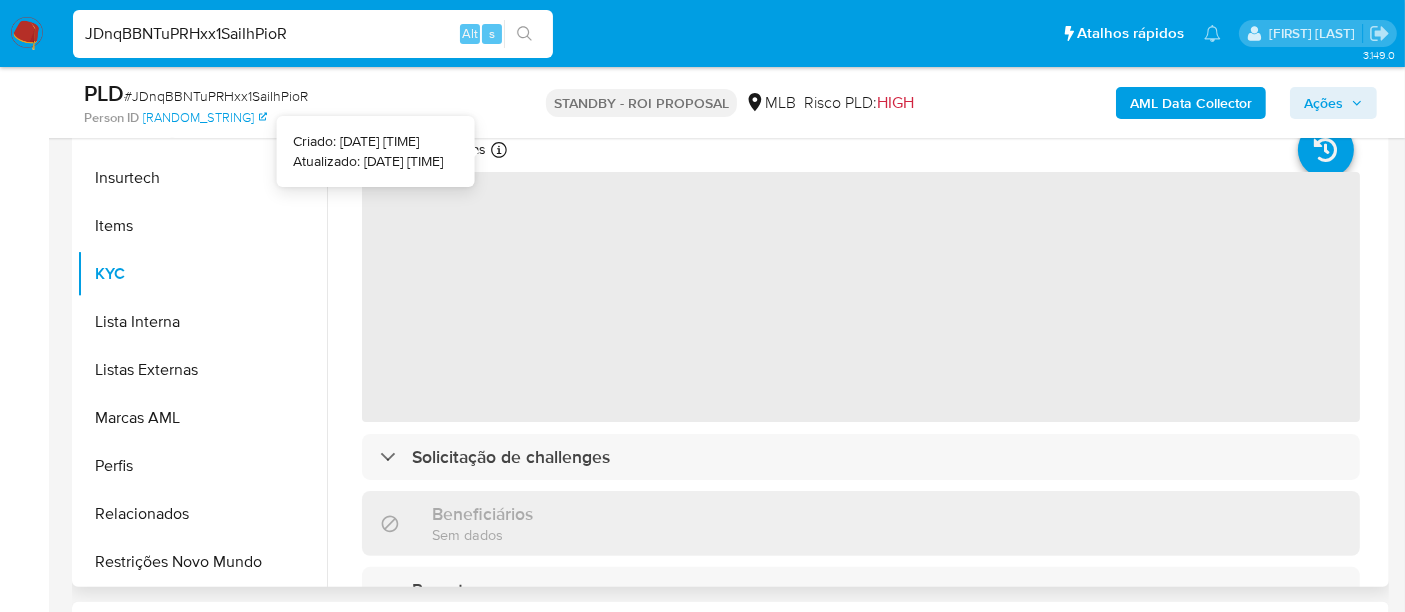 type 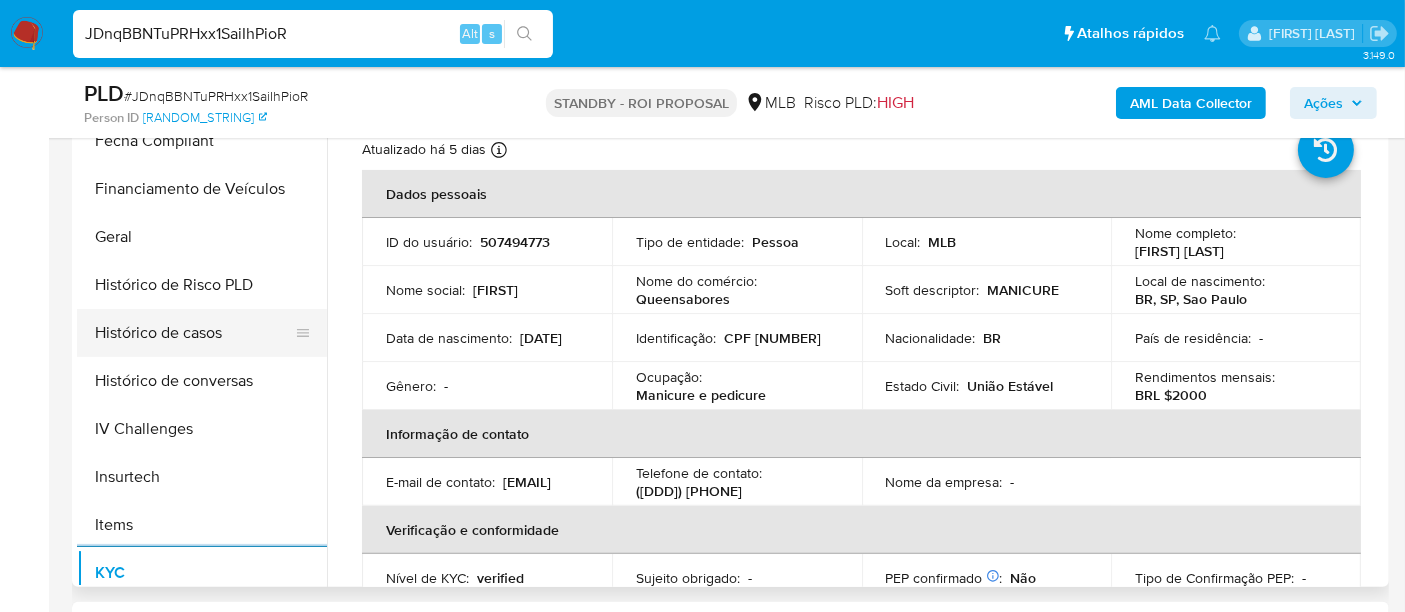 scroll, scrollTop: 511, scrollLeft: 0, axis: vertical 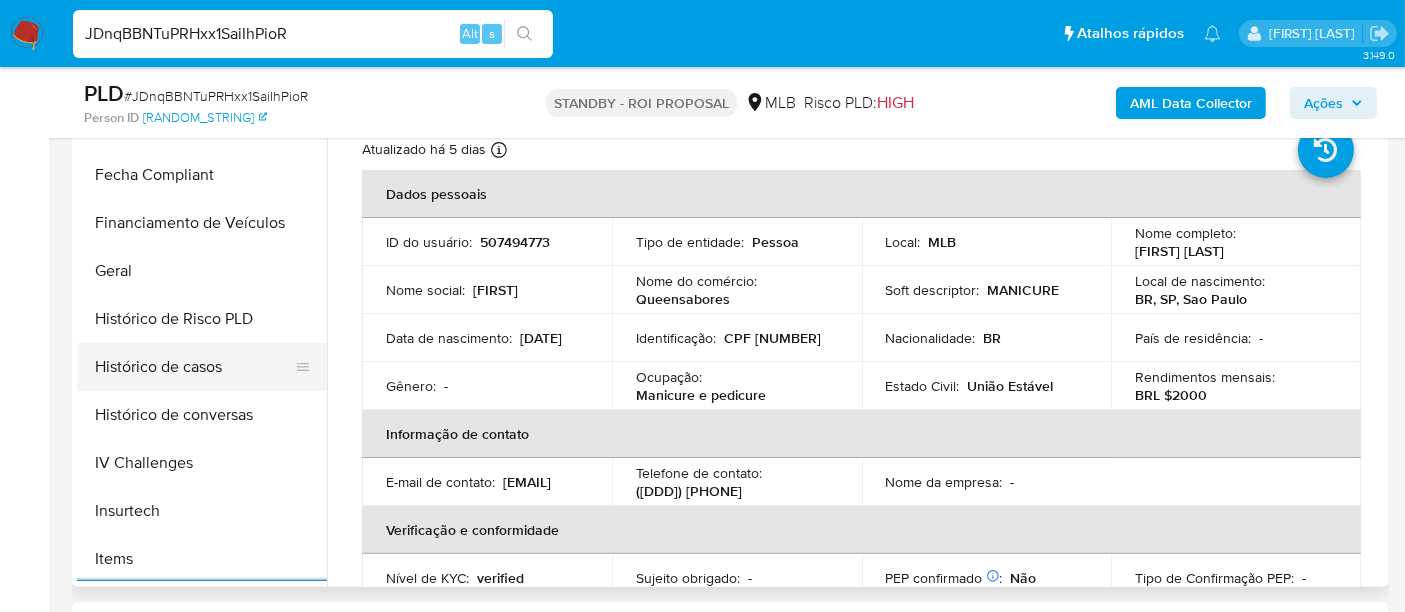 click on "Histórico de casos" at bounding box center (194, 367) 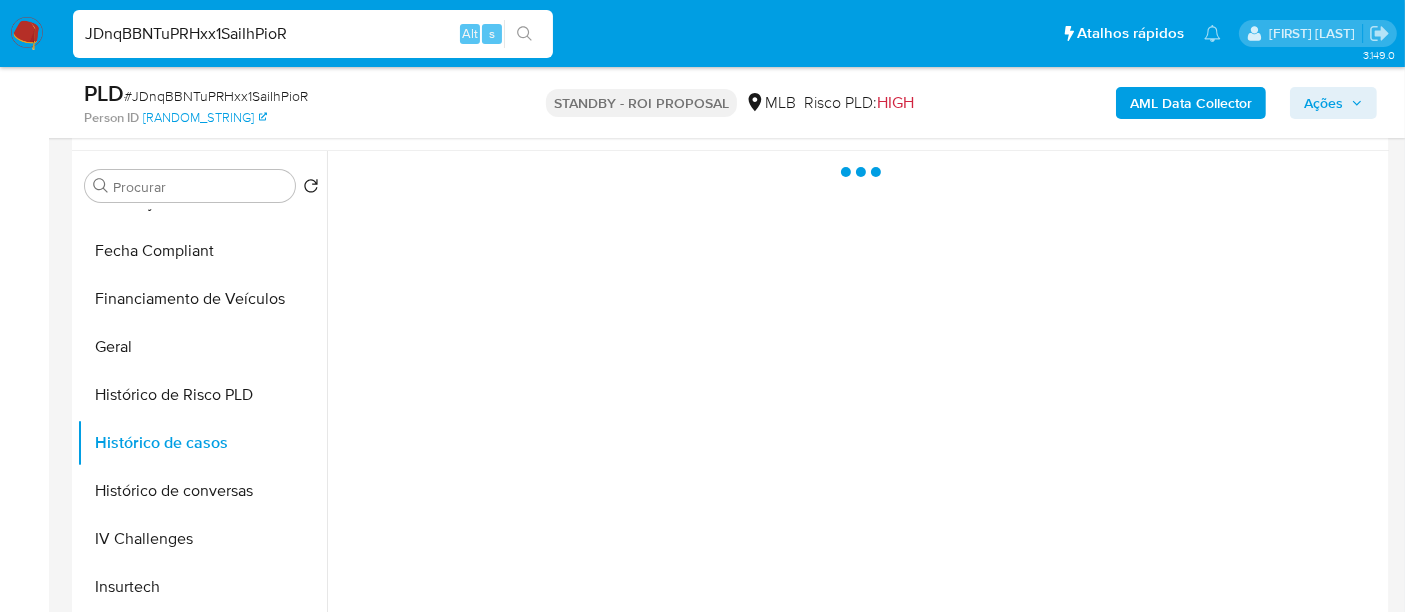 scroll, scrollTop: 333, scrollLeft: 0, axis: vertical 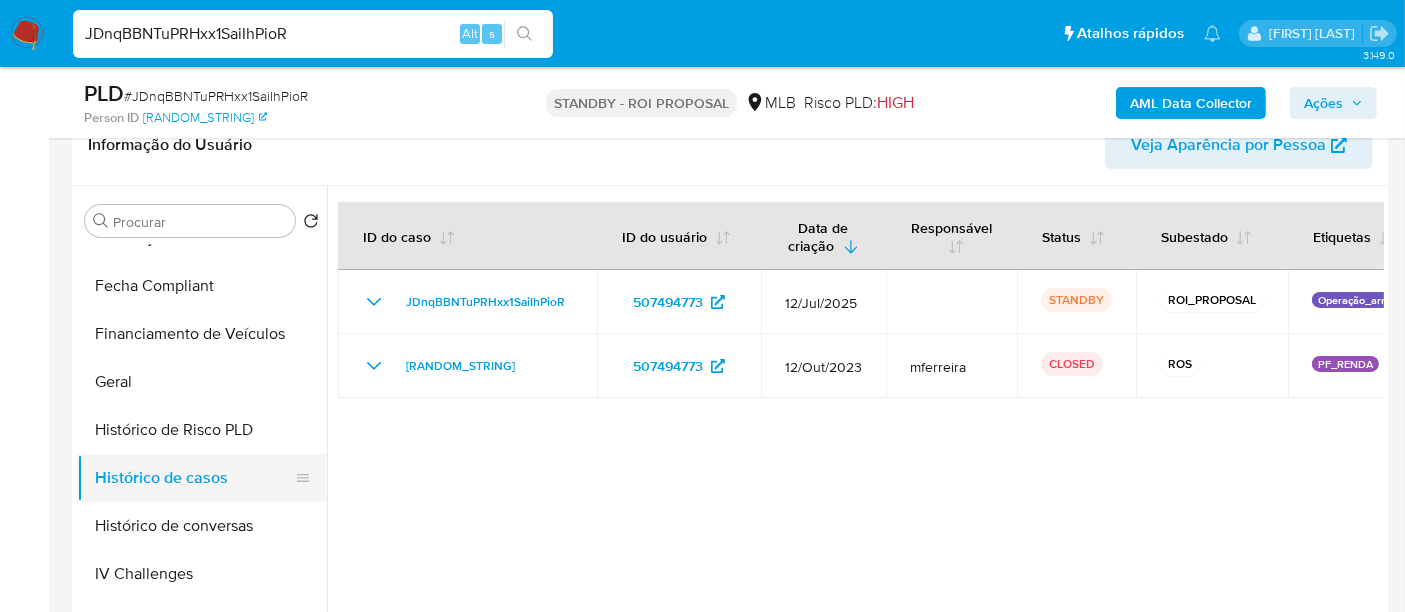type 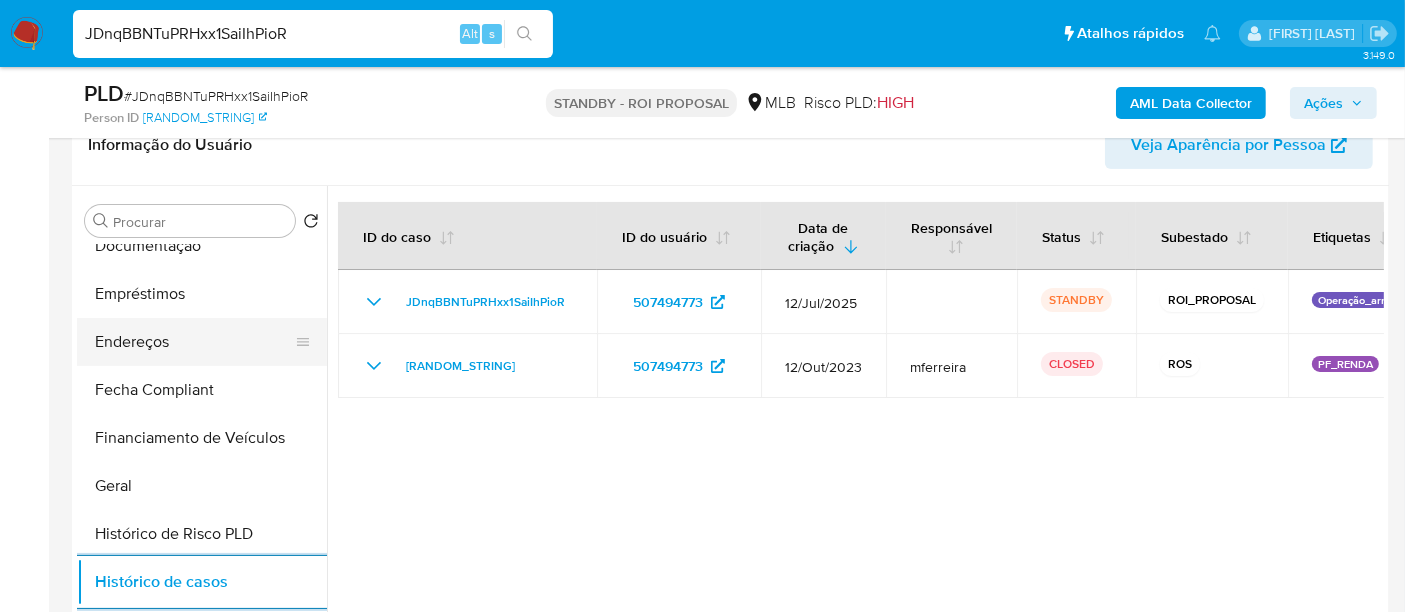 scroll, scrollTop: 288, scrollLeft: 0, axis: vertical 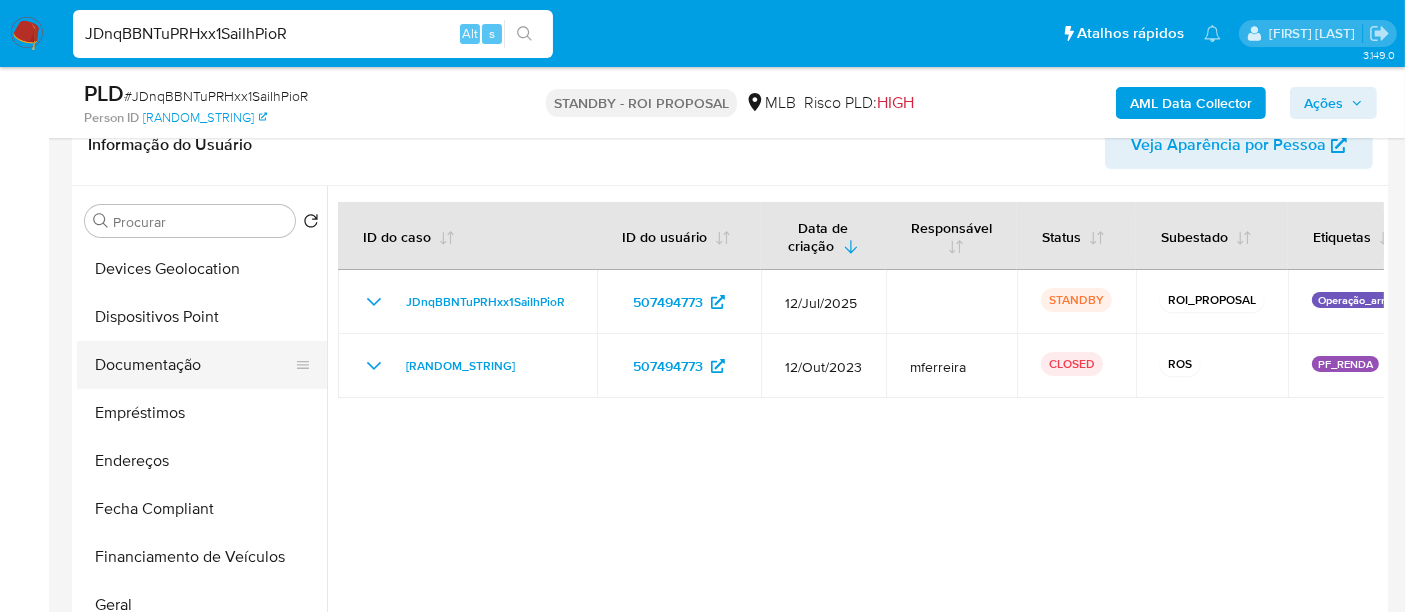 click on "Documentação" at bounding box center [194, 365] 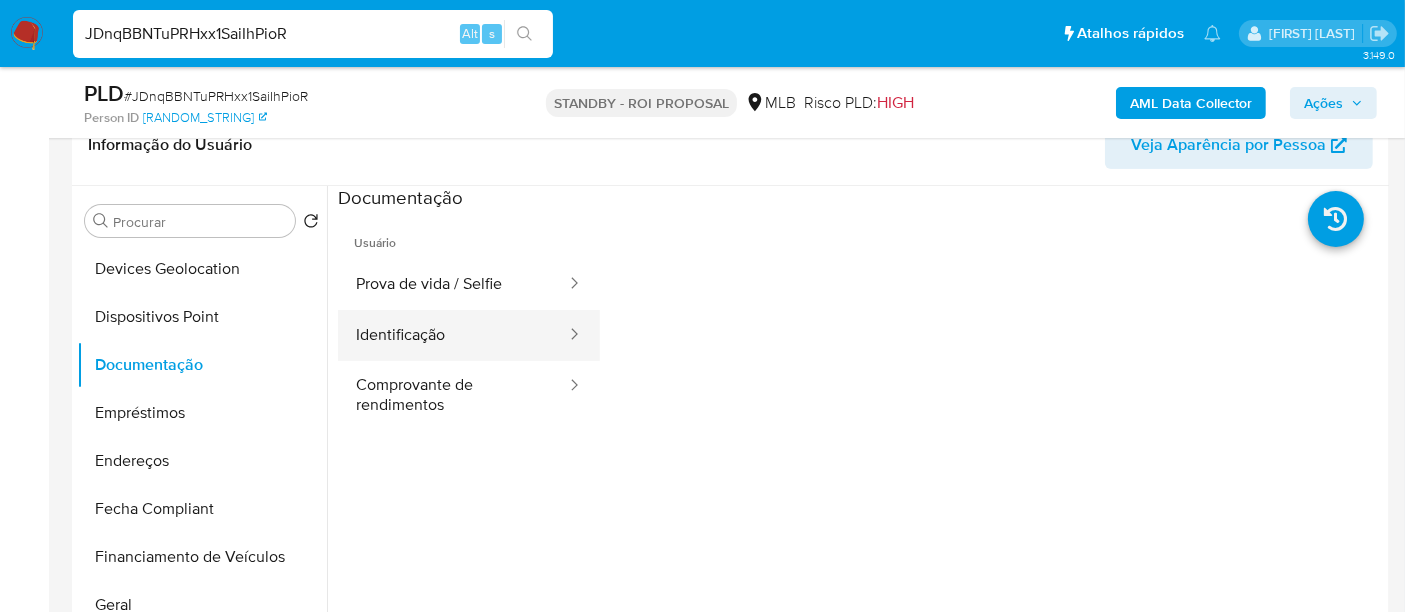 drag, startPoint x: 408, startPoint y: 343, endPoint x: 451, endPoint y: 346, distance: 43.104523 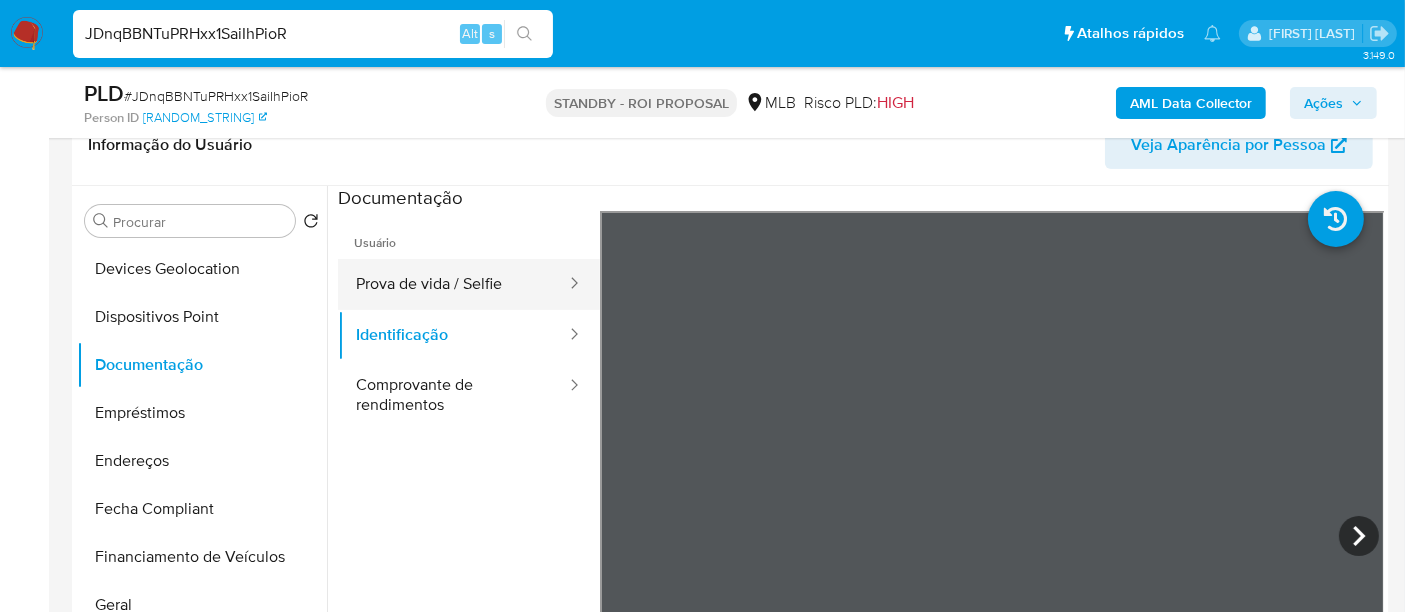 click on "Prova de vida / Selfie" at bounding box center [453, 284] 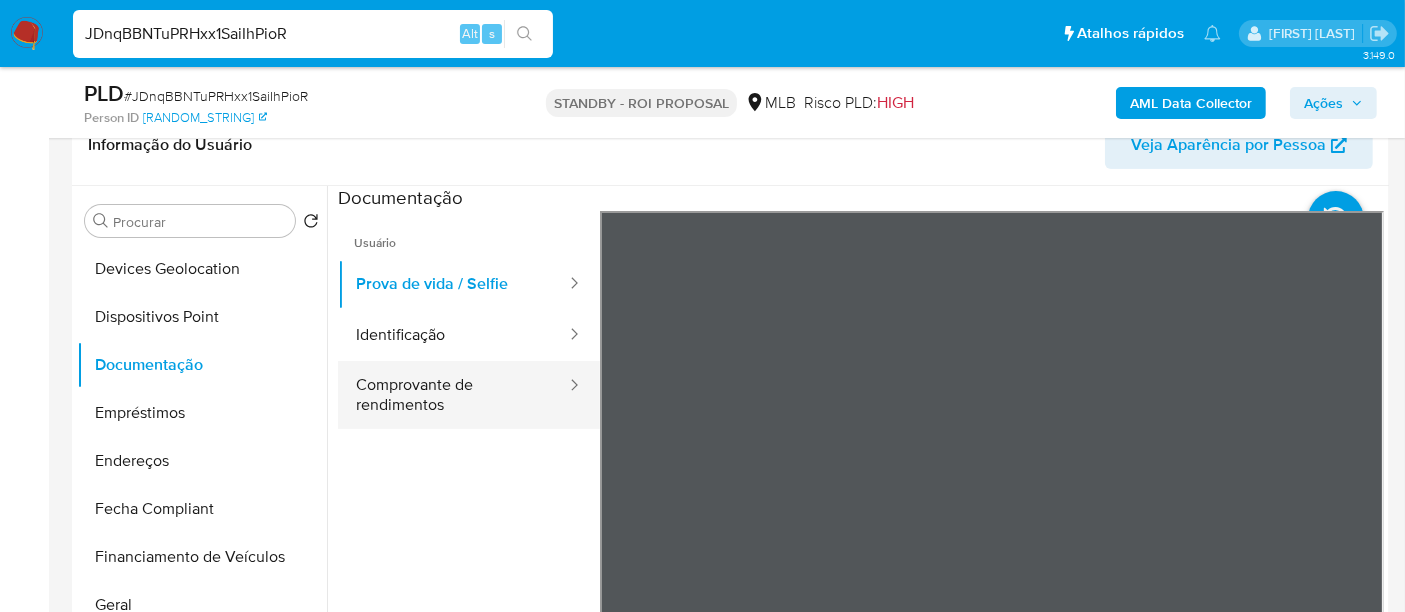 click on "Comprovante de rendimentos" at bounding box center (453, 395) 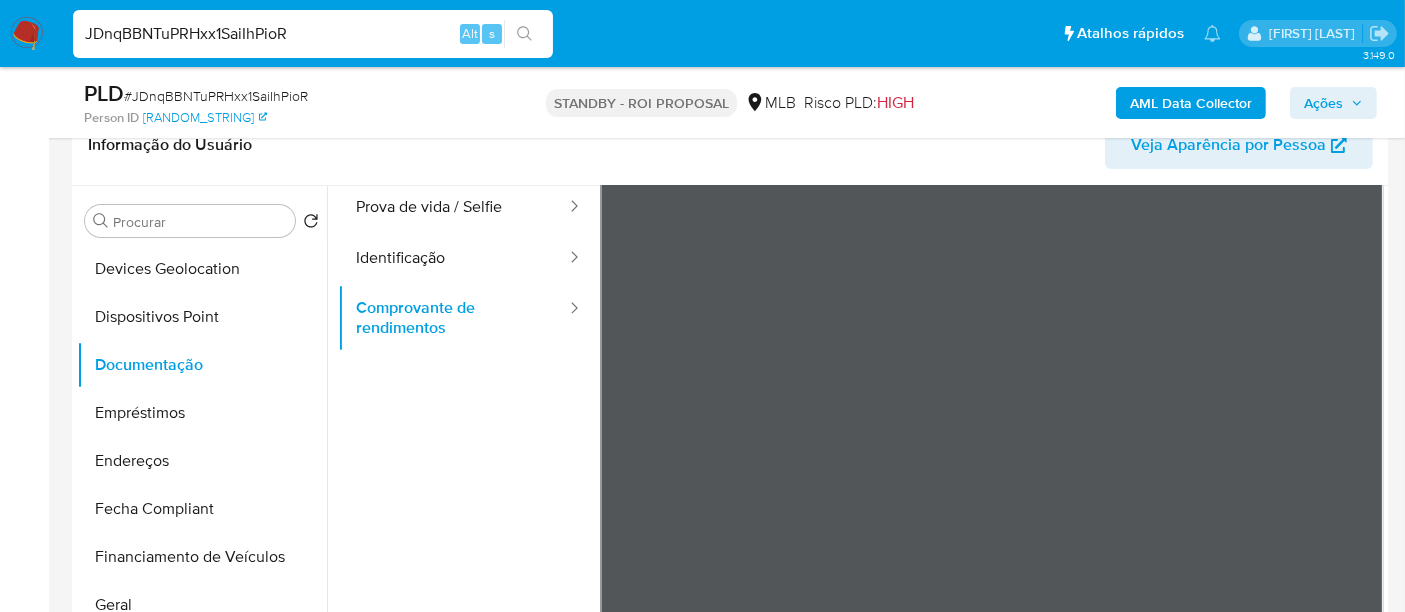 scroll, scrollTop: 111, scrollLeft: 0, axis: vertical 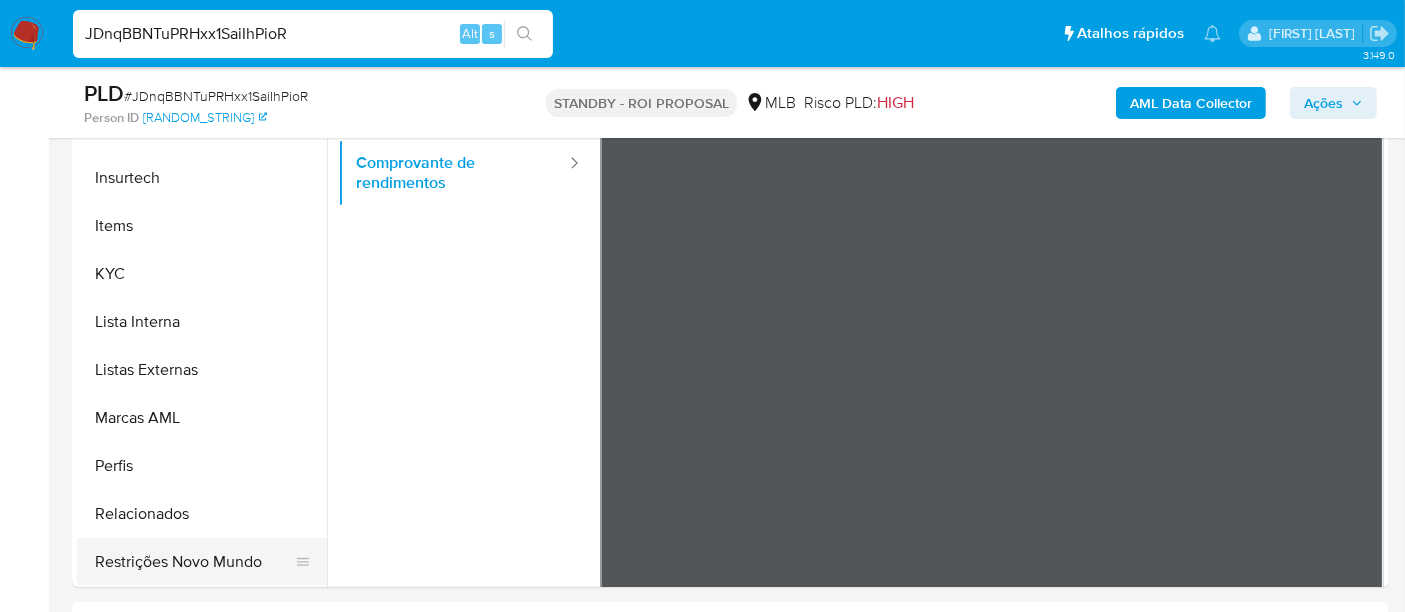 click on "Restrições Novo Mundo" at bounding box center [194, 562] 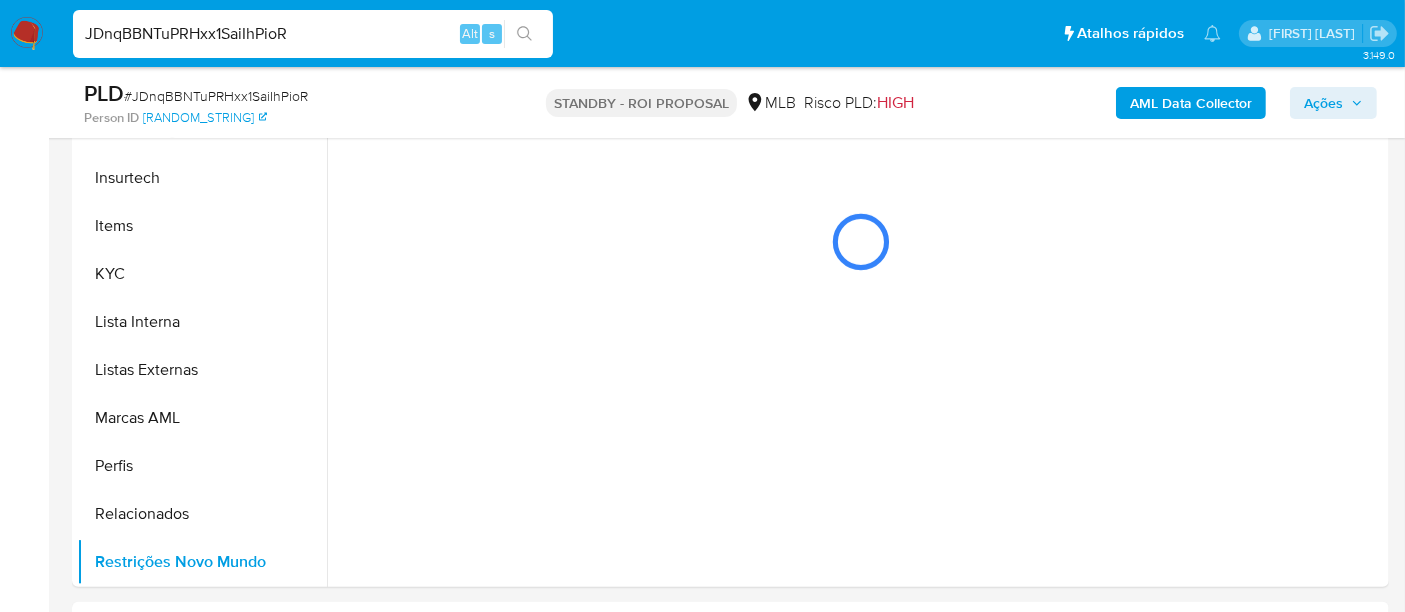 scroll, scrollTop: 0, scrollLeft: 0, axis: both 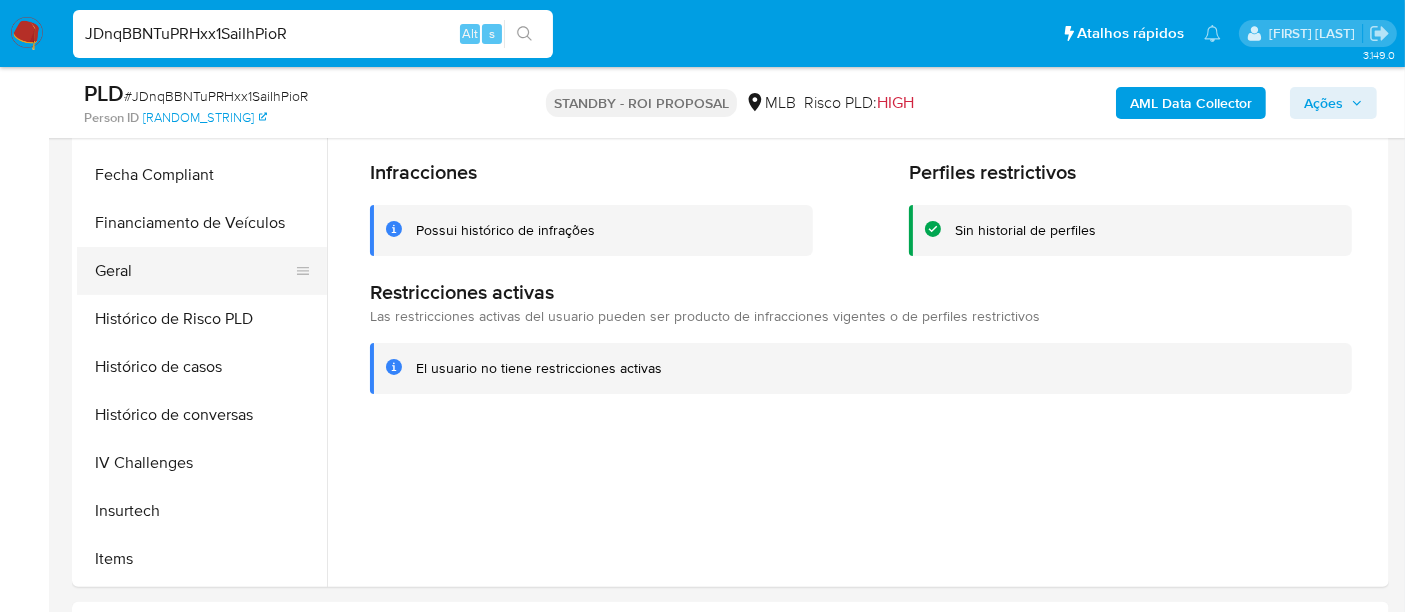 click on "Geral" at bounding box center [194, 271] 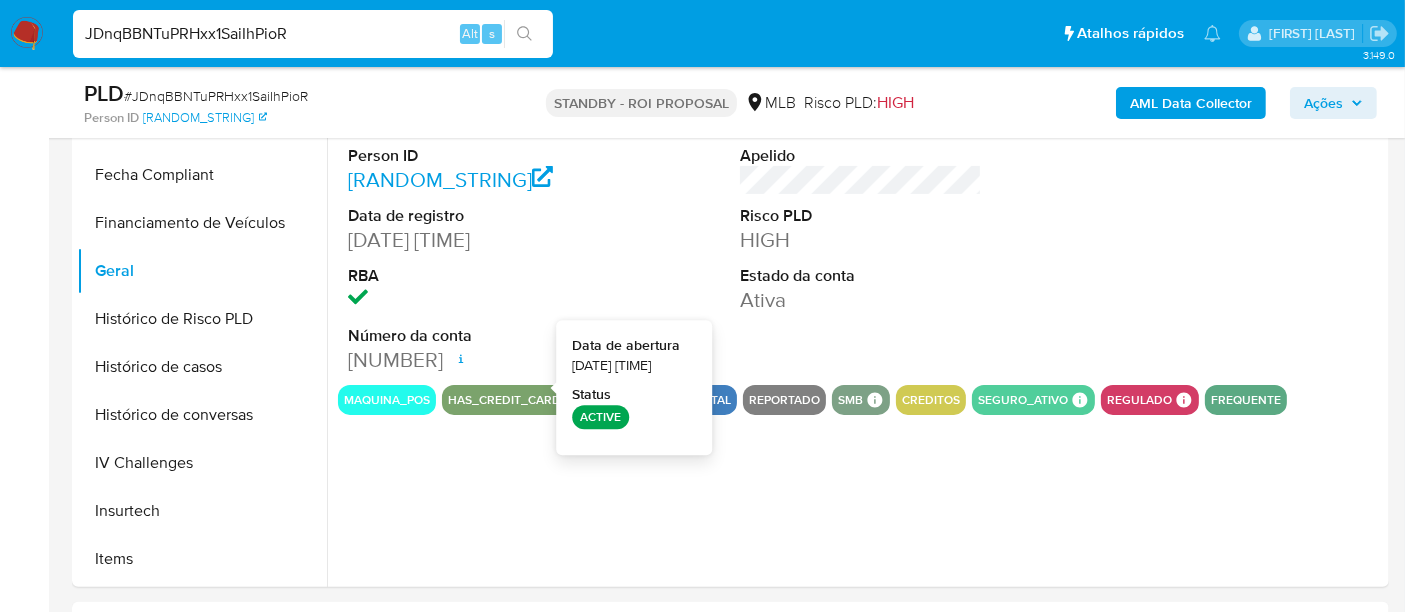 type 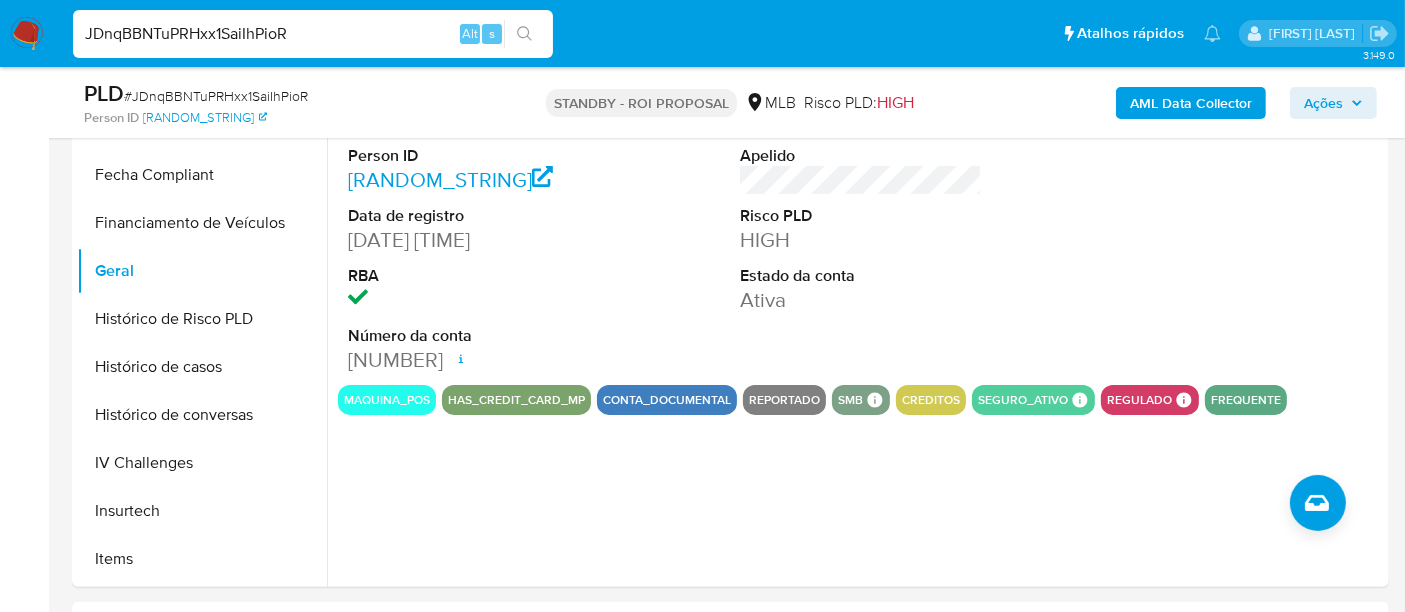 click on "JDnqBBNTuPRHxx1SaiIhPioR" at bounding box center [313, 34] 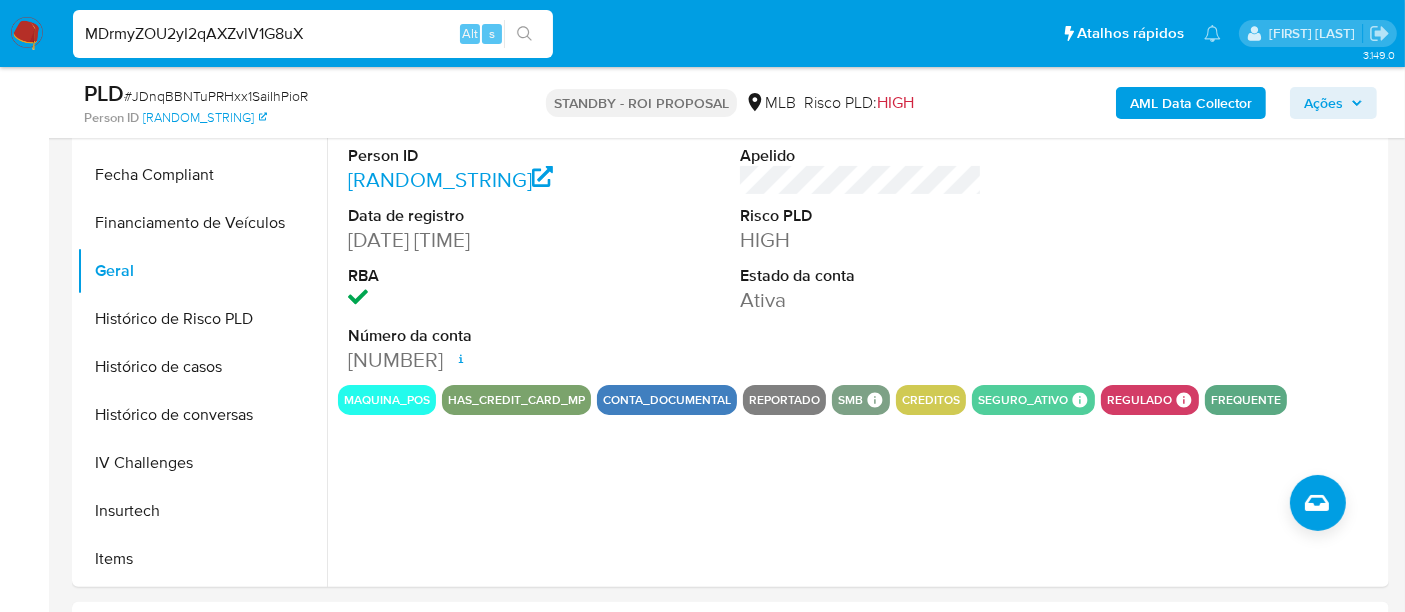 type on "MDrmyZOU2yI2qAXZvlV1G8uX" 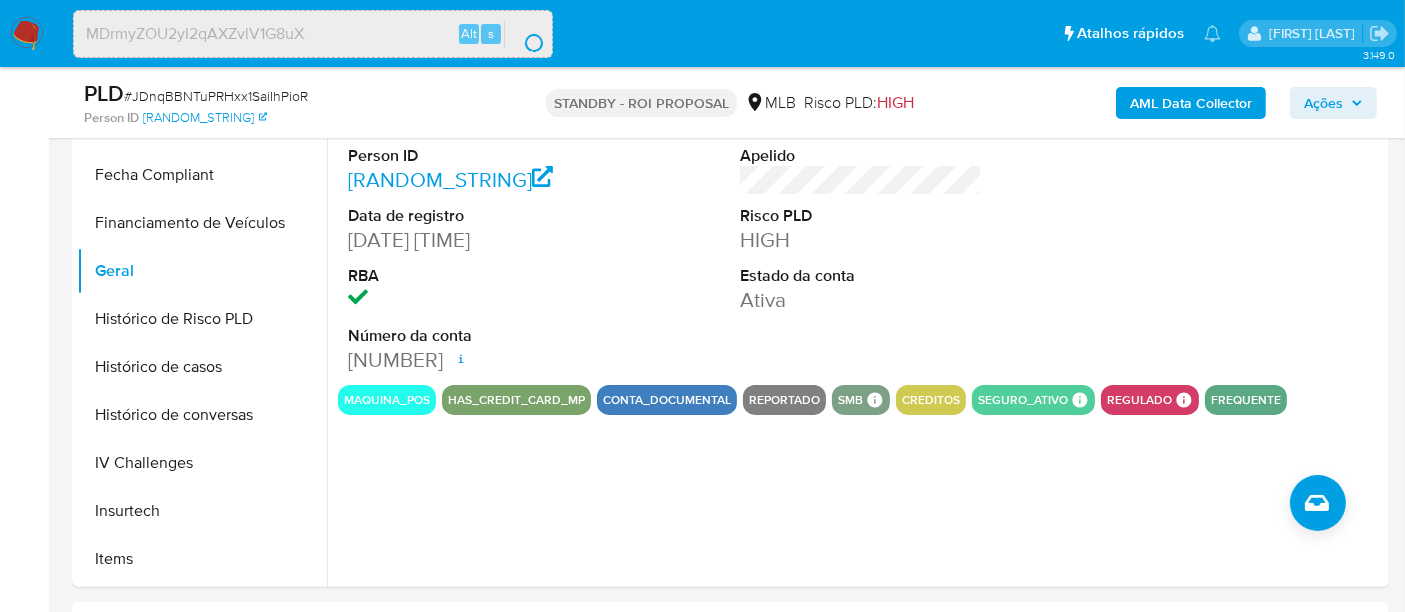 scroll, scrollTop: 0, scrollLeft: 0, axis: both 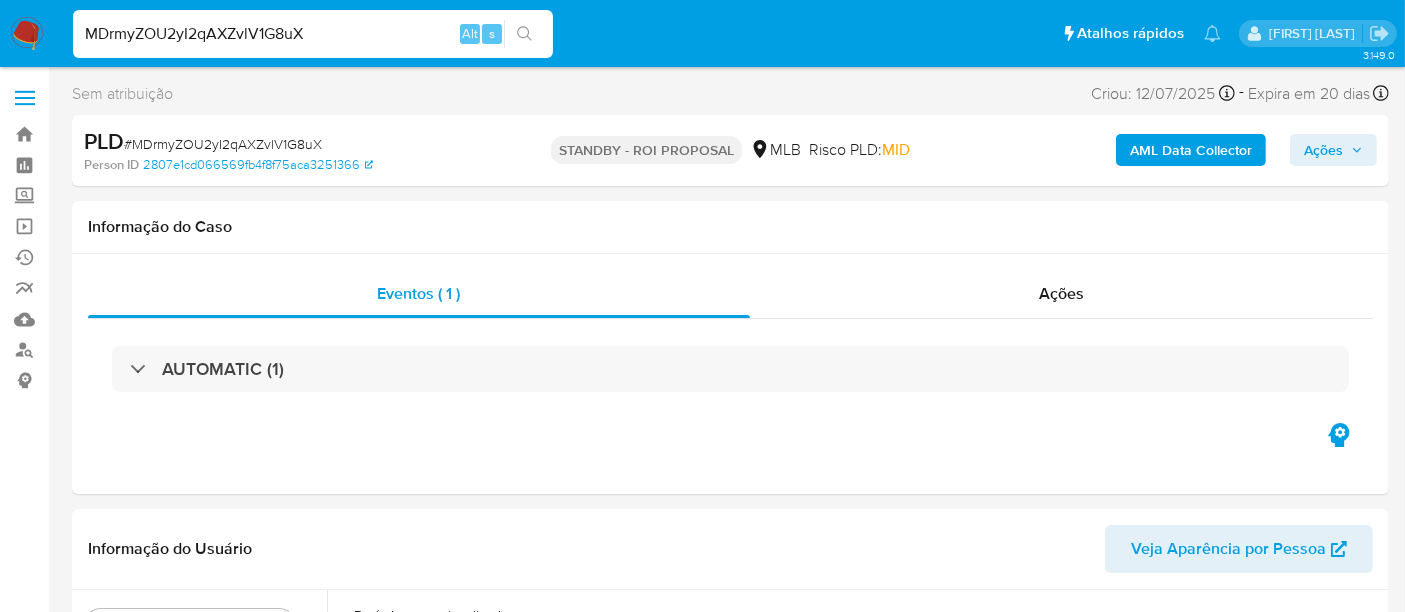 select on "10" 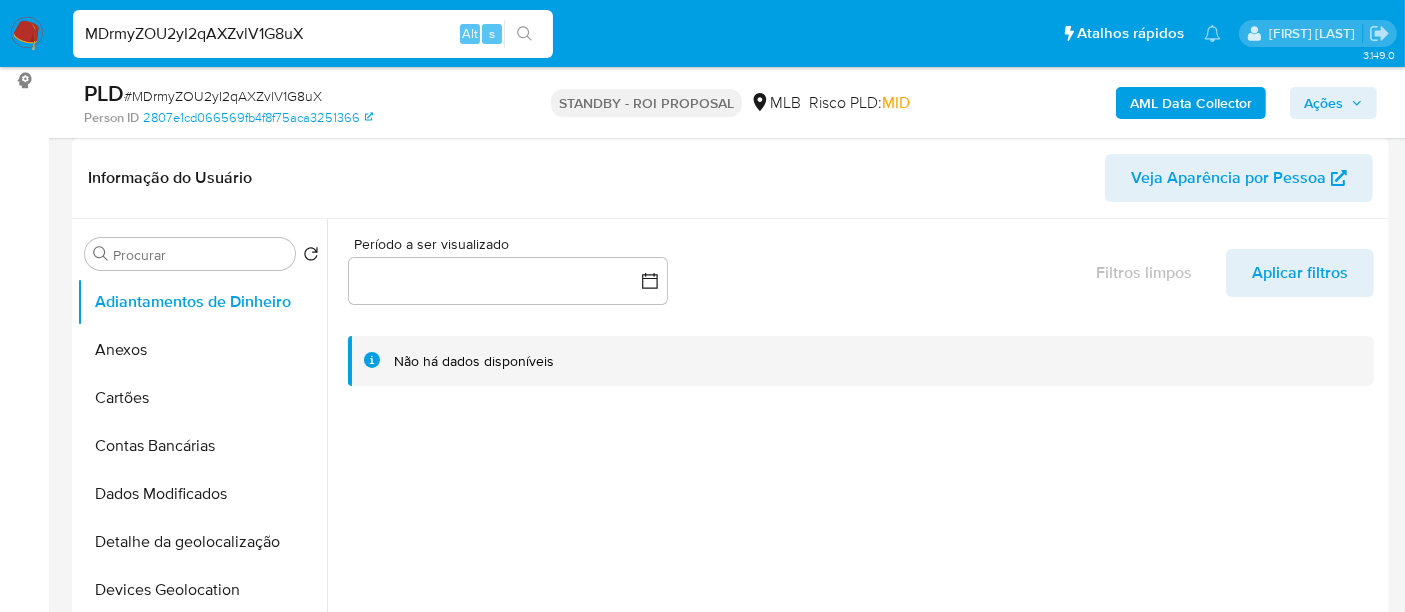 scroll, scrollTop: 555, scrollLeft: 0, axis: vertical 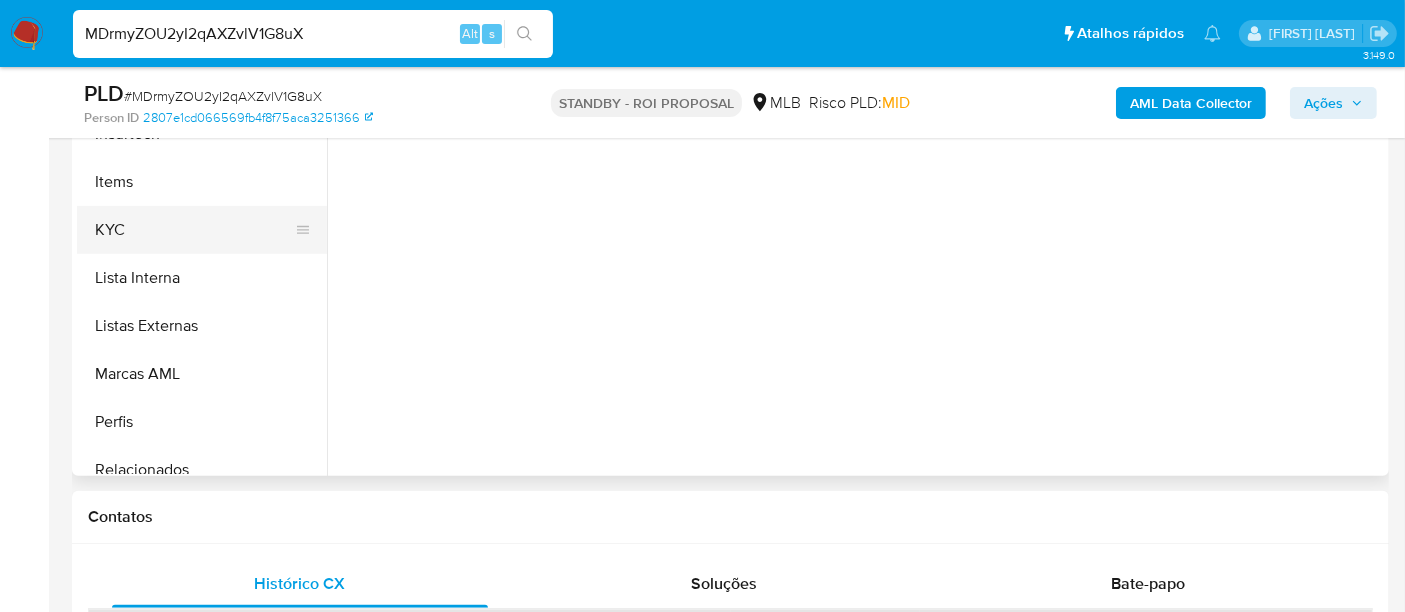 click on "KYC" at bounding box center (194, 230) 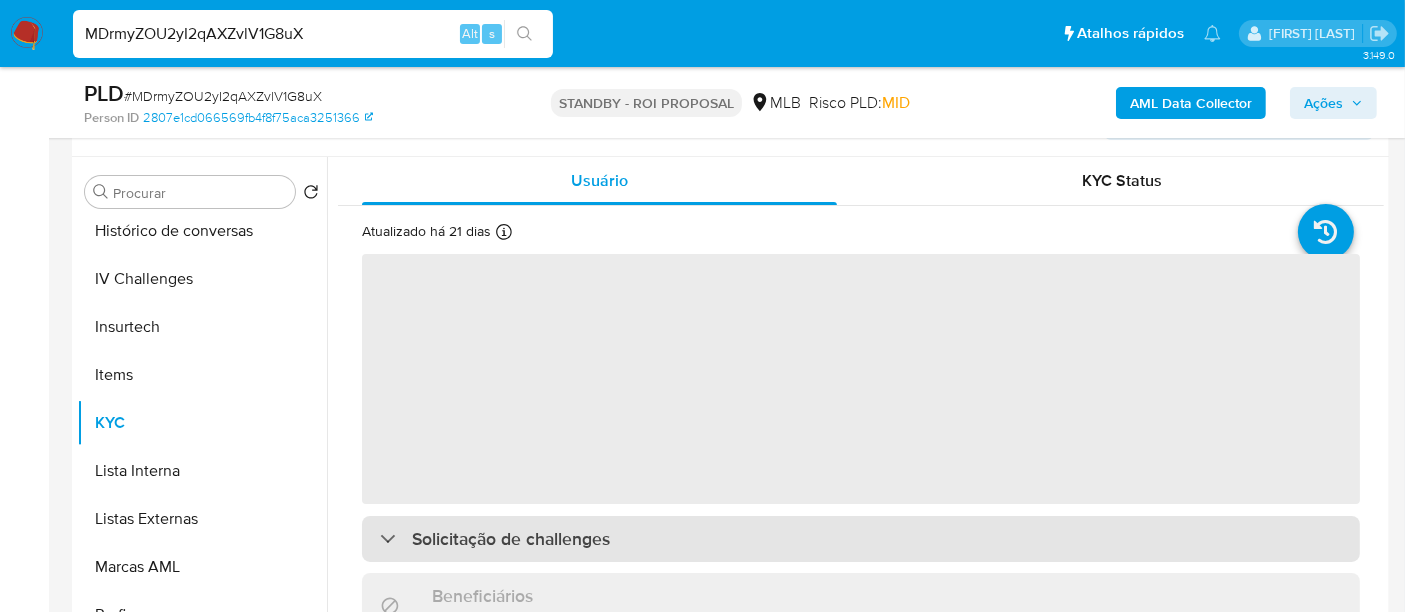 scroll, scrollTop: 222, scrollLeft: 0, axis: vertical 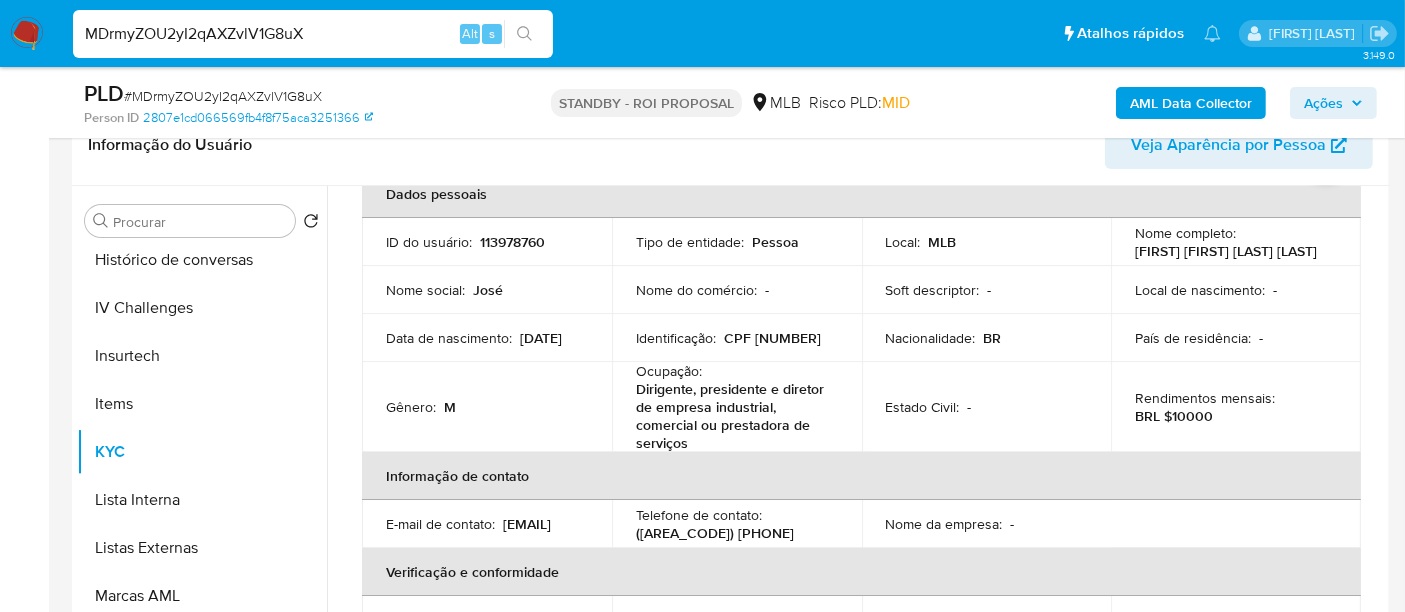 type 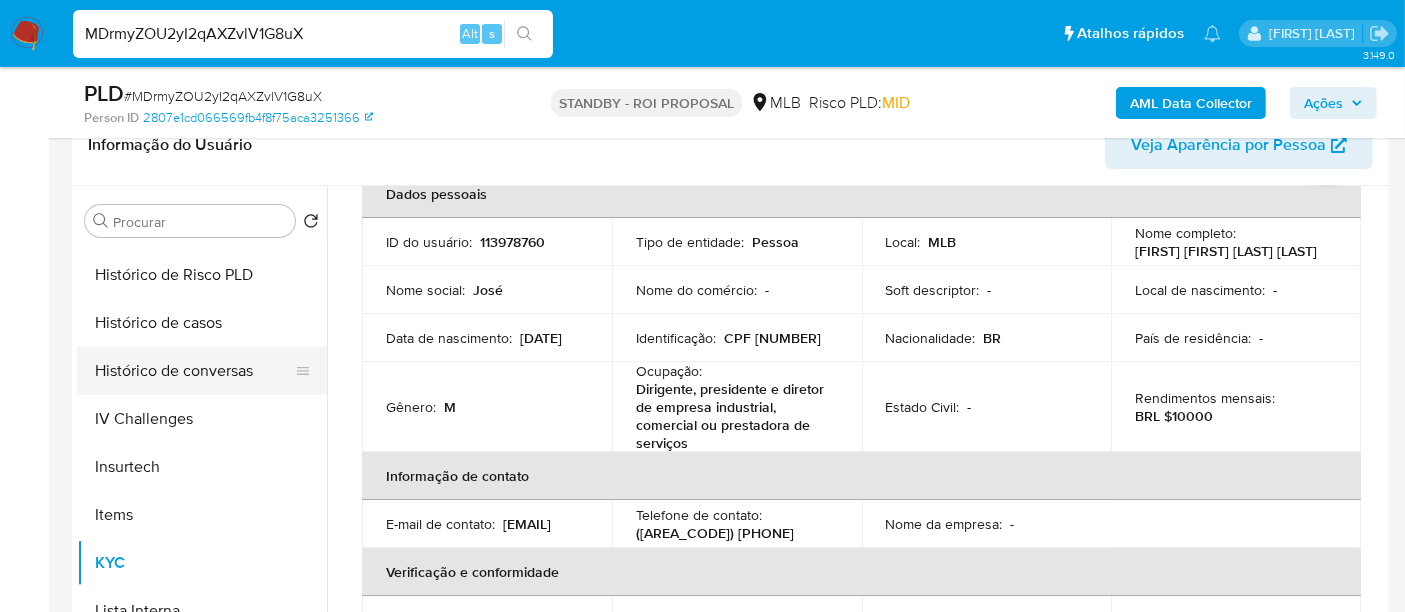 scroll, scrollTop: 555, scrollLeft: 0, axis: vertical 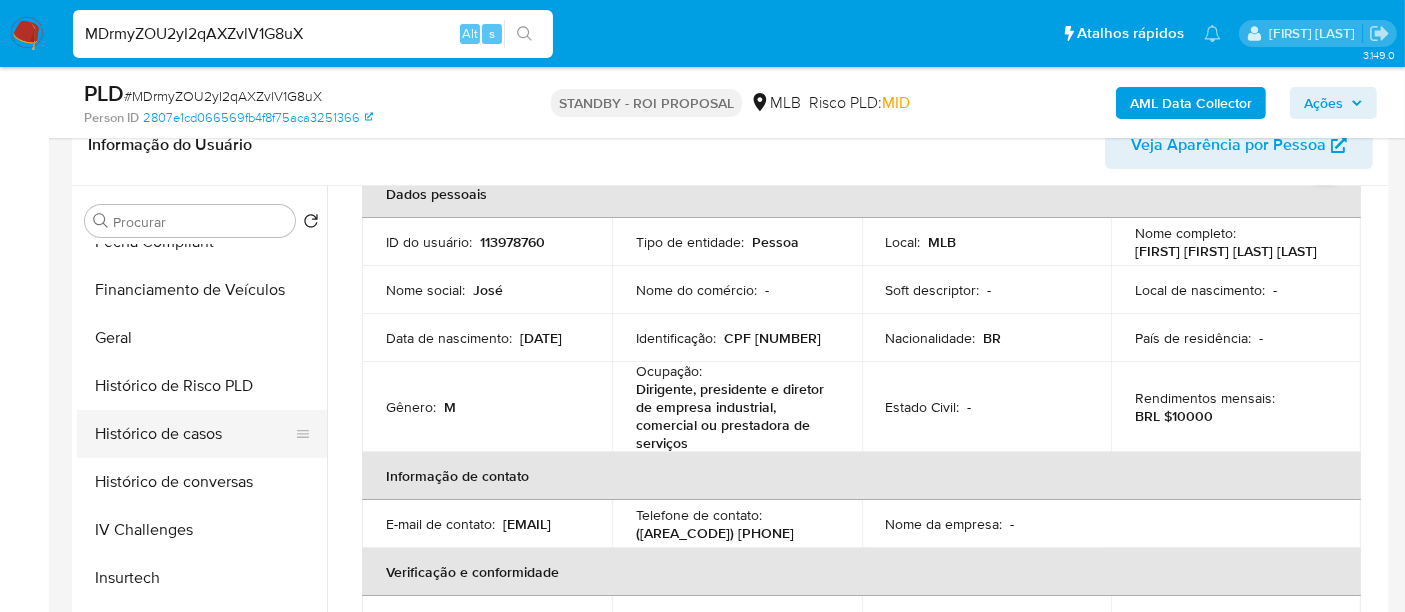 click on "Histórico de casos" at bounding box center [194, 434] 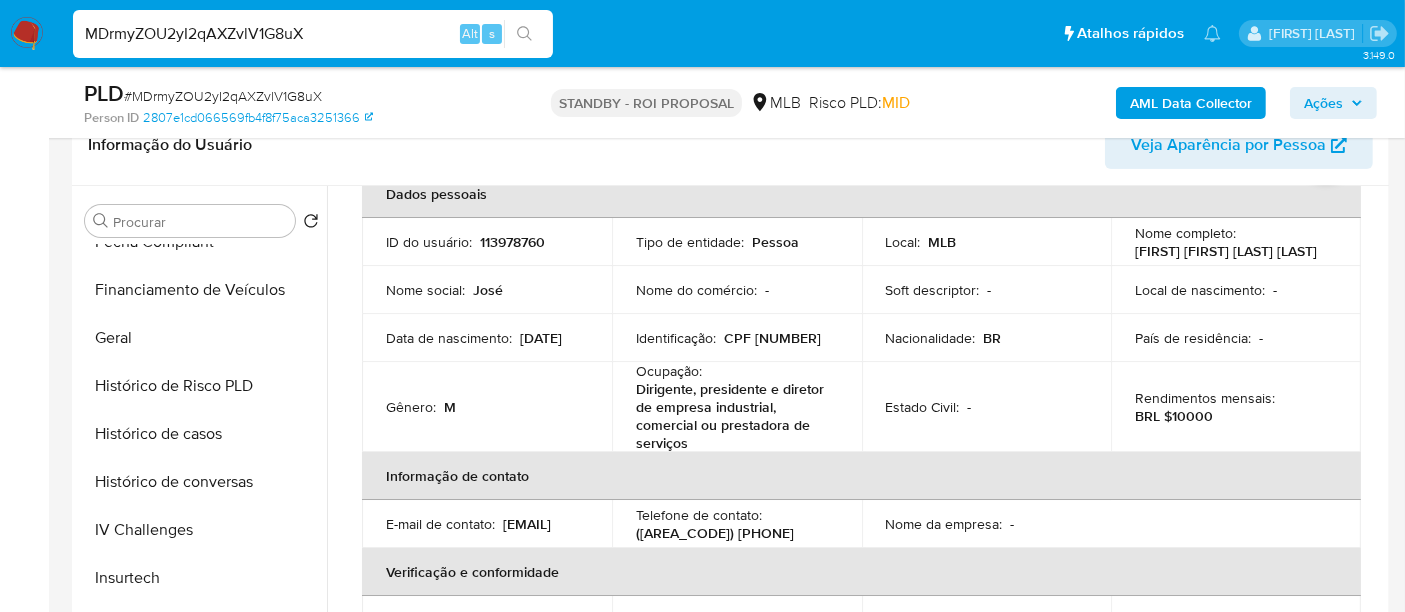 scroll, scrollTop: 0, scrollLeft: 0, axis: both 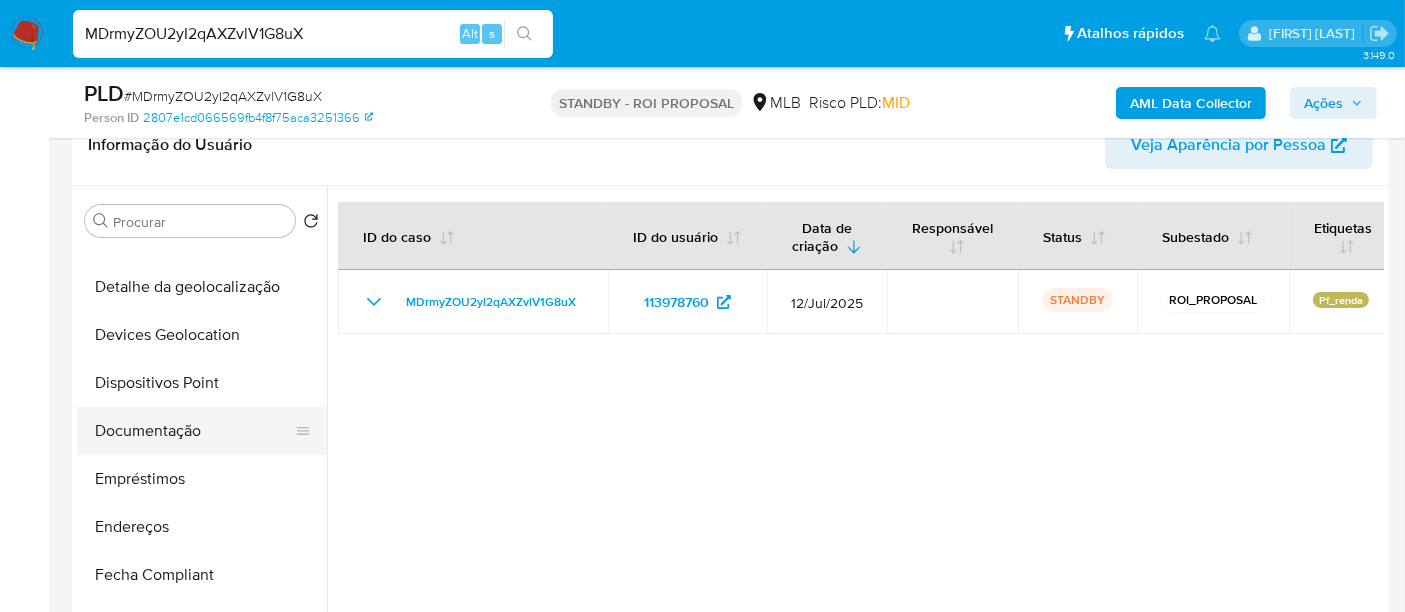 click on "Documentação" at bounding box center [194, 431] 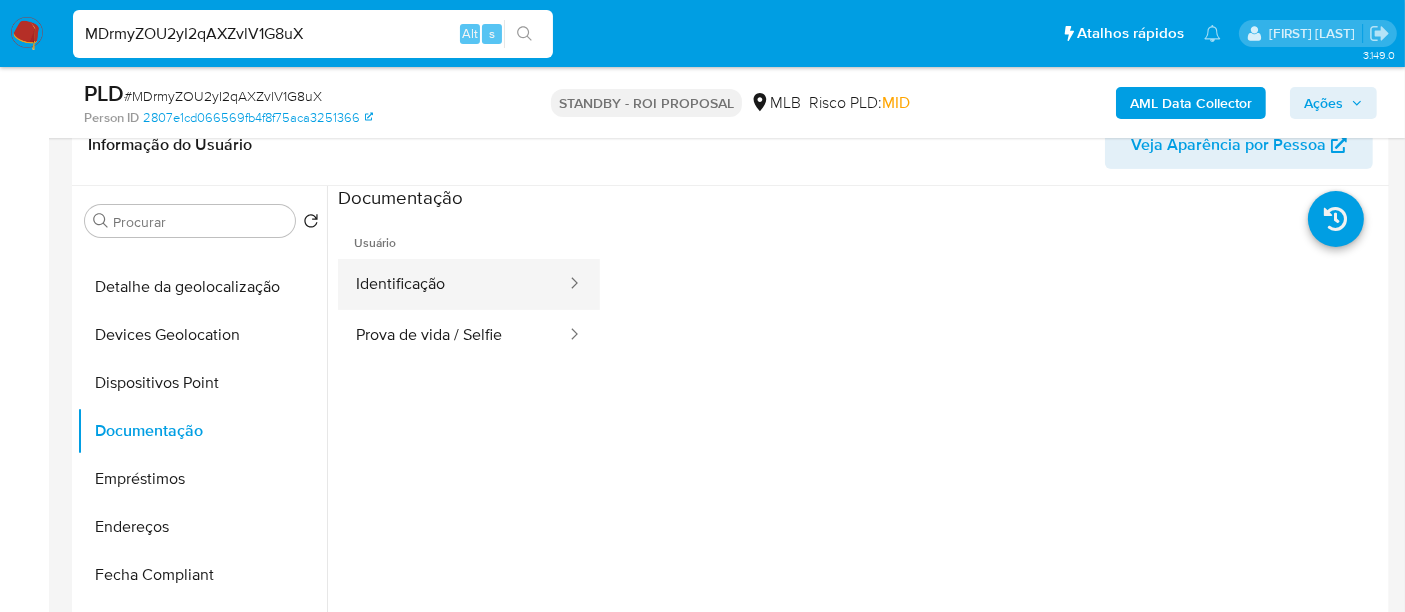 click on "Identificação" at bounding box center (453, 284) 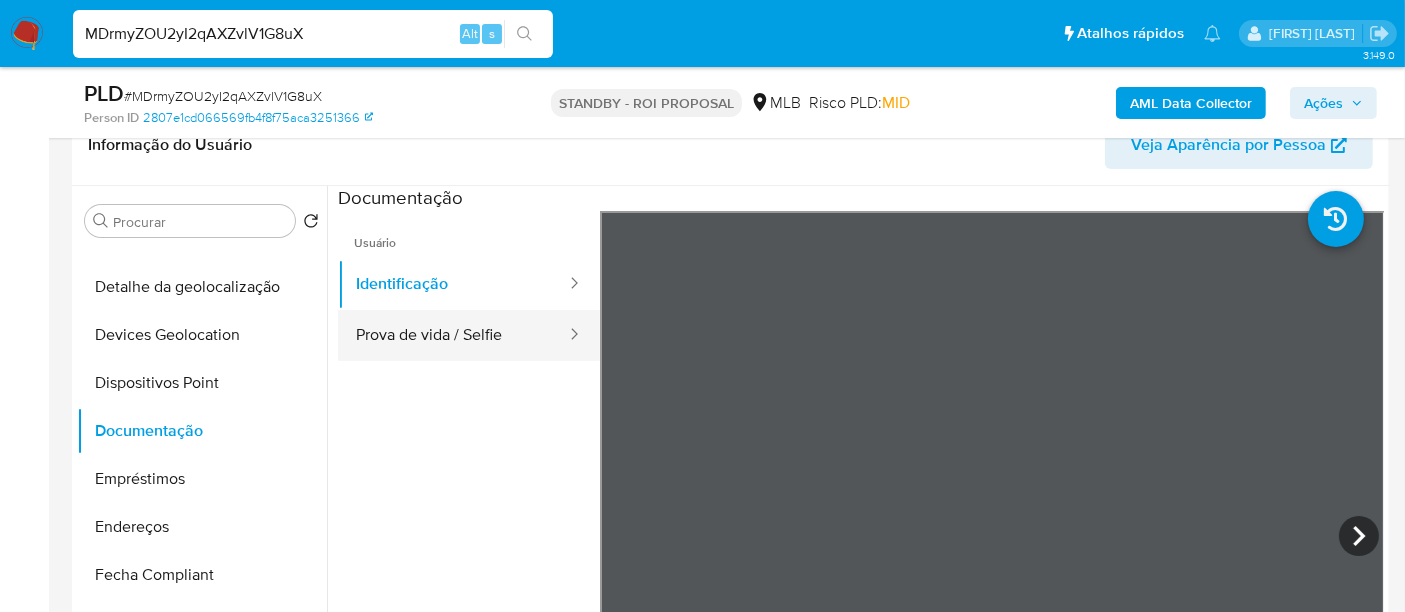 click on "Prova de vida / Selfie" at bounding box center (453, 335) 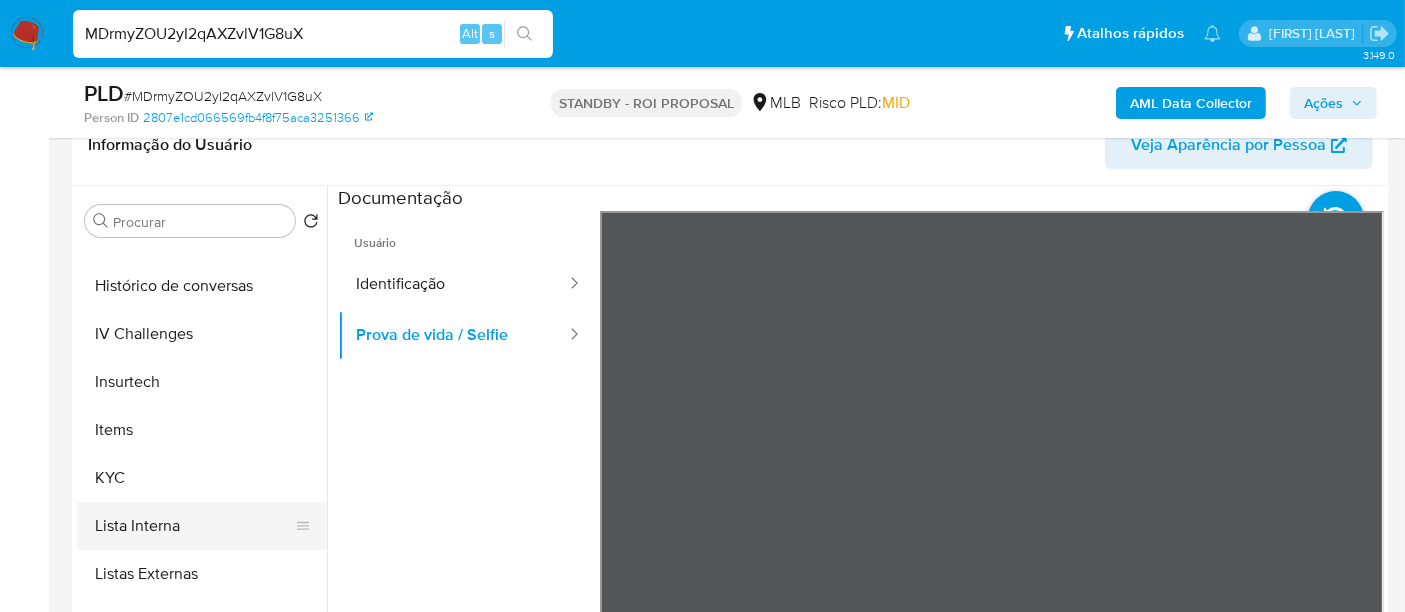 scroll, scrollTop: 844, scrollLeft: 0, axis: vertical 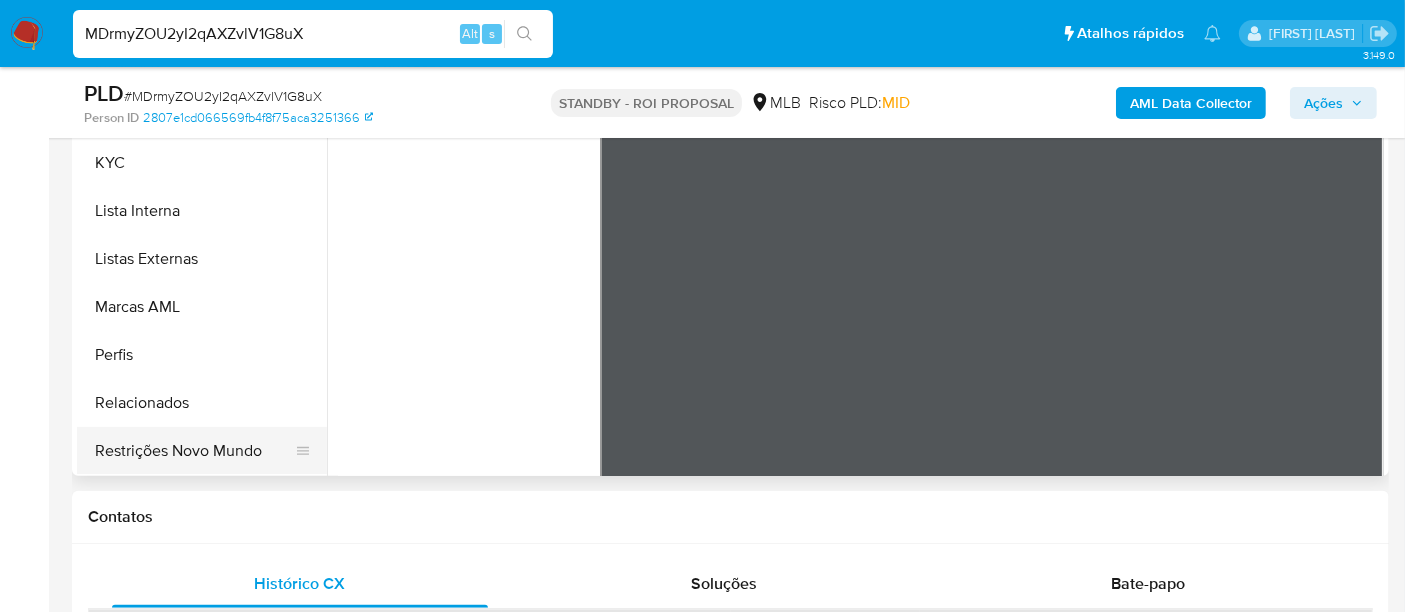 click on "Restrições Novo Mundo" at bounding box center [194, 451] 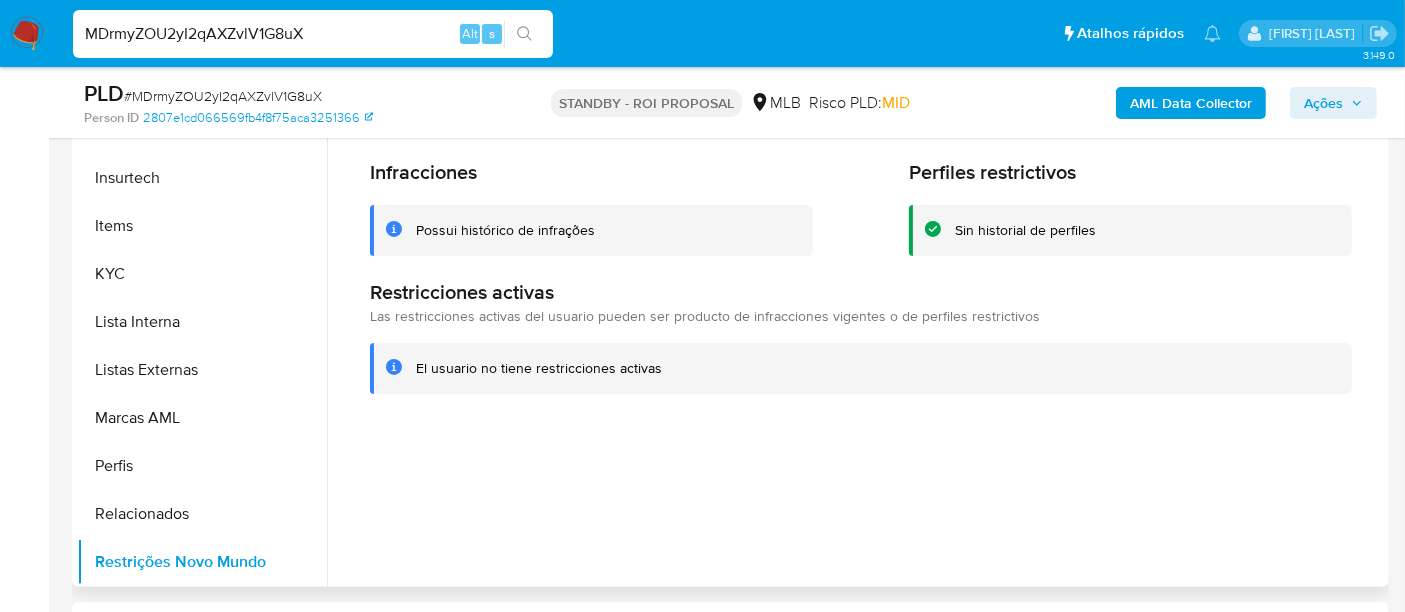 scroll, scrollTop: 333, scrollLeft: 0, axis: vertical 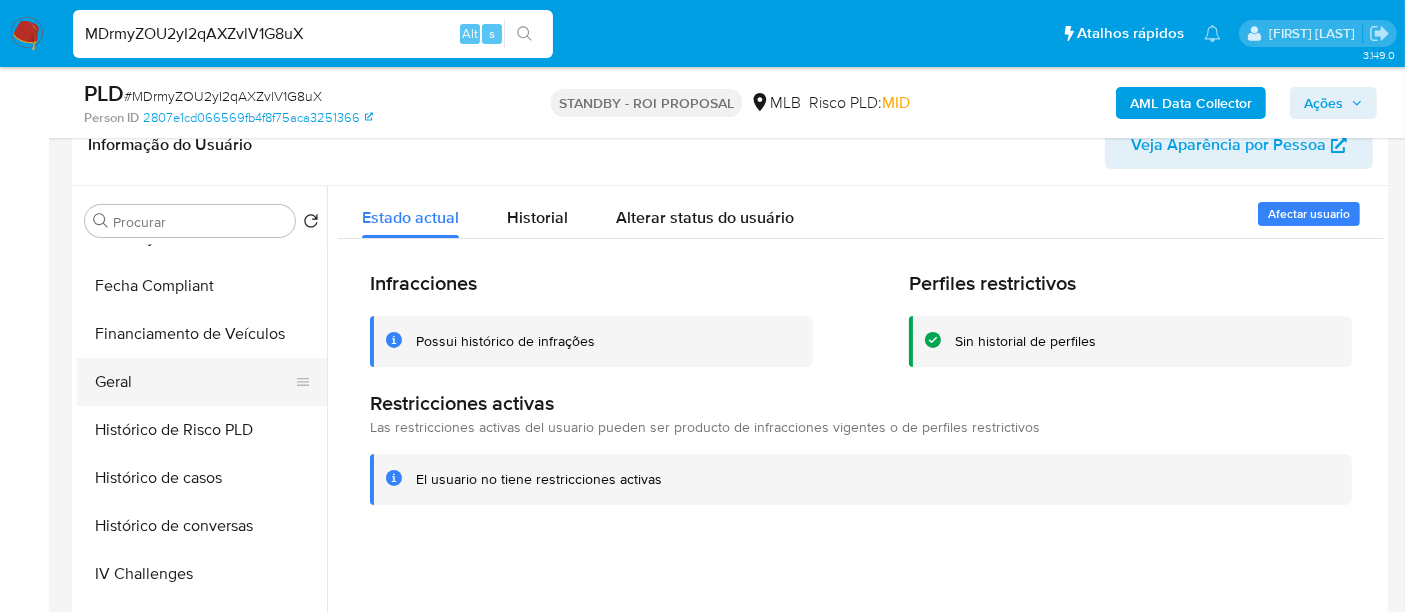 click on "Geral" at bounding box center (194, 382) 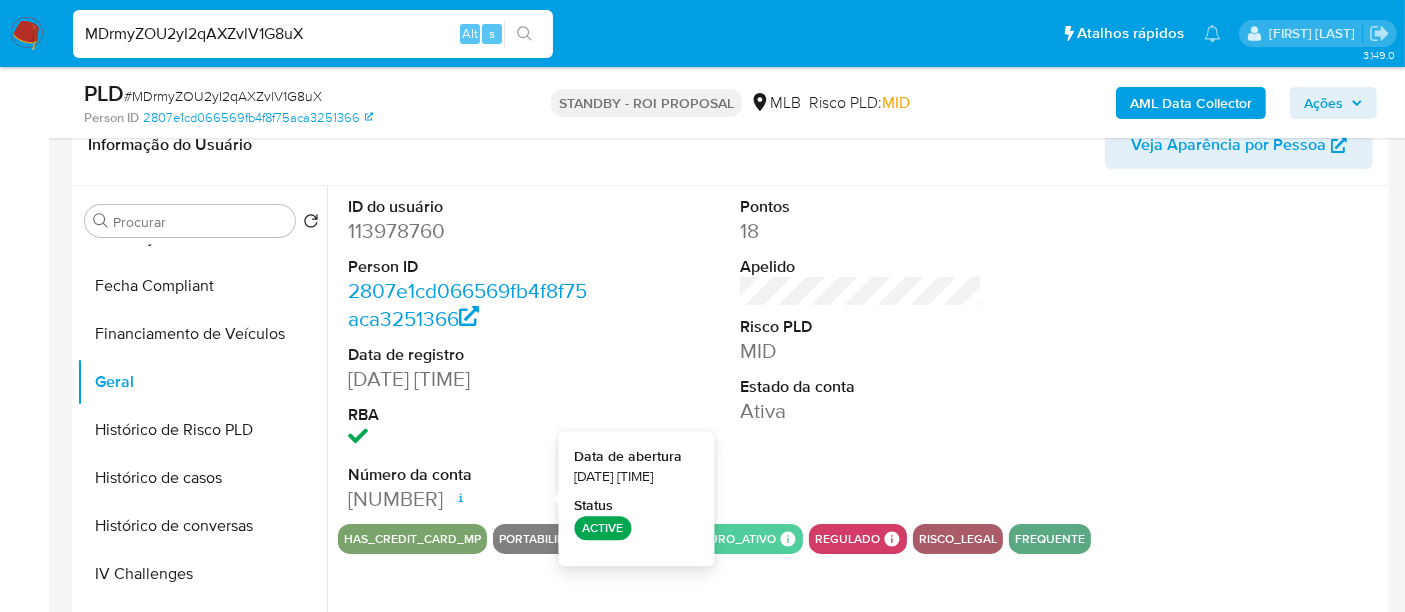 type 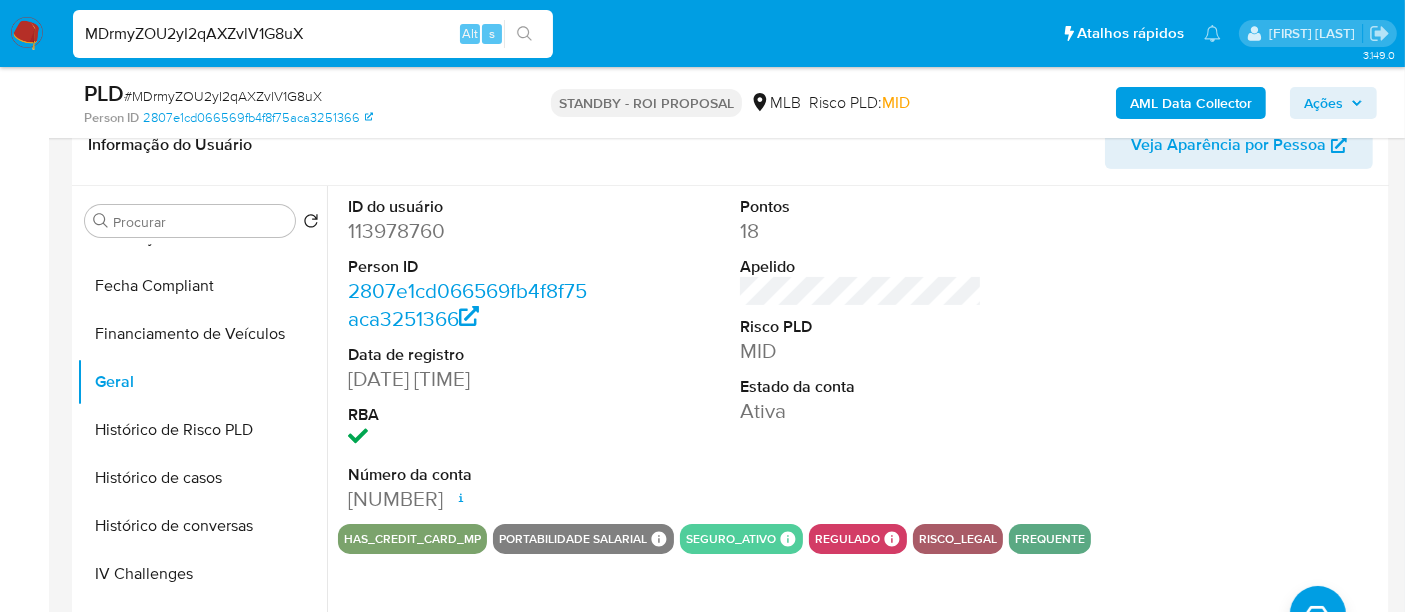 click on "MDrmyZOU2yI2qAXZvlV1G8uX" at bounding box center (313, 34) 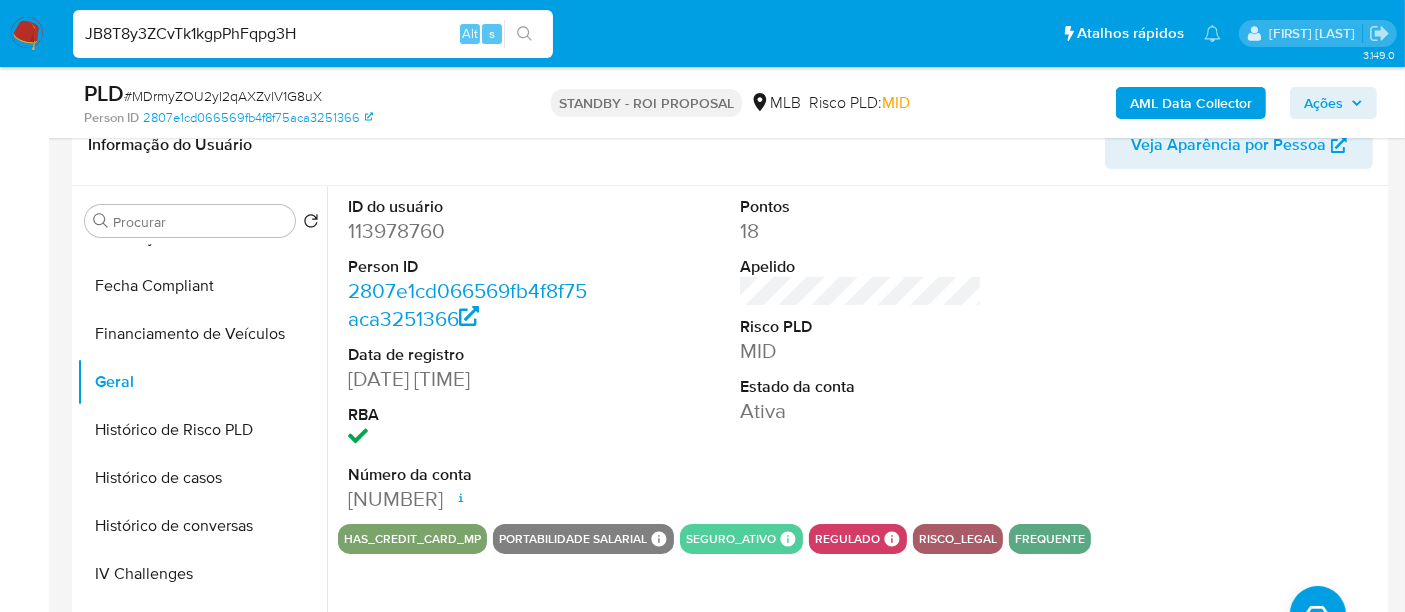 type on "JB8T8y3ZCvTk1kgpPhFqpg3H" 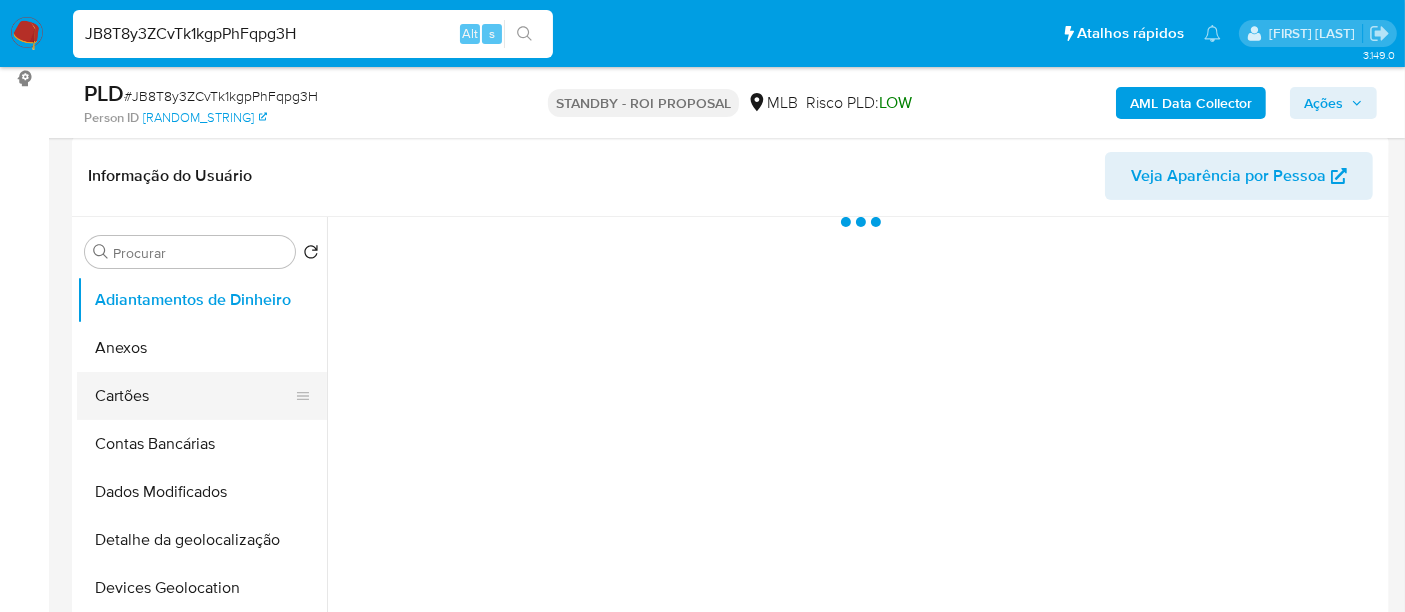 scroll, scrollTop: 444, scrollLeft: 0, axis: vertical 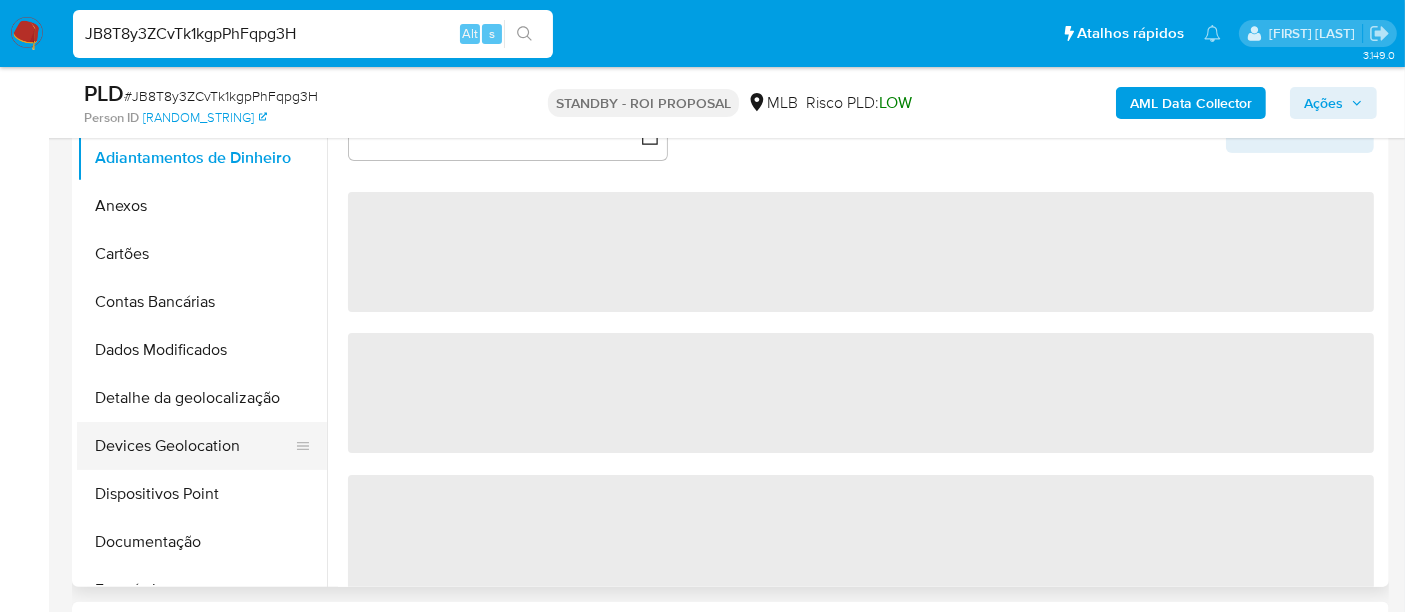select on "10" 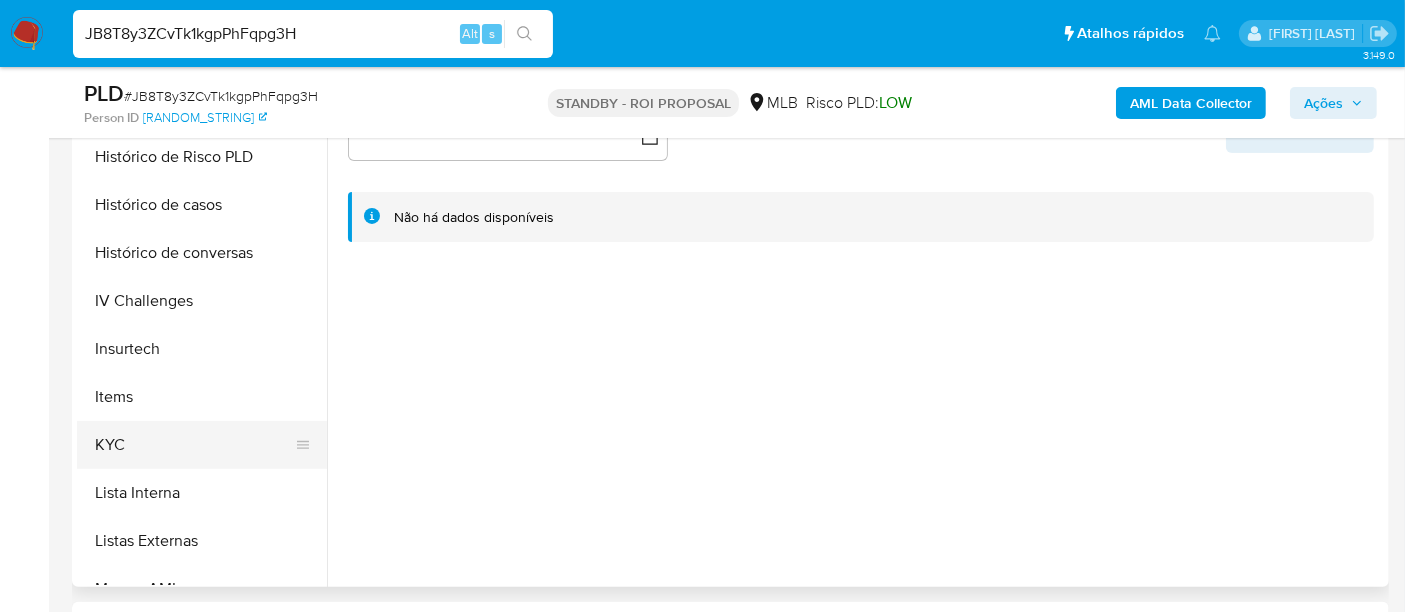 scroll, scrollTop: 777, scrollLeft: 0, axis: vertical 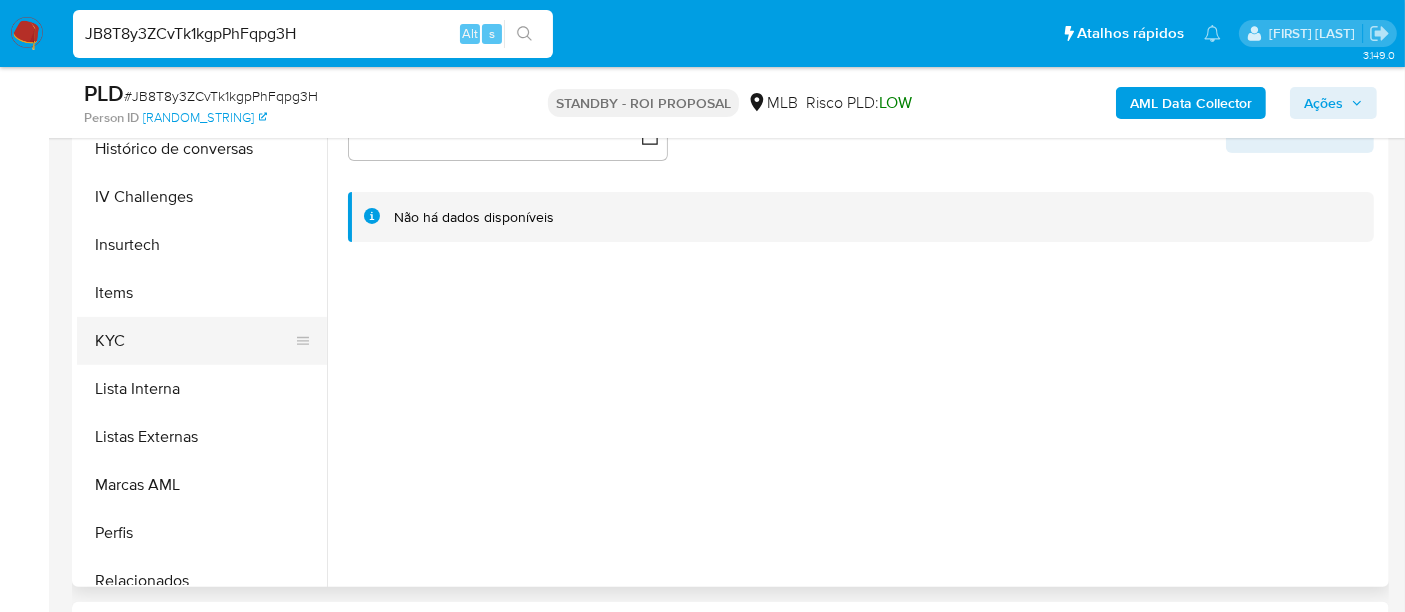 click on "KYC" at bounding box center (194, 341) 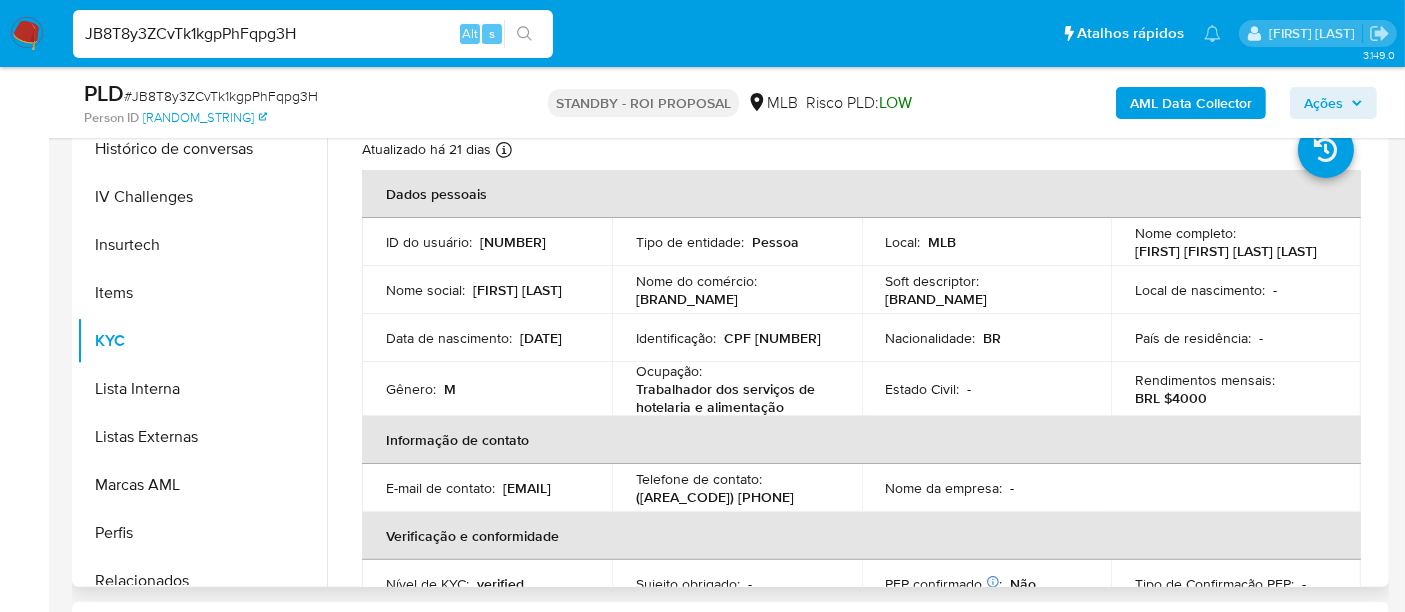 type 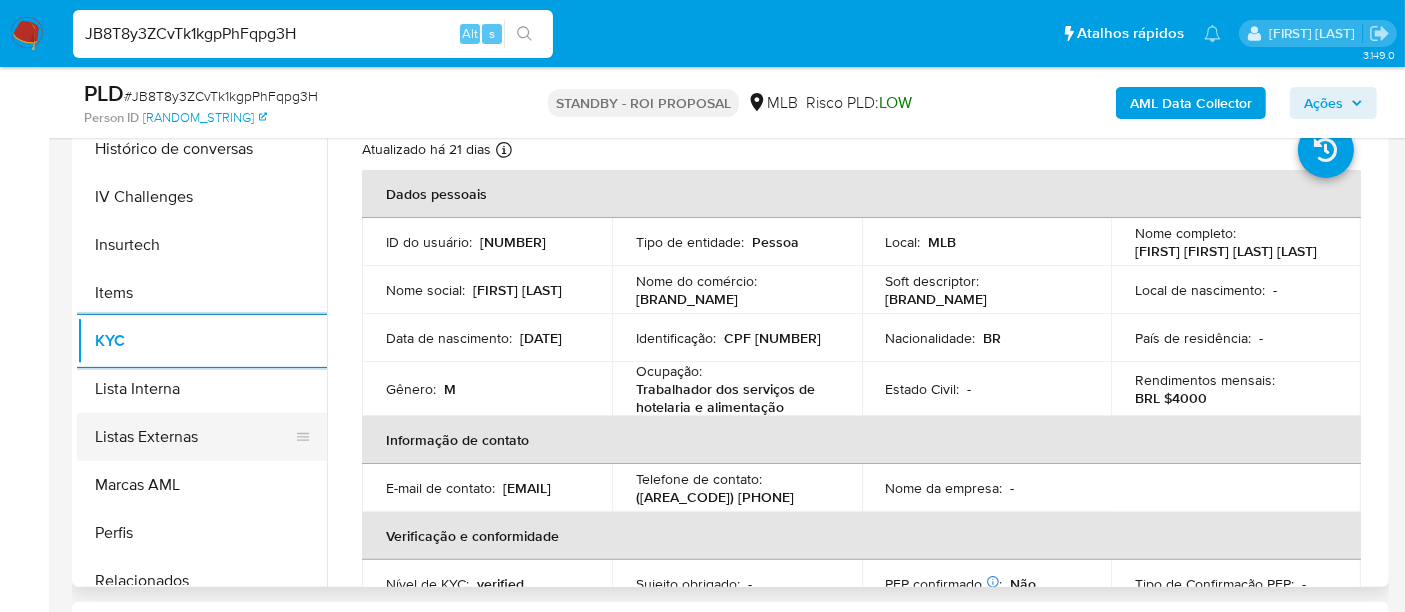 scroll, scrollTop: 555, scrollLeft: 0, axis: vertical 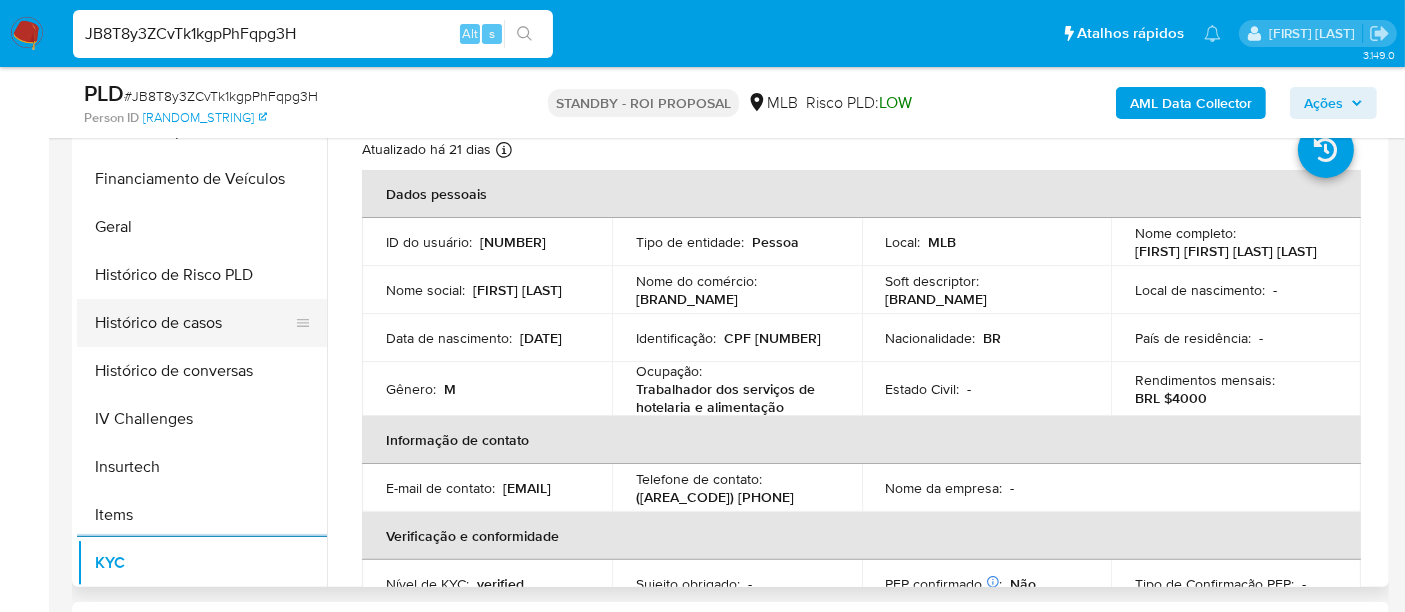 click on "Histórico de casos" at bounding box center (194, 323) 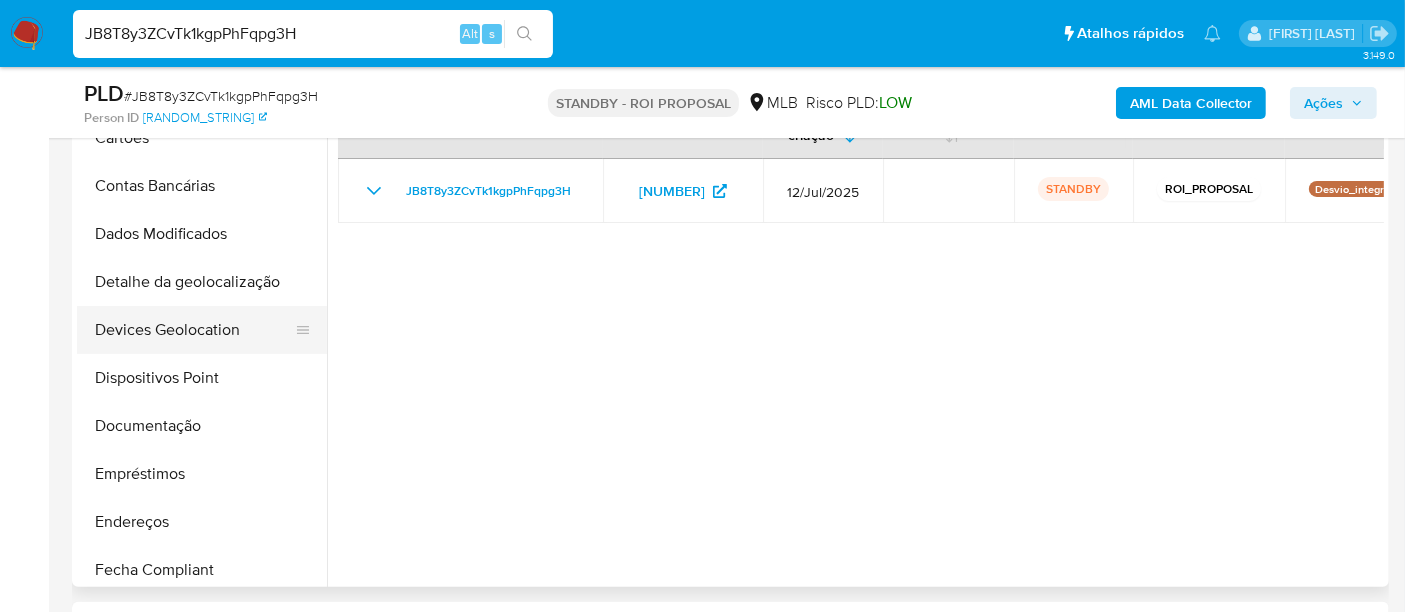 scroll, scrollTop: 111, scrollLeft: 0, axis: vertical 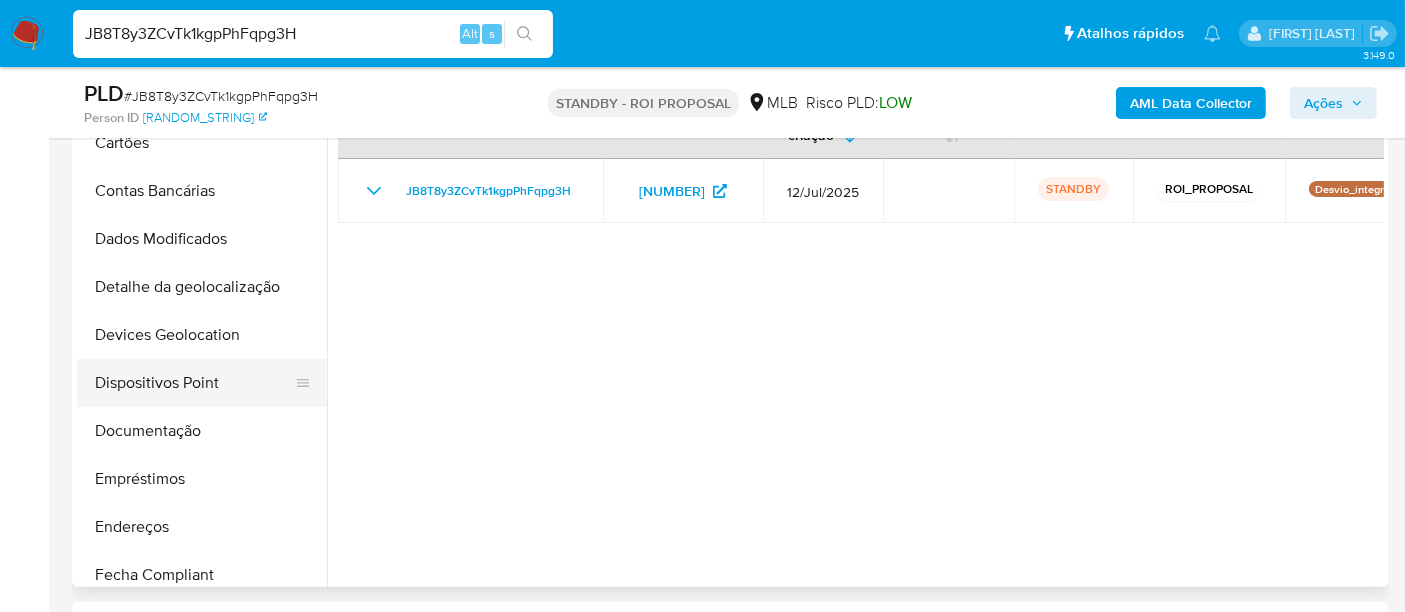 click on "Dispositivos Point" at bounding box center (194, 383) 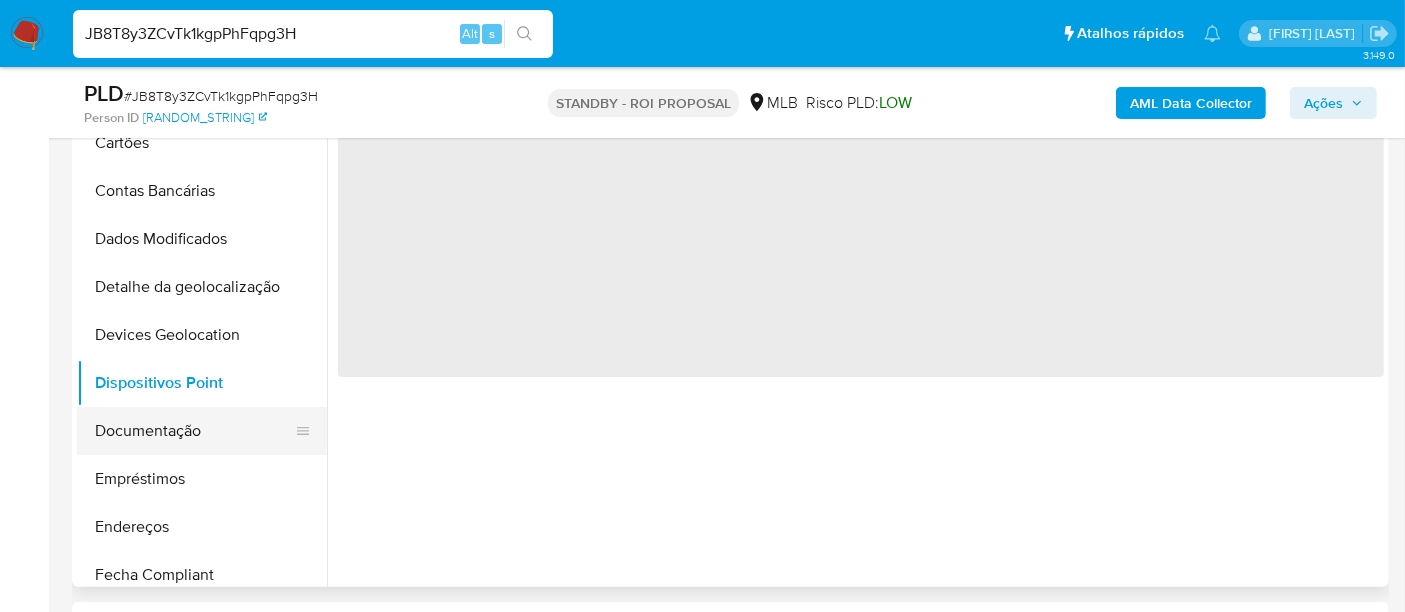 click on "Documentação" at bounding box center (194, 431) 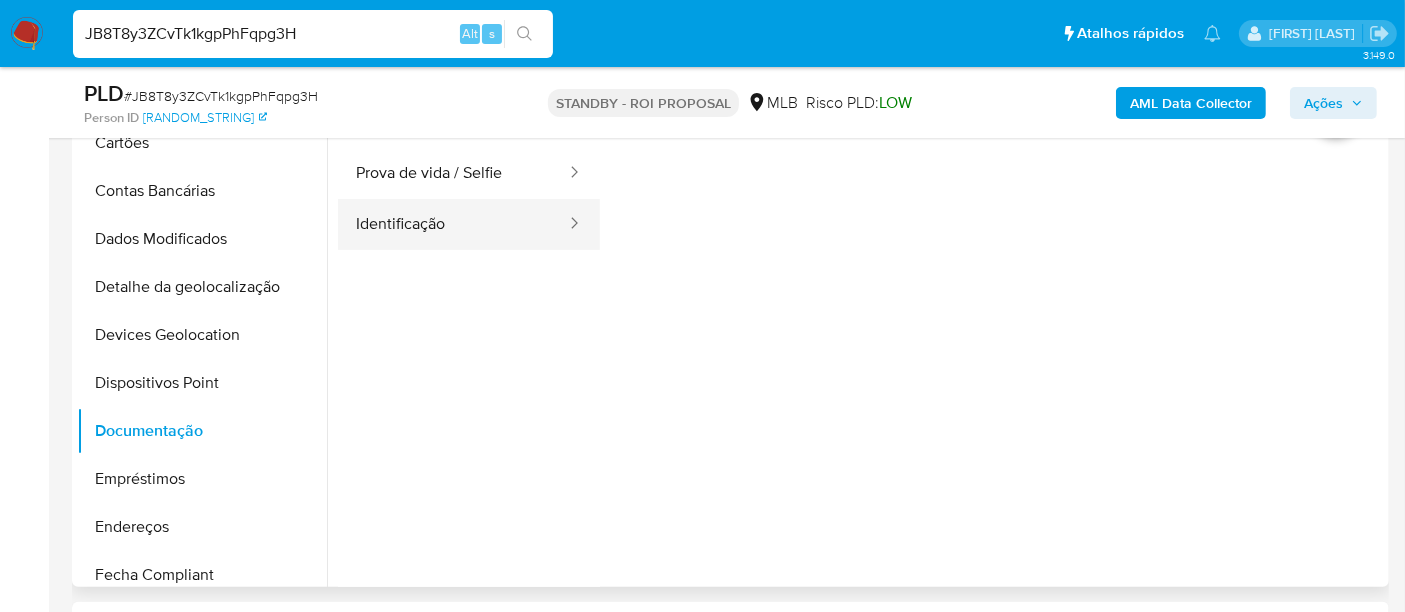 click on "Identificação" at bounding box center (453, 224) 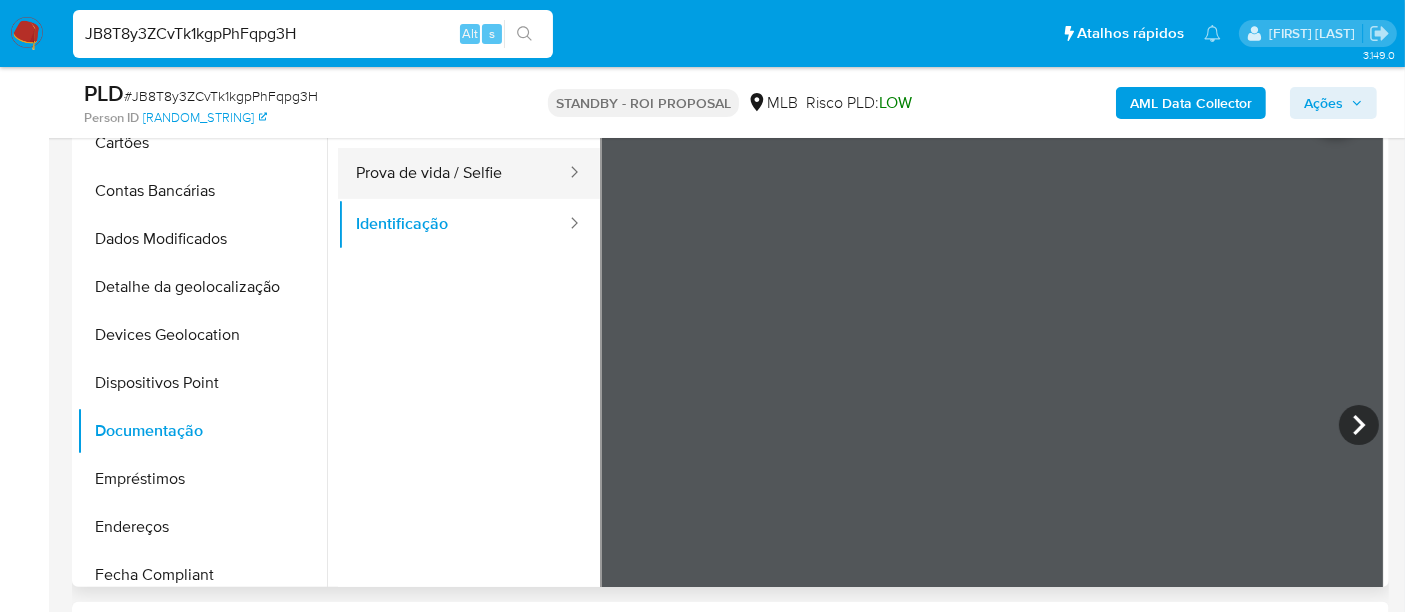click on "Prova de vida / Selfie" at bounding box center [453, 173] 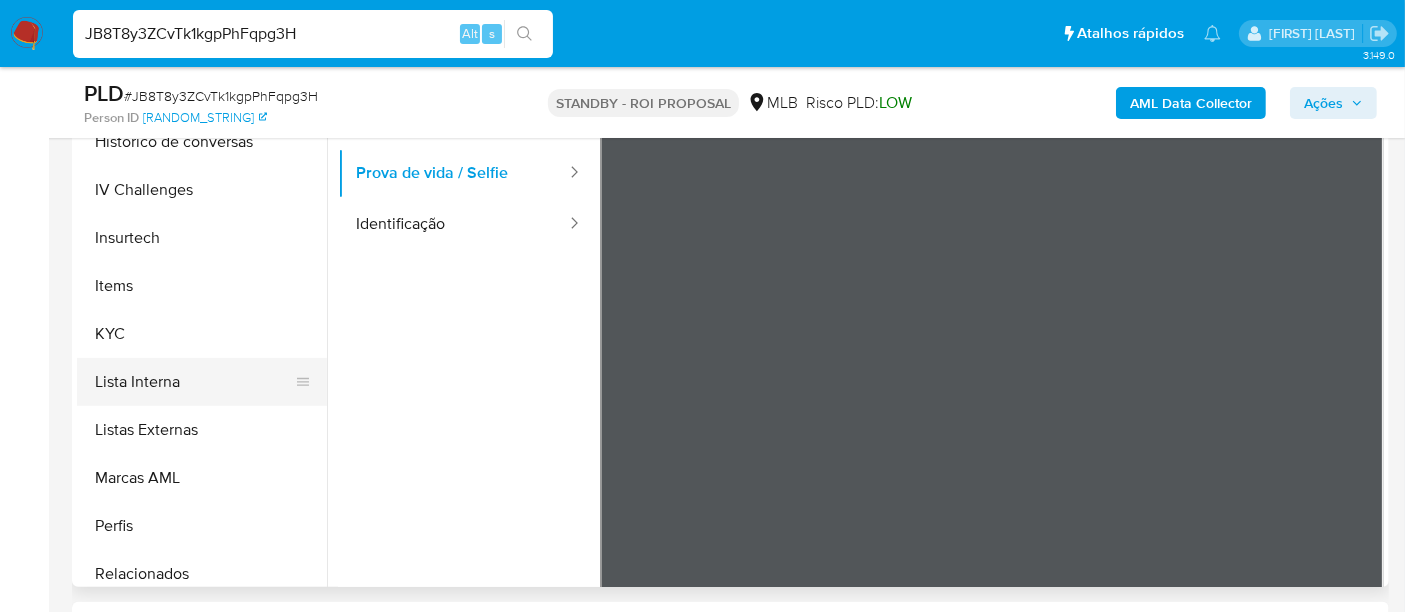 scroll, scrollTop: 844, scrollLeft: 0, axis: vertical 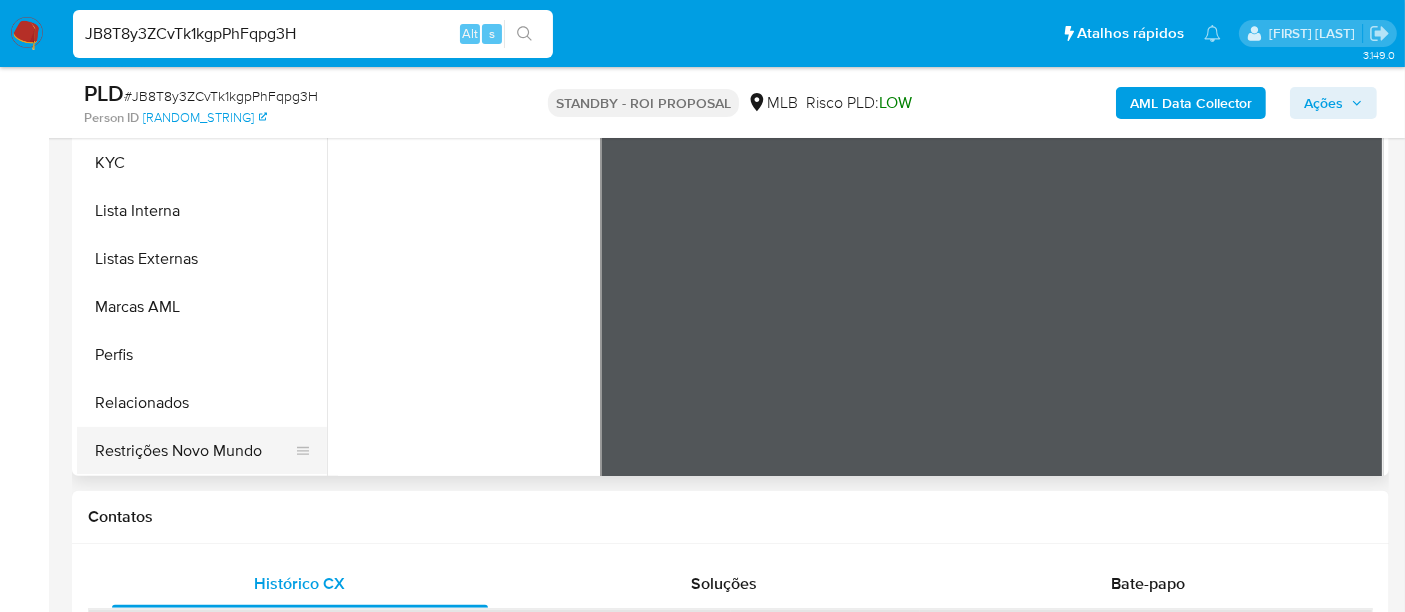 click on "Restrições Novo Mundo" at bounding box center [194, 451] 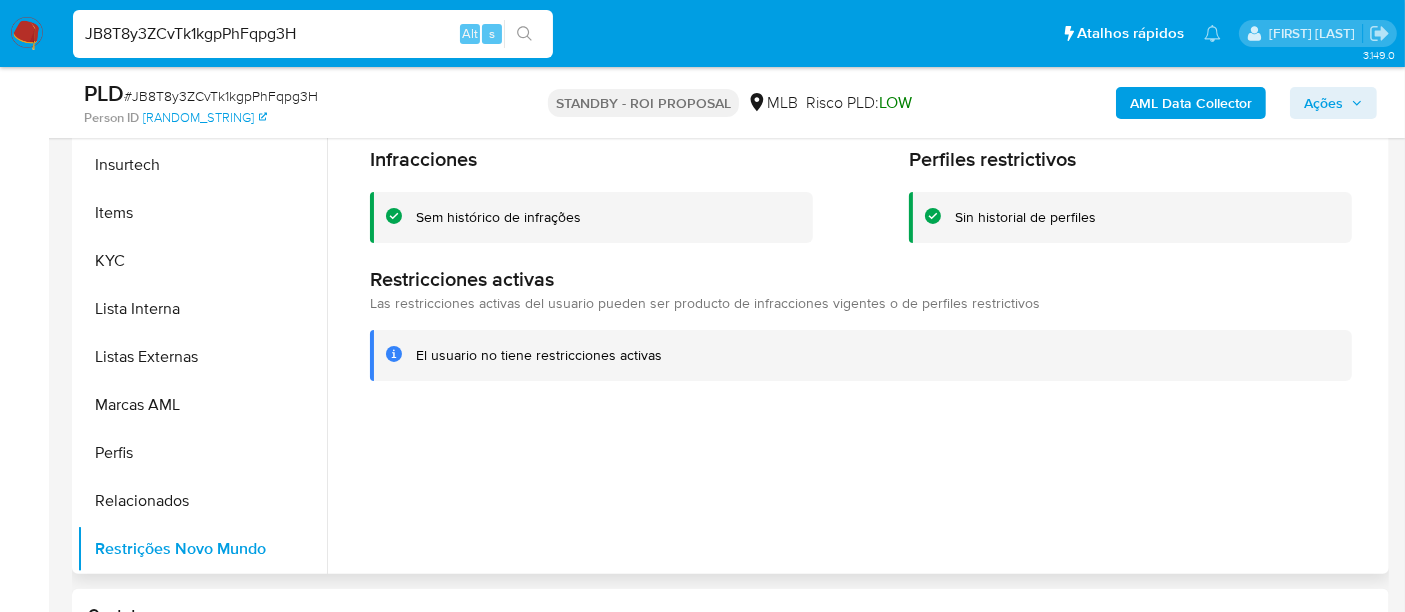 scroll, scrollTop: 333, scrollLeft: 0, axis: vertical 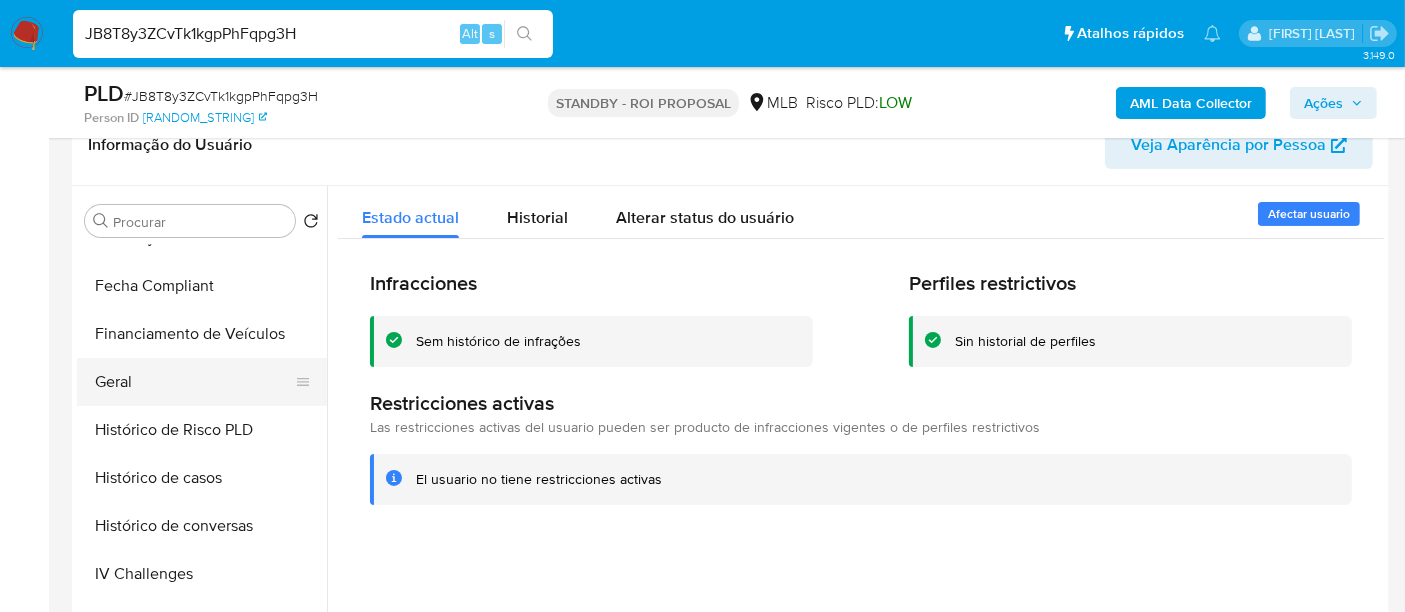 click on "Geral" at bounding box center (194, 382) 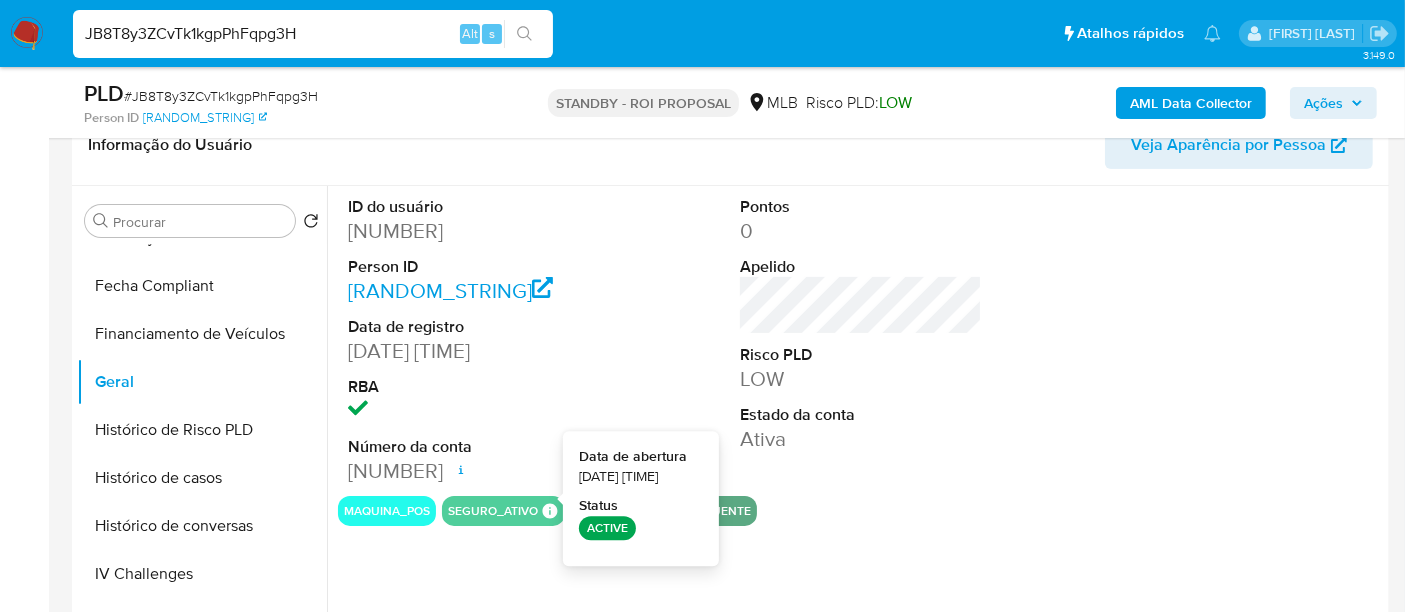 type 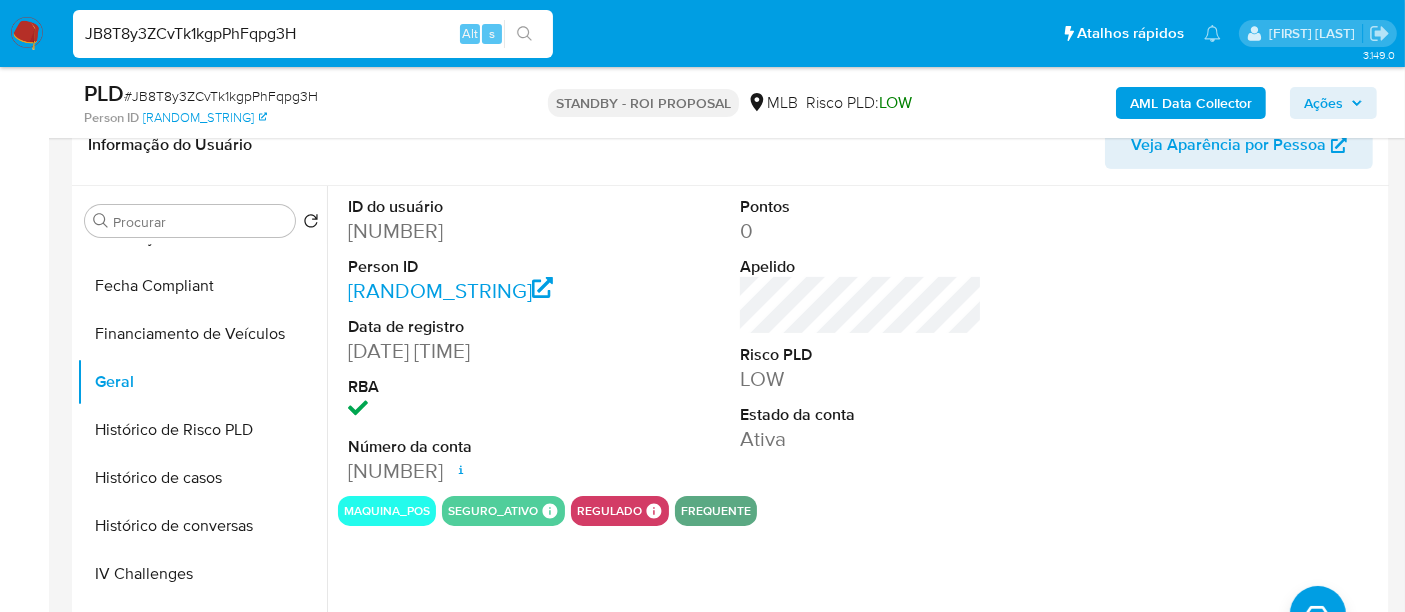 click on "JB8T8y3ZCvTk1kgpPhFqpg3H" at bounding box center (313, 34) 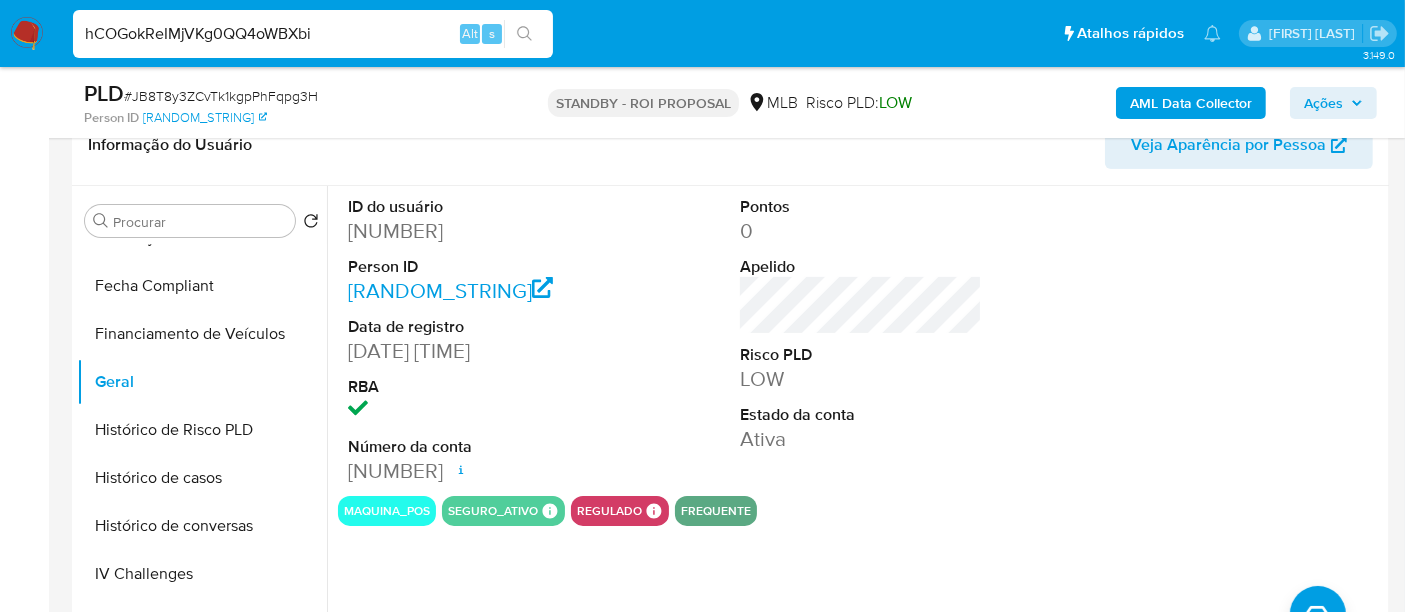 type on "hCOGokReIMjVKg0QQ4oWBXbi" 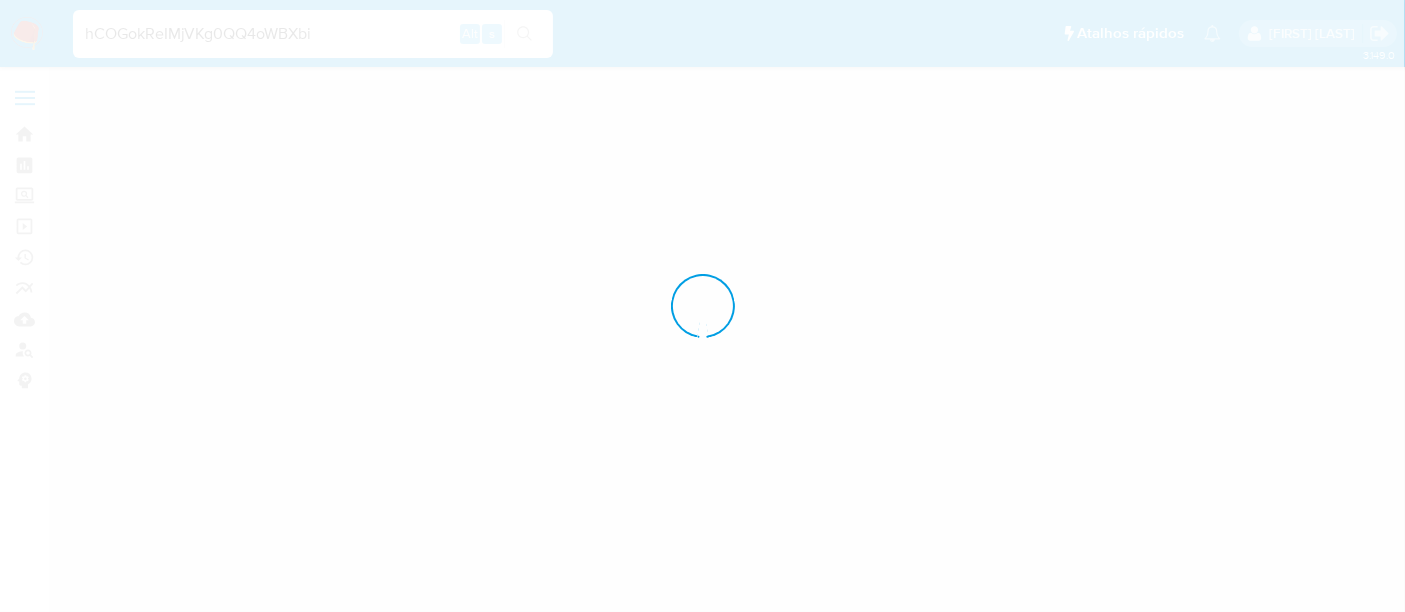 scroll, scrollTop: 0, scrollLeft: 0, axis: both 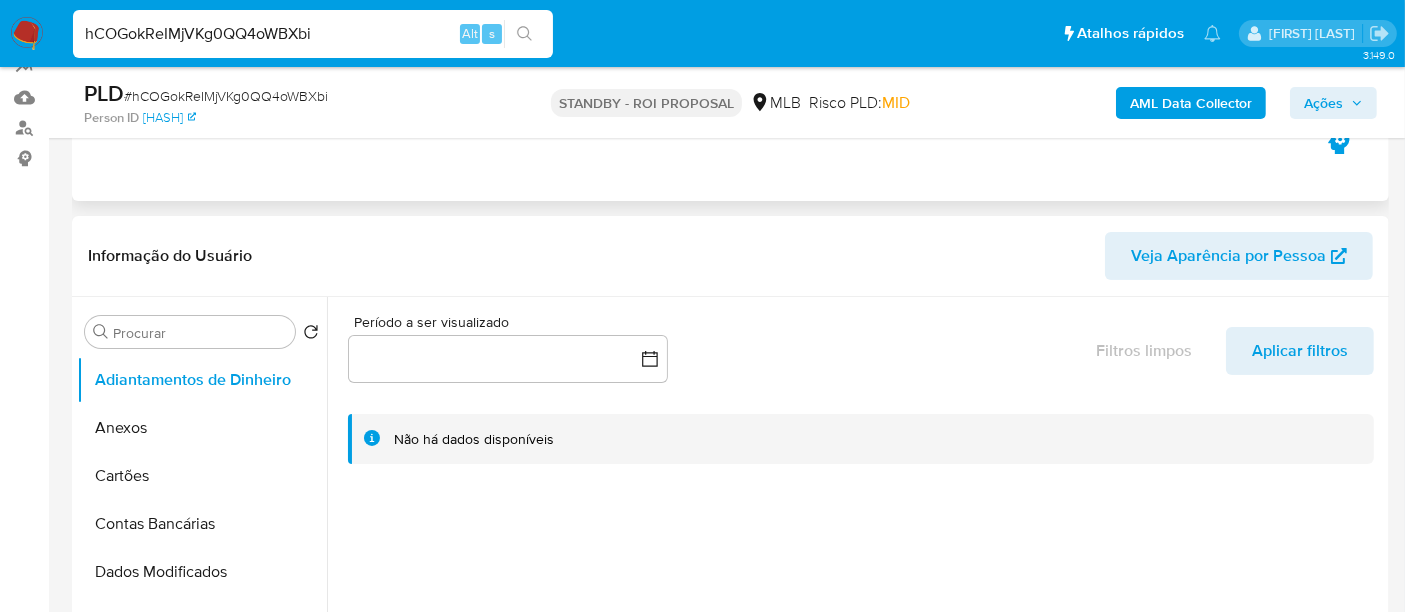 select on "10" 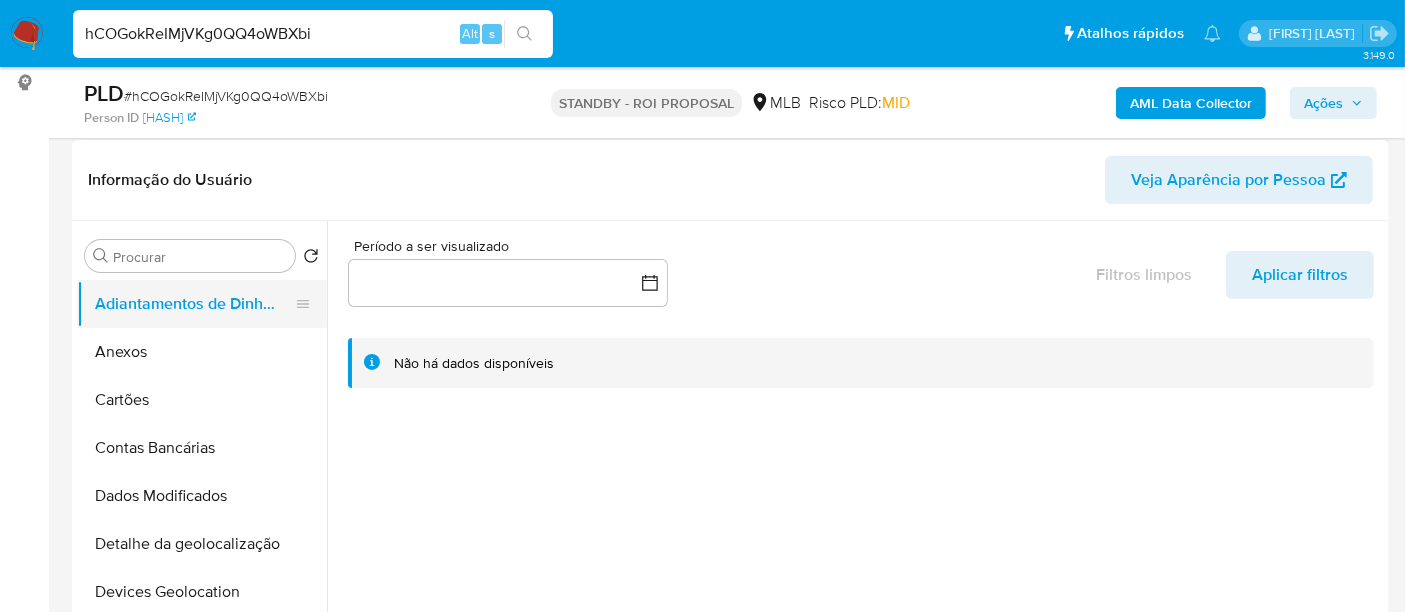 scroll, scrollTop: 333, scrollLeft: 0, axis: vertical 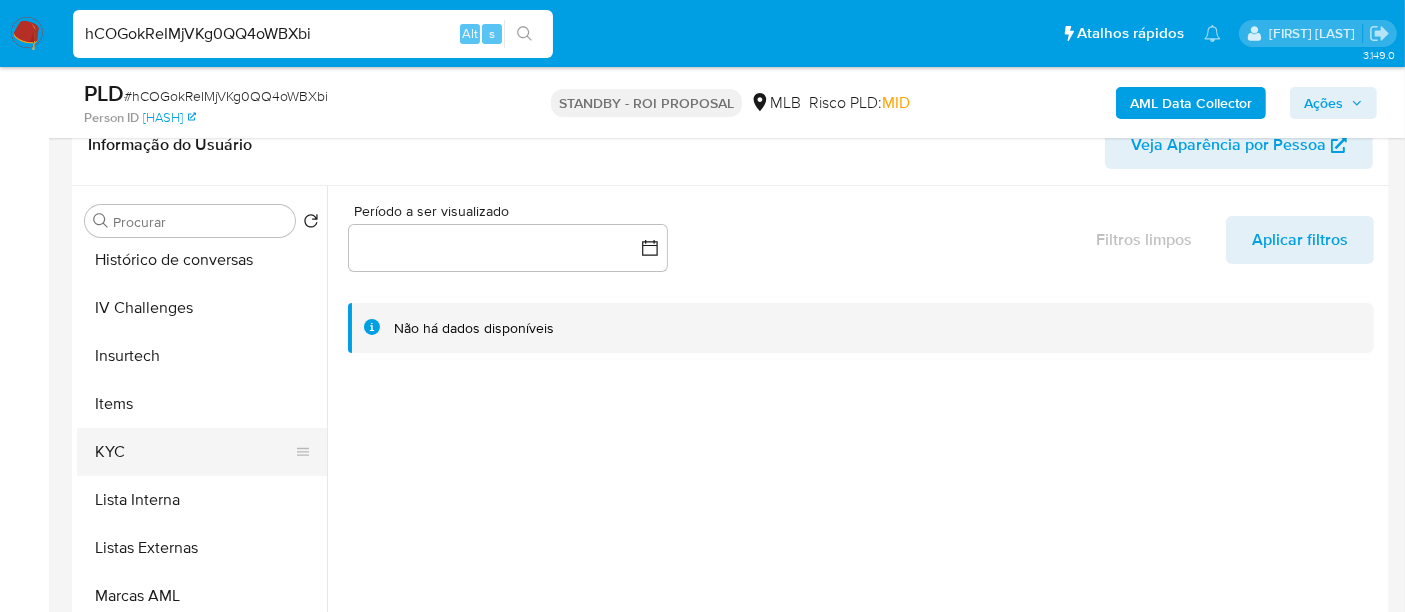 click on "KYC" at bounding box center [194, 452] 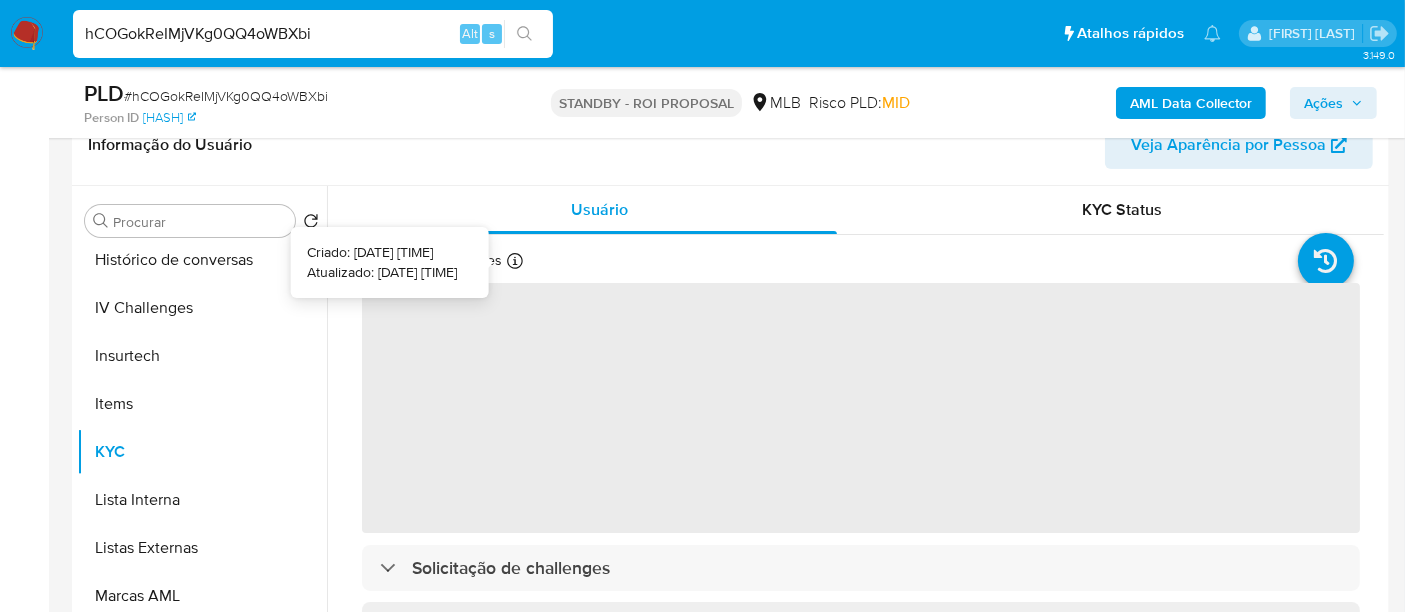 type 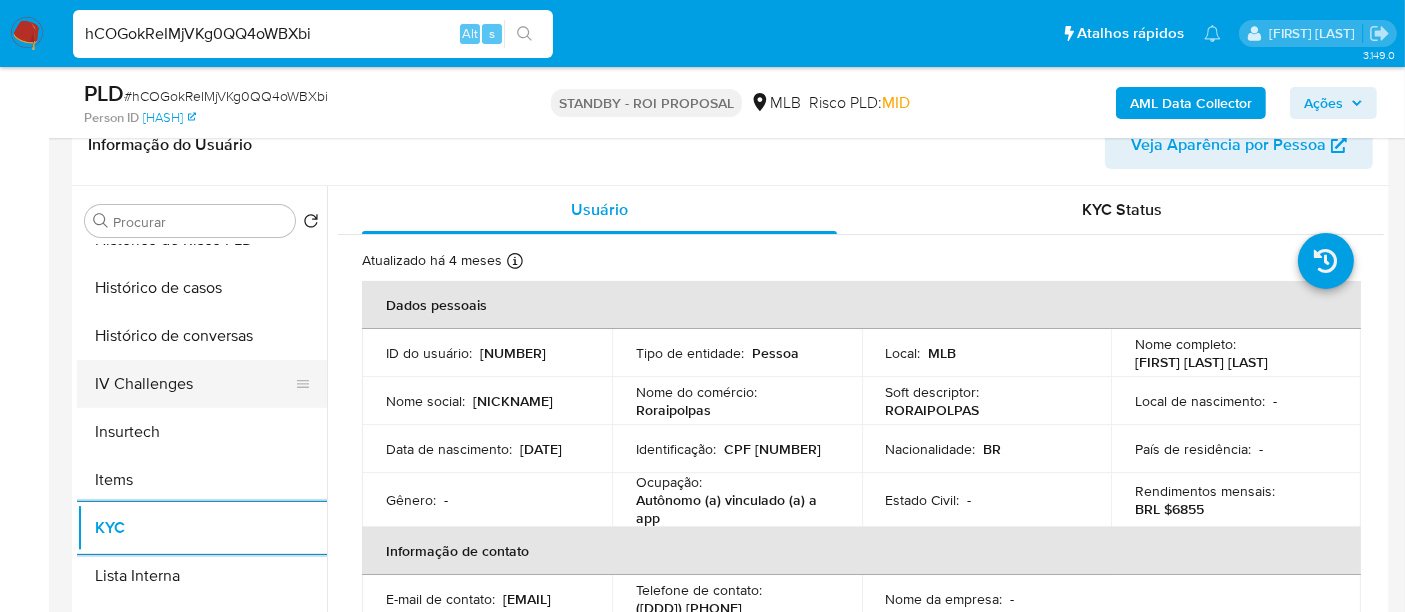 scroll, scrollTop: 666, scrollLeft: 0, axis: vertical 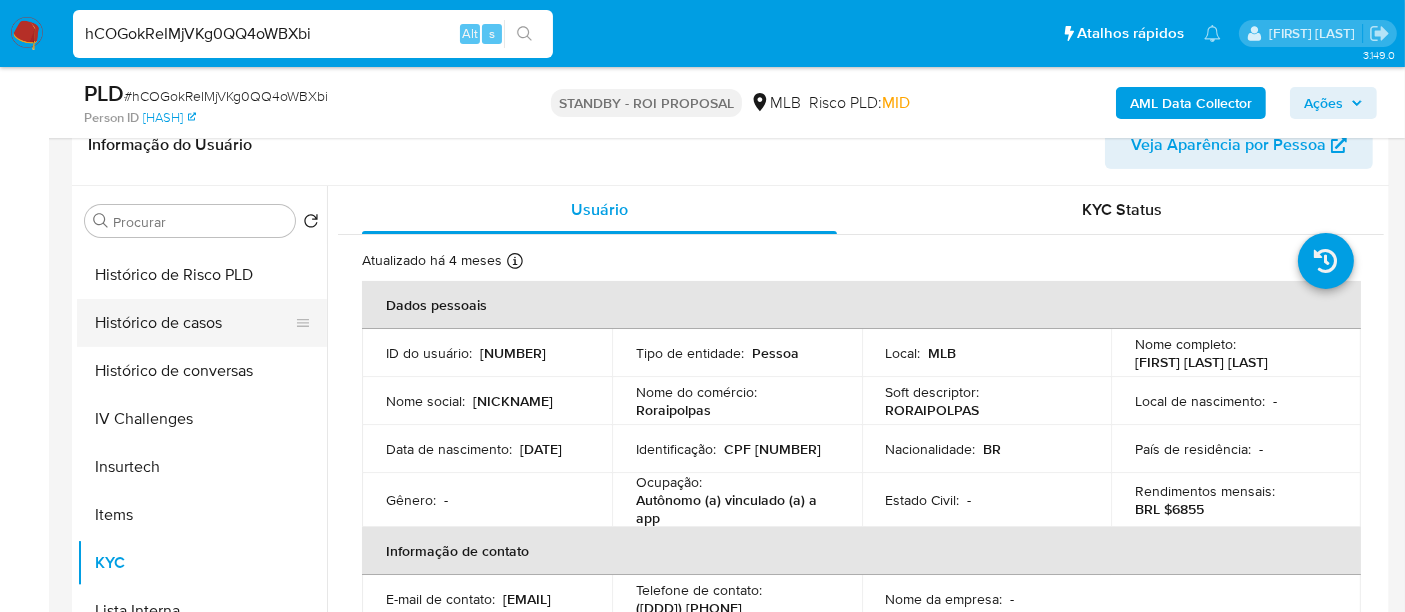 click on "Histórico de casos" at bounding box center (194, 323) 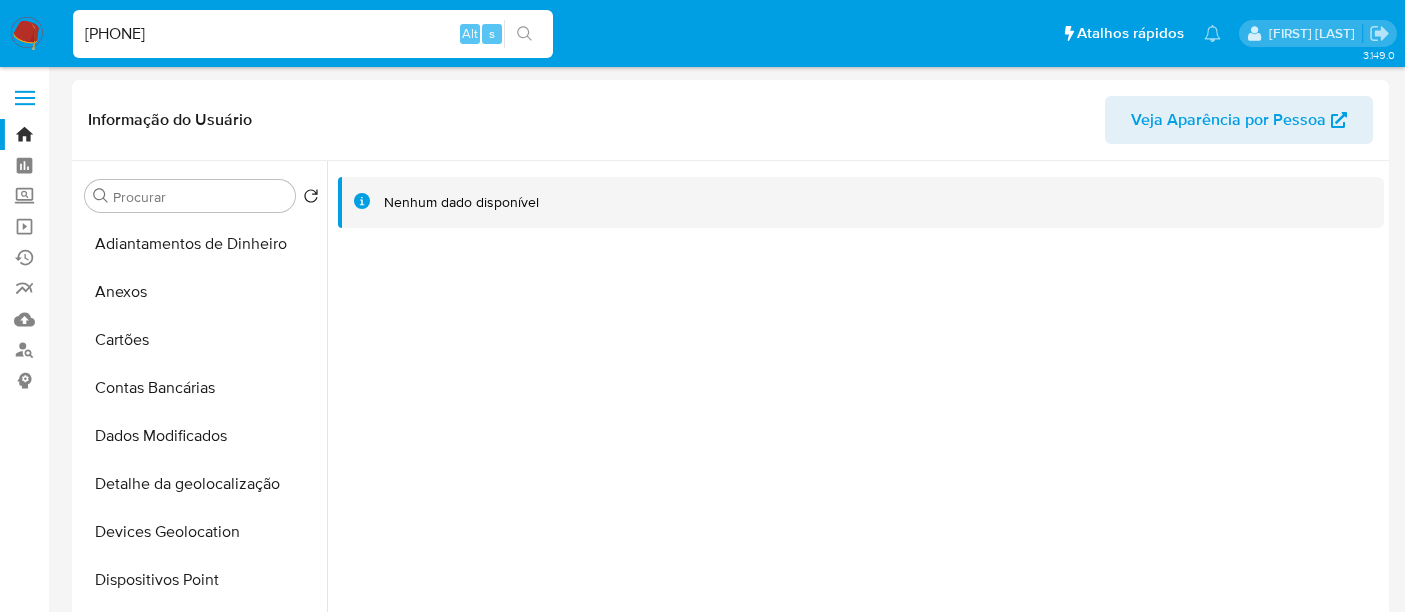 select on "10" 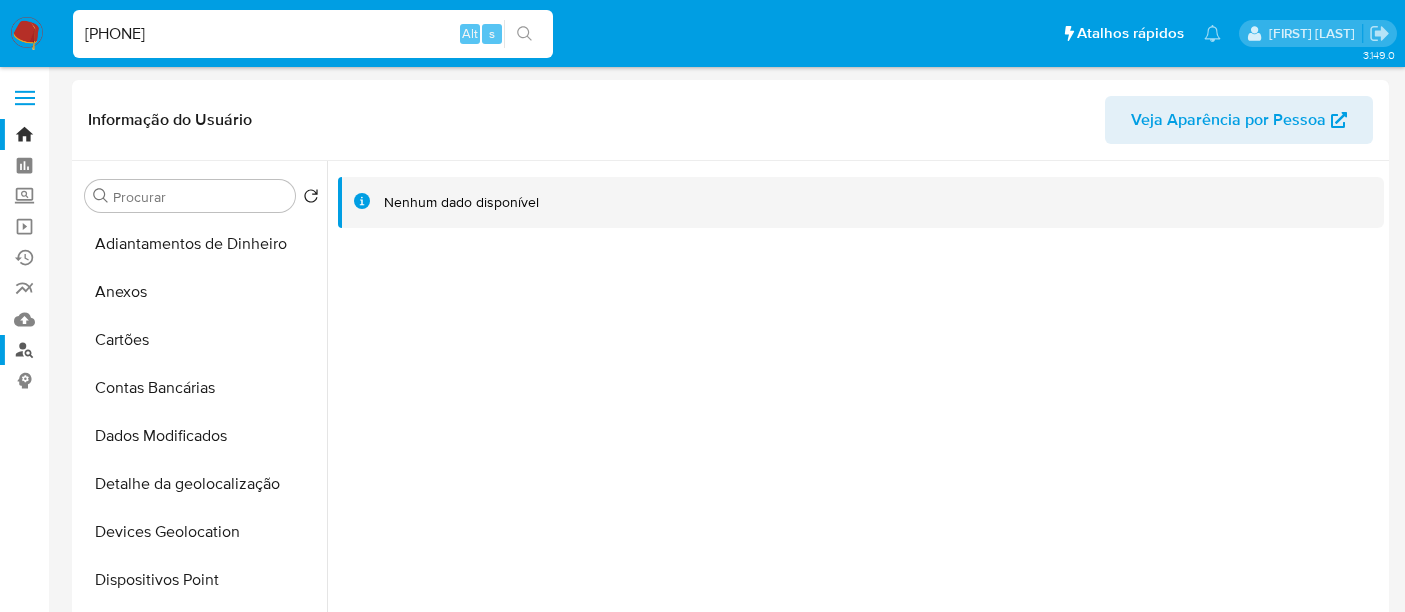 scroll, scrollTop: 0, scrollLeft: 0, axis: both 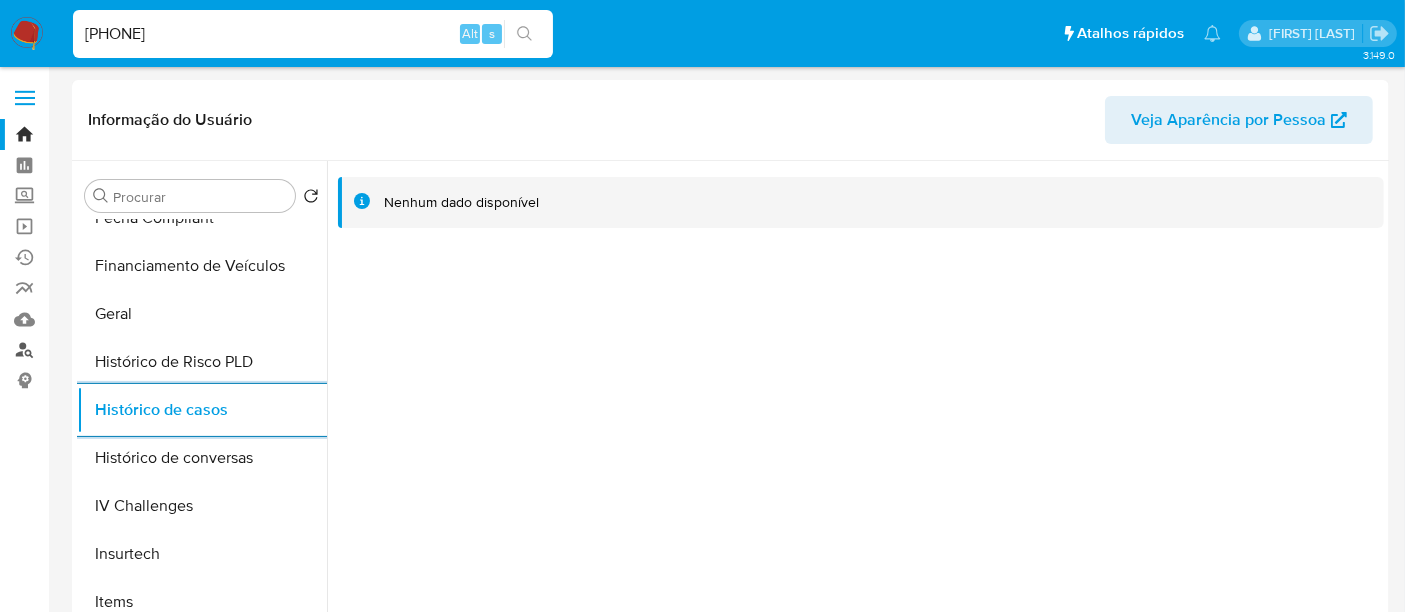 click on "Localizador de pessoas" at bounding box center [119, 350] 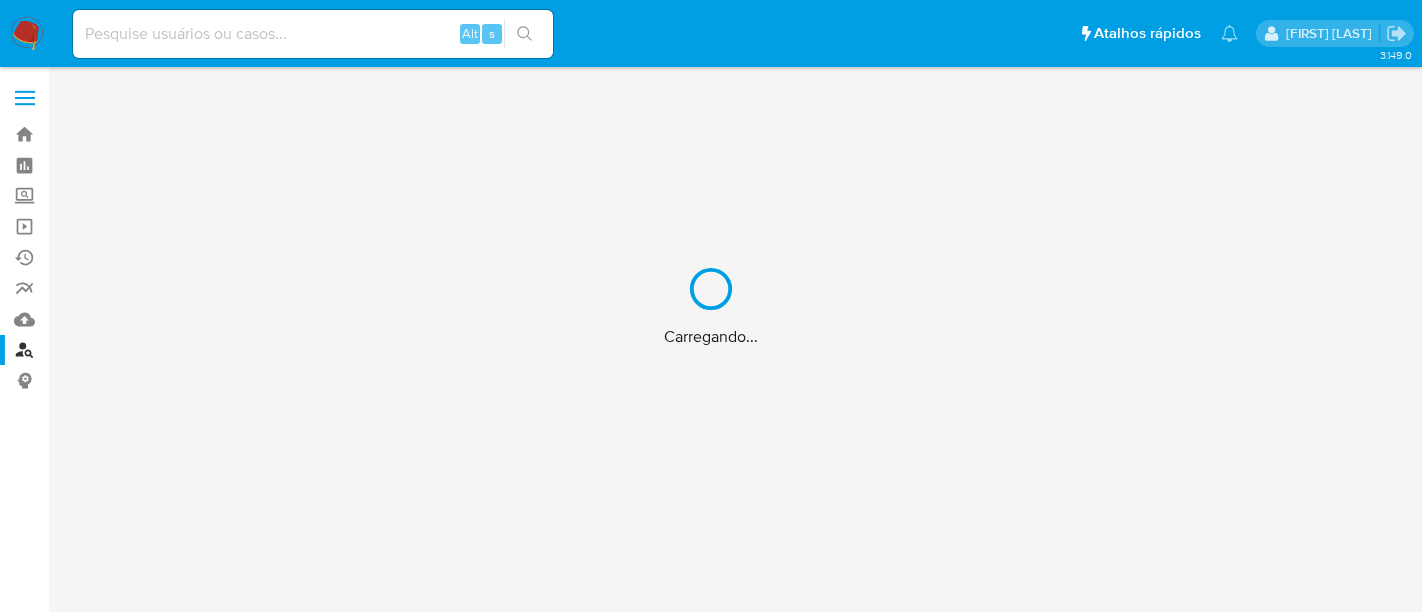 scroll, scrollTop: 0, scrollLeft: 0, axis: both 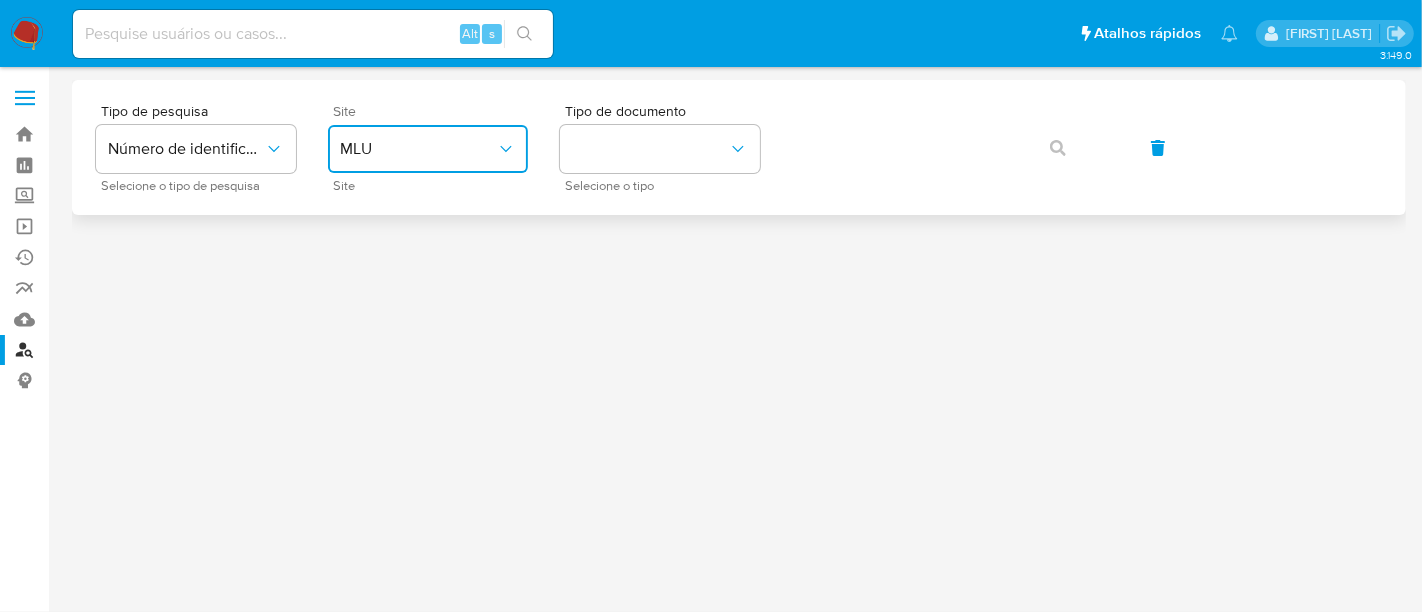 click on "MLU" at bounding box center (418, 149) 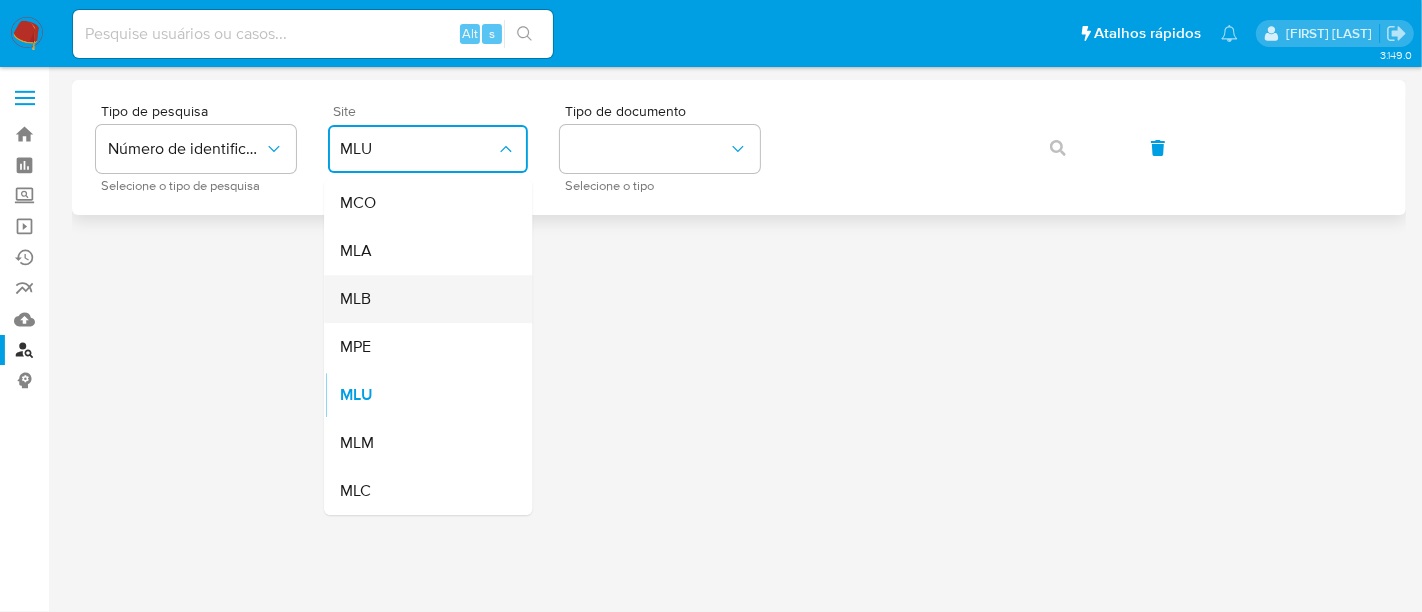 click on "MLB" at bounding box center (422, 299) 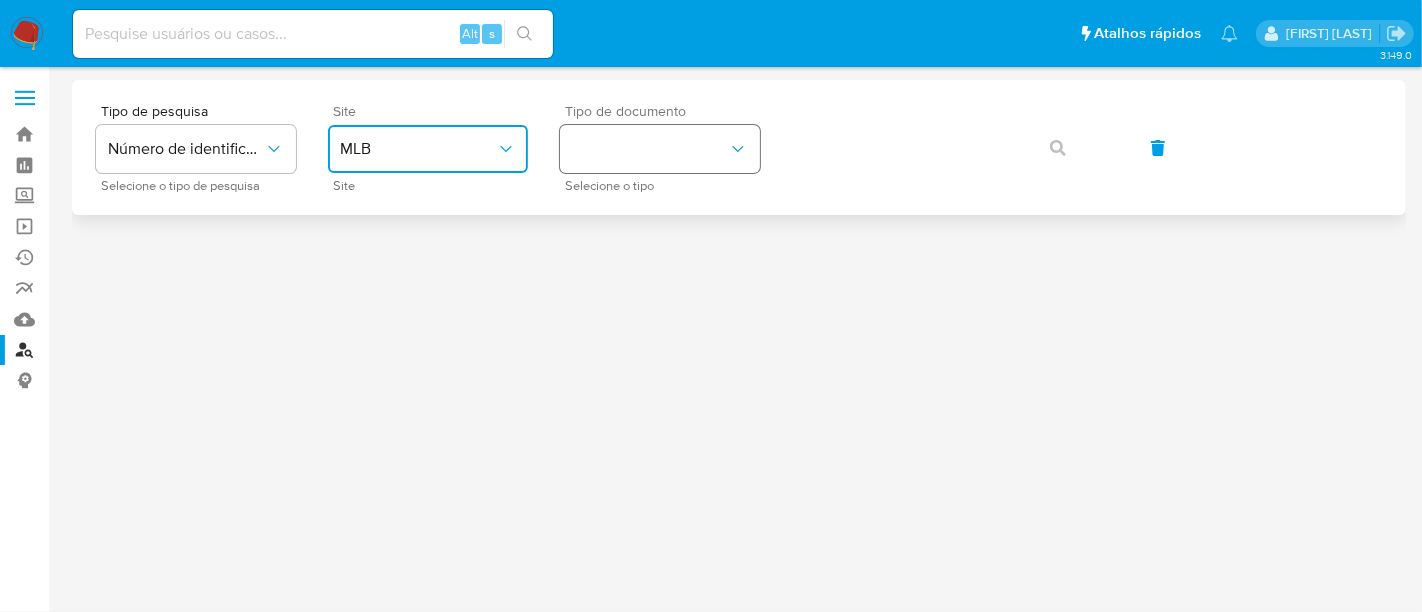 click at bounding box center [660, 149] 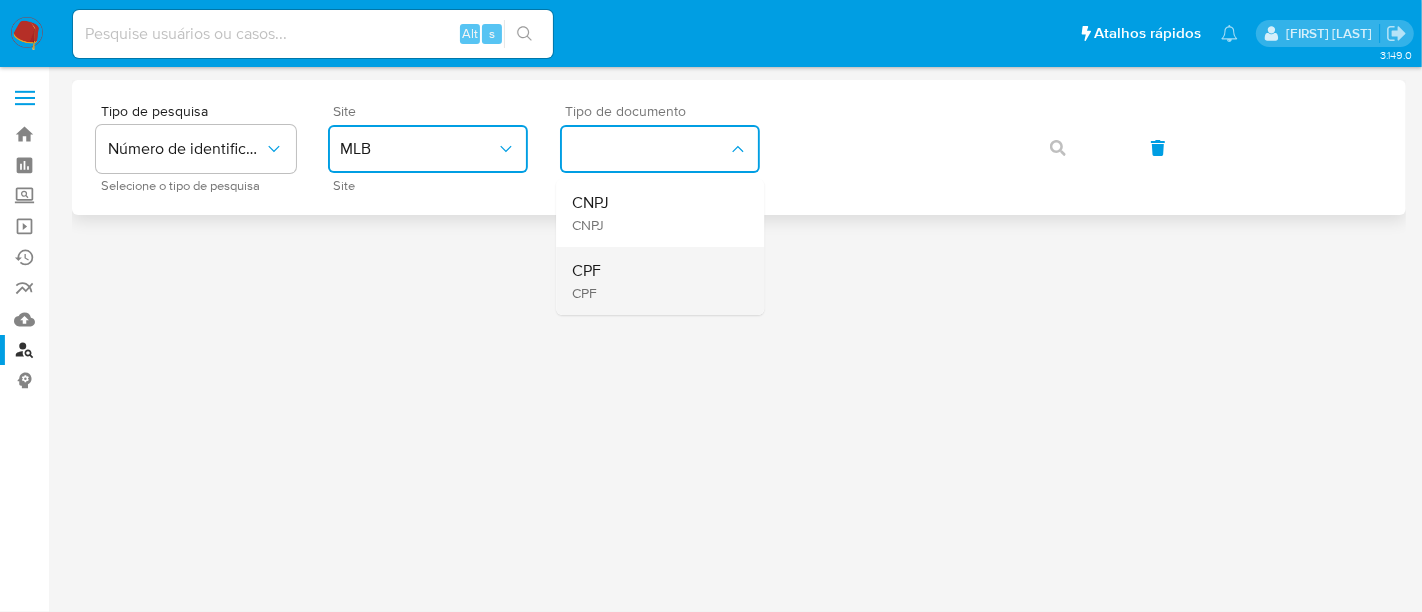 click on "CPF CPF" at bounding box center (654, 281) 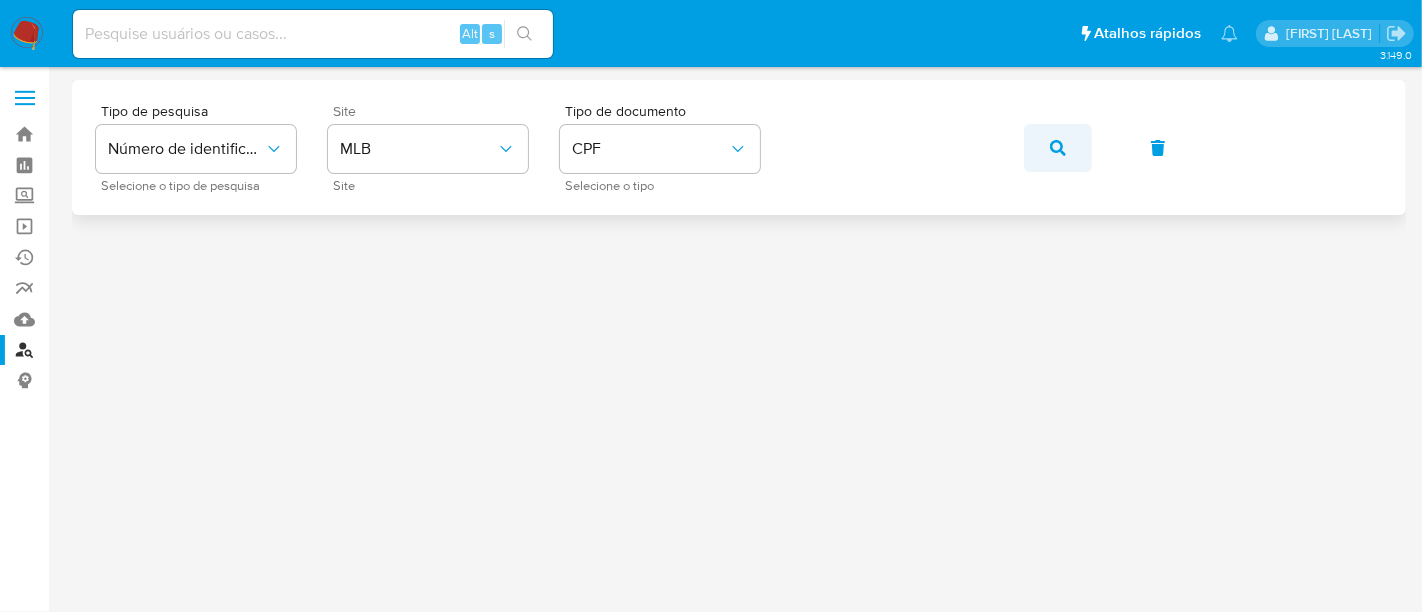 click at bounding box center (1058, 148) 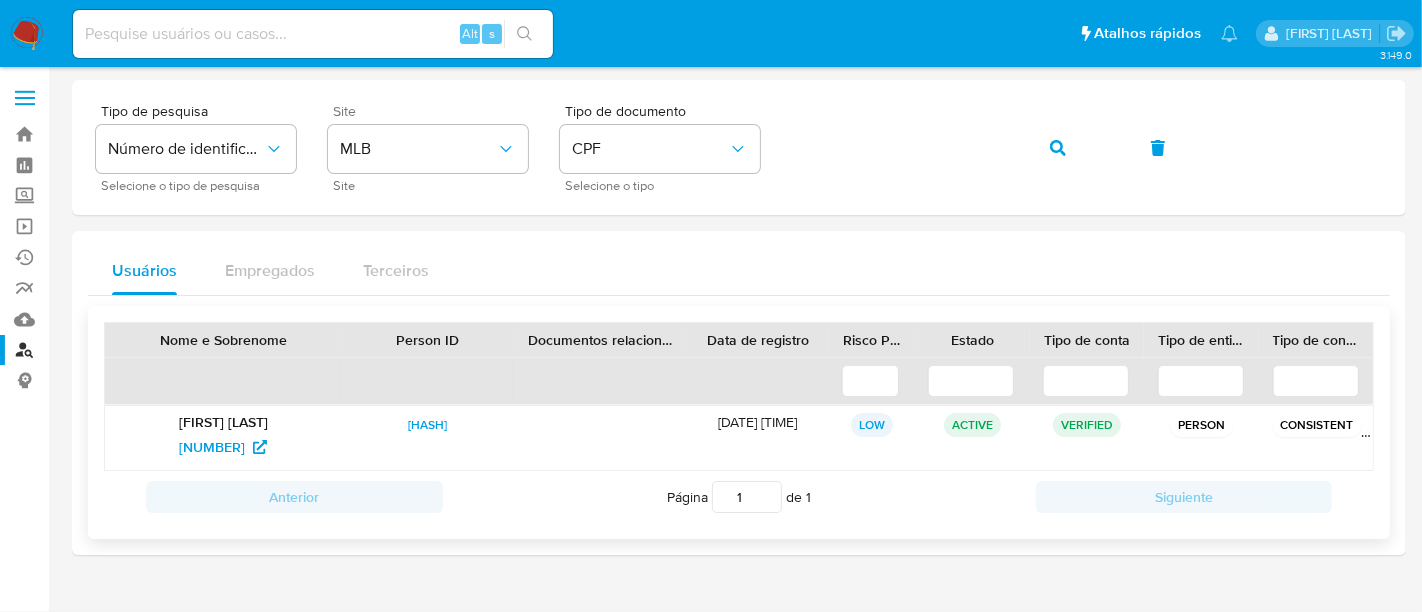 click on "[FIRST] [LAST] [LAST]" at bounding box center [223, 422] 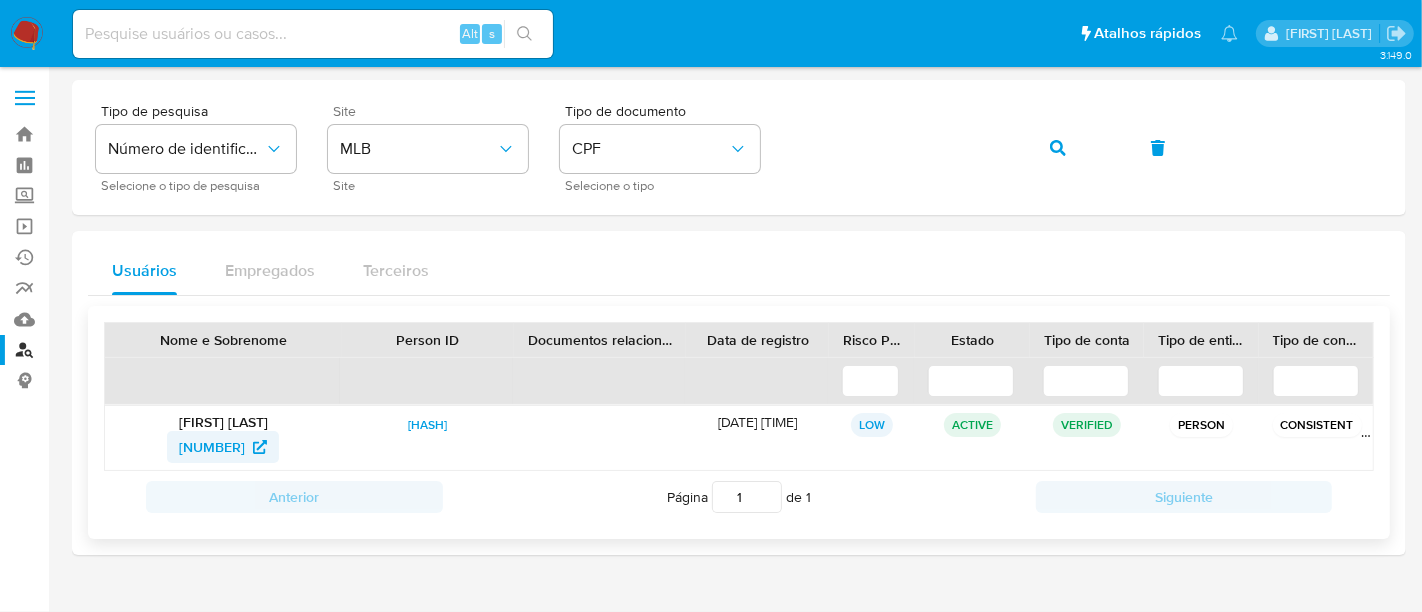 click on "[NUMBER]" at bounding box center [212, 447] 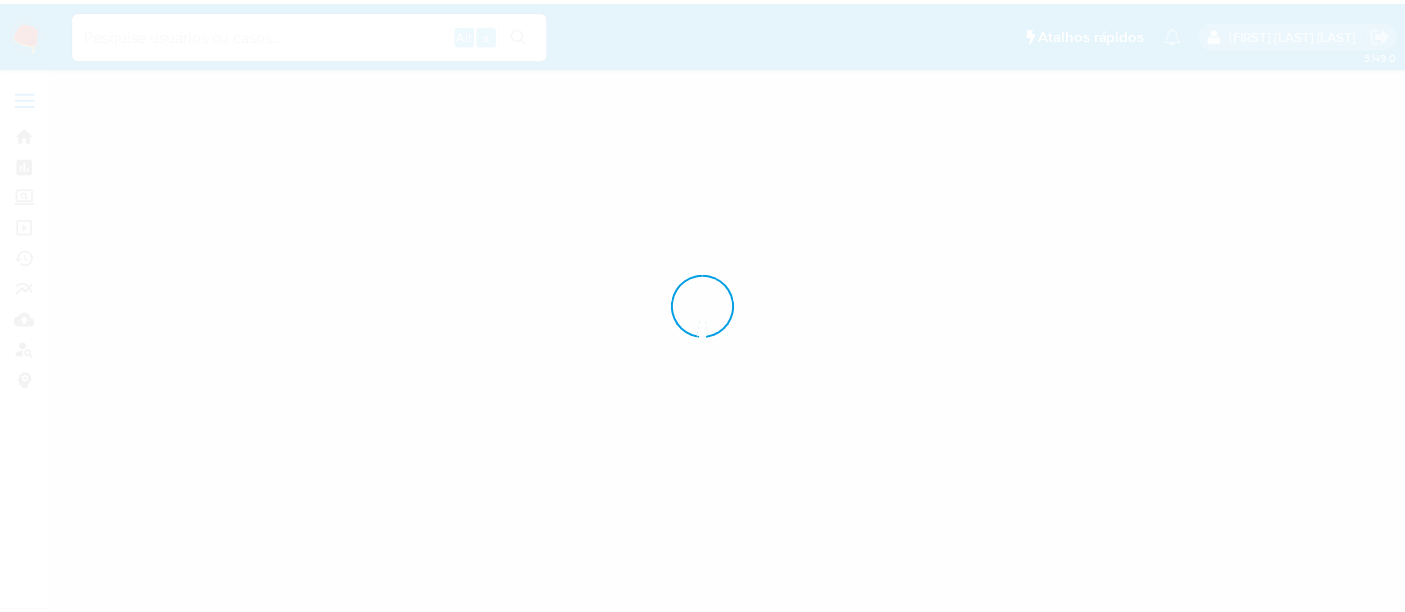 scroll, scrollTop: 0, scrollLeft: 0, axis: both 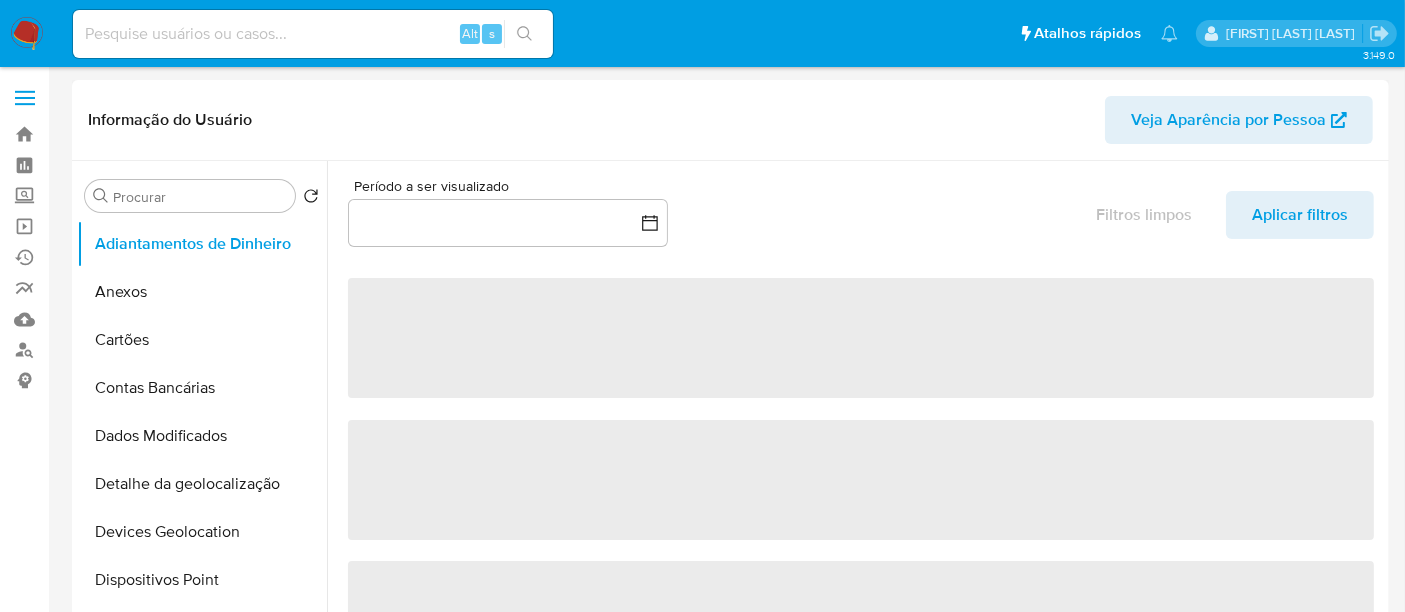 select on "10" 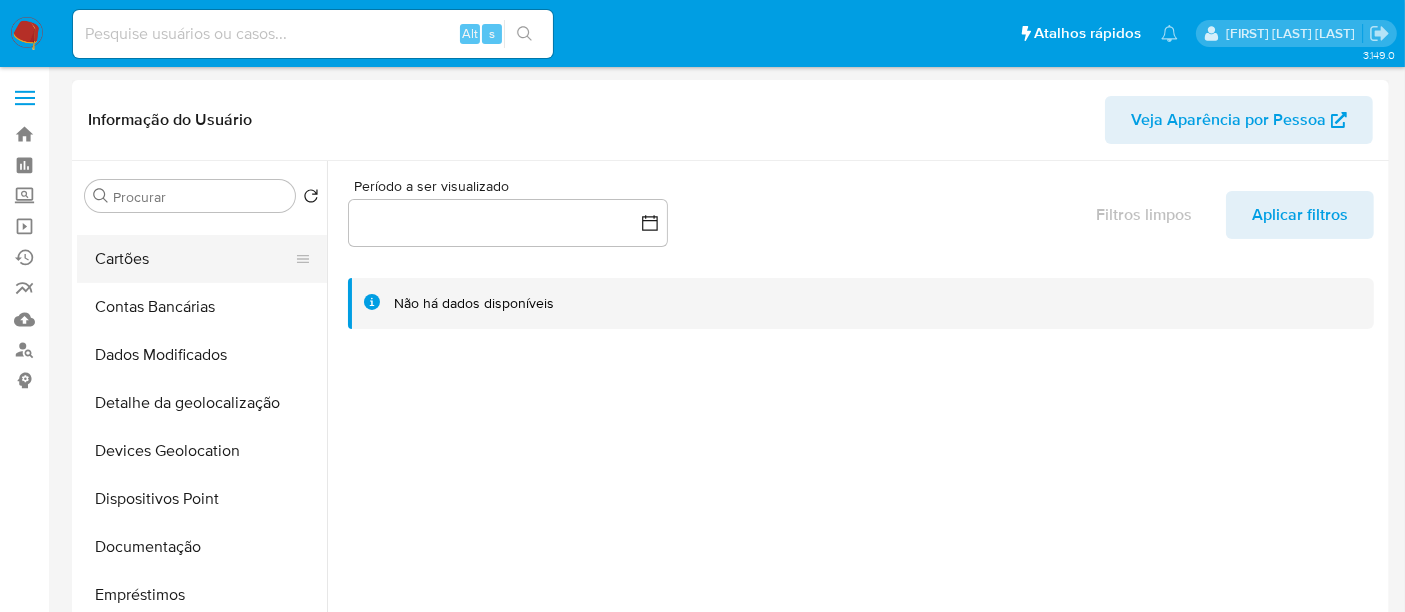 scroll, scrollTop: 111, scrollLeft: 0, axis: vertical 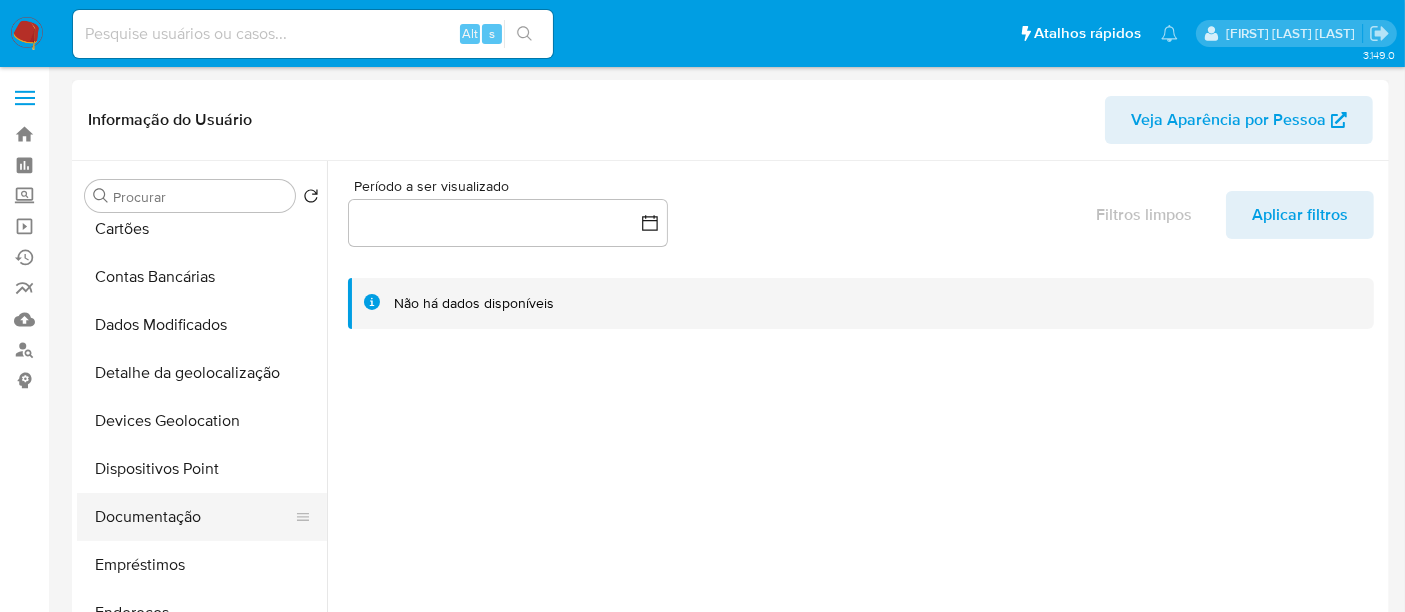 click on "Documentação" at bounding box center [194, 517] 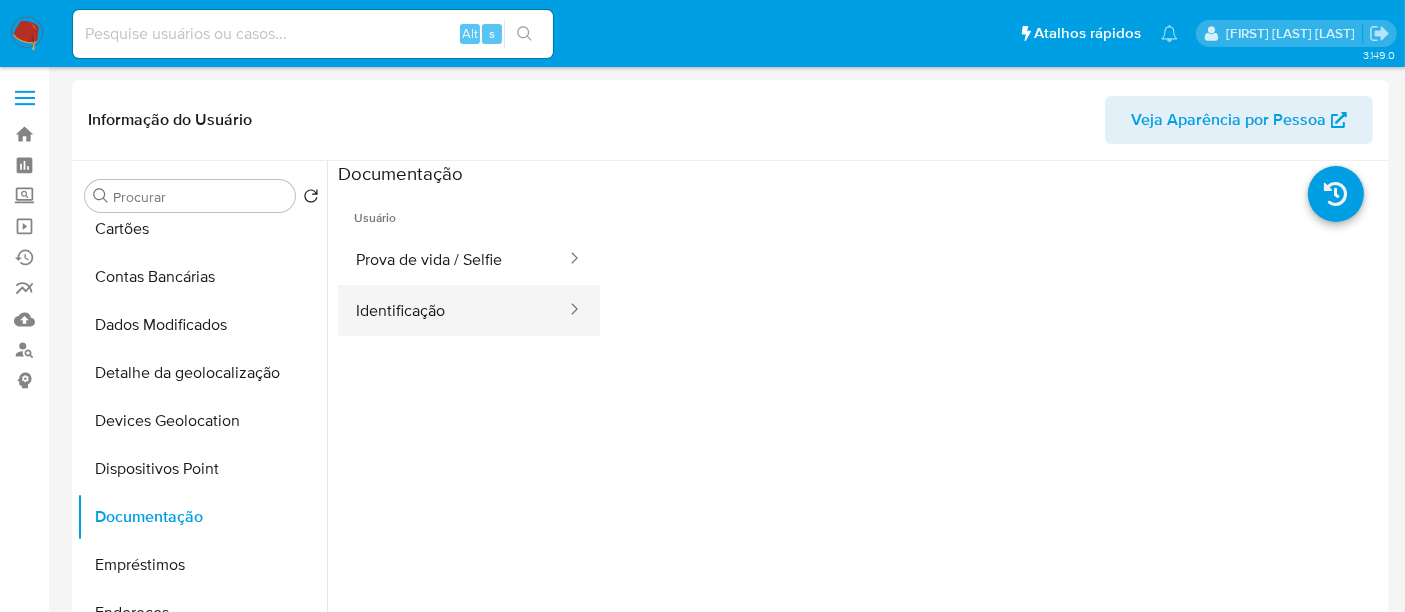 click on "Identificação" at bounding box center (453, 310) 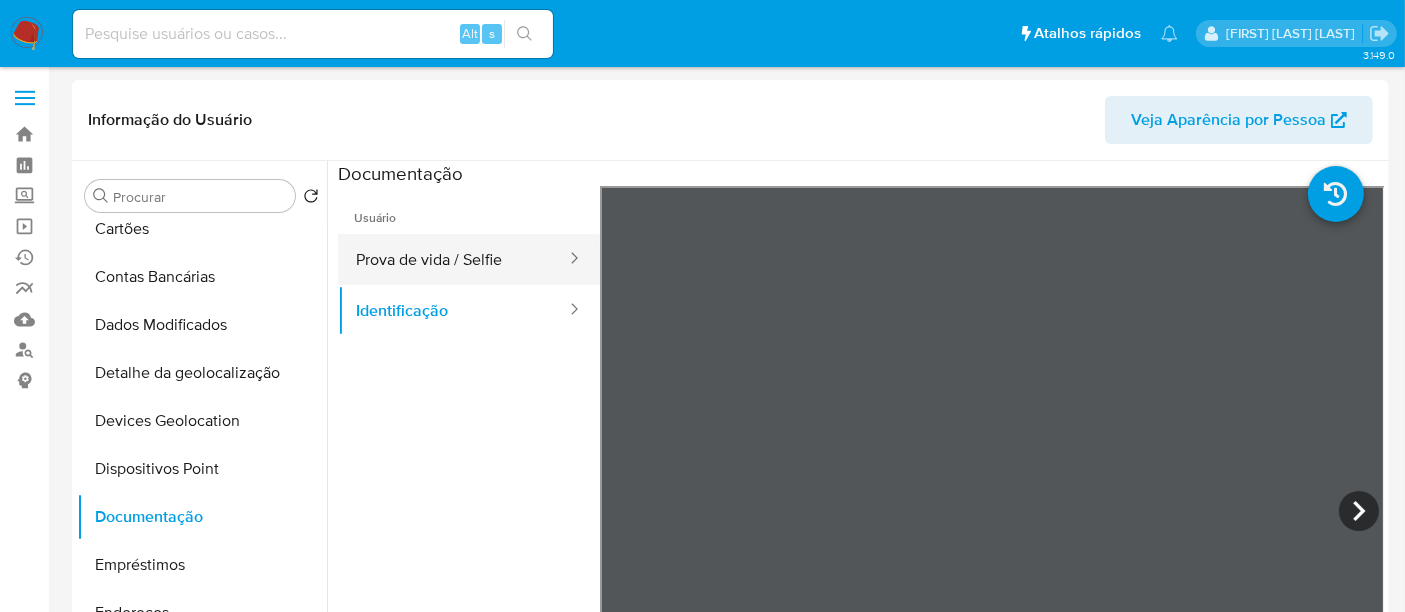 click on "Prova de vida / Selfie" at bounding box center (453, 259) 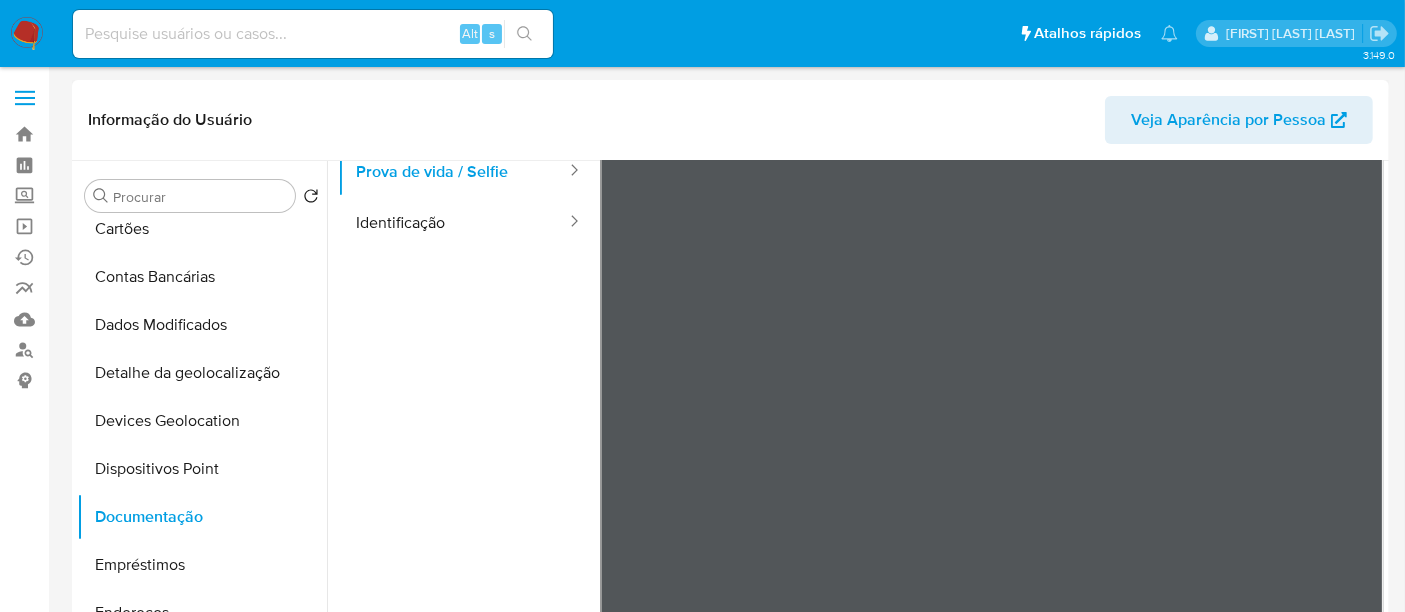 scroll, scrollTop: 168, scrollLeft: 0, axis: vertical 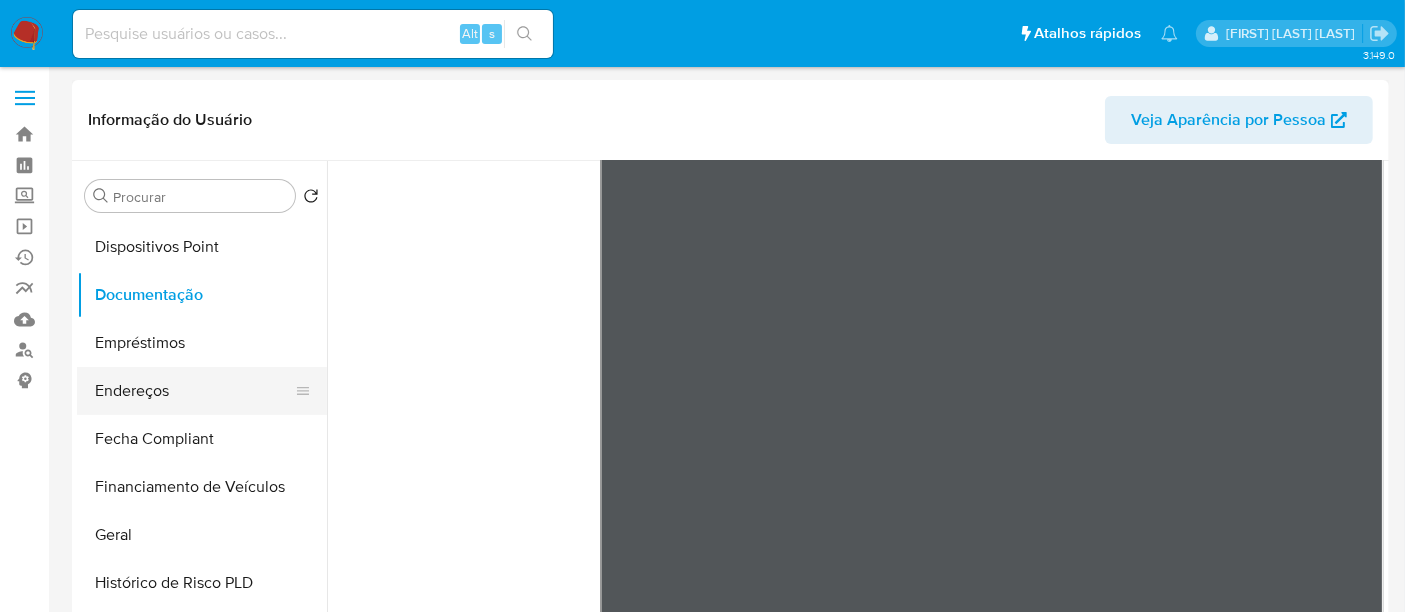 click on "Endereços" at bounding box center [194, 391] 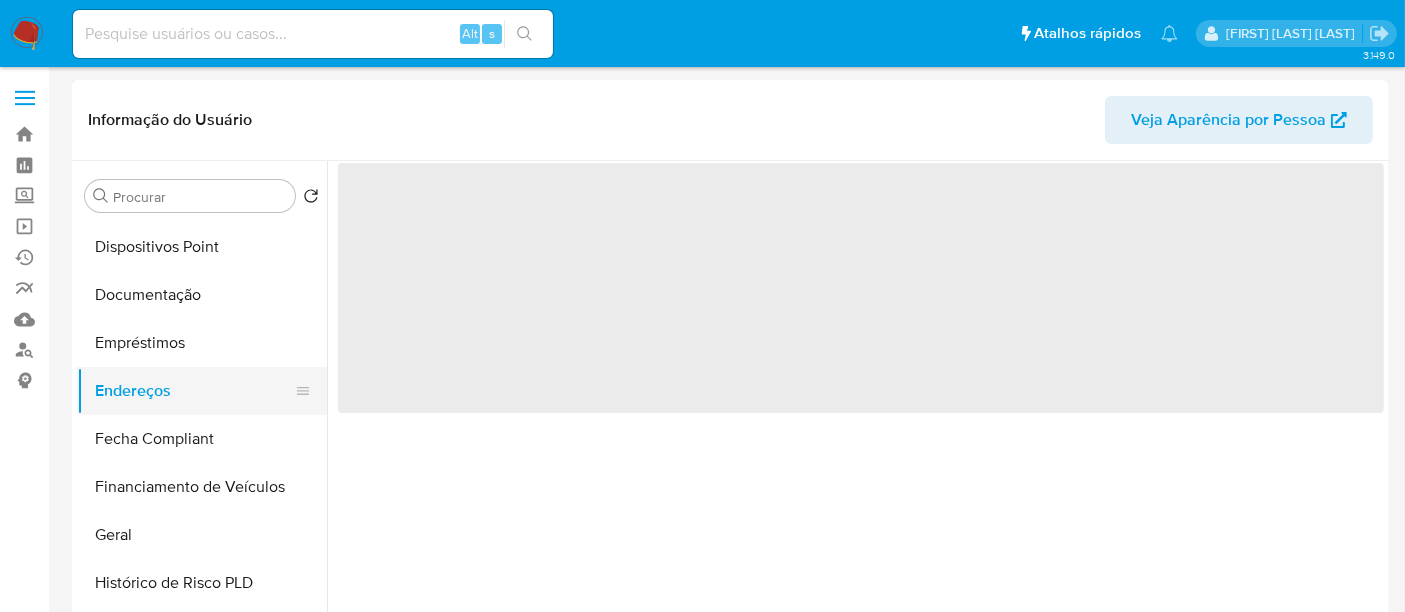 scroll, scrollTop: 0, scrollLeft: 0, axis: both 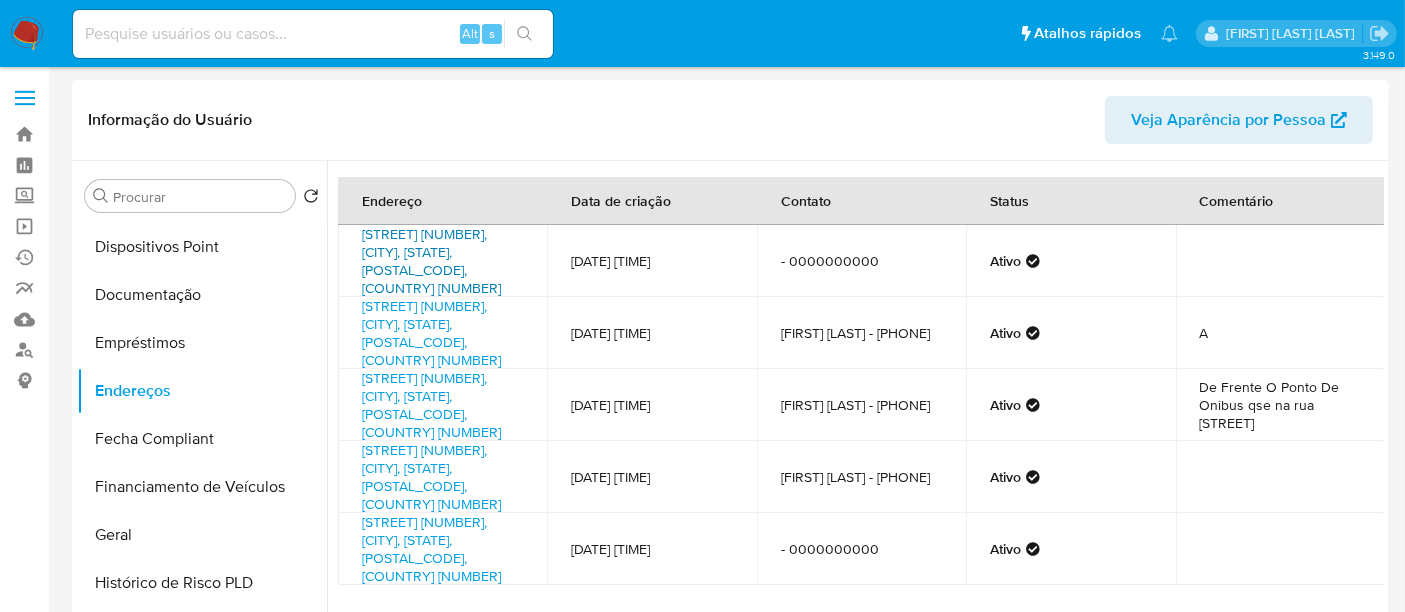click on "[STREET] [NUMBER], [CITY], [STATE], [POSTAL_CODE], [COUNTRY] [NUMBER]" at bounding box center [431, 261] 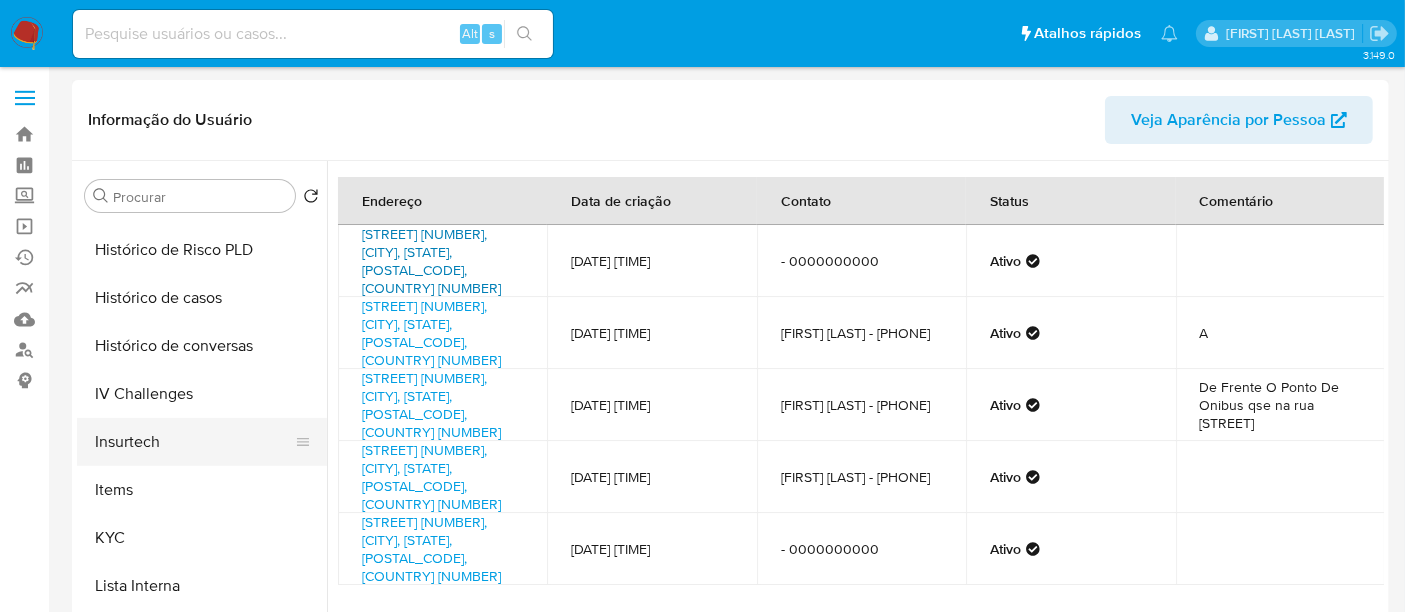 scroll, scrollTop: 844, scrollLeft: 0, axis: vertical 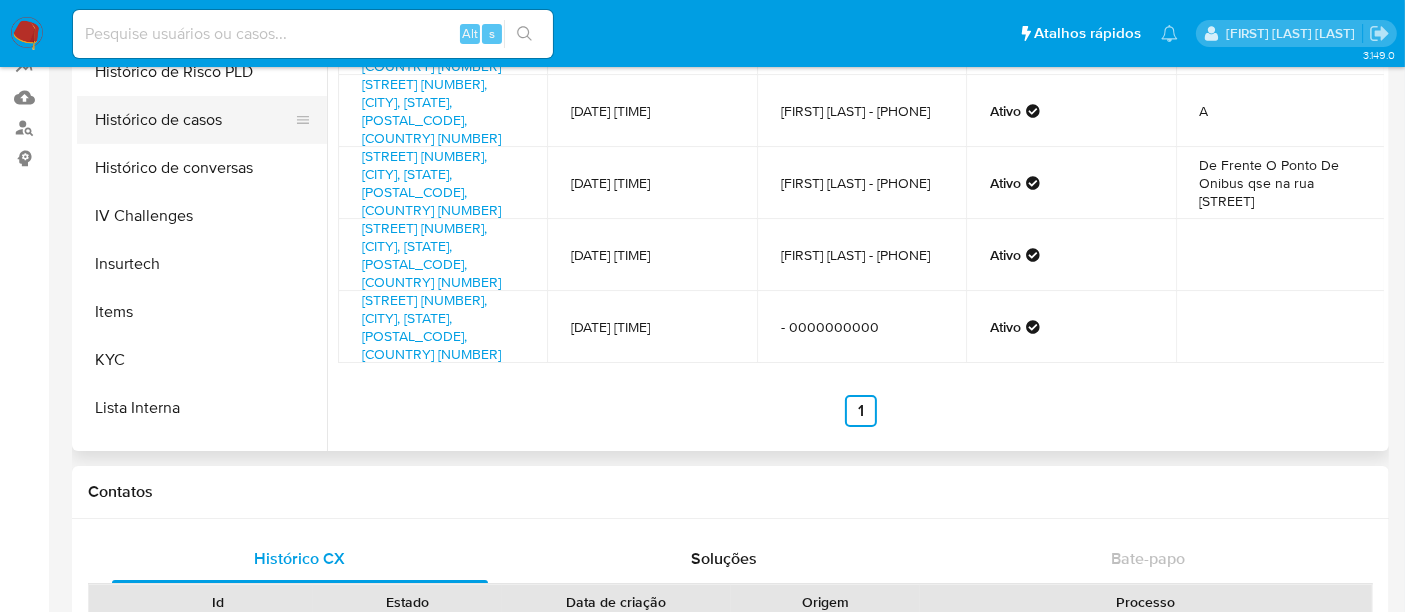 click on "Histórico de casos" at bounding box center [194, 120] 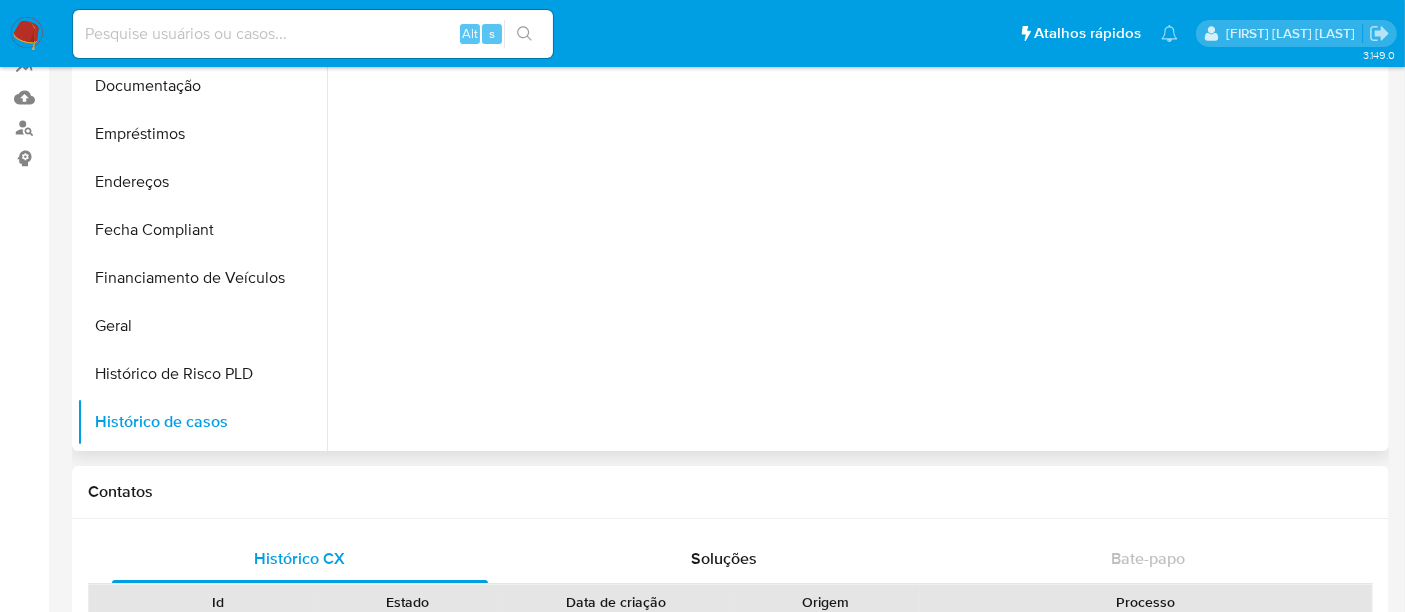 scroll, scrollTop: 400, scrollLeft: 0, axis: vertical 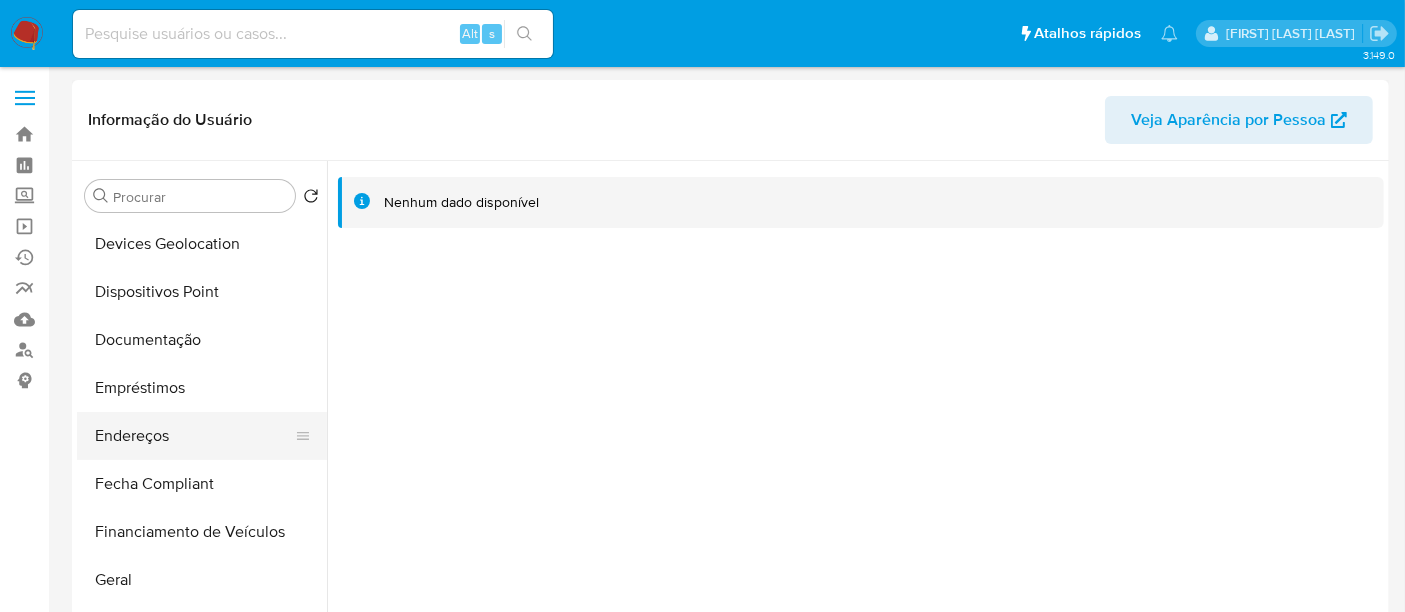 click on "Endereços" at bounding box center (194, 436) 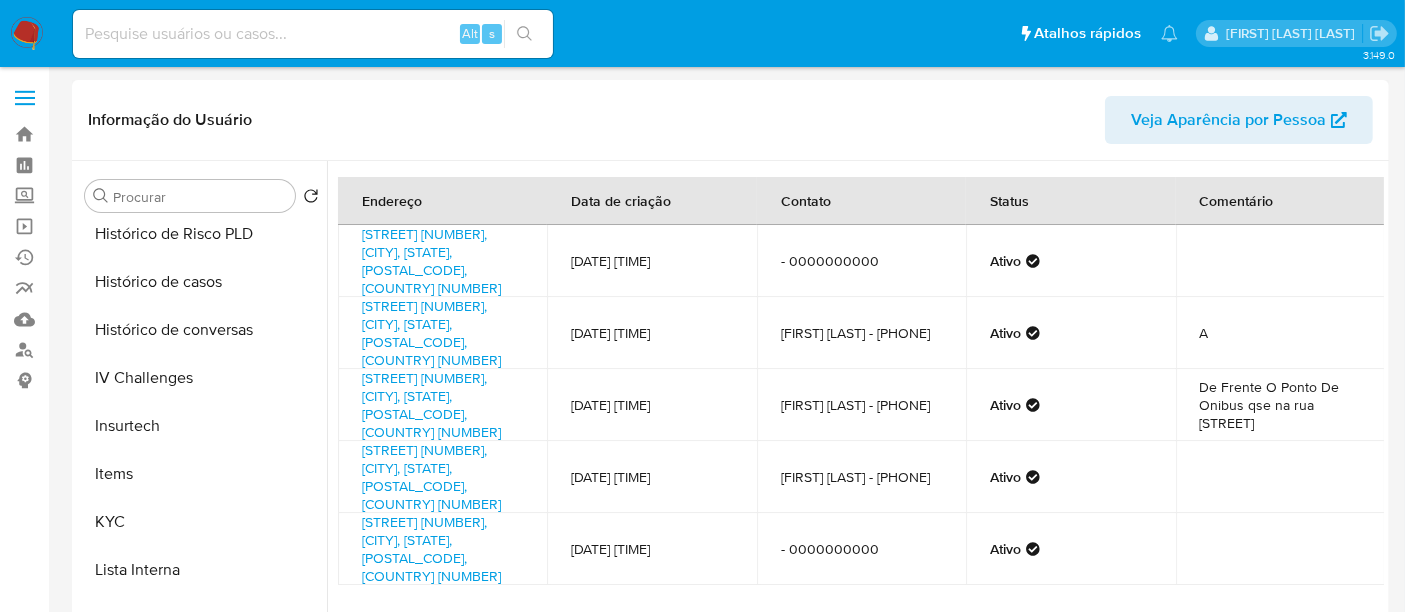 scroll, scrollTop: 844, scrollLeft: 0, axis: vertical 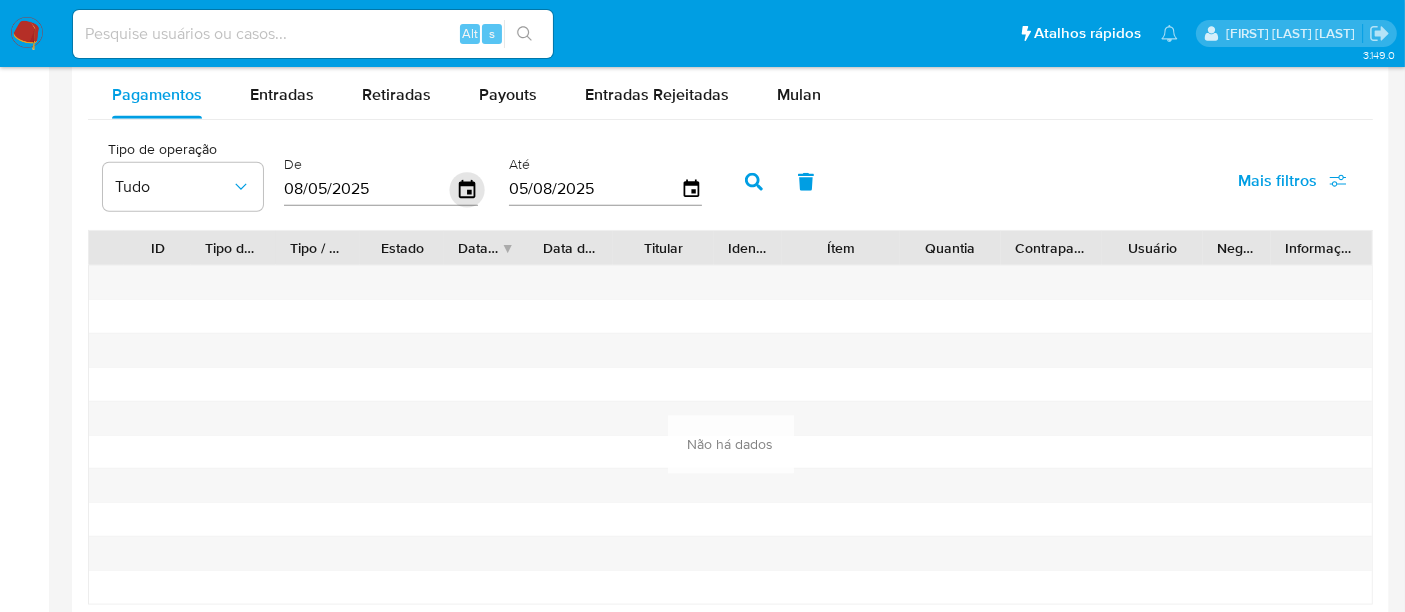 click 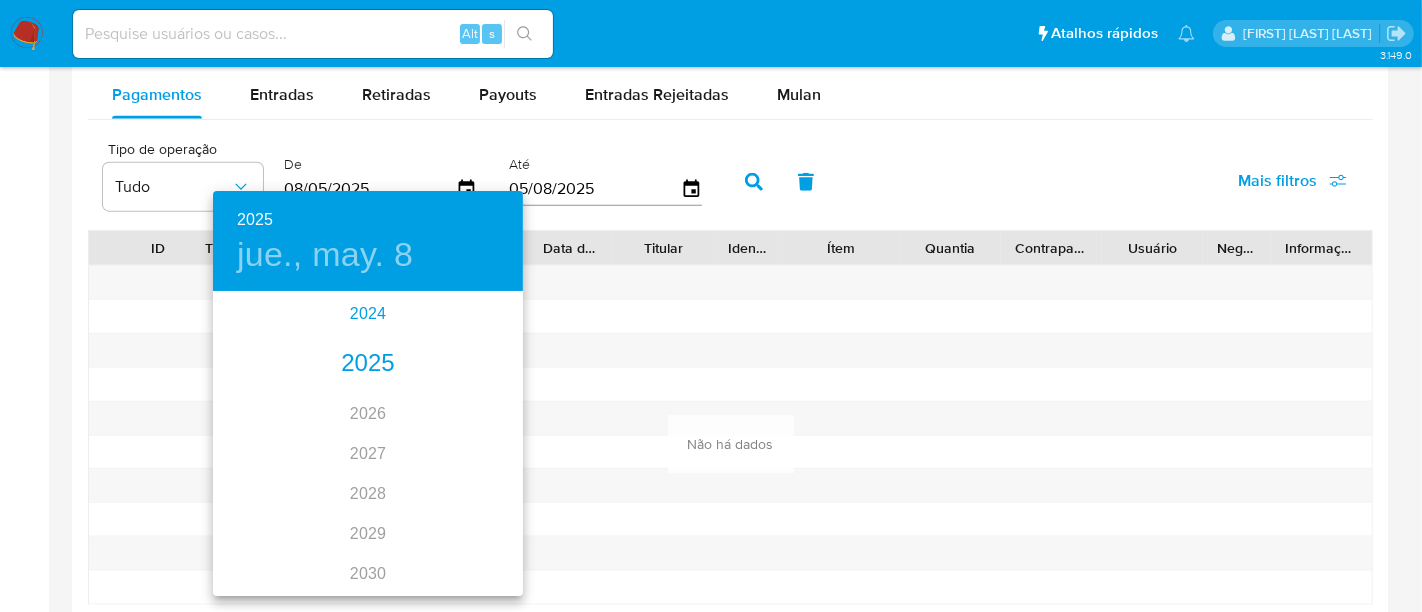 click on "2024" at bounding box center (368, 314) 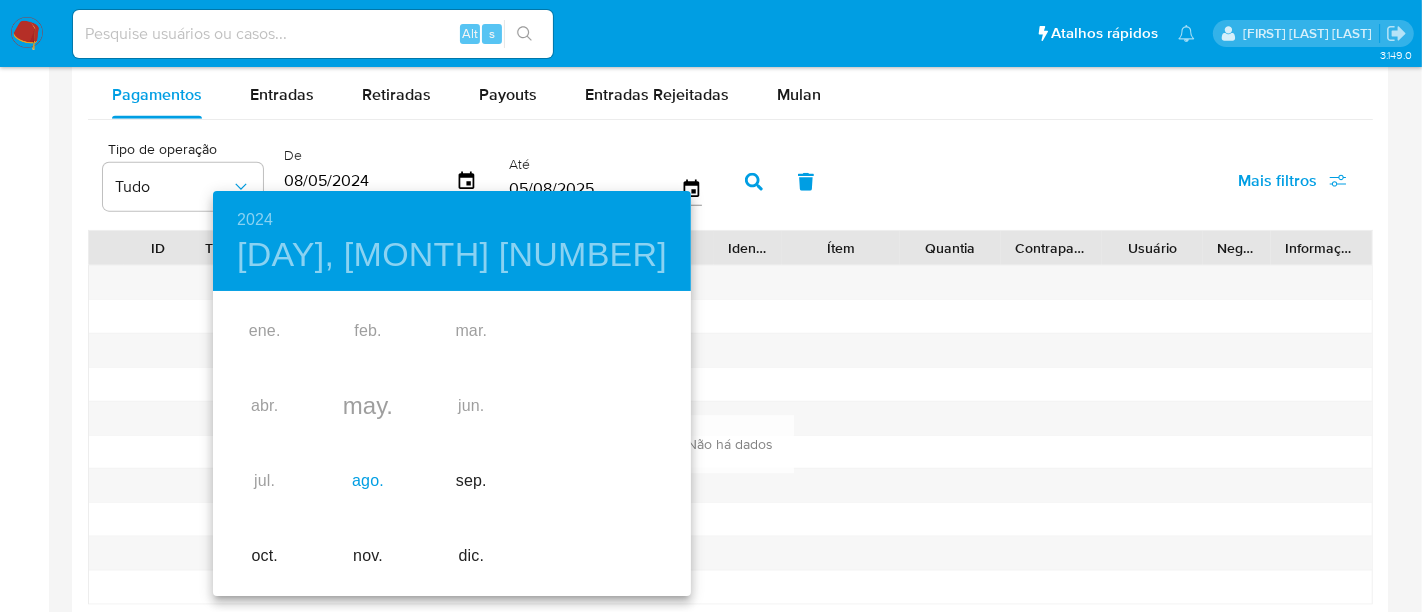 click on "ago." at bounding box center [367, 481] 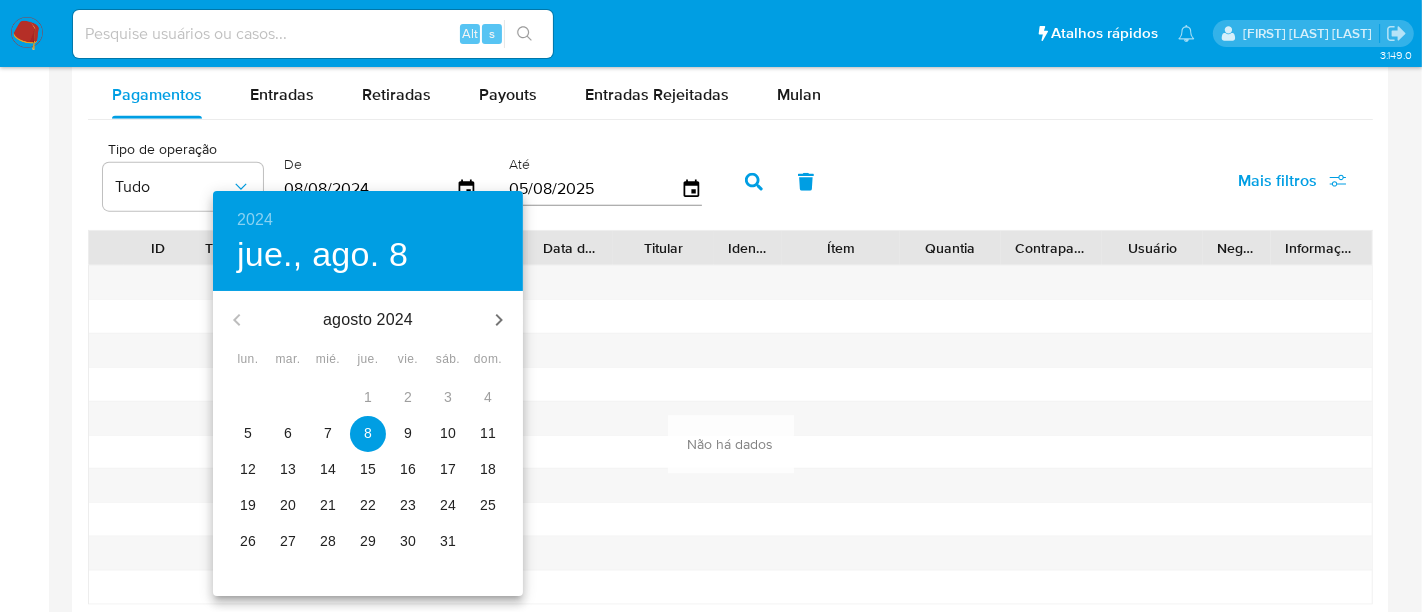 click on "5" at bounding box center (248, 433) 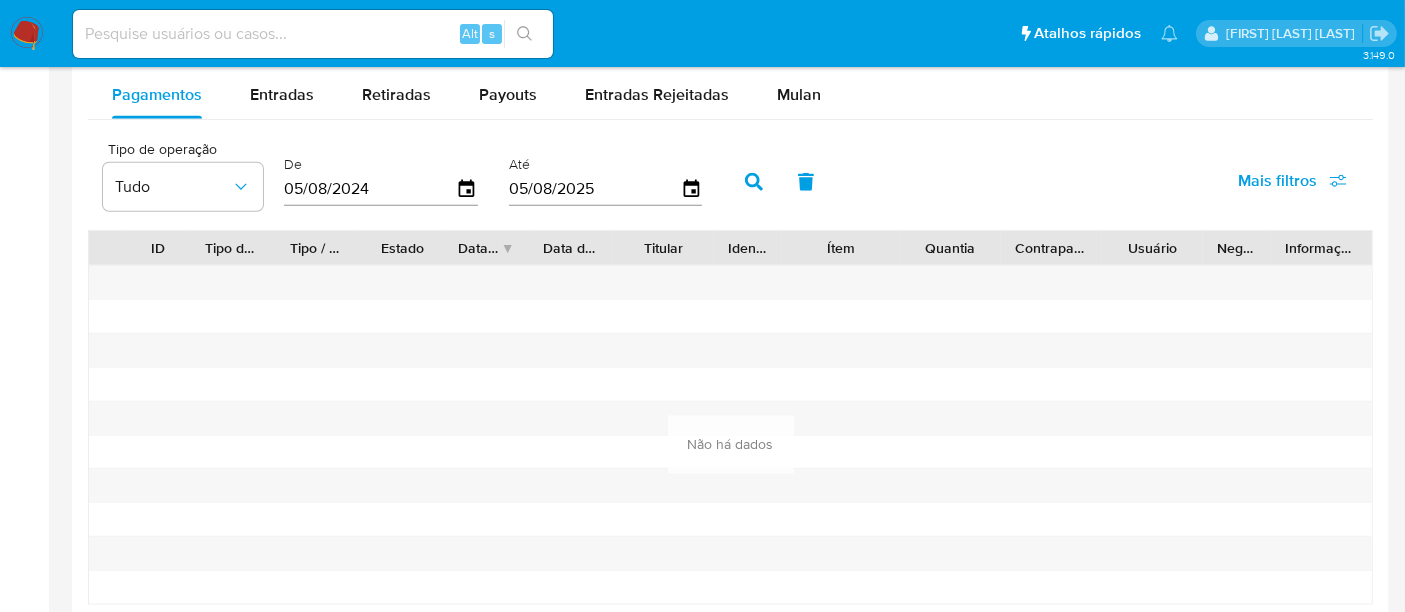 click 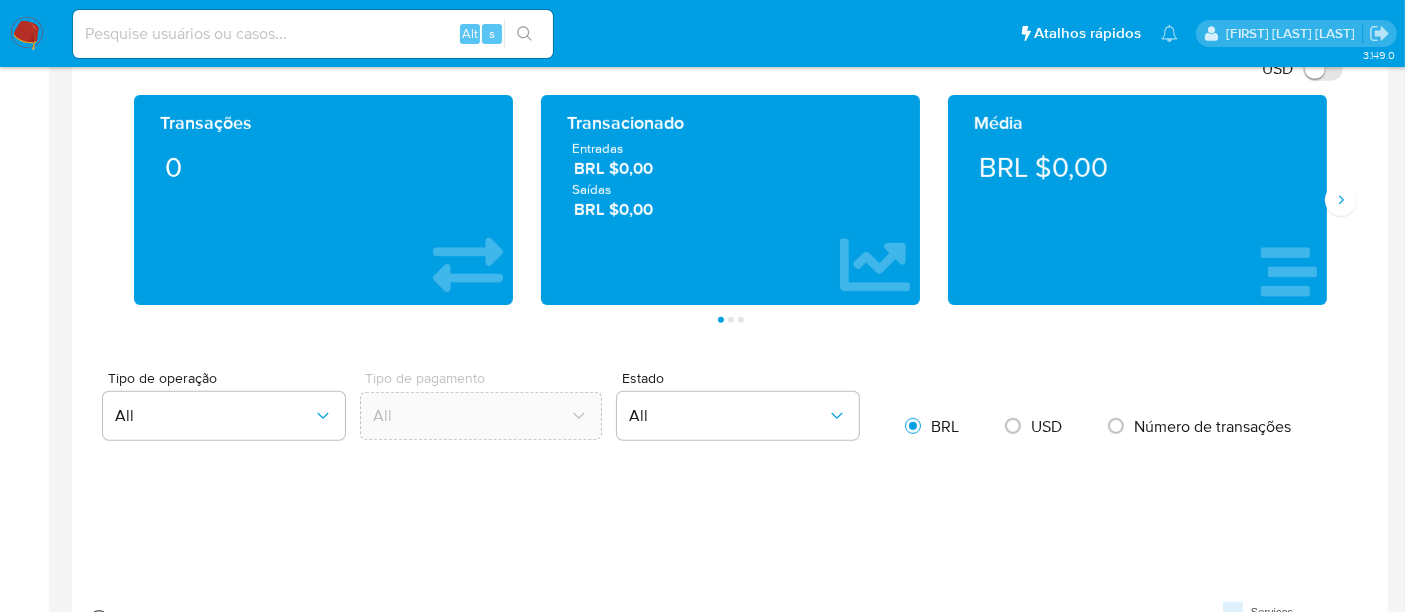 scroll, scrollTop: 1111, scrollLeft: 0, axis: vertical 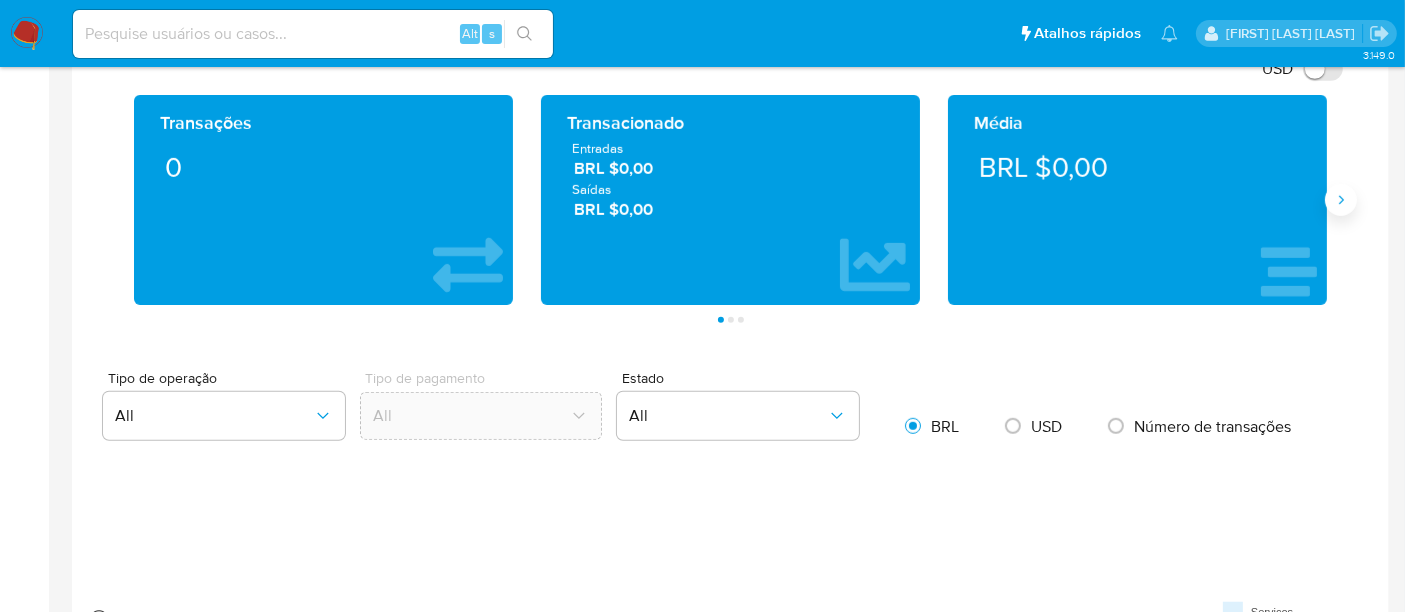 click 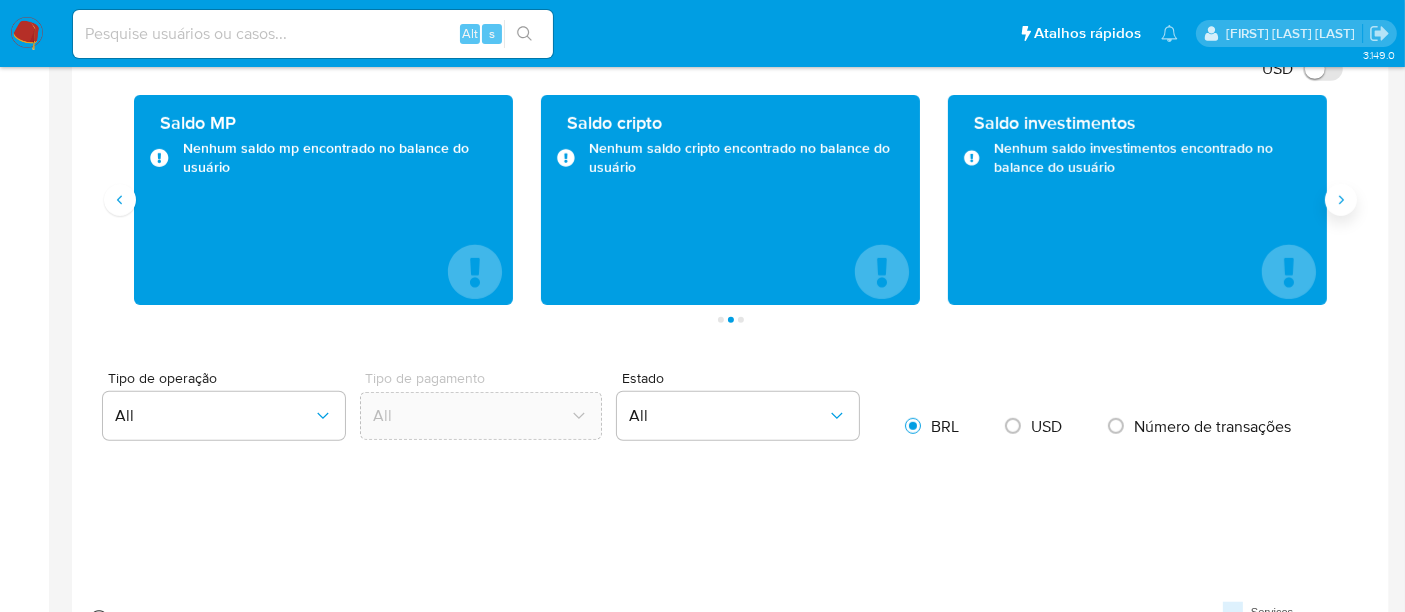 click 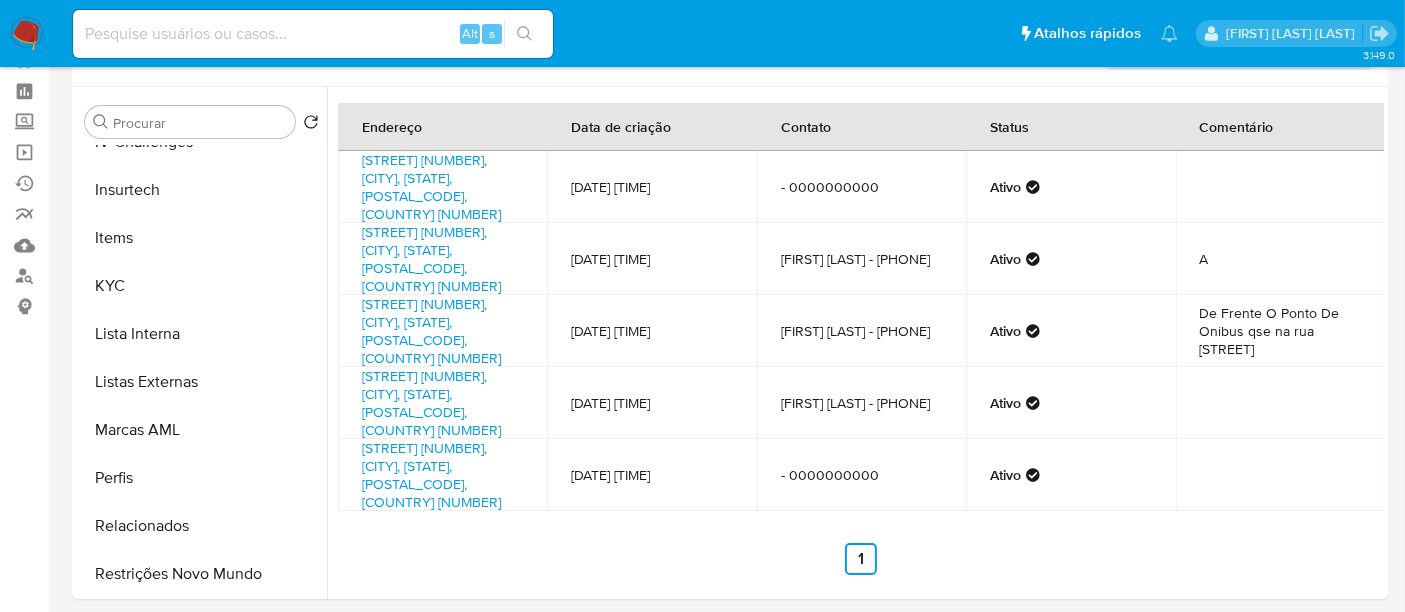 scroll, scrollTop: 0, scrollLeft: 0, axis: both 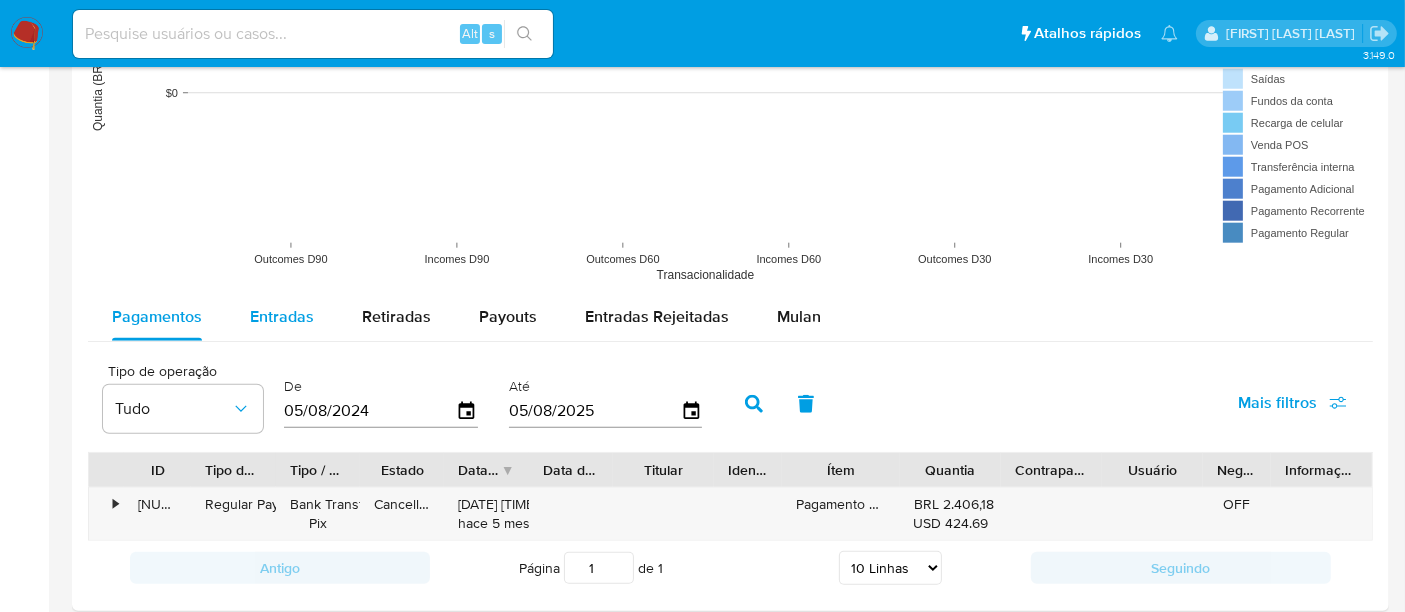 click on "Entradas" at bounding box center [282, 316] 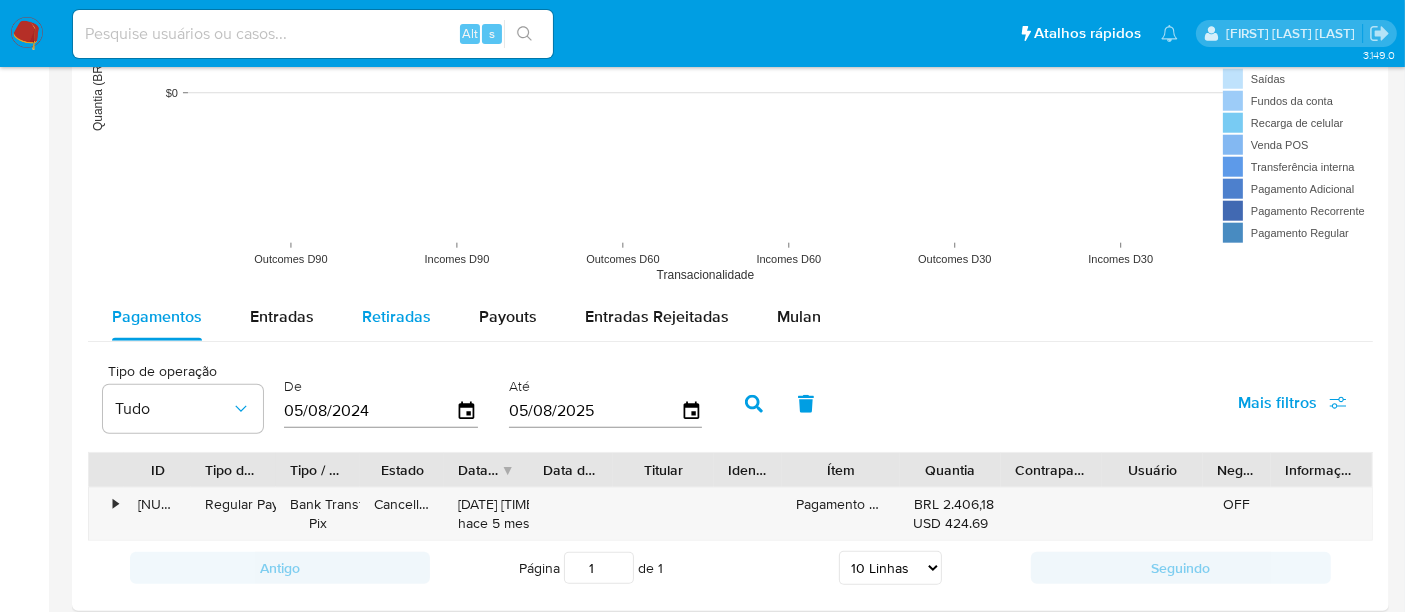 select on "10" 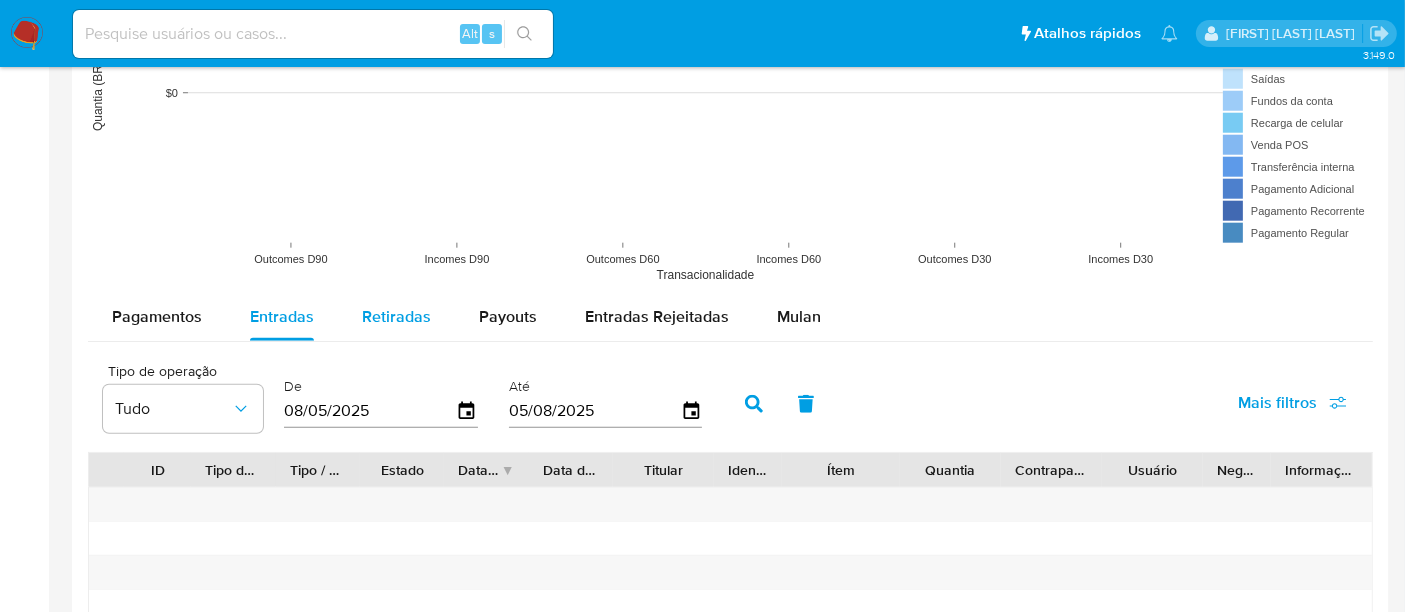 scroll, scrollTop: 1888, scrollLeft: 0, axis: vertical 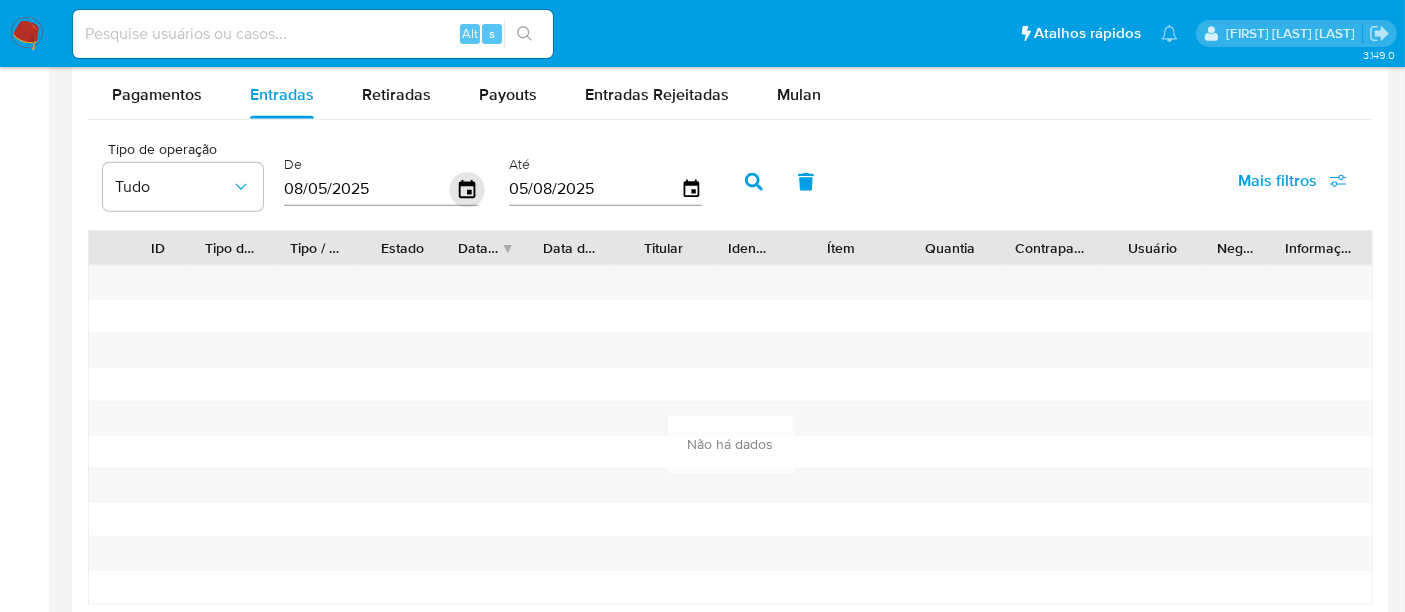 click 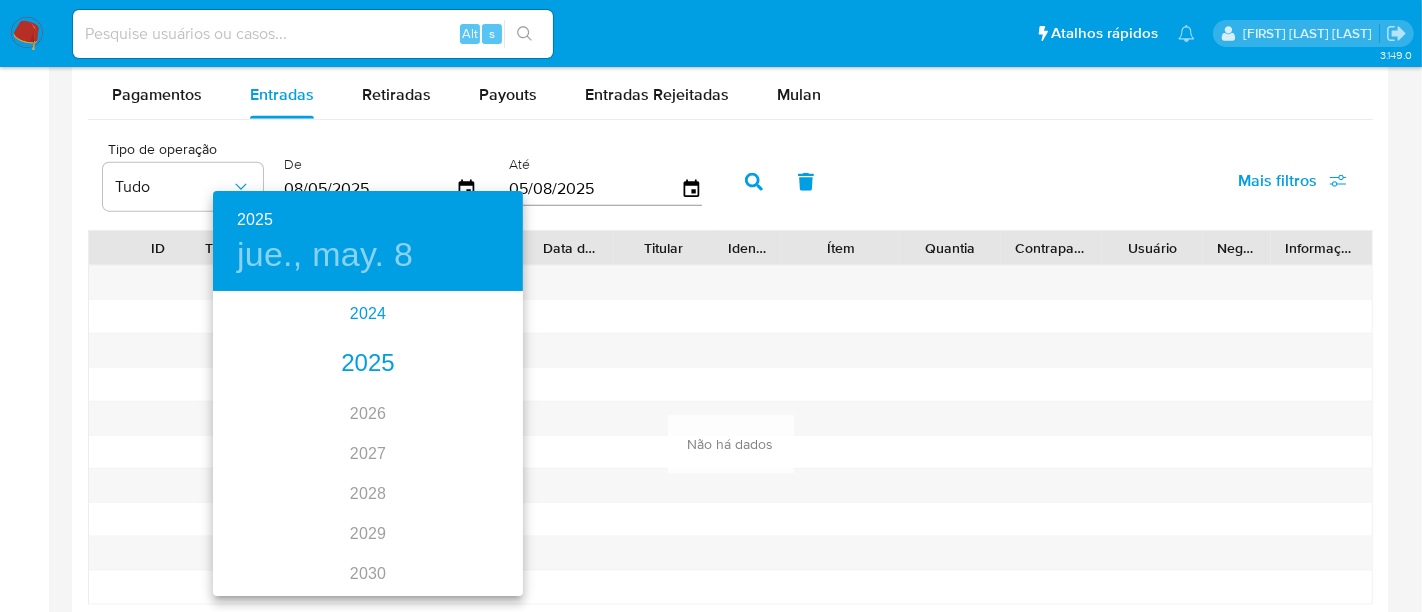 click on "2024" at bounding box center (368, 314) 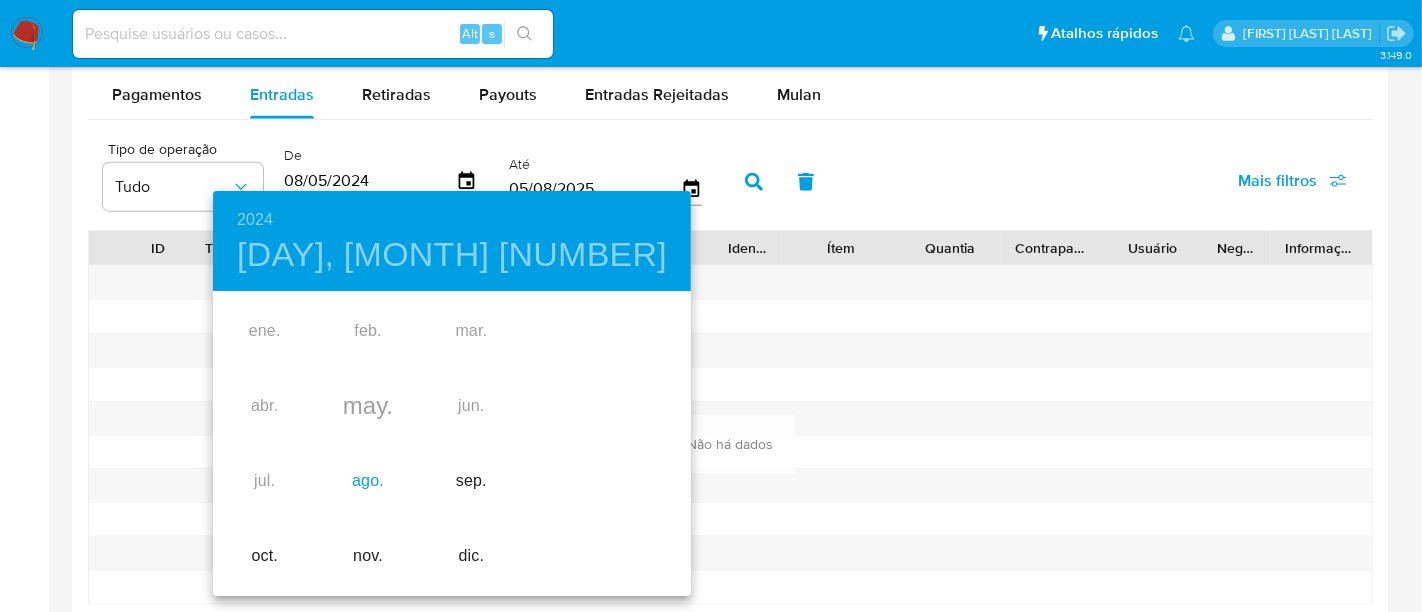 click on "ago." at bounding box center (367, 481) 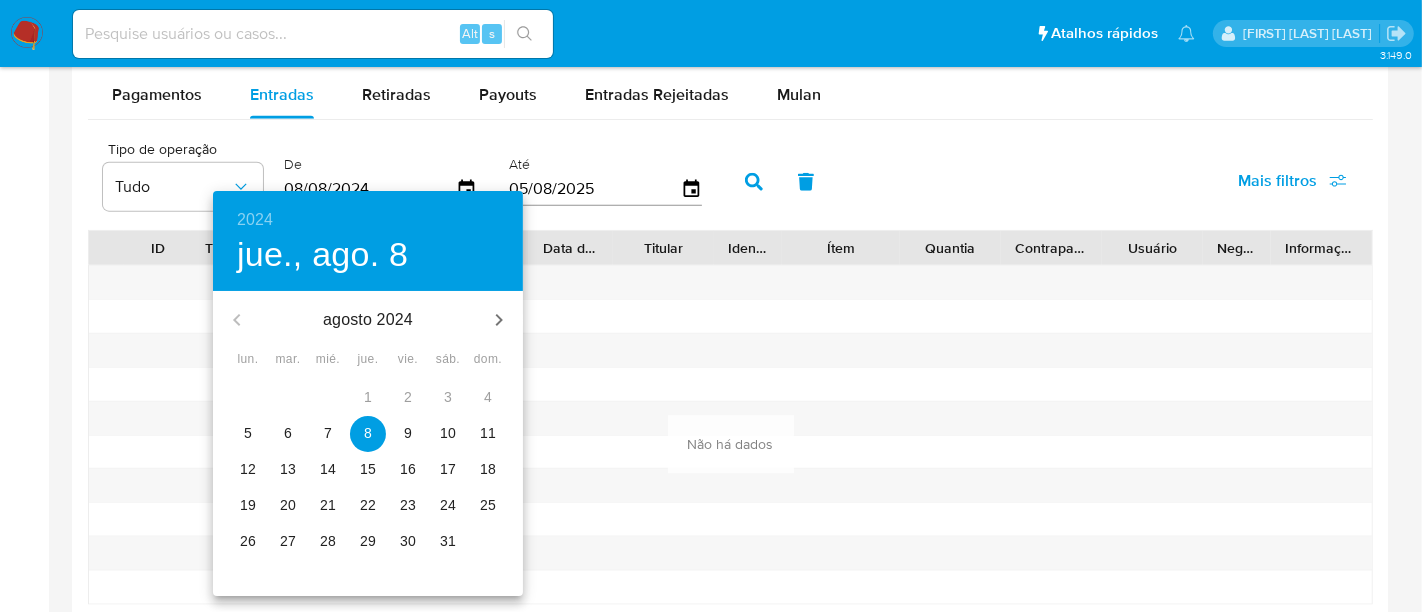 click on "5" at bounding box center [248, 433] 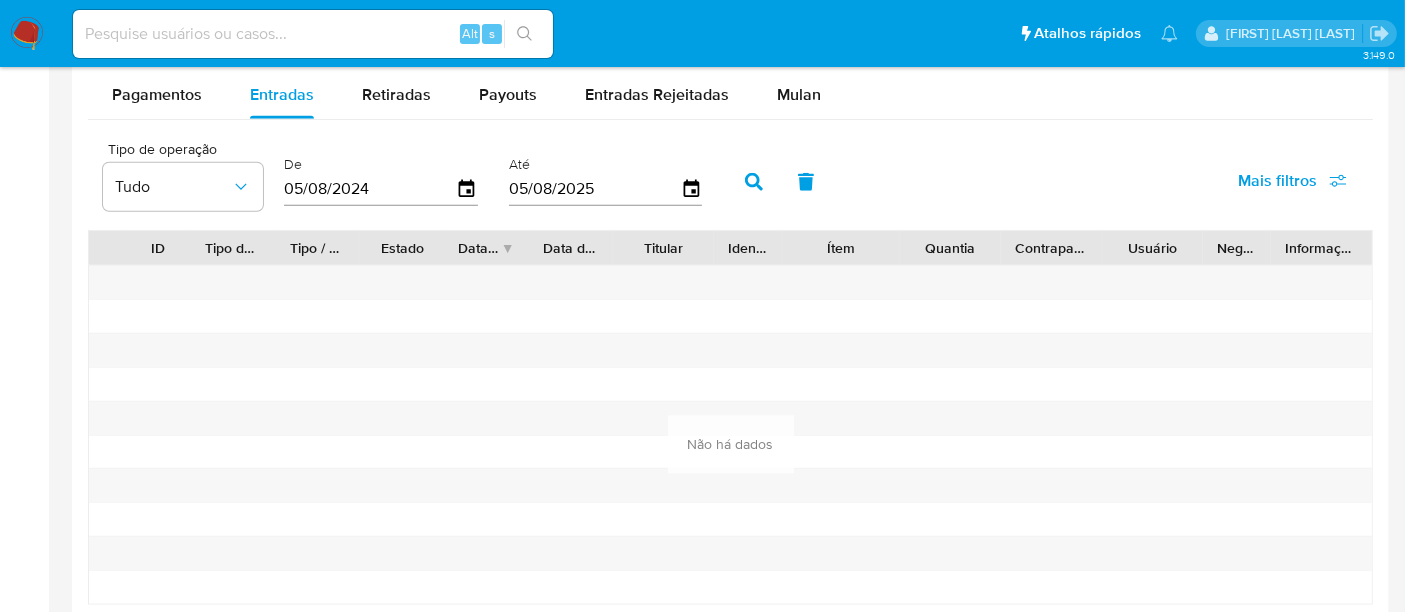 click 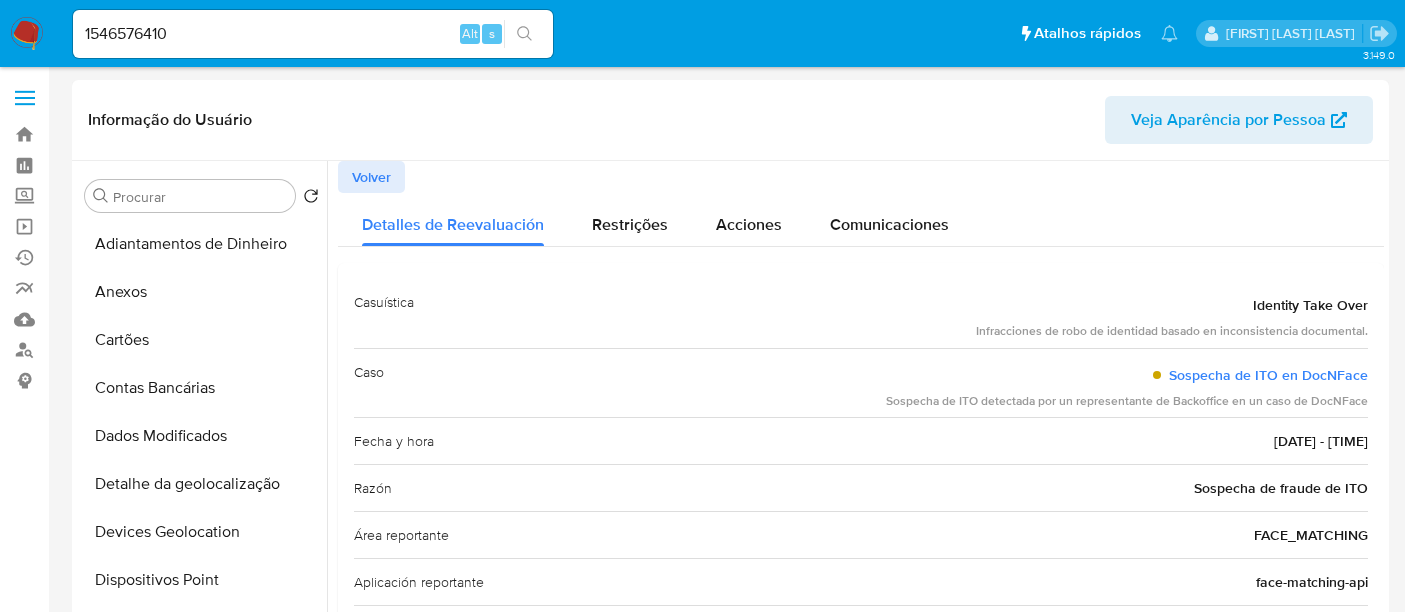 select on "10" 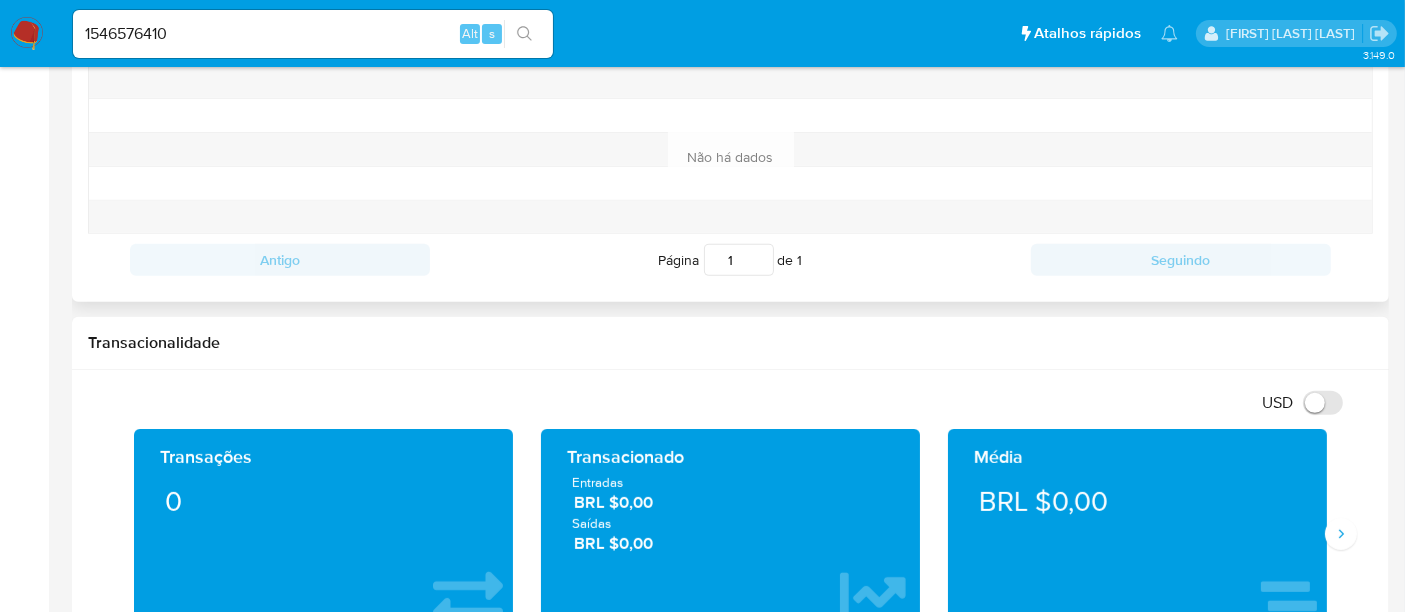 scroll, scrollTop: 844, scrollLeft: 0, axis: vertical 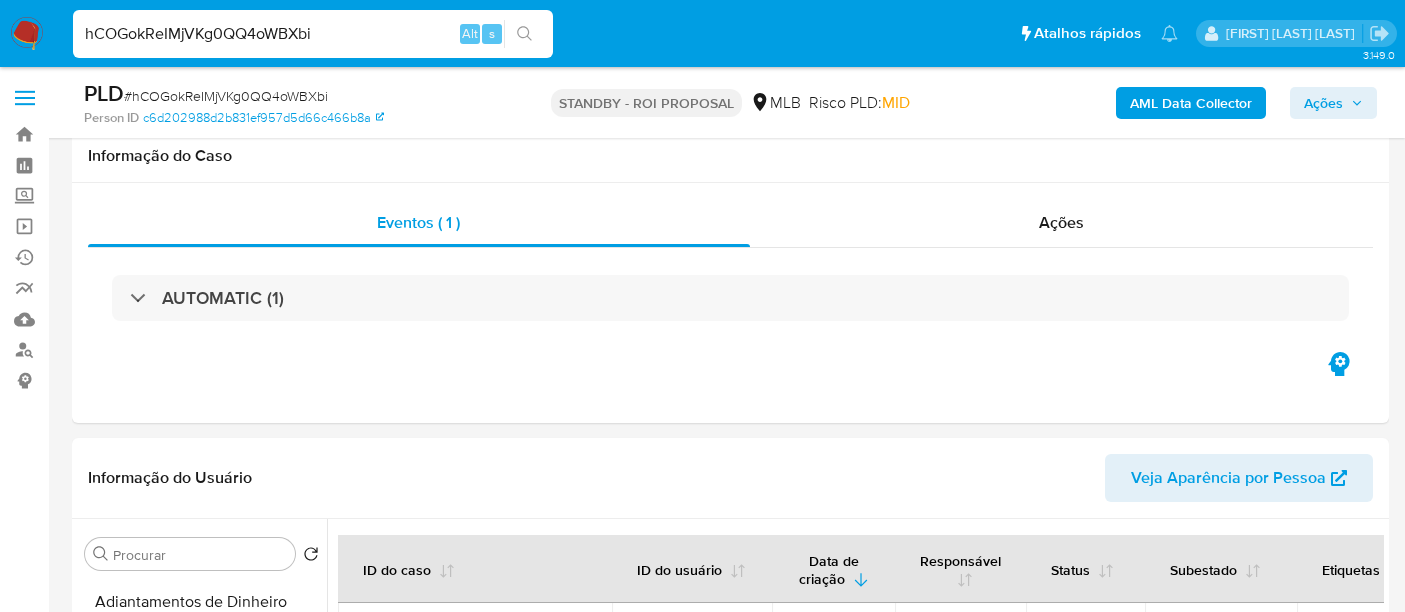 select on "10" 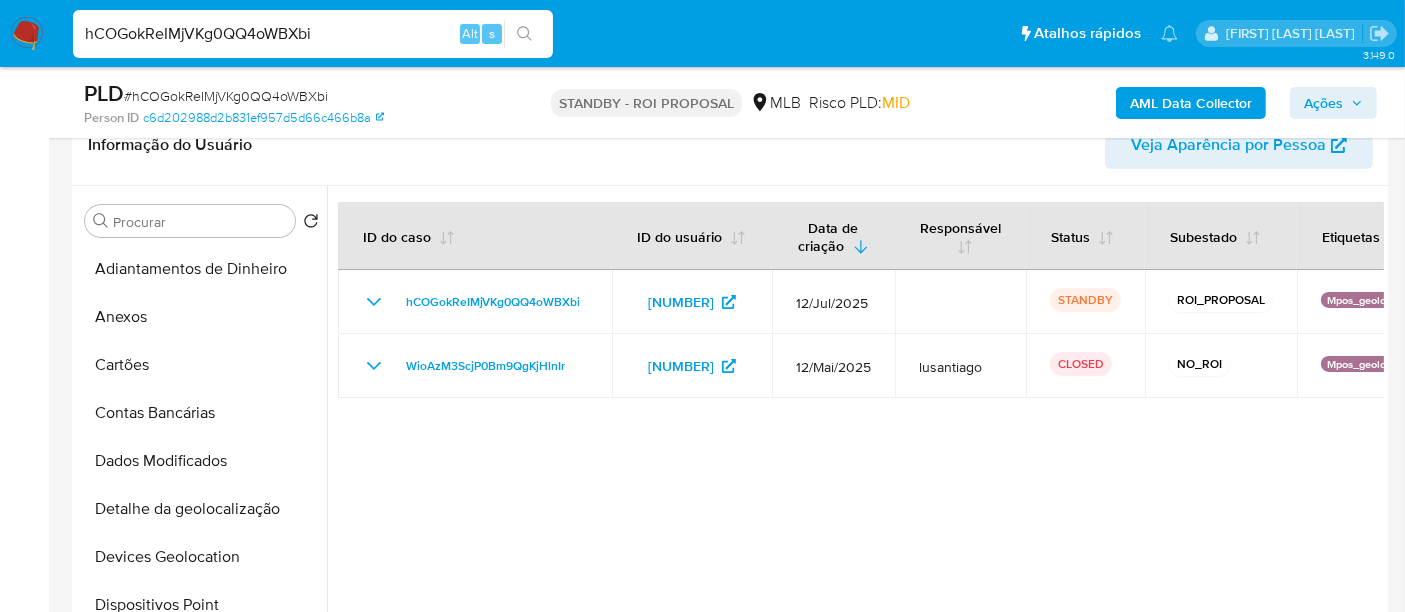 scroll, scrollTop: 666, scrollLeft: 0, axis: vertical 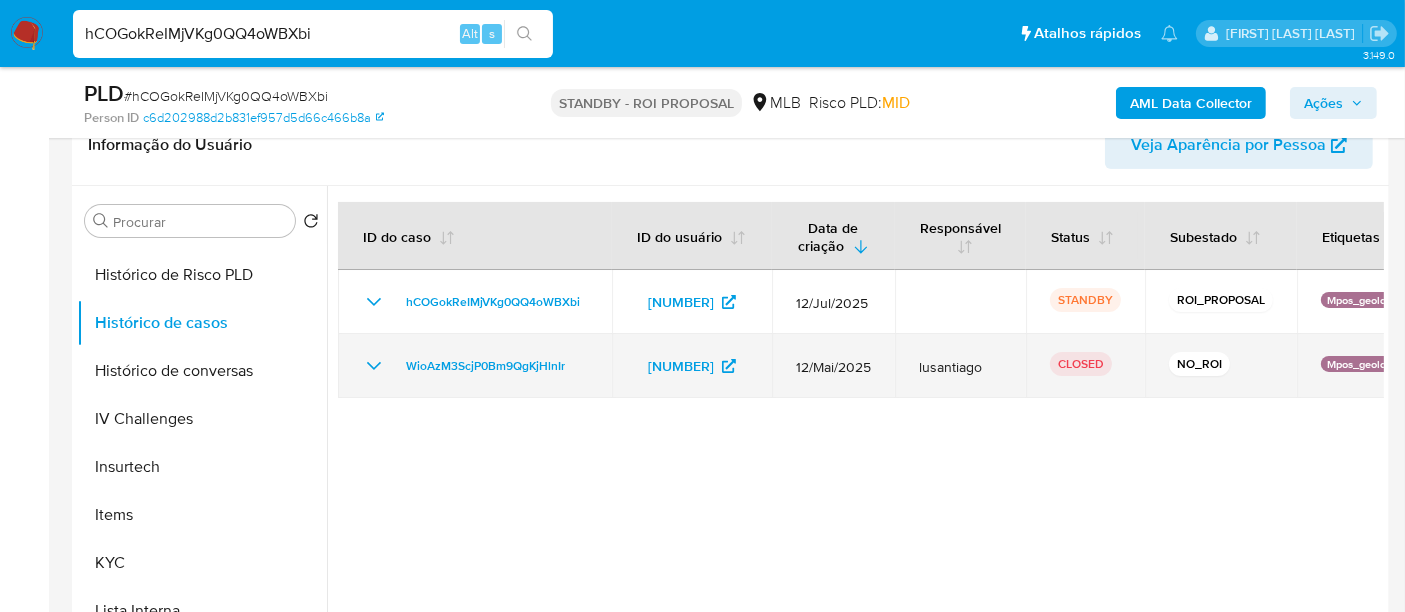 click 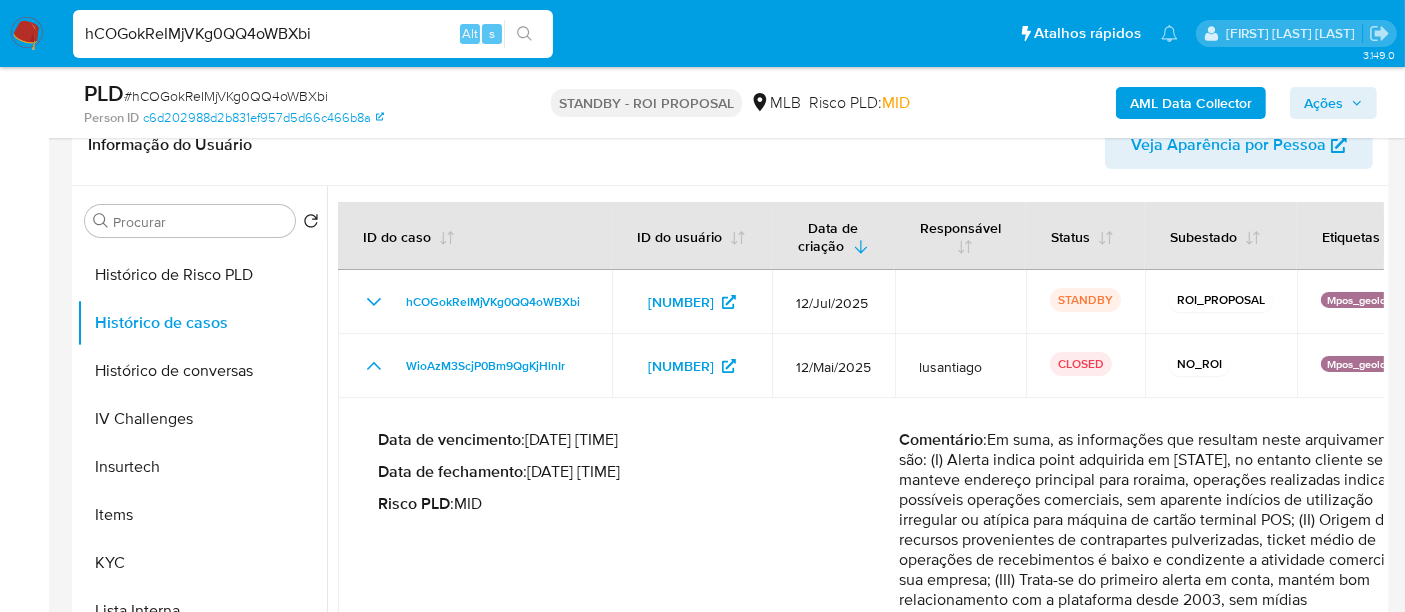 scroll, scrollTop: 65, scrollLeft: 0, axis: vertical 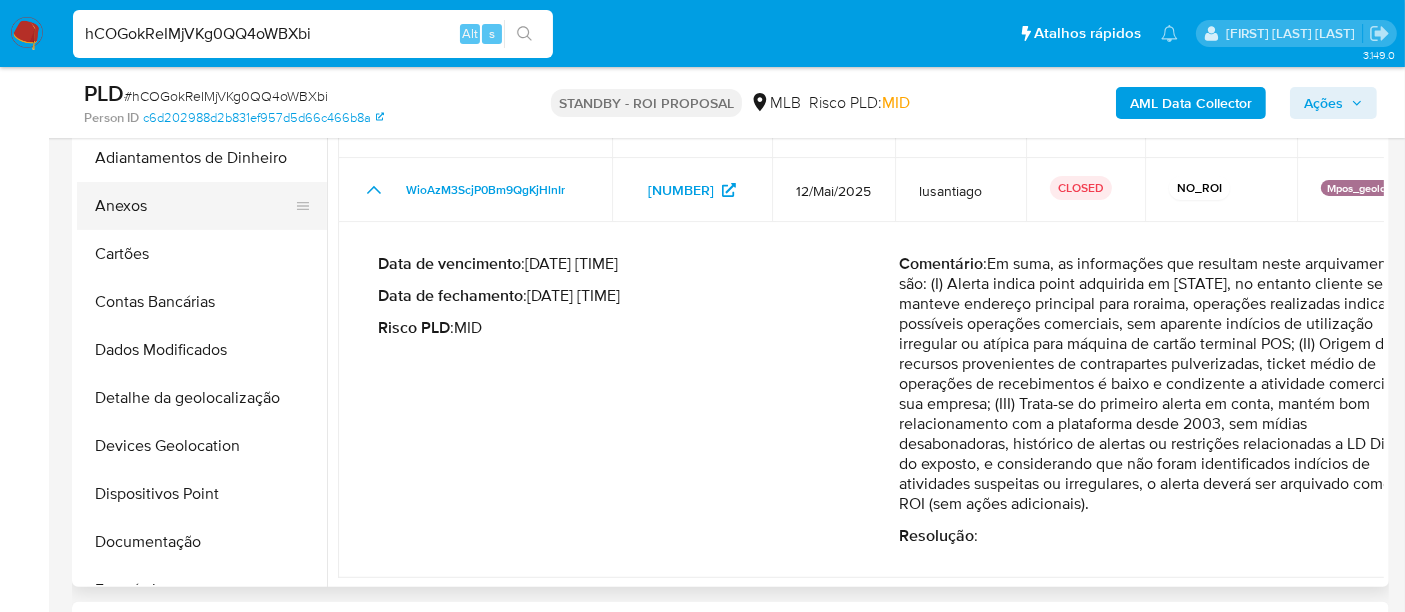 click on "Anexos" at bounding box center [194, 206] 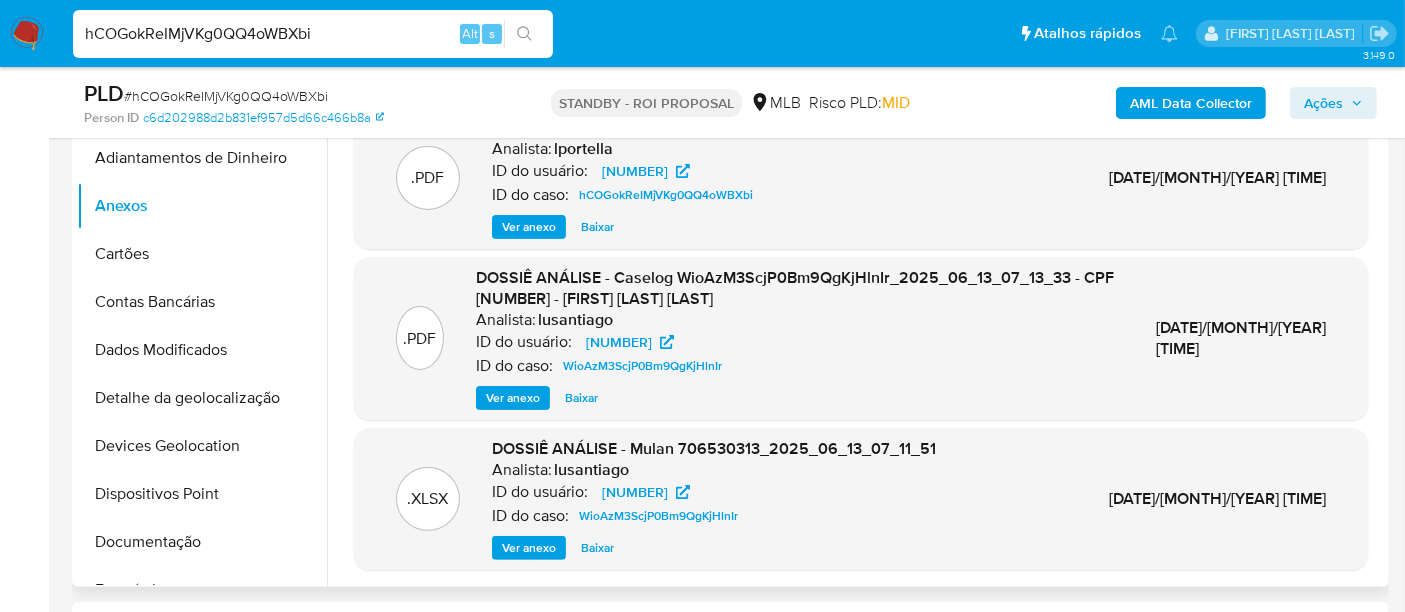 scroll, scrollTop: 134, scrollLeft: 0, axis: vertical 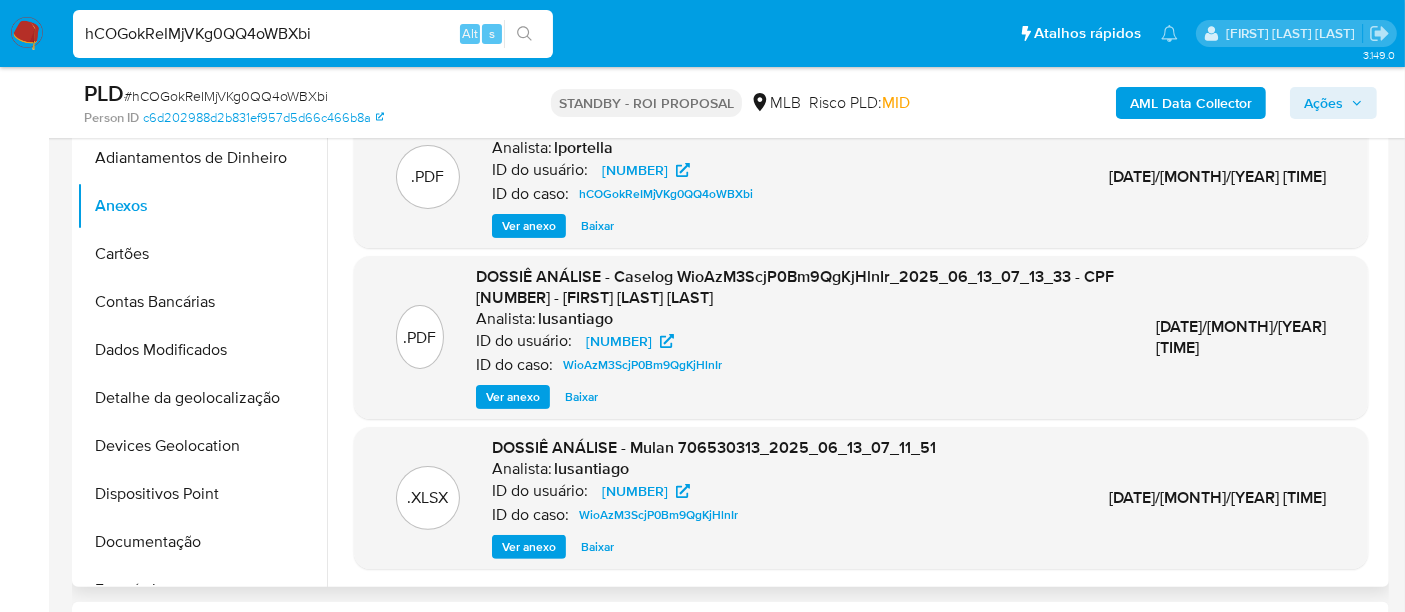 click on "Ver anexo" at bounding box center (513, 397) 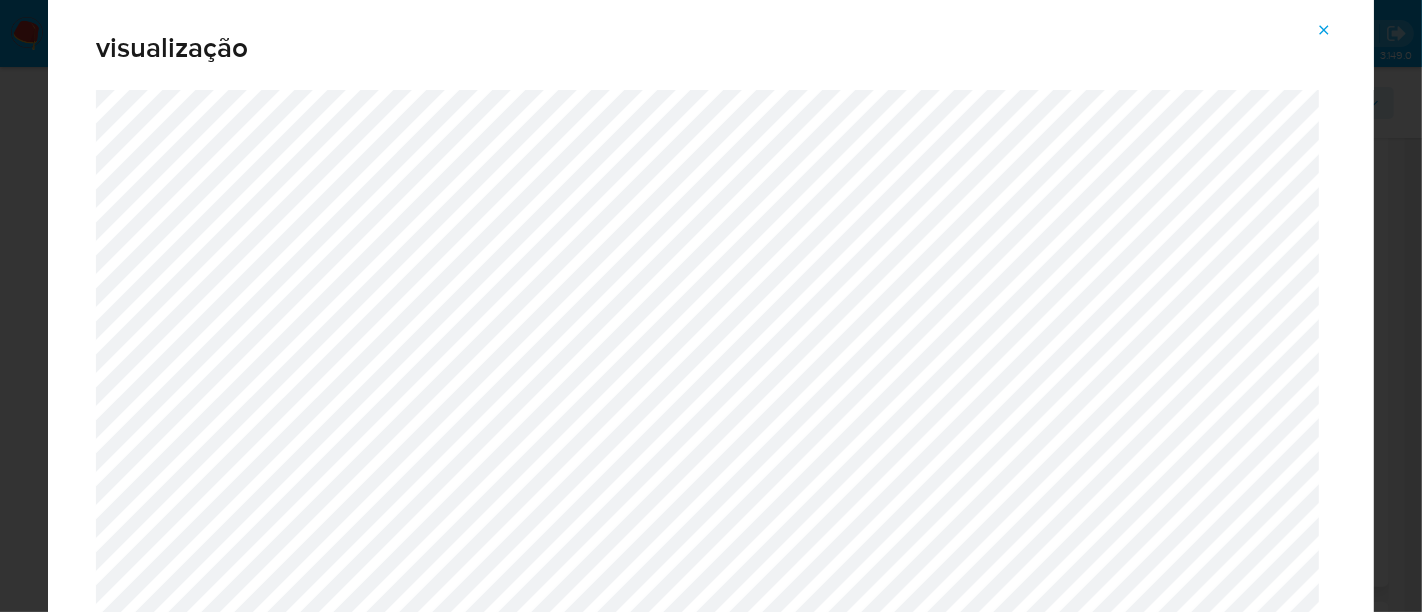 click 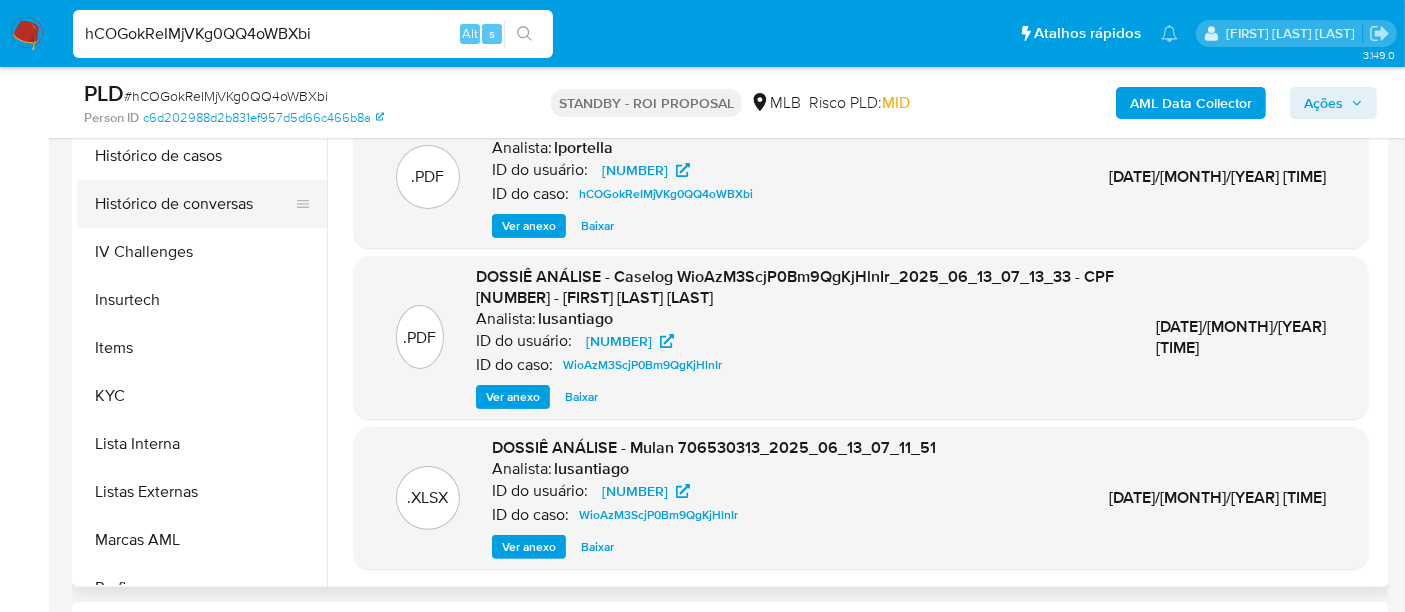 scroll, scrollTop: 844, scrollLeft: 0, axis: vertical 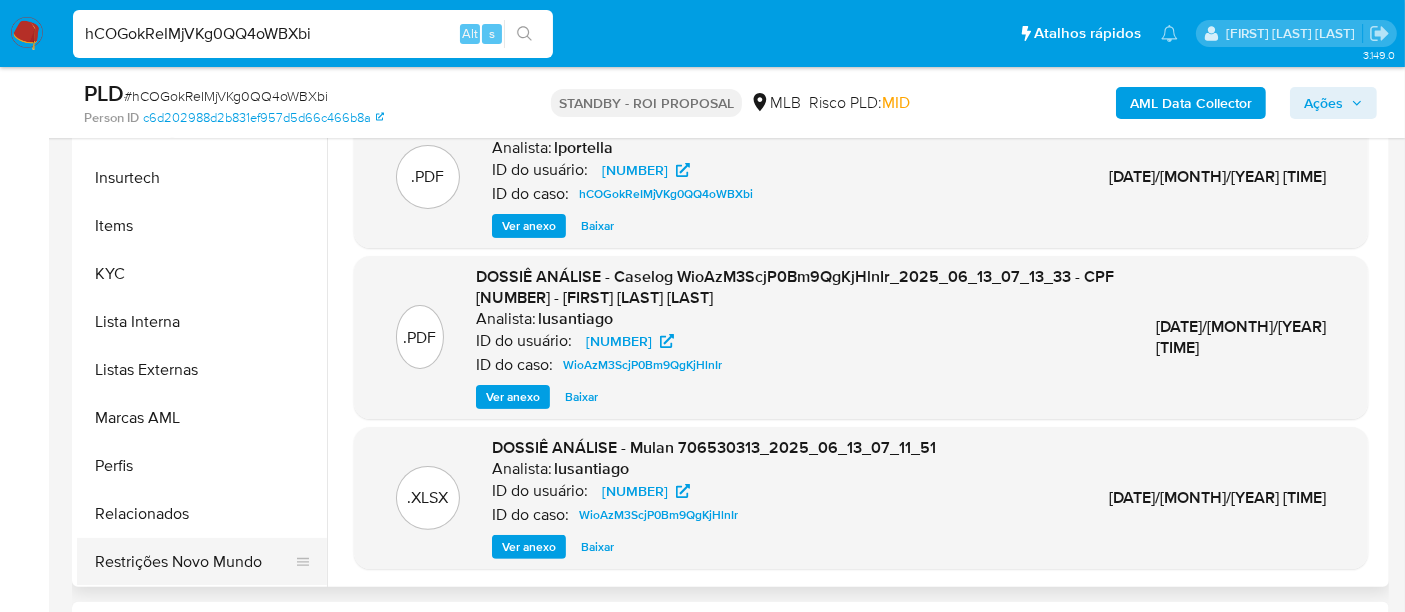 click on "Restrições Novo Mundo" at bounding box center [194, 562] 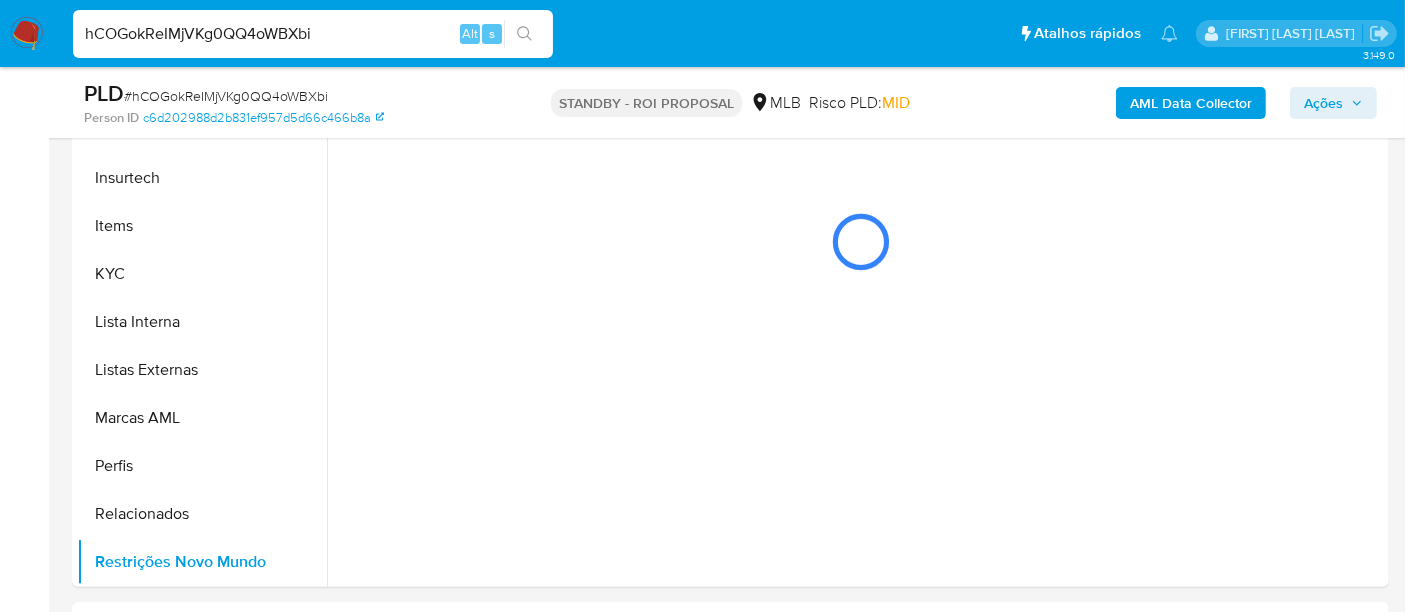 scroll, scrollTop: 0, scrollLeft: 0, axis: both 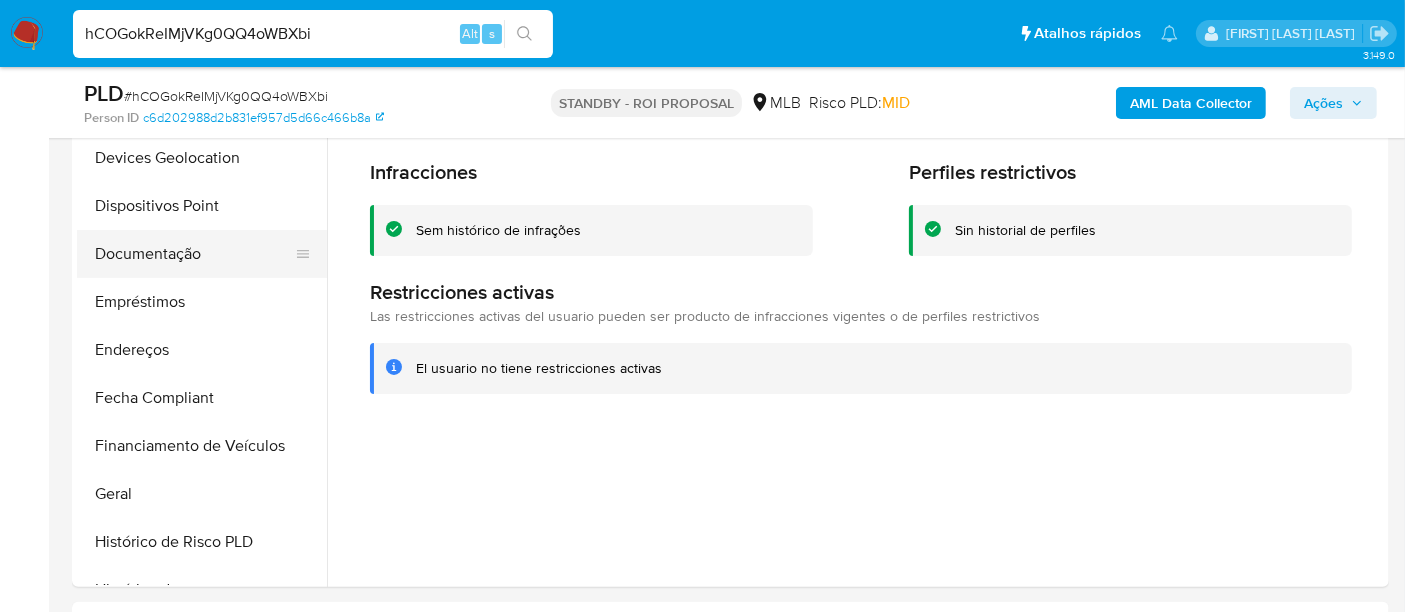 click on "Documentação" at bounding box center (194, 254) 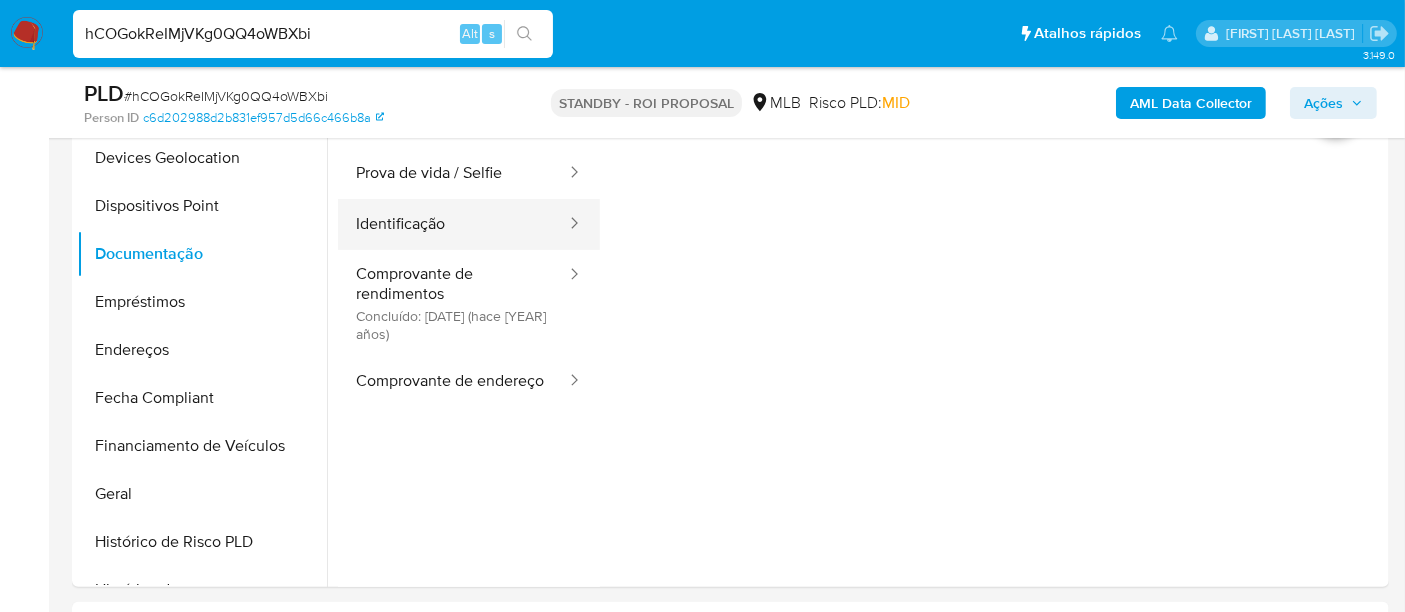 click on "Identificação" at bounding box center [453, 224] 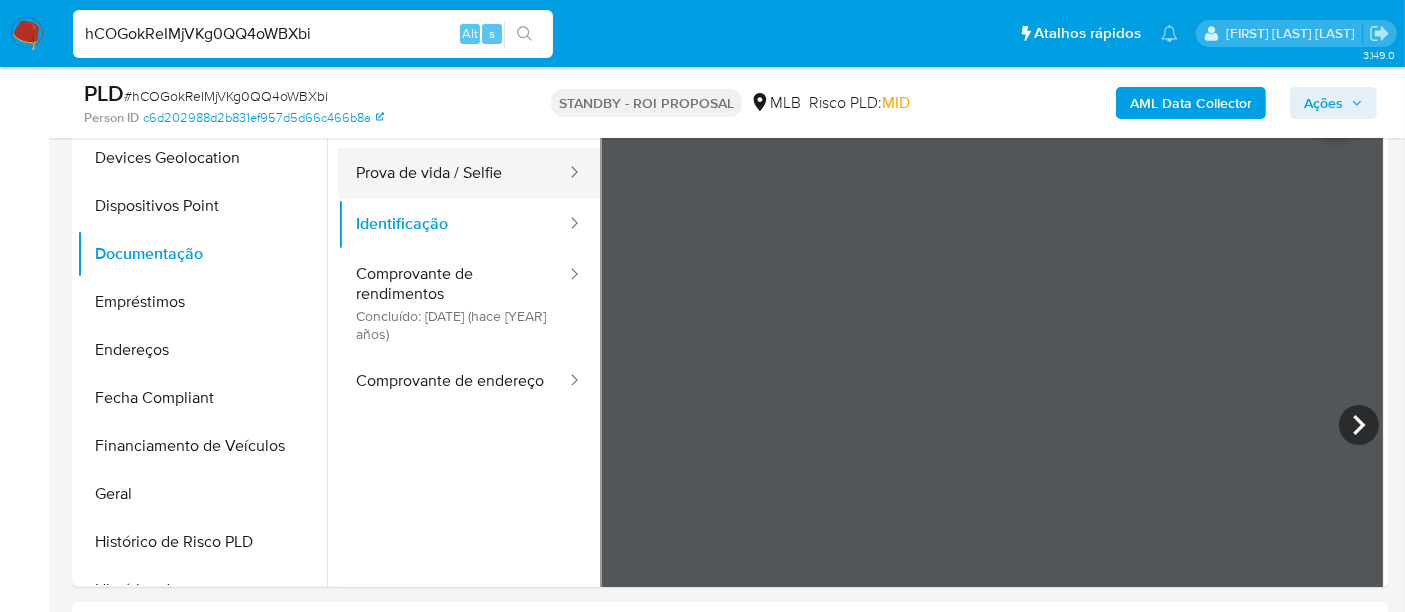 click on "Prova de vida / Selfie" at bounding box center [453, 173] 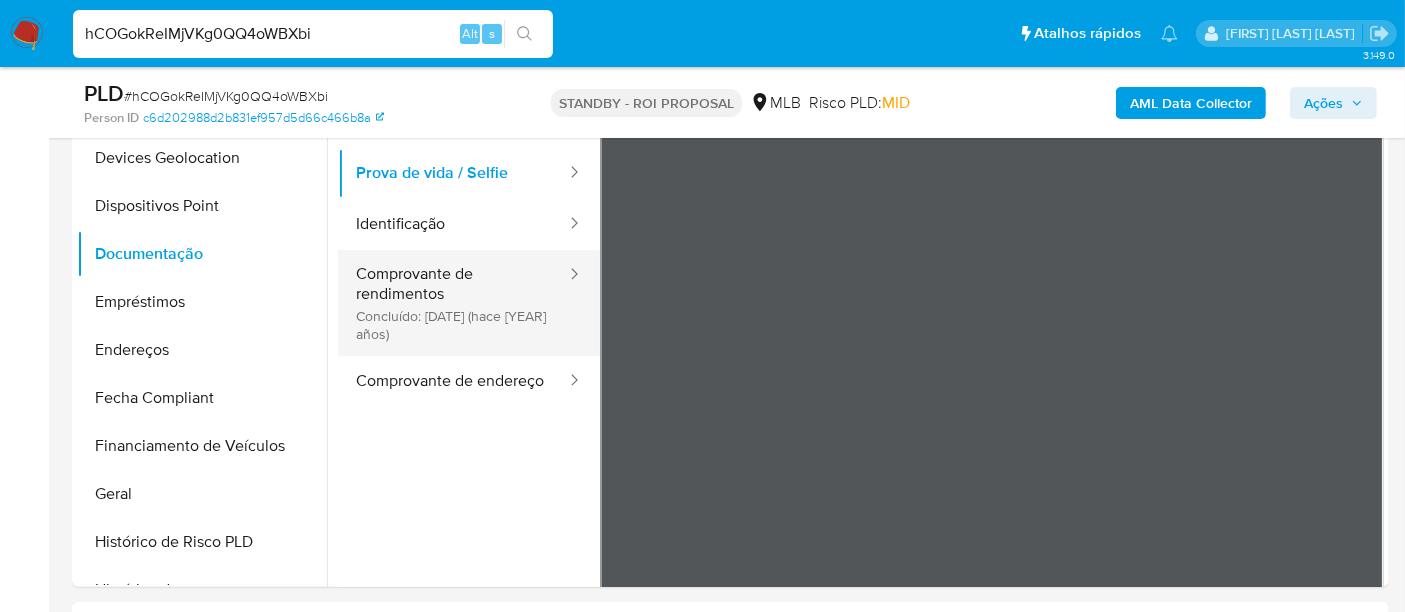 click on "Comprovante de rendimentos Concluído: 20/07/2022 (hace 3 años)" at bounding box center (453, 303) 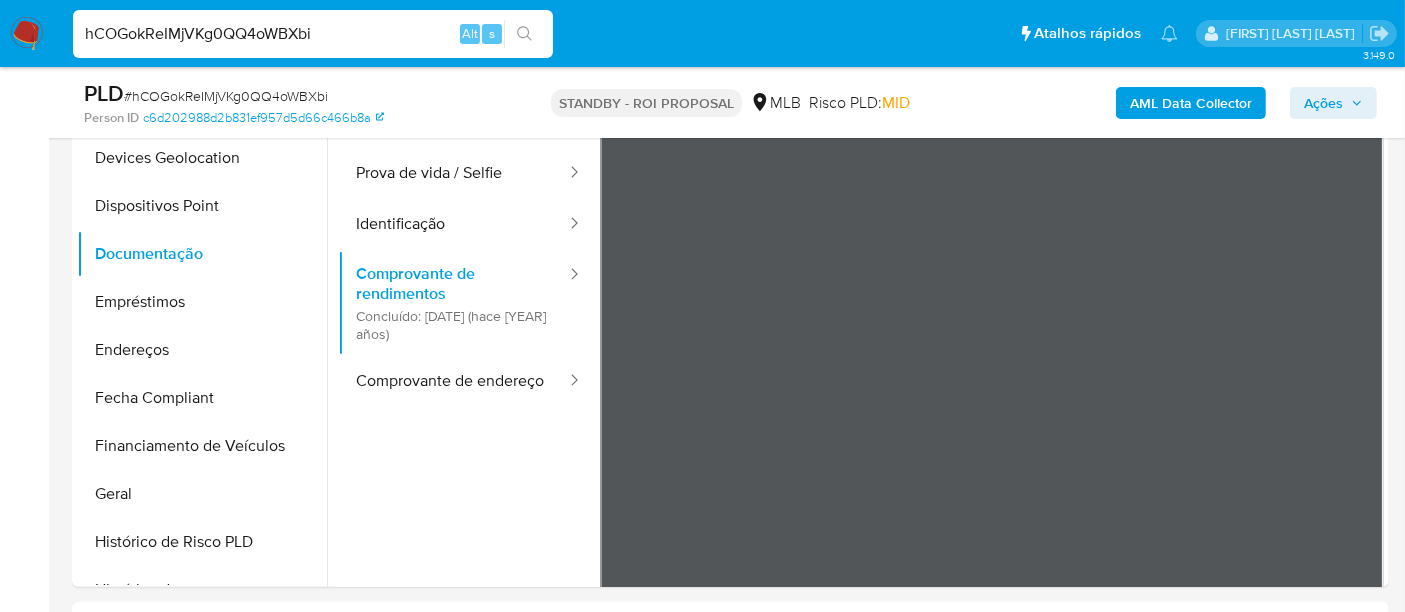 click on "Informação do Usuário Veja Aparência por Pessoa Procurar   Retornar ao pedido padrão Adiantamentos de Dinheiro Anexos Cartões Contas Bancárias Dados Modificados Detalhe da geolocalização Devices Geolocation Dispositivos Point Documentação Empréstimos Endereços Fecha Compliant Financiamento de Veículos Geral Histórico de Risco PLD Histórico de casos Histórico de conversas IV Challenges Insurtech Items KYC Lista Interna Listas Externas Marcas AML Perfis Relacionados Restrições Novo Mundo Contatos Histórico CX Soluções Bate-papo Id Estado Data de criação Origem Processo • 330348491 finished 20/07/2024 13:33:41 SUPPORT_WIDGET_MP_MOBILE Point - Como usar dispositivo • 327987784 finished 09/07/2024 11:38:24 CX_ONE_MANUAL Instore_AeC_Farming • 327975268 finished 09/07/2024 10:50:04 SUPPORT_WIDGET_MP_MOBILE Tasas e Incentivos Sellers • 327964684 finished 09/07/2024 10:07:42 SUPPORT_WIDGET_MP_MOBILE Tasas e Incentivos Sellers • 327935834 finished 09/07/2024 07:41:58 Antigo Página   1" at bounding box center (730, 1526) 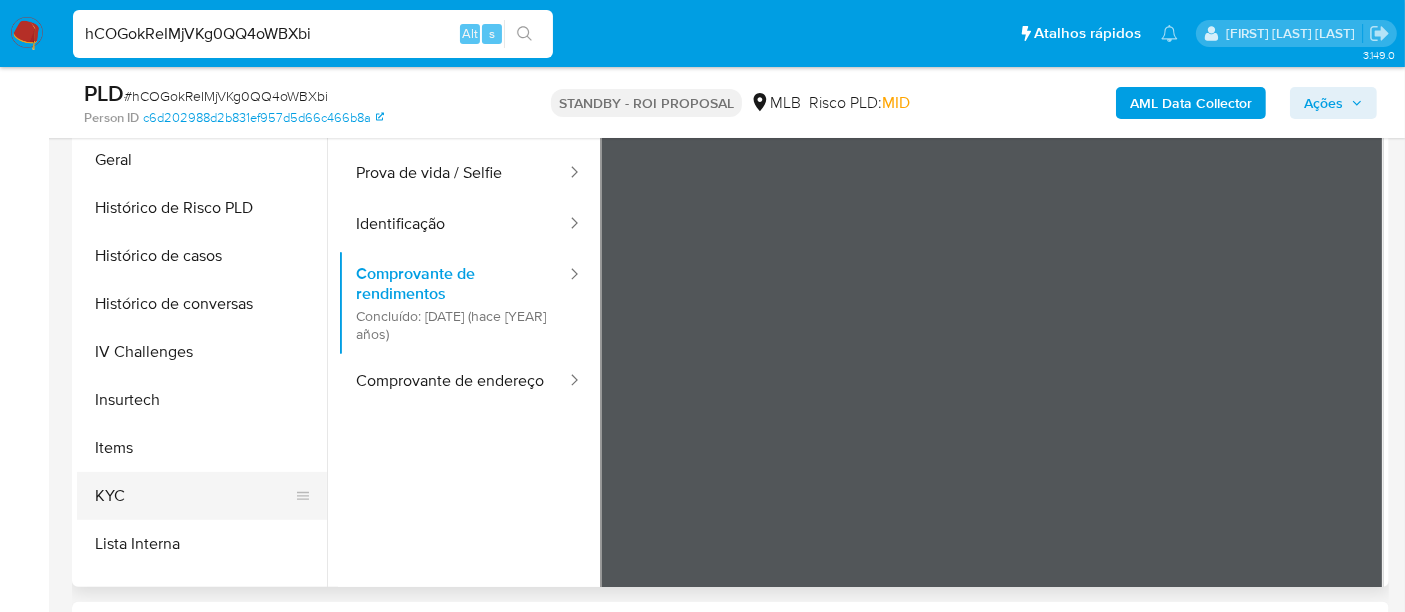 scroll, scrollTop: 511, scrollLeft: 0, axis: vertical 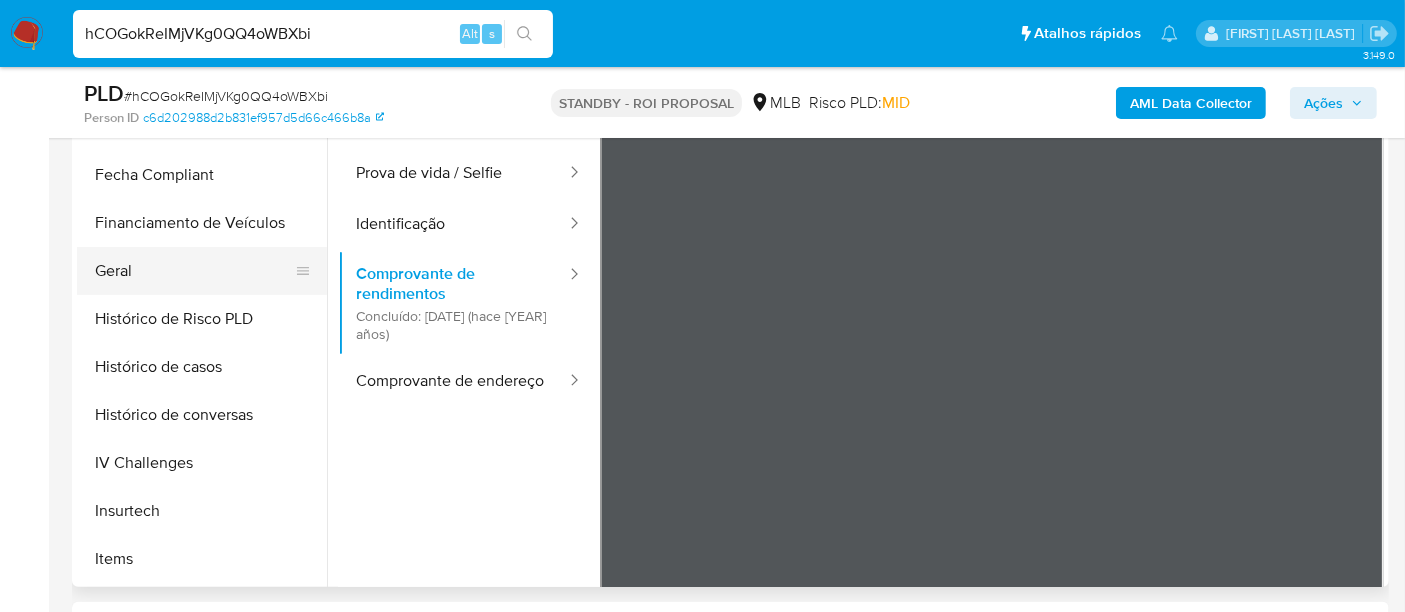 click on "Geral" at bounding box center [194, 271] 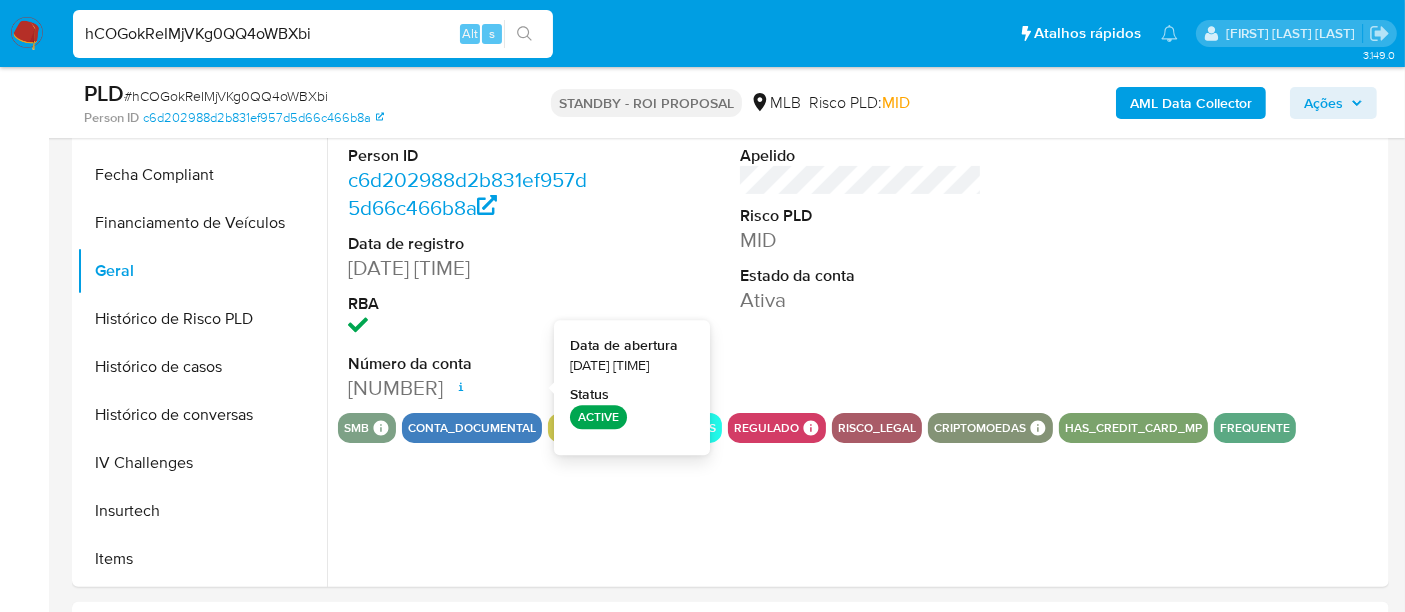 type 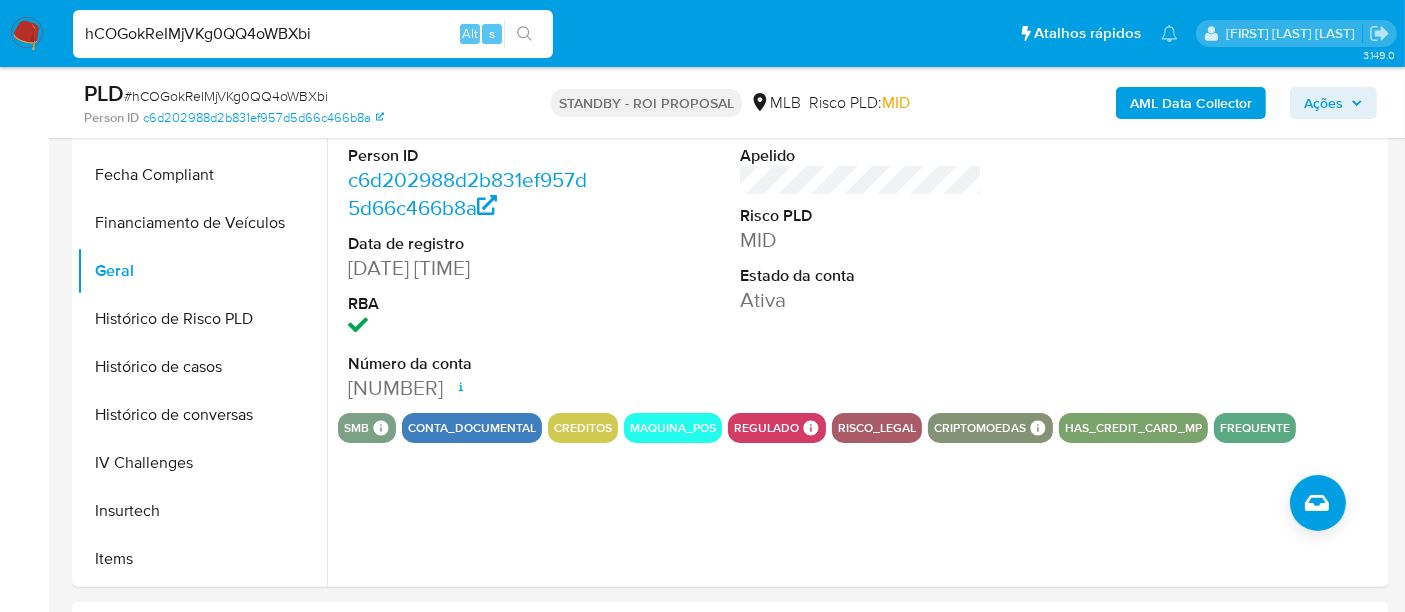 click on "hCOGokReIMjVKg0QQ4oWBXbi" at bounding box center [313, 34] 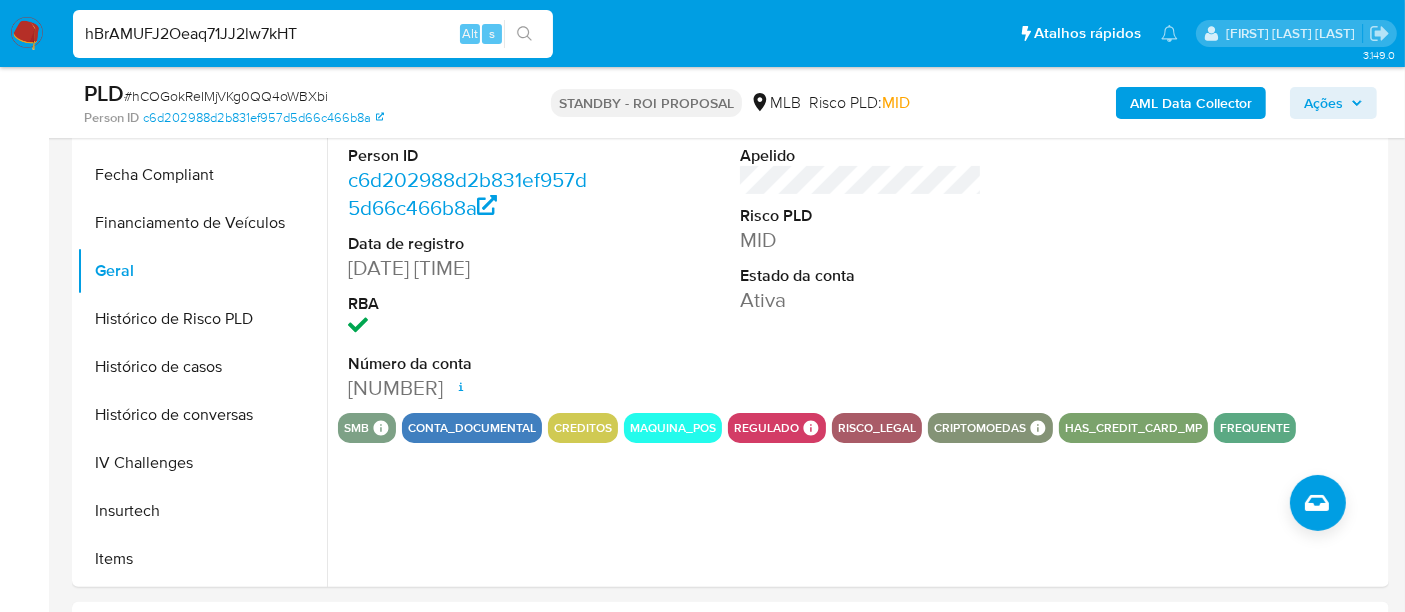 type on "hBrAMUFJ2Oeaq71JJ2lw7kHT" 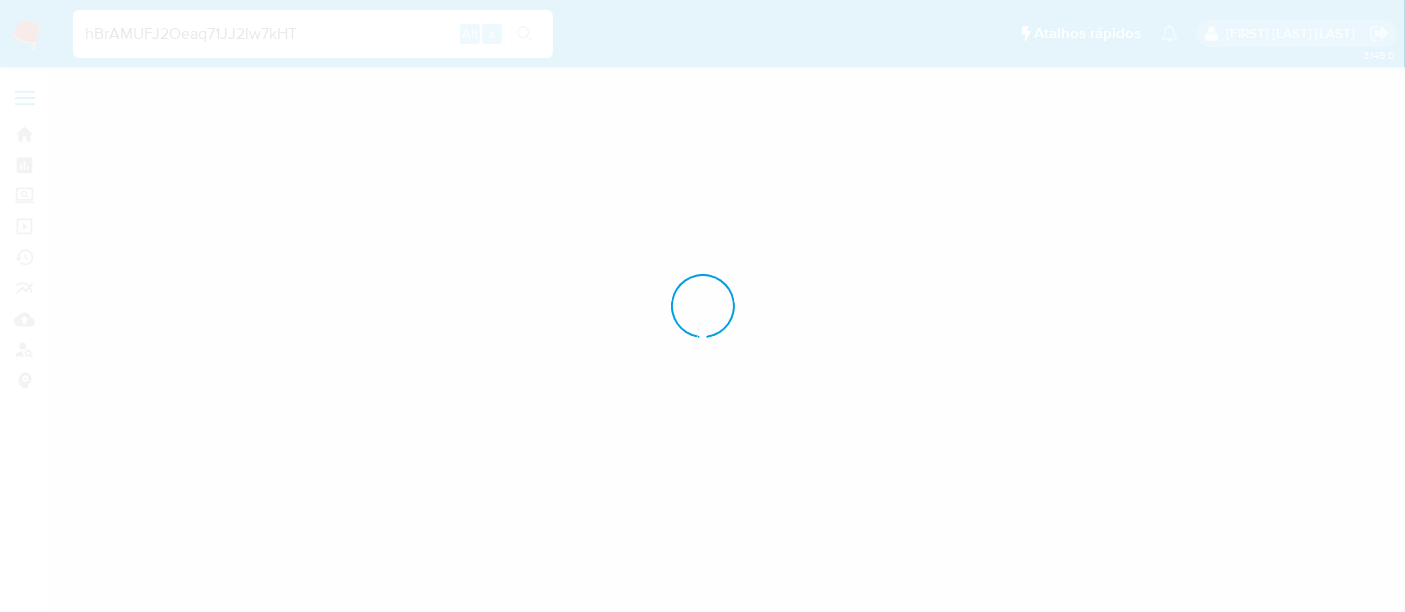 scroll, scrollTop: 0, scrollLeft: 0, axis: both 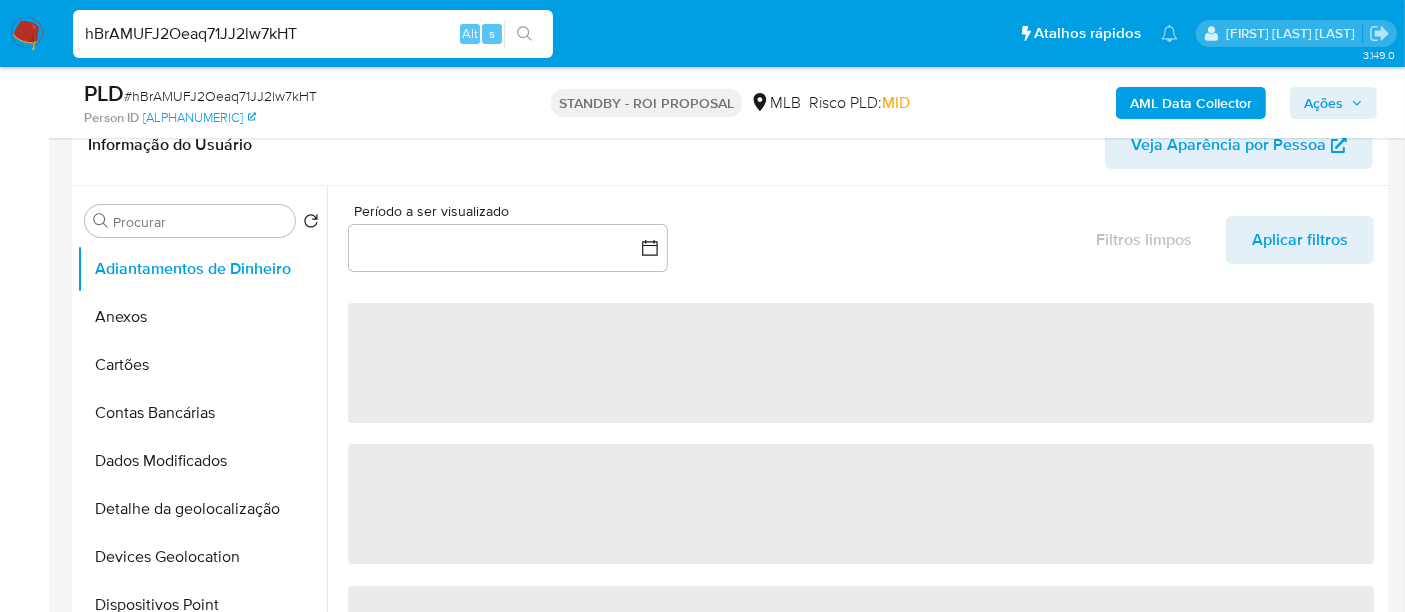select on "10" 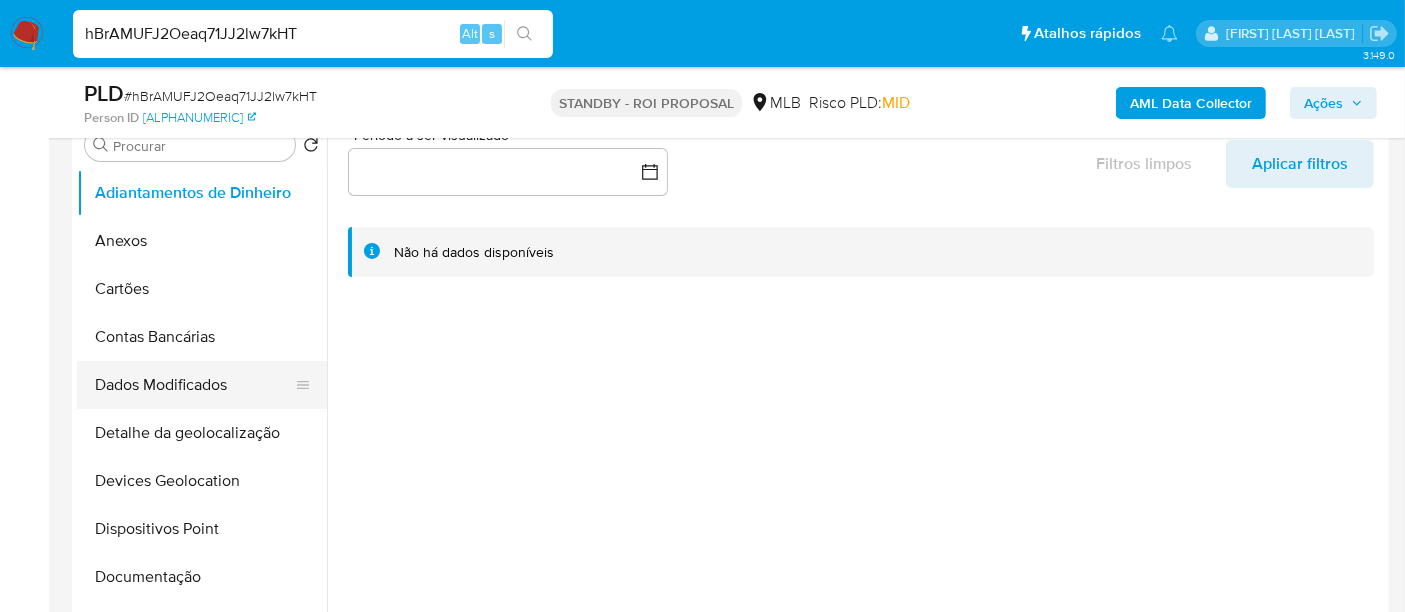 scroll, scrollTop: 444, scrollLeft: 0, axis: vertical 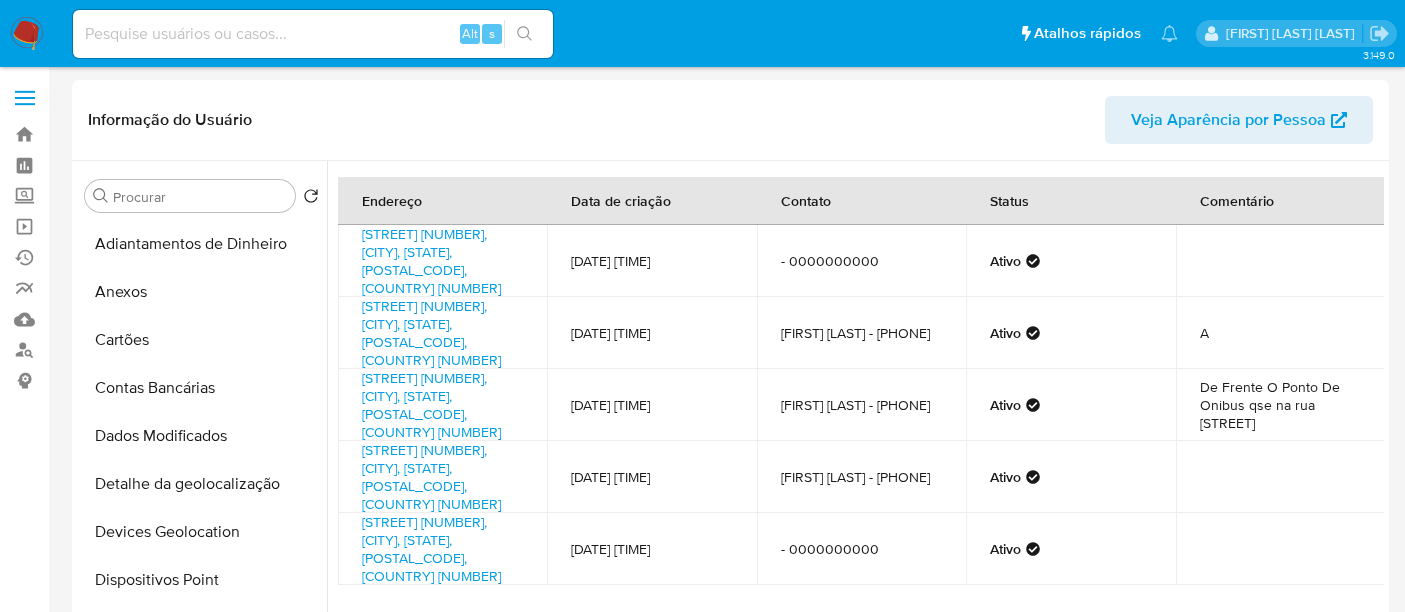 select on "10" 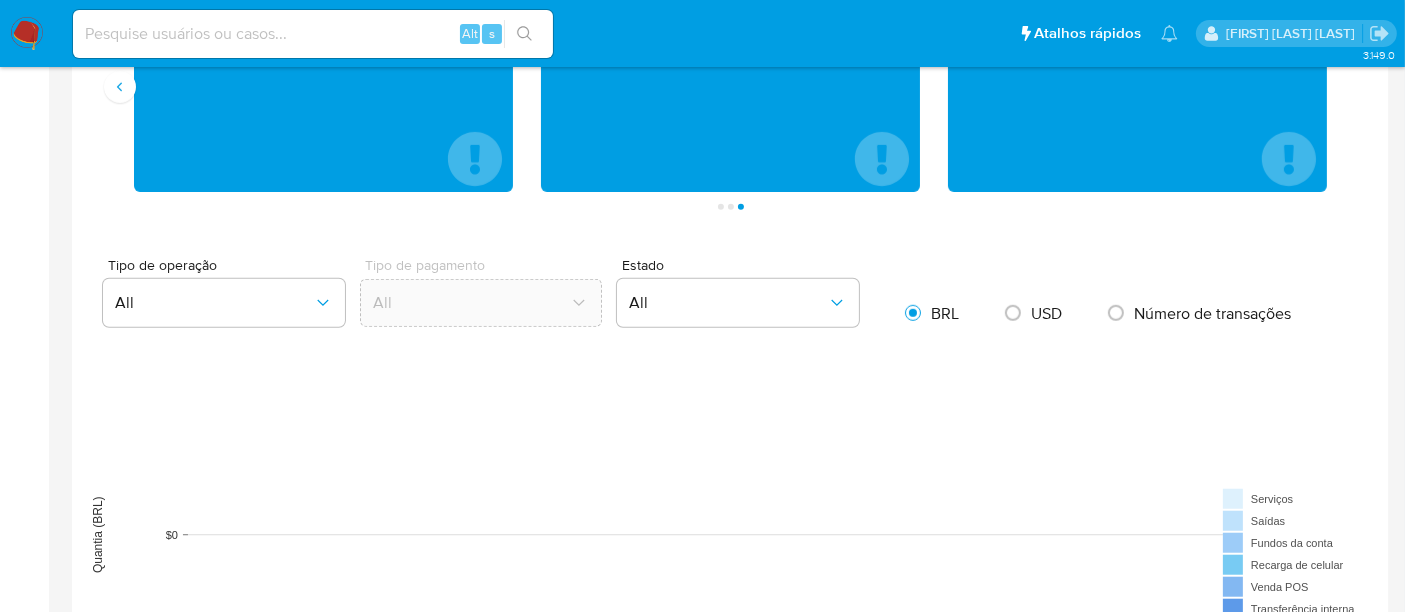 scroll, scrollTop: 844, scrollLeft: 0, axis: vertical 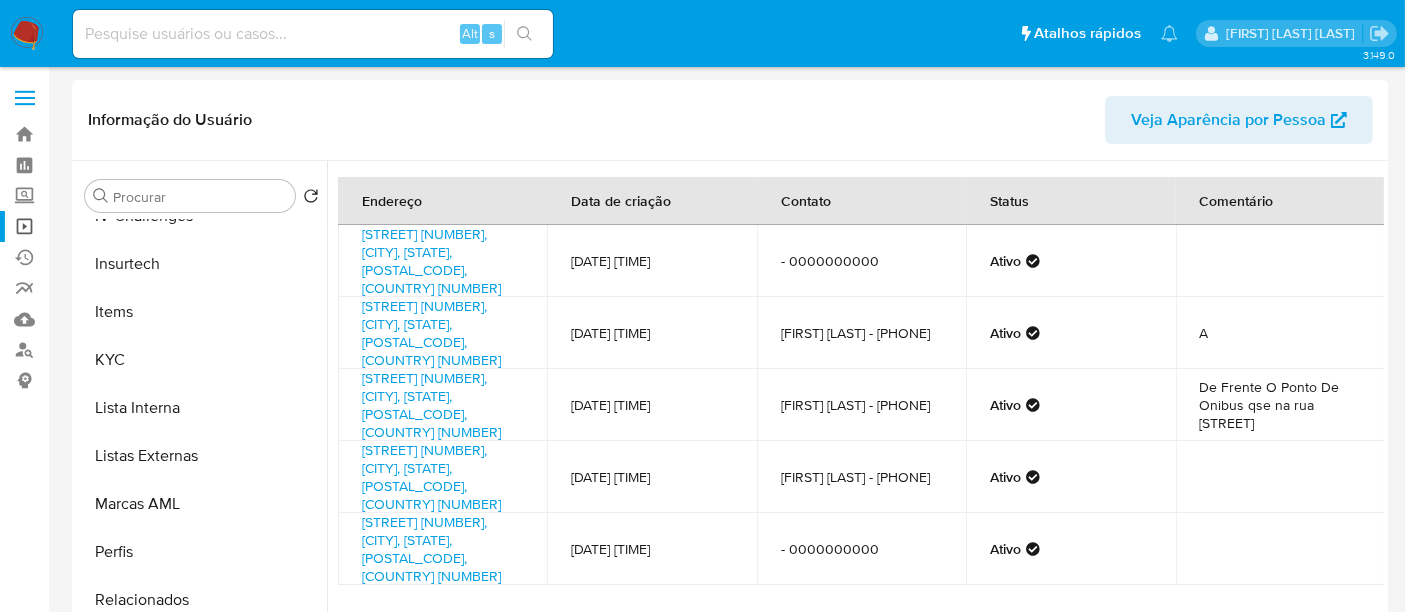 click on "Operações em massa" at bounding box center (119, 226) 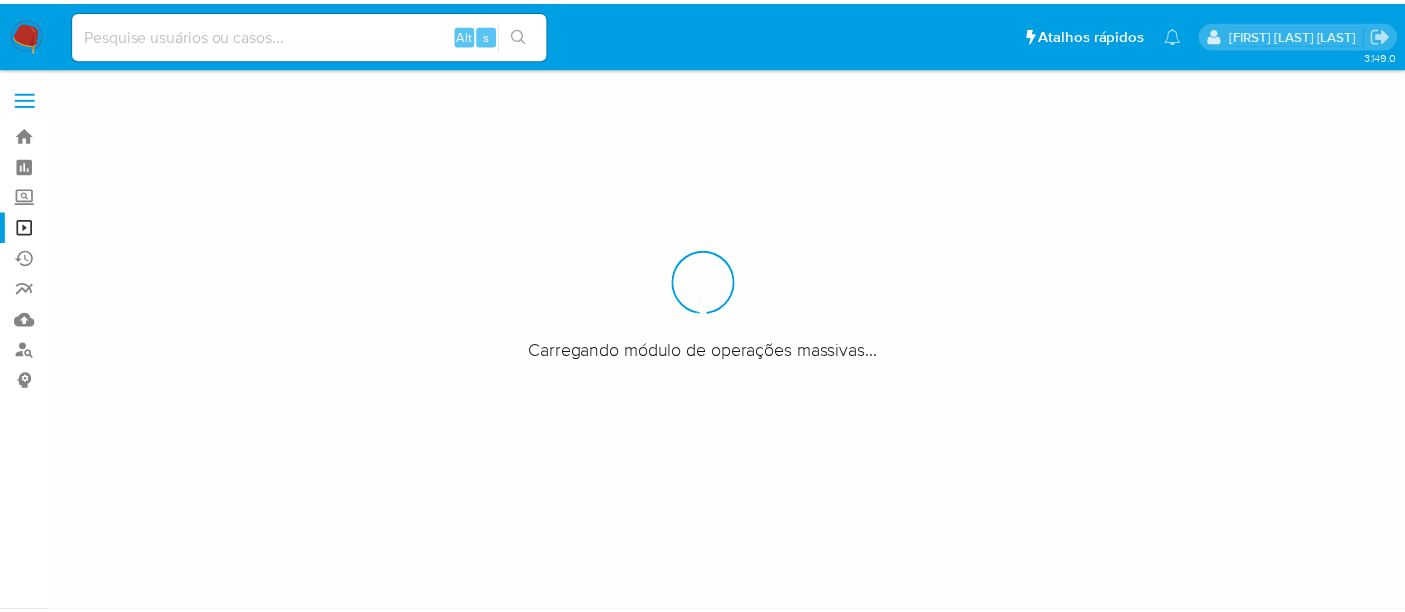 scroll, scrollTop: 0, scrollLeft: 0, axis: both 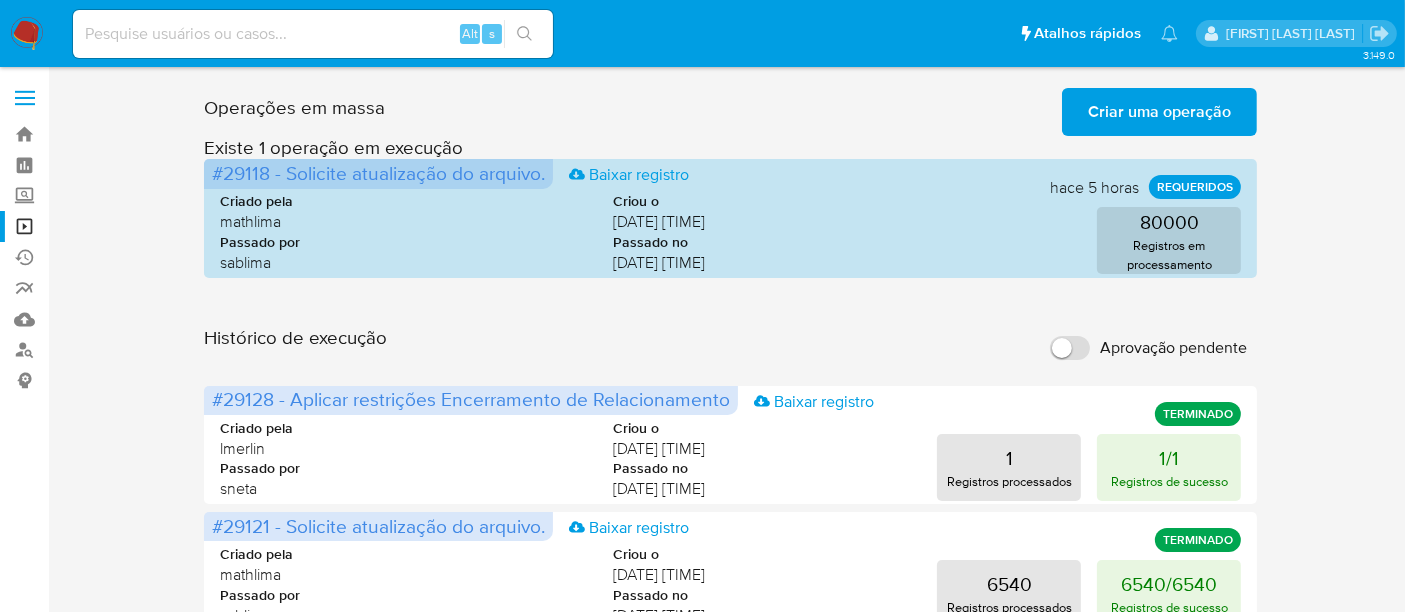 click on "Criar uma operação" at bounding box center [1159, 112] 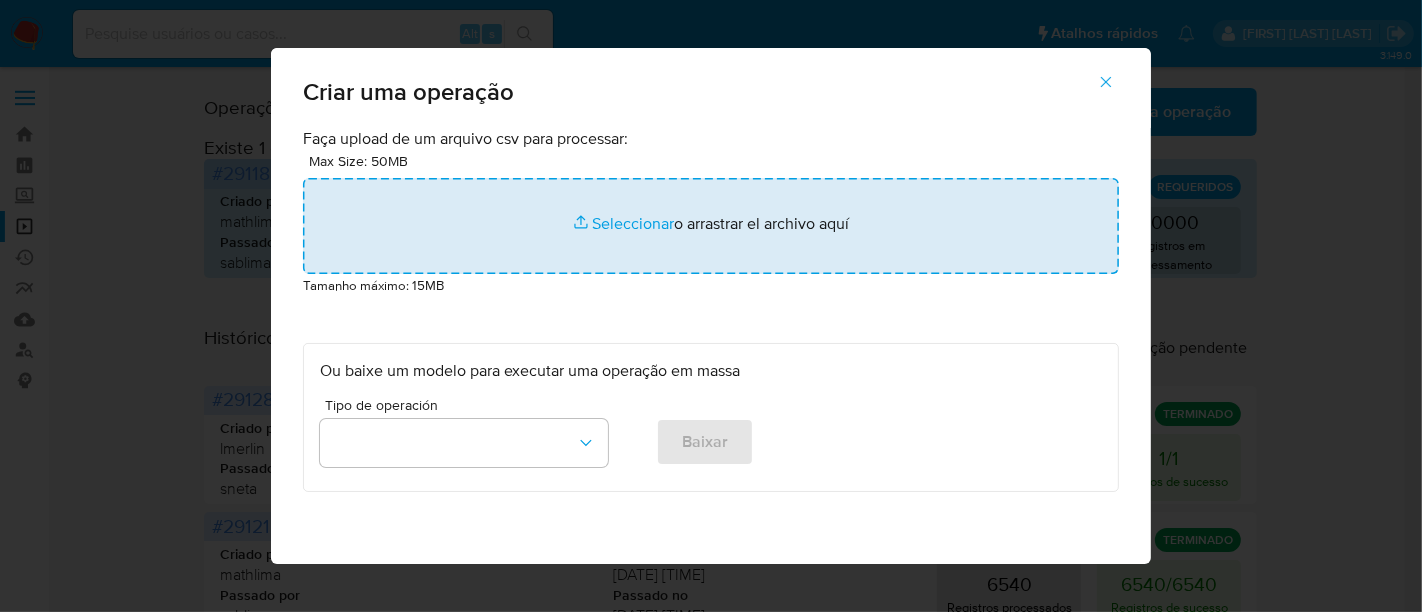 click at bounding box center (711, 226) 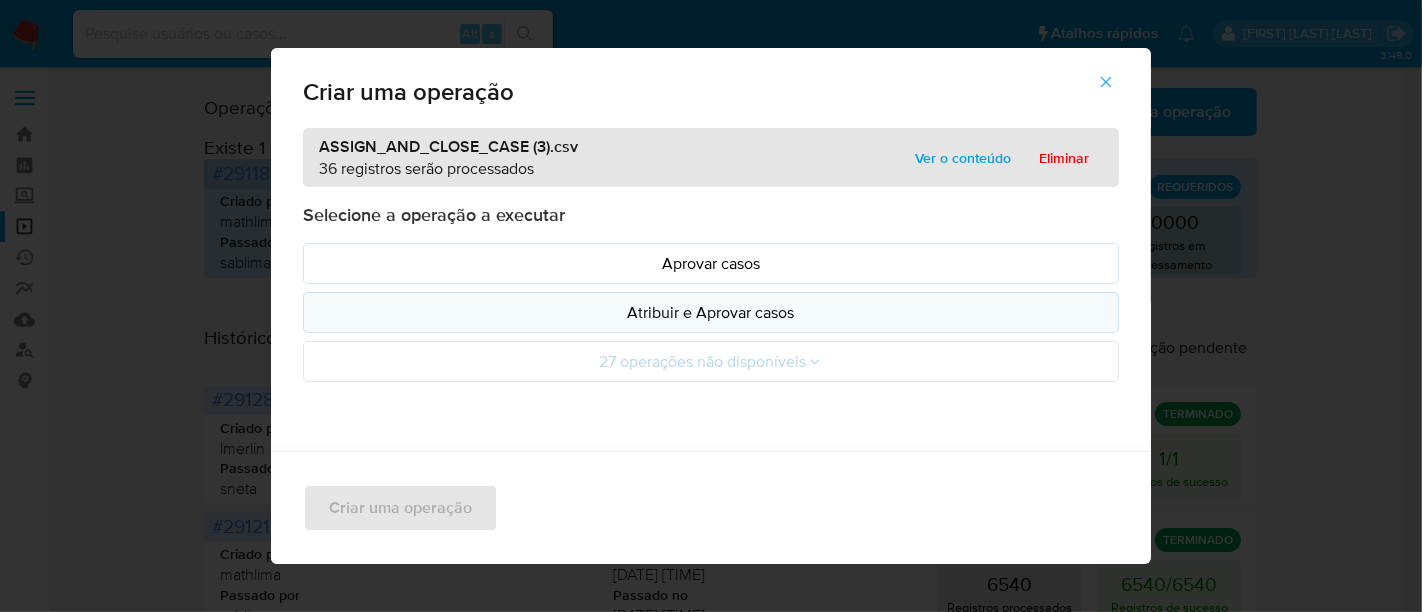 click on "Atribuir e Aprovar casos" at bounding box center (711, 312) 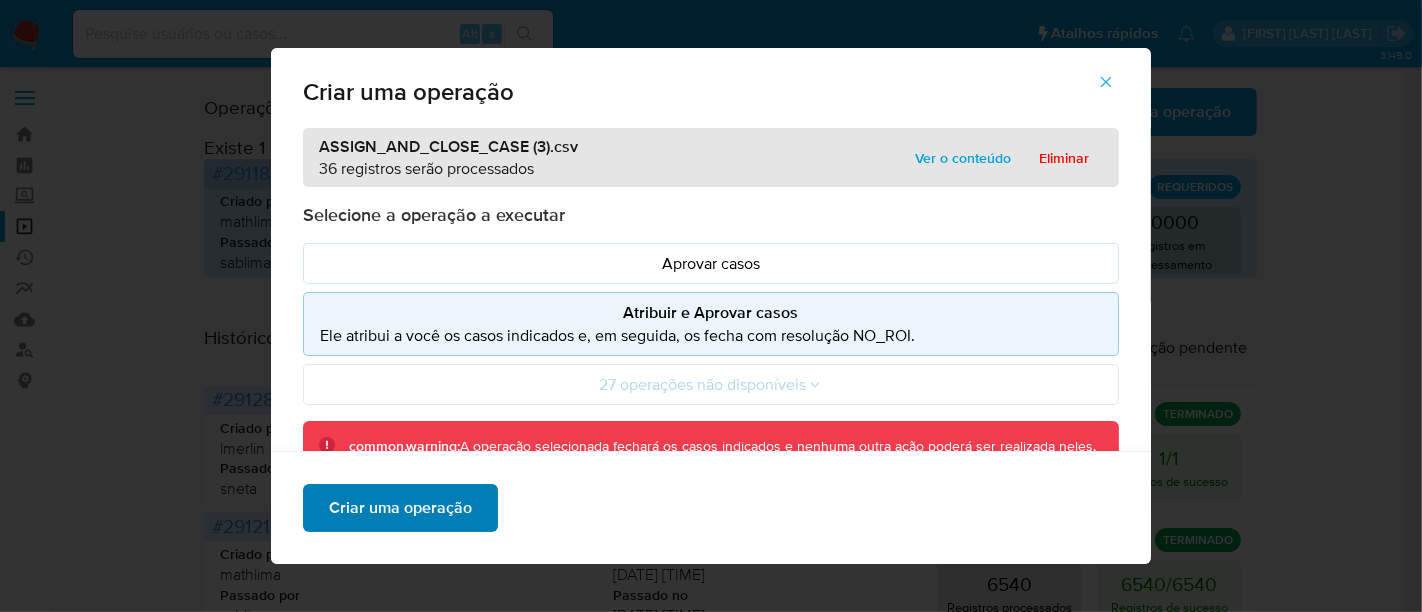 click on "Criar uma operação" at bounding box center [400, 508] 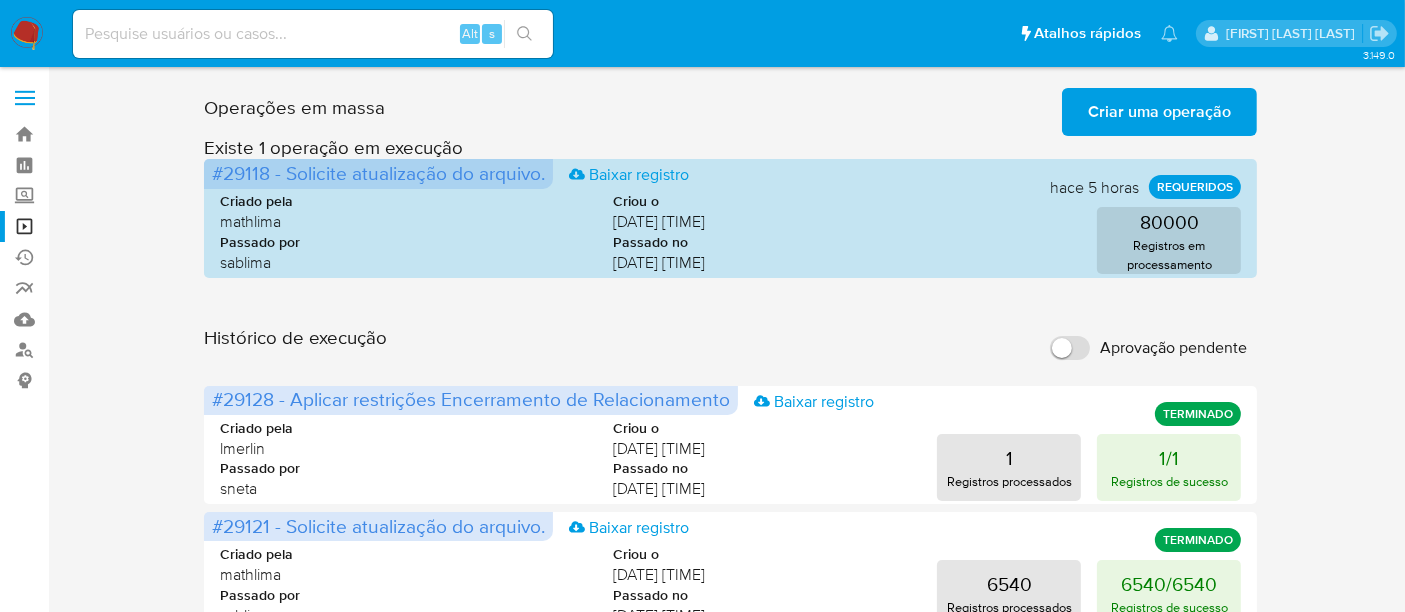 click on "Criar uma operação" at bounding box center [1159, 112] 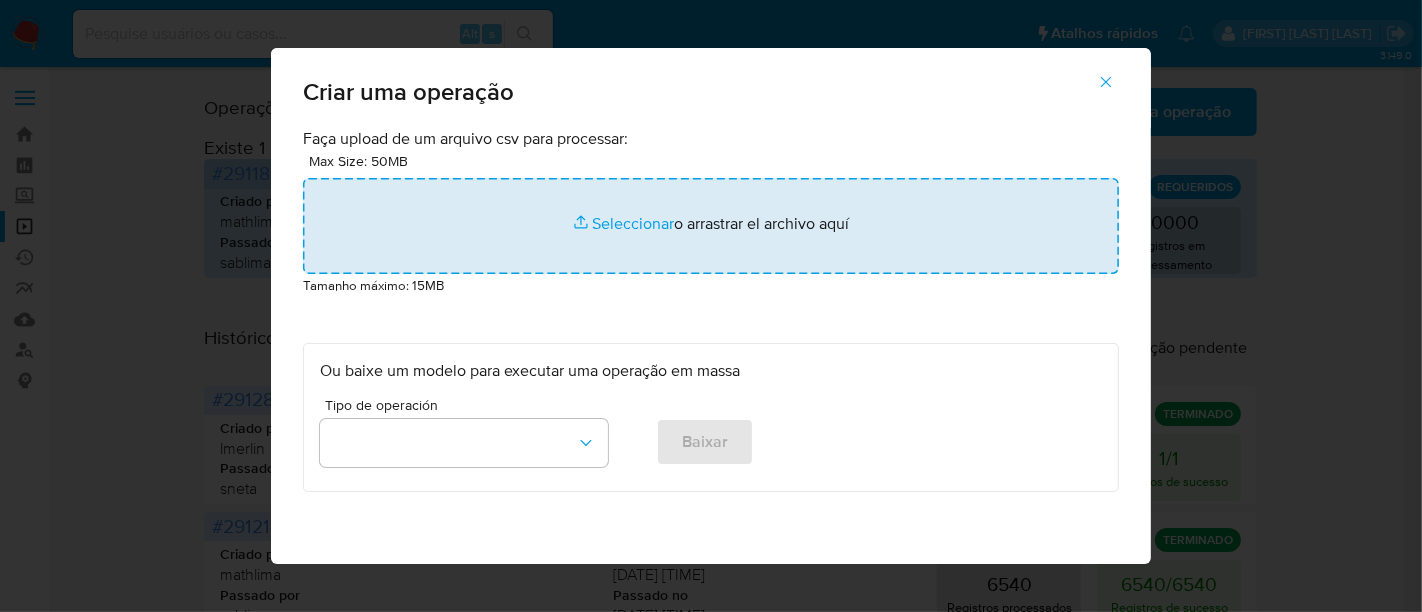 click at bounding box center (711, 226) 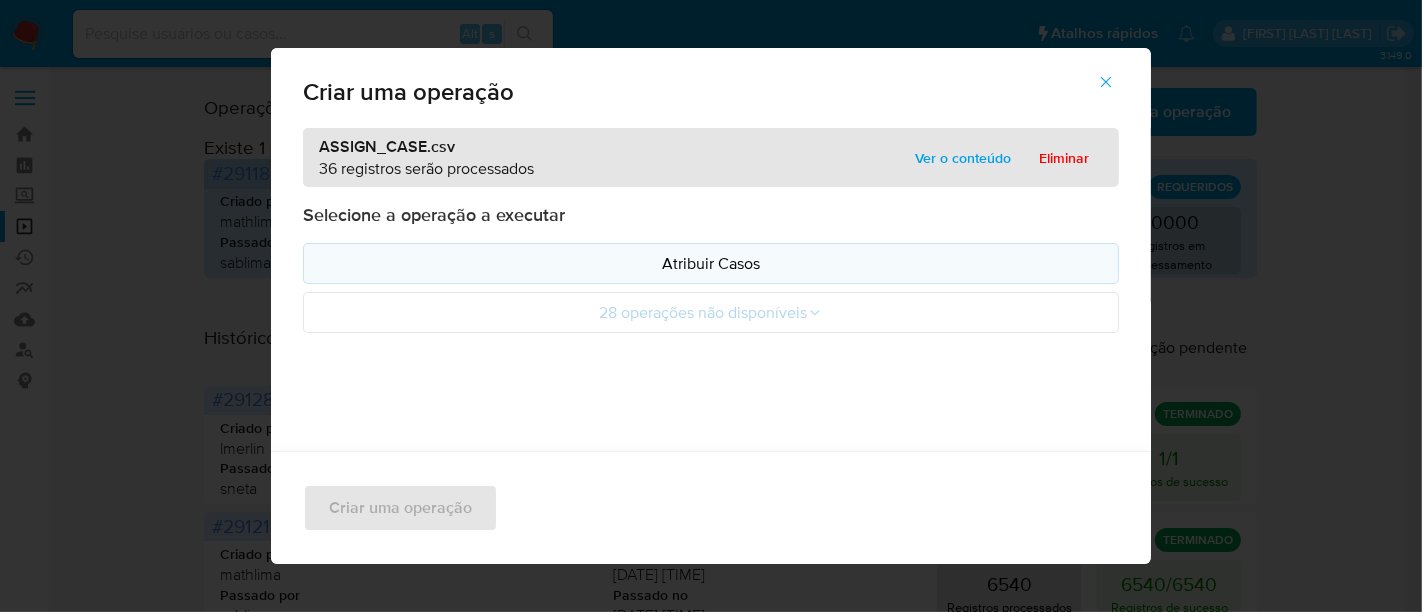 drag, startPoint x: 595, startPoint y: 223, endPoint x: 602, endPoint y: 262, distance: 39.623226 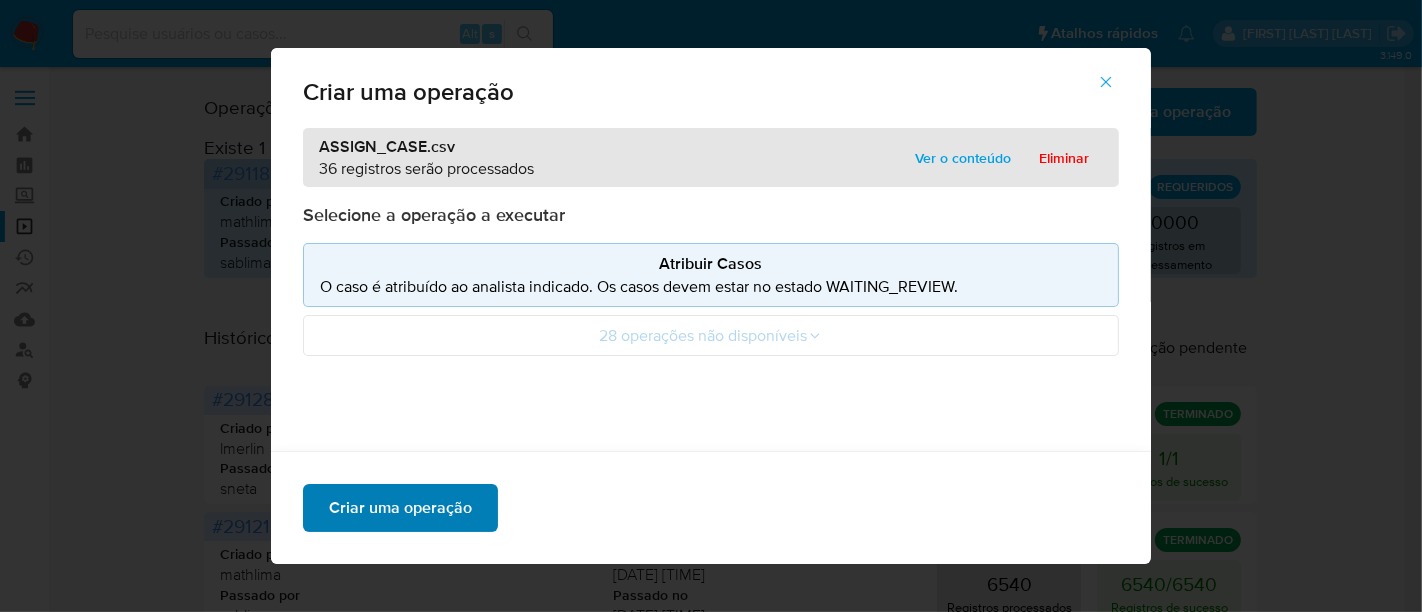 click on "Criar uma operação" at bounding box center (400, 508) 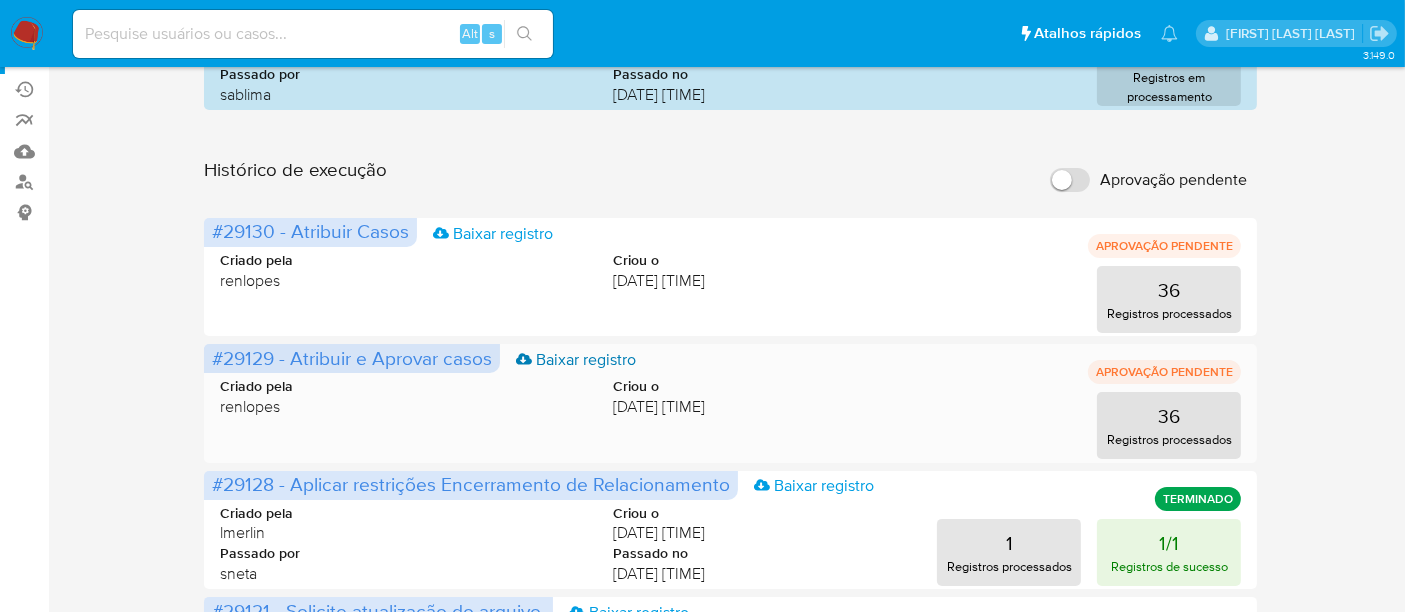 scroll, scrollTop: 333, scrollLeft: 0, axis: vertical 